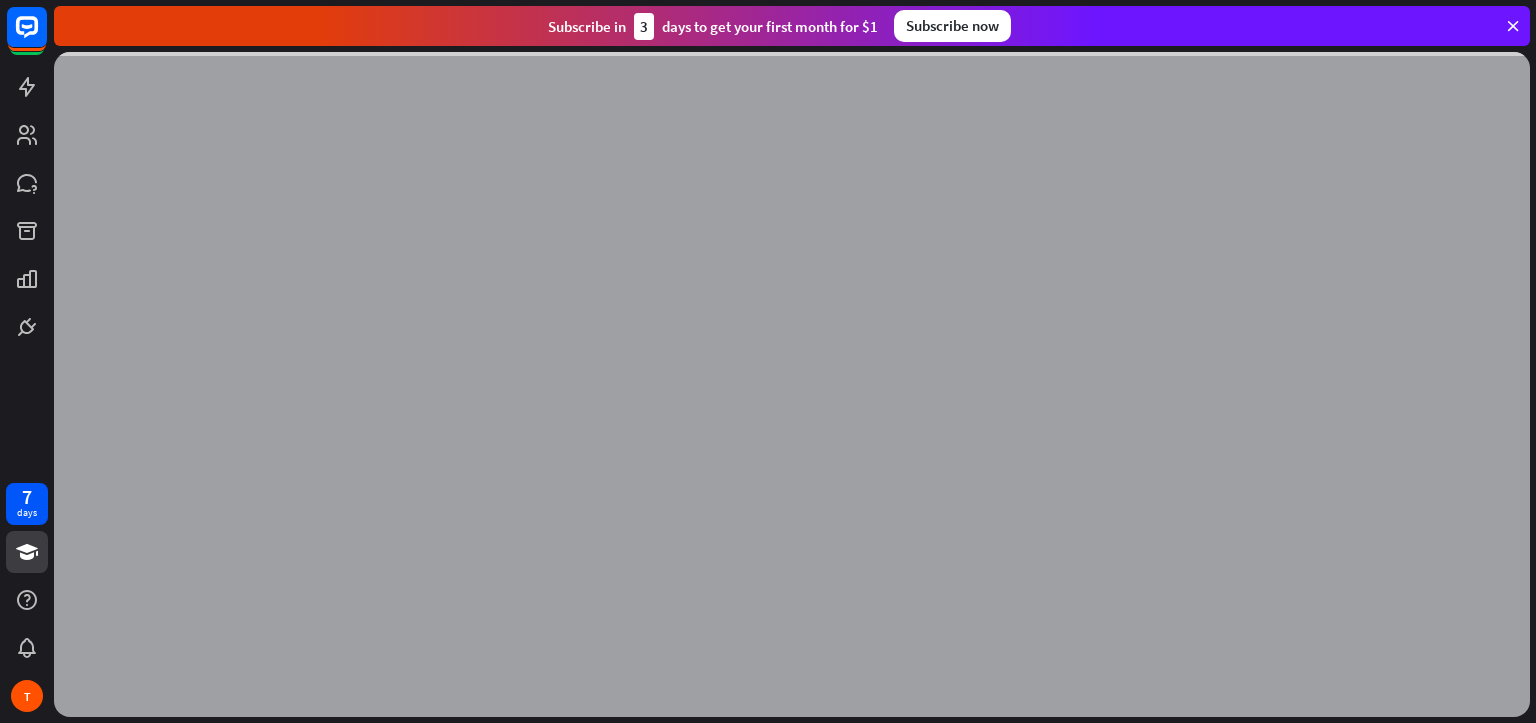 scroll, scrollTop: 0, scrollLeft: 0, axis: both 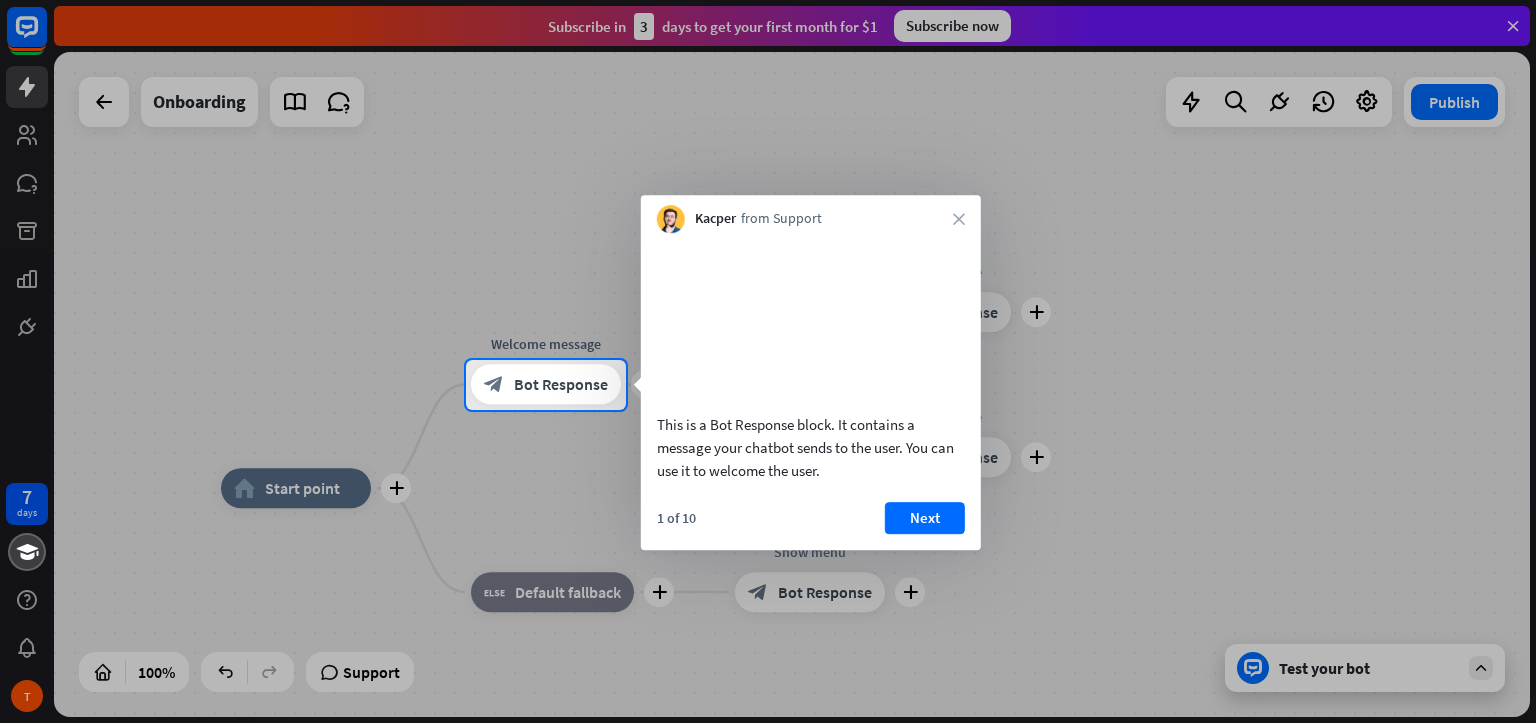 click on "Kacper
from Support
close" at bounding box center (811, 214) 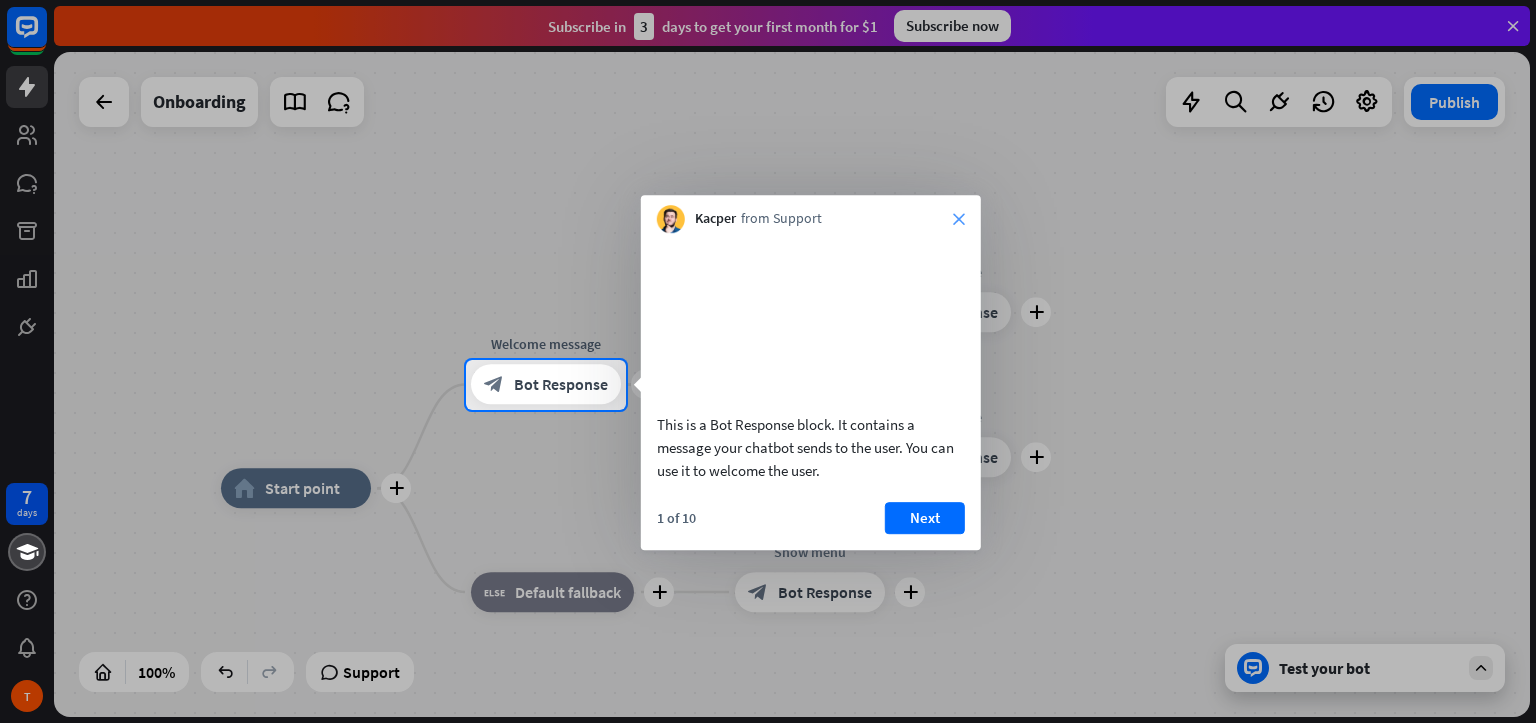 click on "close" at bounding box center (959, 219) 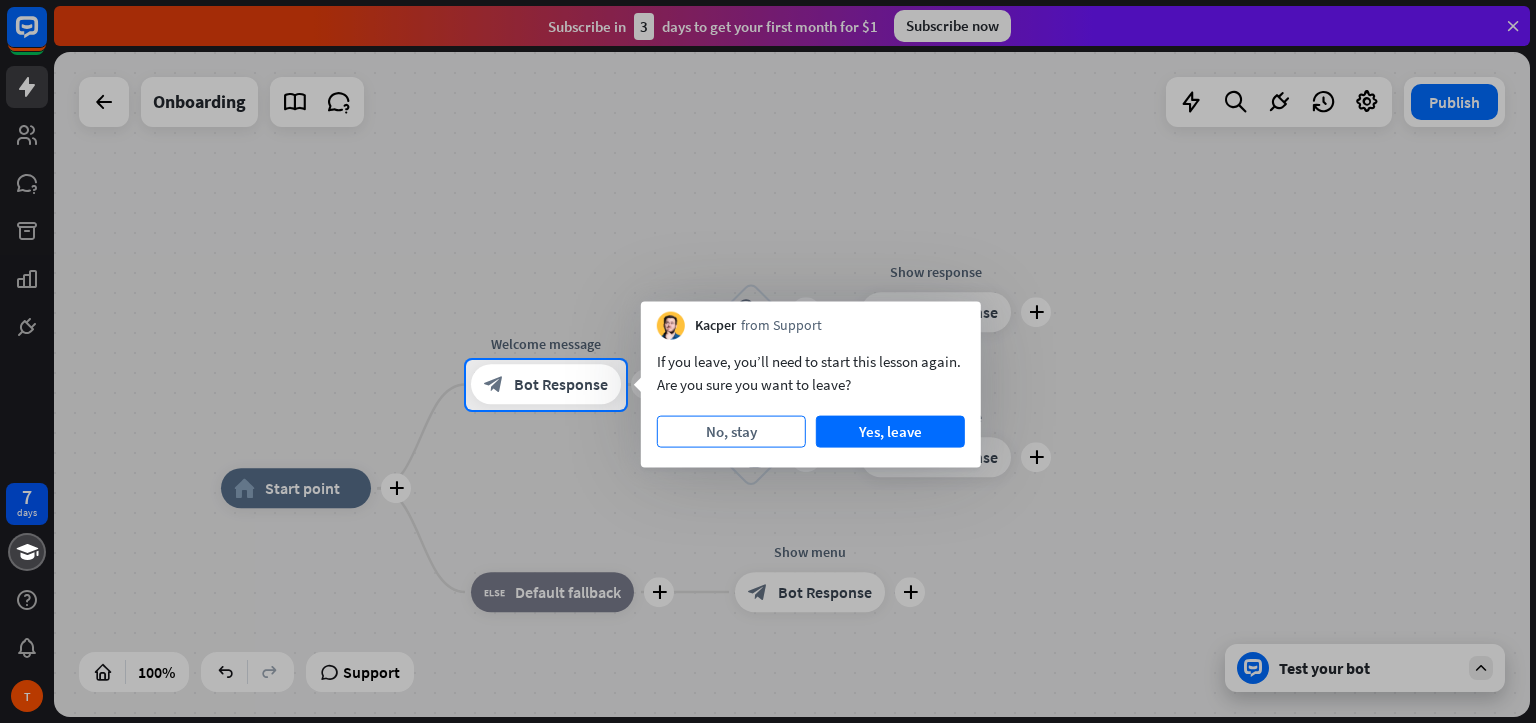 click on "No, stay" at bounding box center (731, 432) 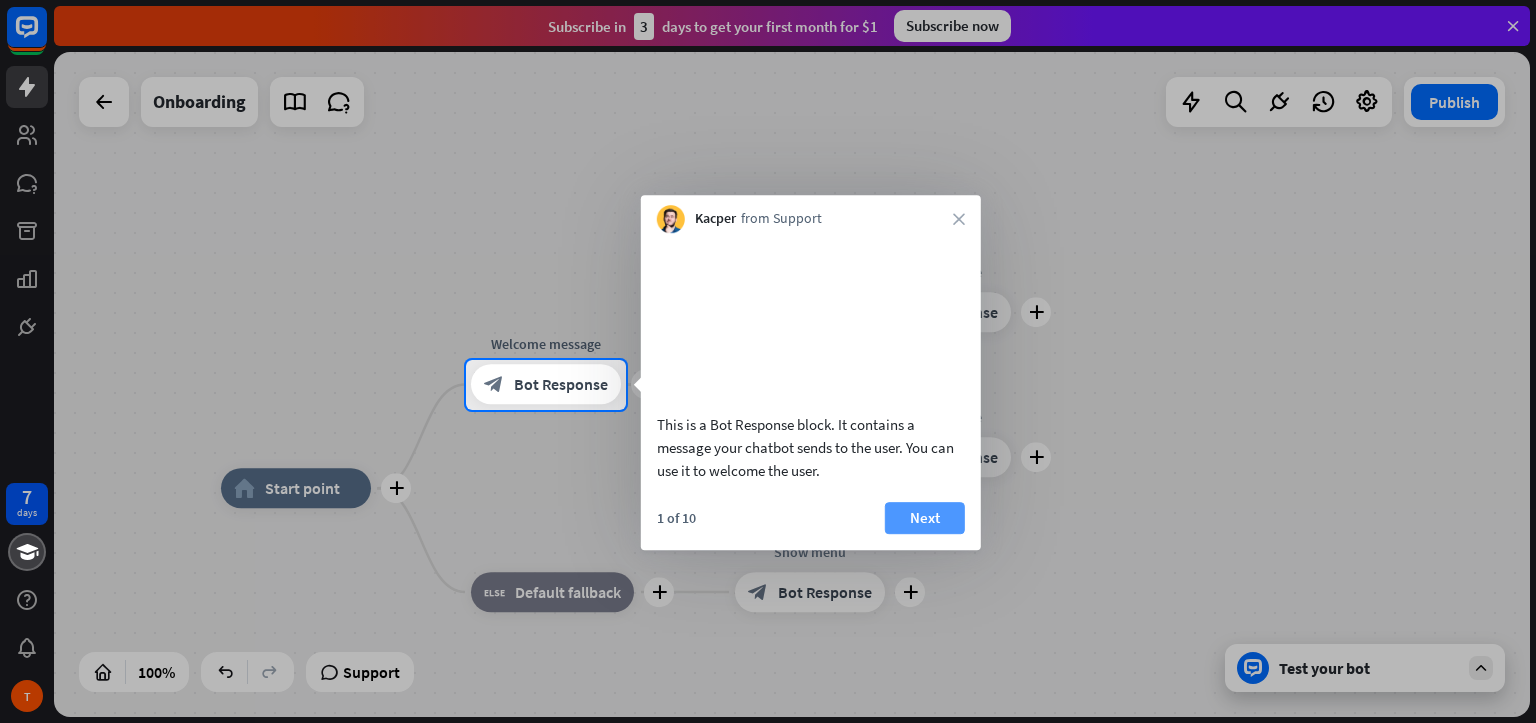 click on "Next" at bounding box center (925, 518) 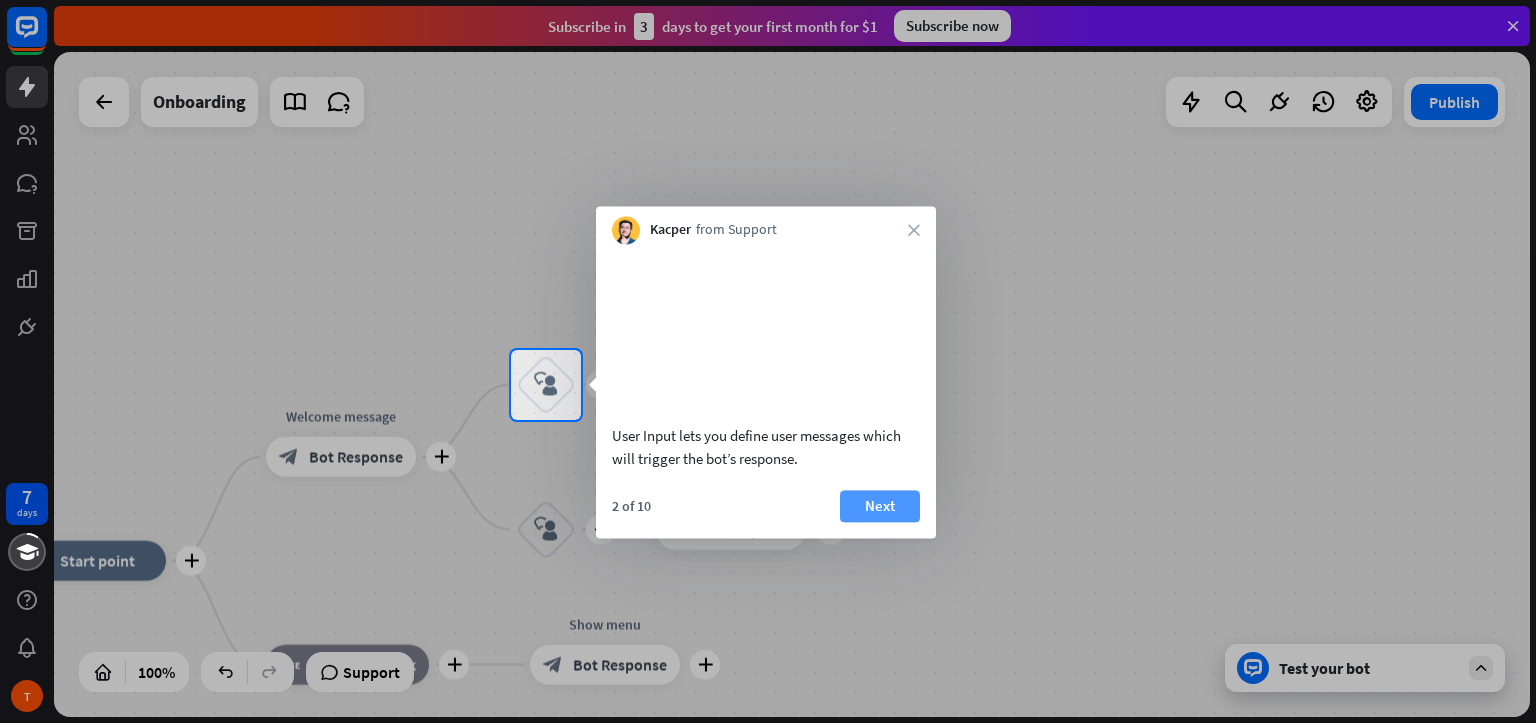 click on "Next" at bounding box center (880, 506) 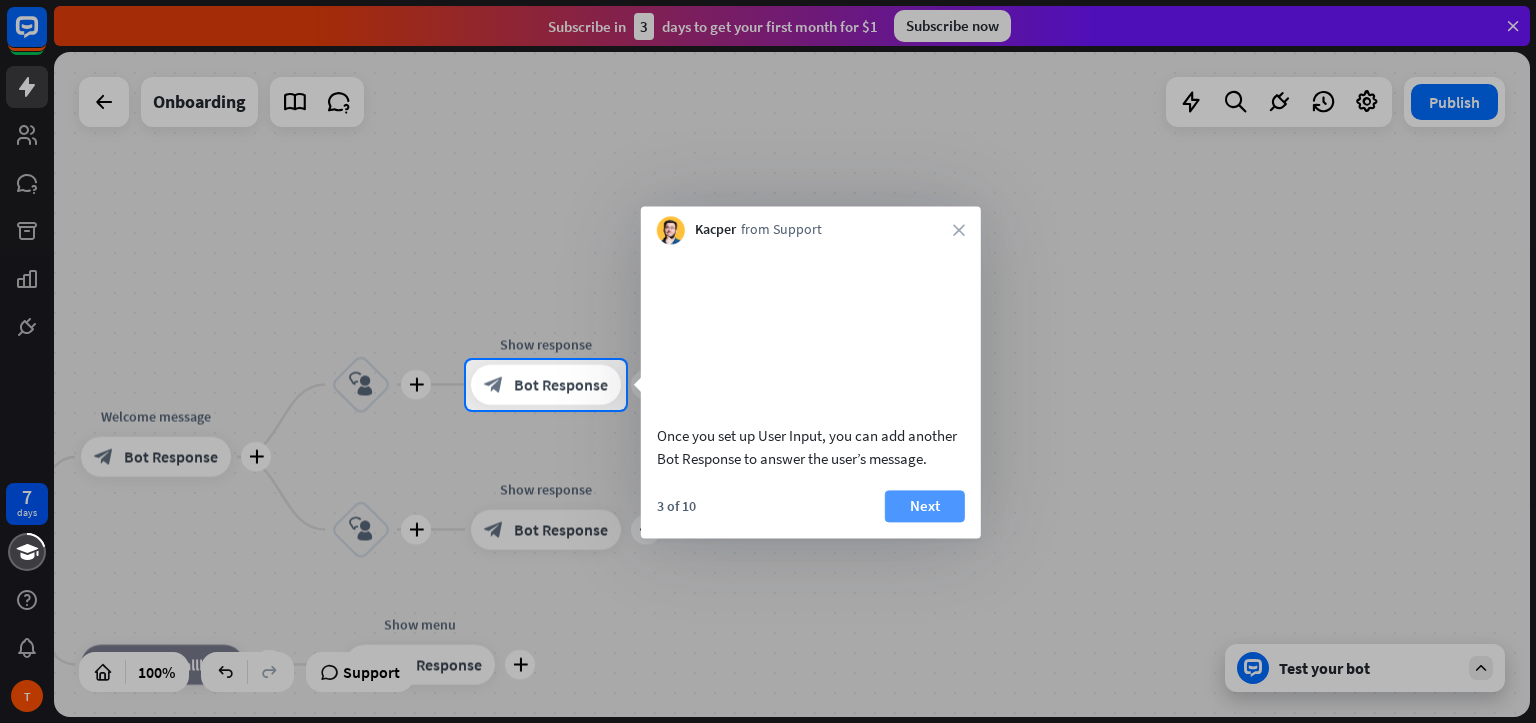 click on "Next" at bounding box center [925, 506] 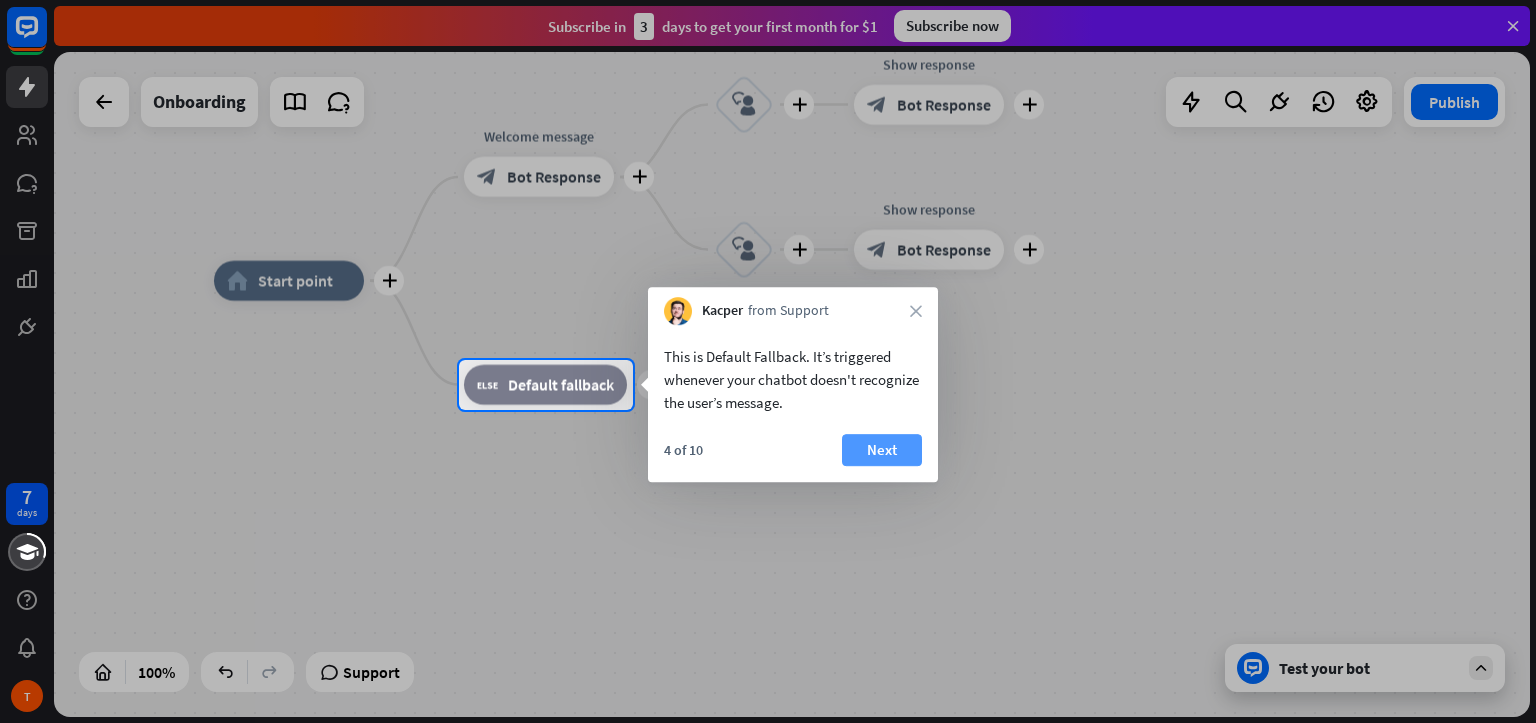 click on "Next" at bounding box center (882, 450) 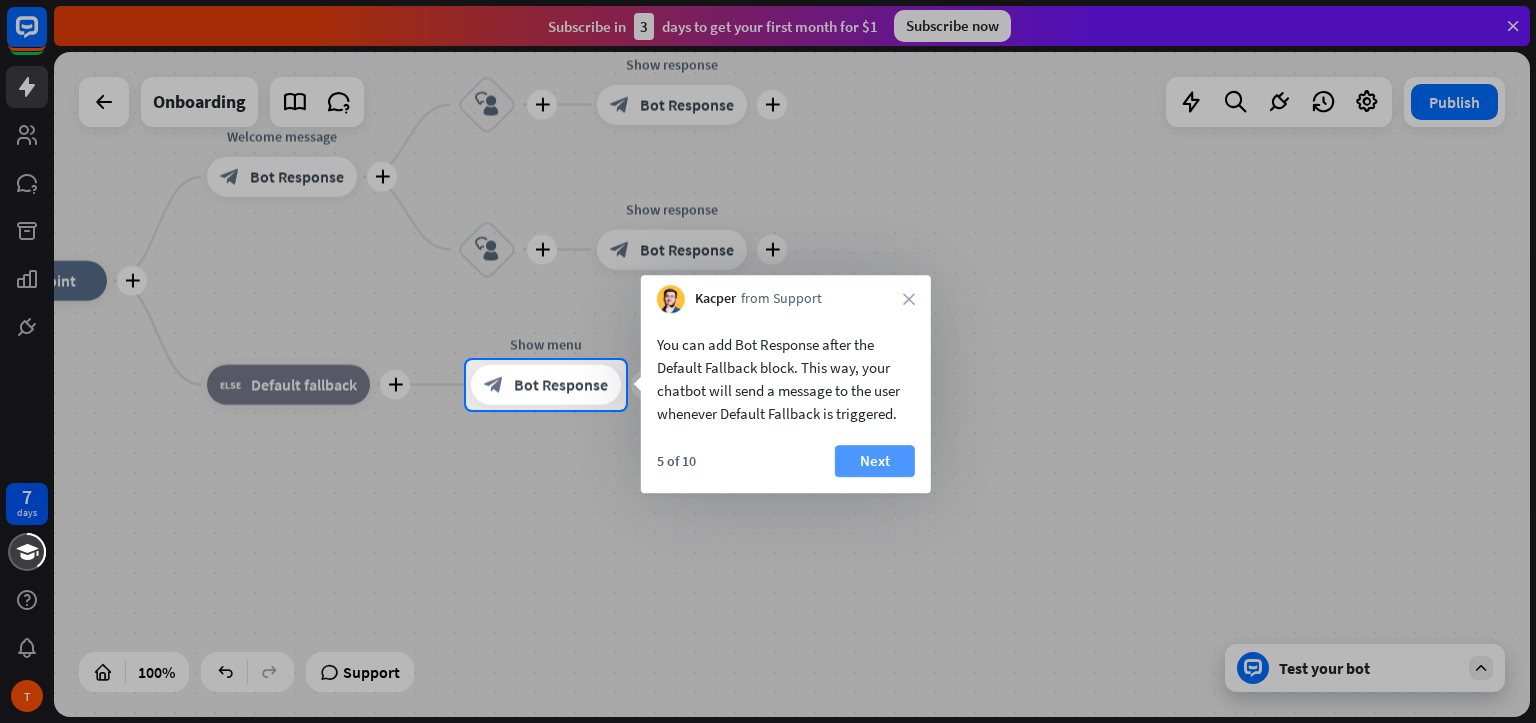 click on "Next" at bounding box center (875, 461) 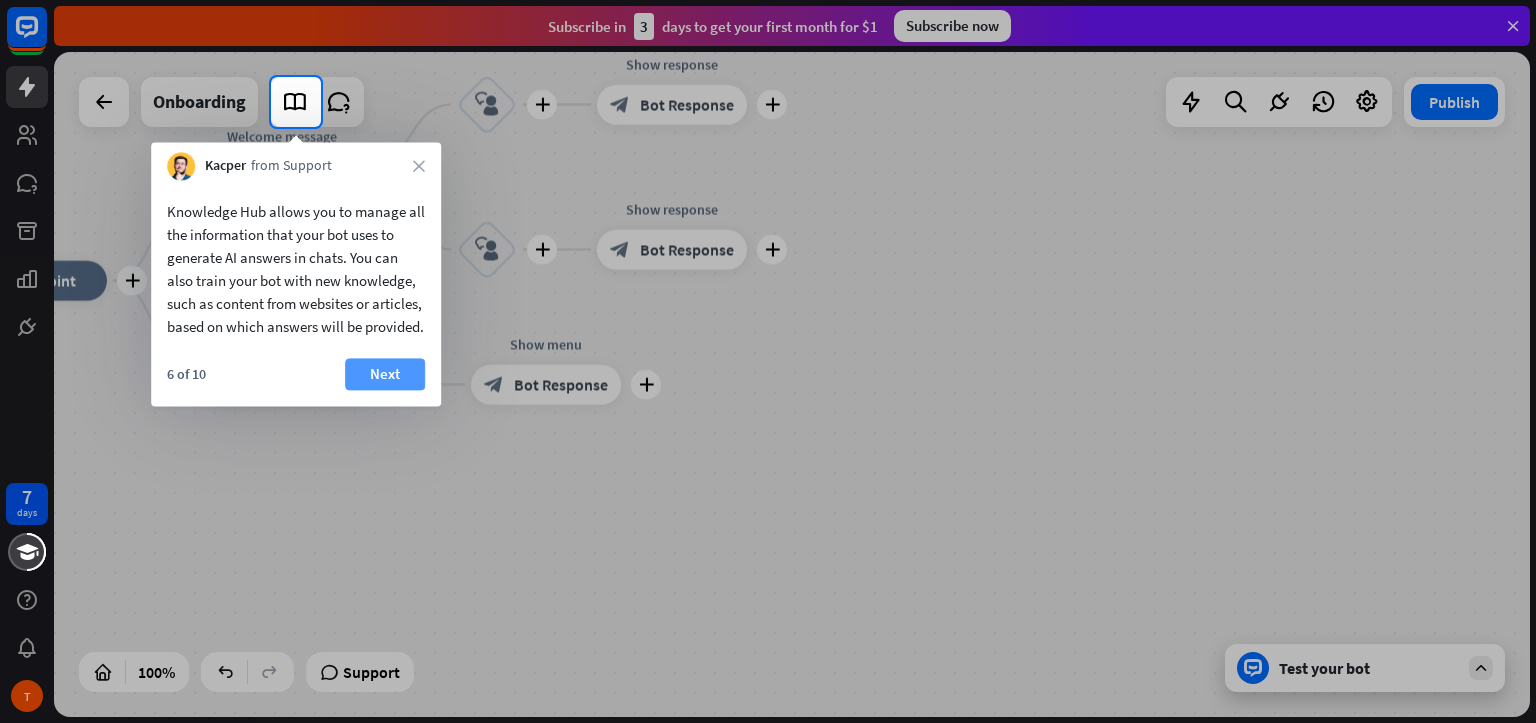 click on "Next" at bounding box center [385, 374] 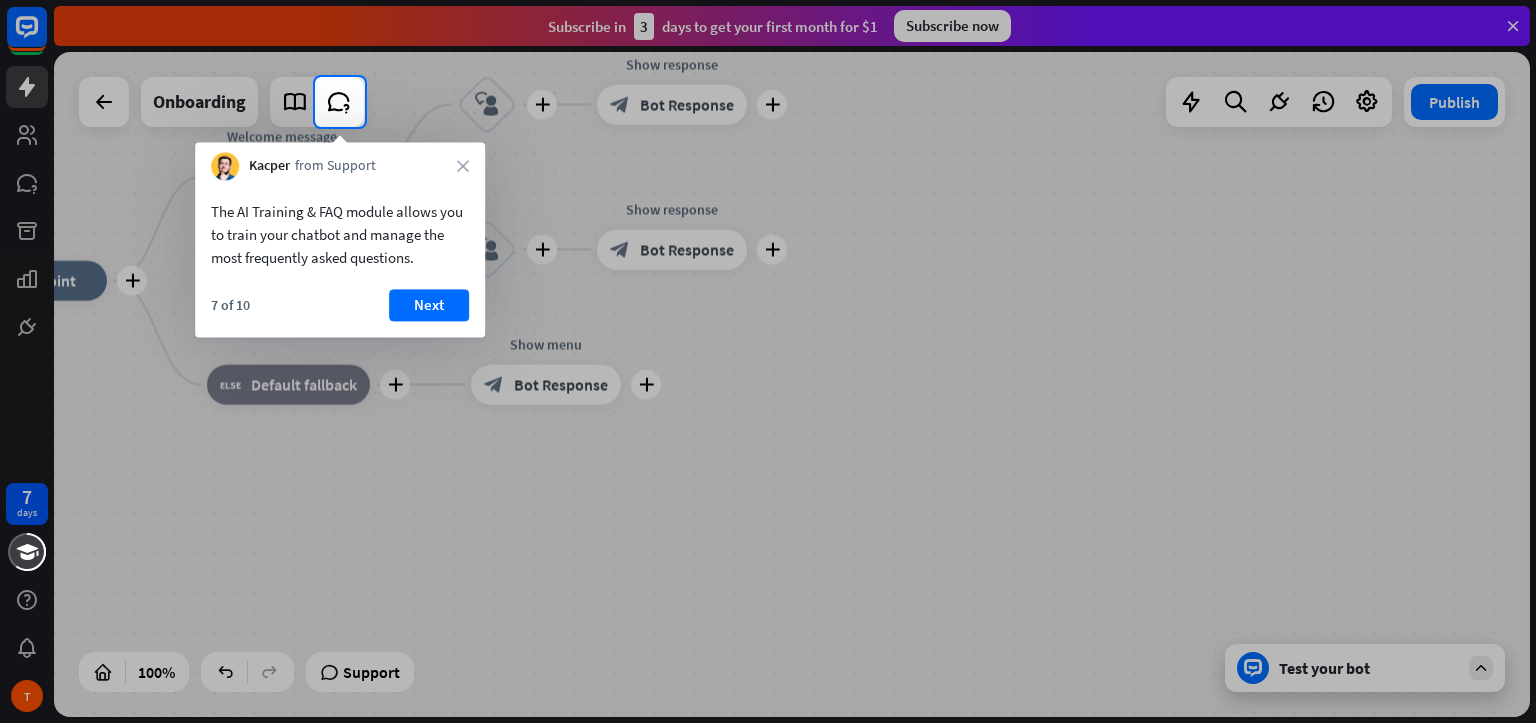click on "7 of 10
Next" at bounding box center [340, 313] 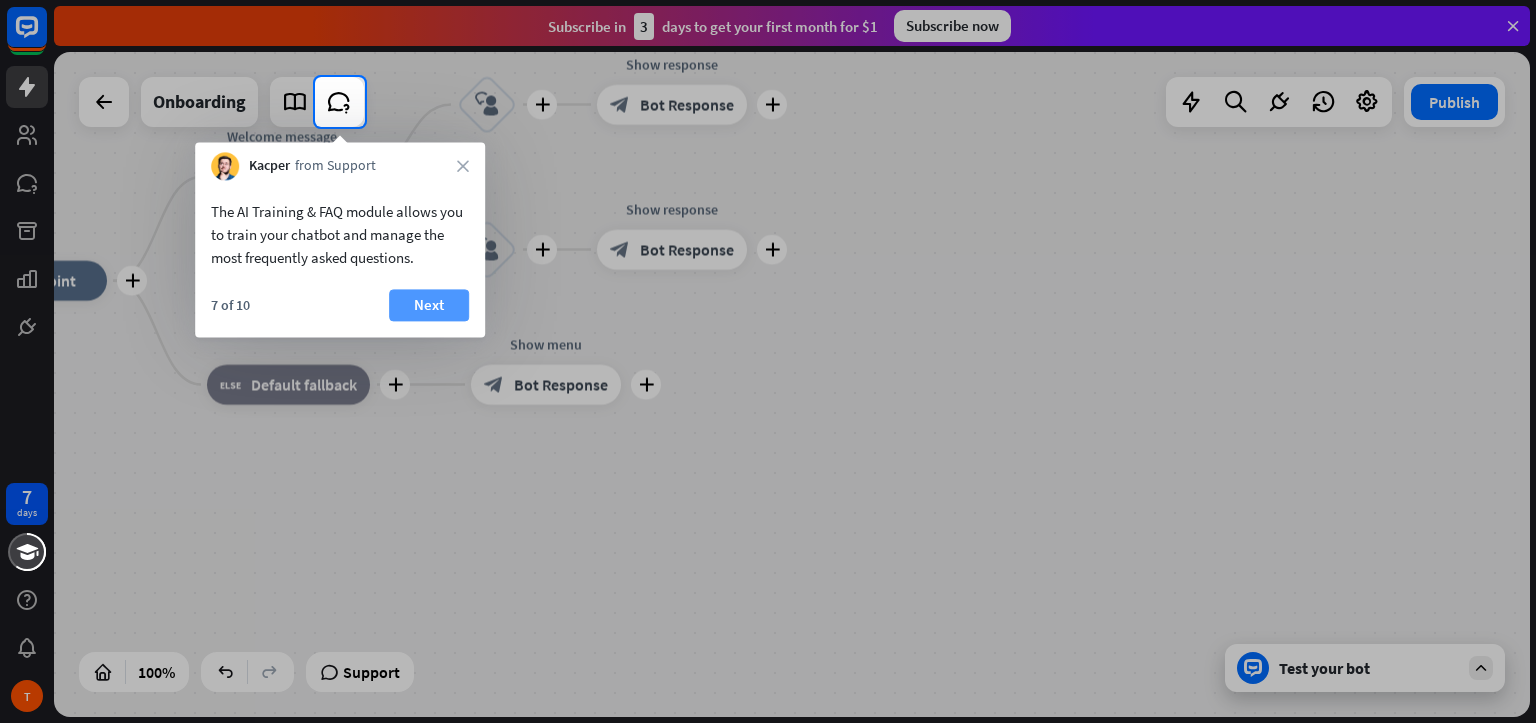click on "Next" at bounding box center (429, 305) 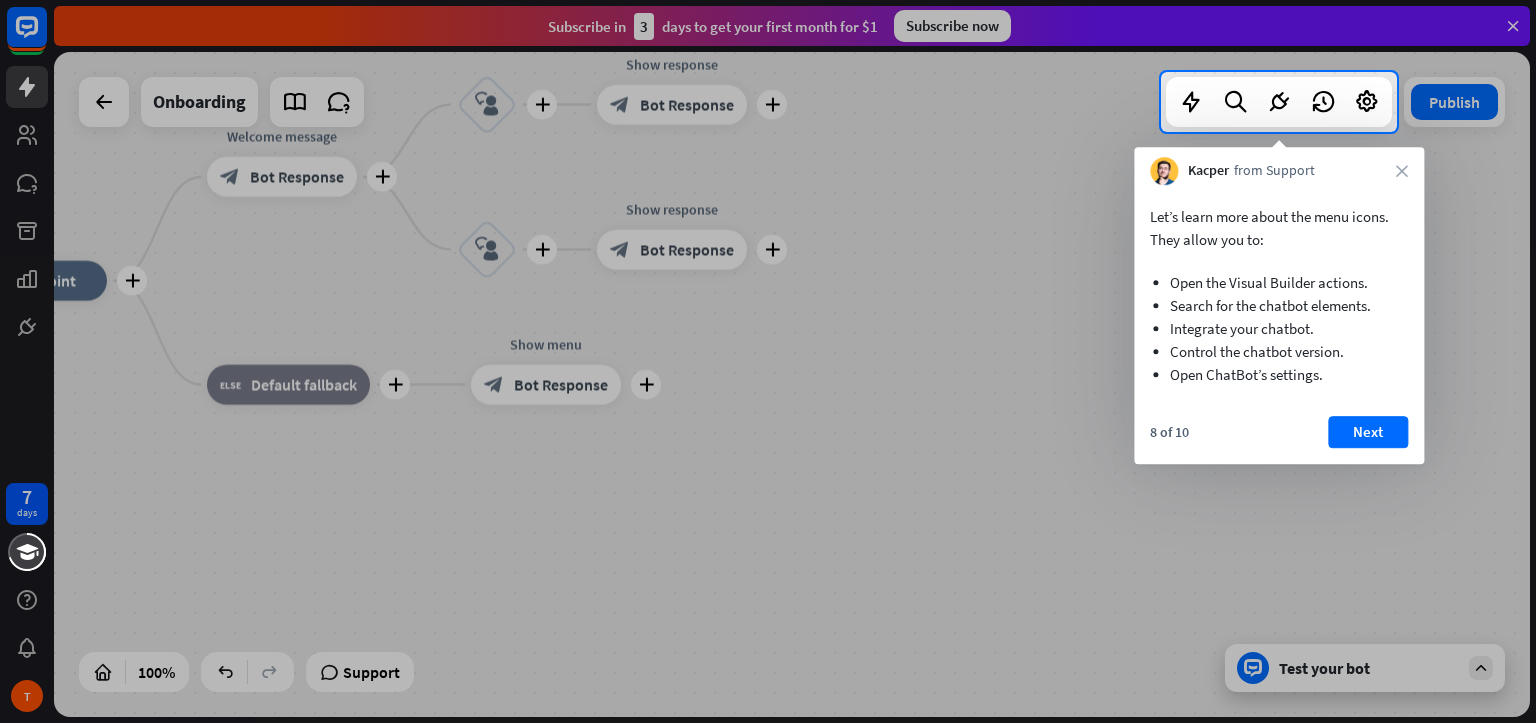 click on "Kacper
from Support
close" at bounding box center (1279, 166) 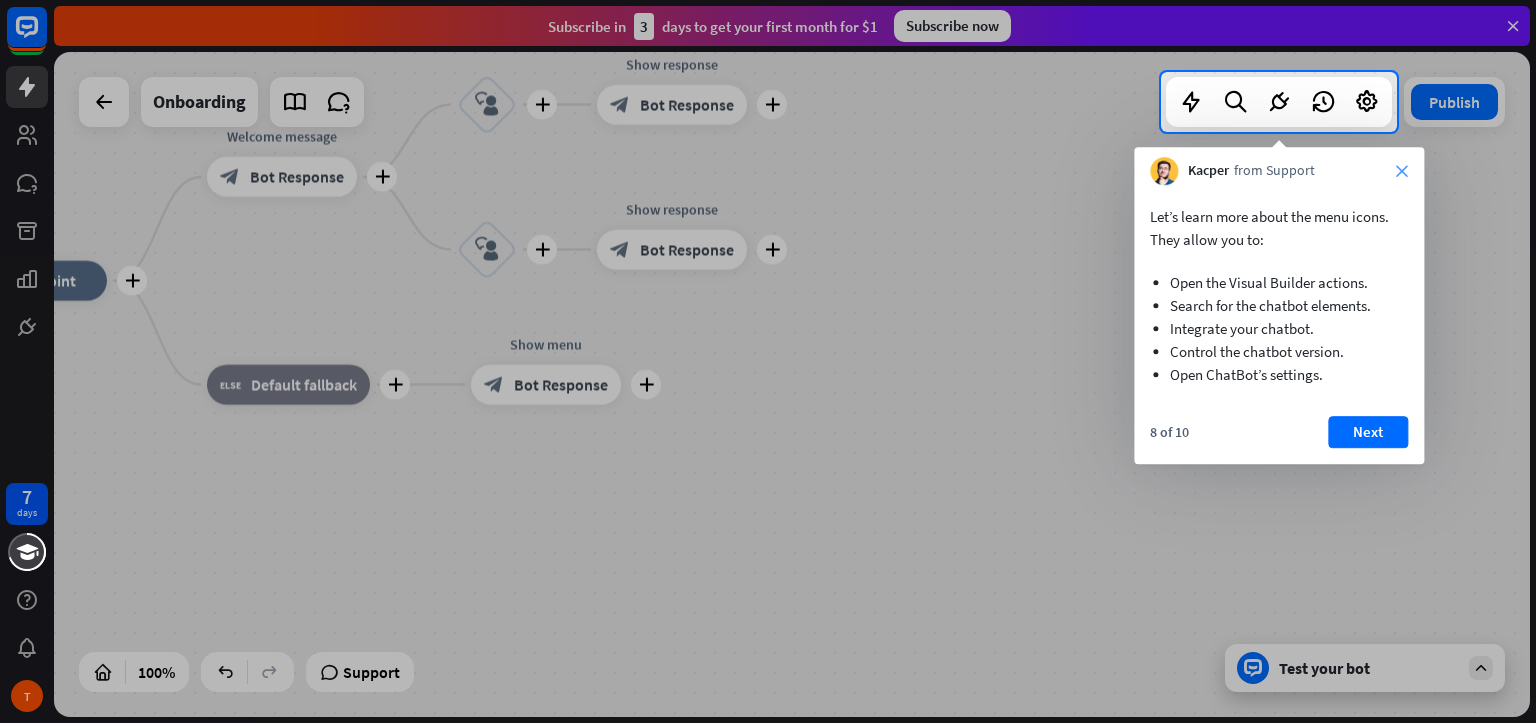 click on "close" at bounding box center (1402, 171) 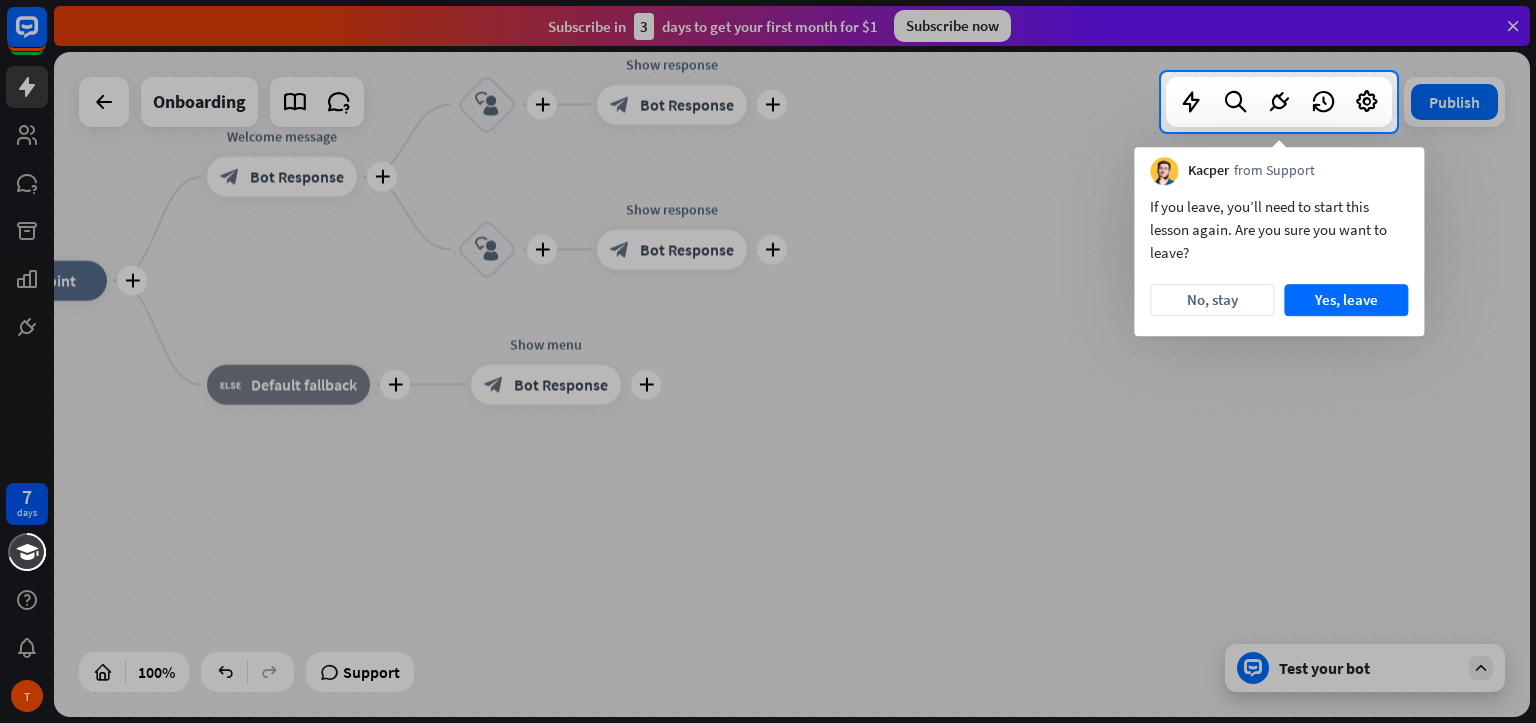 click on "[NAME] from Support" at bounding box center [1279, 166] 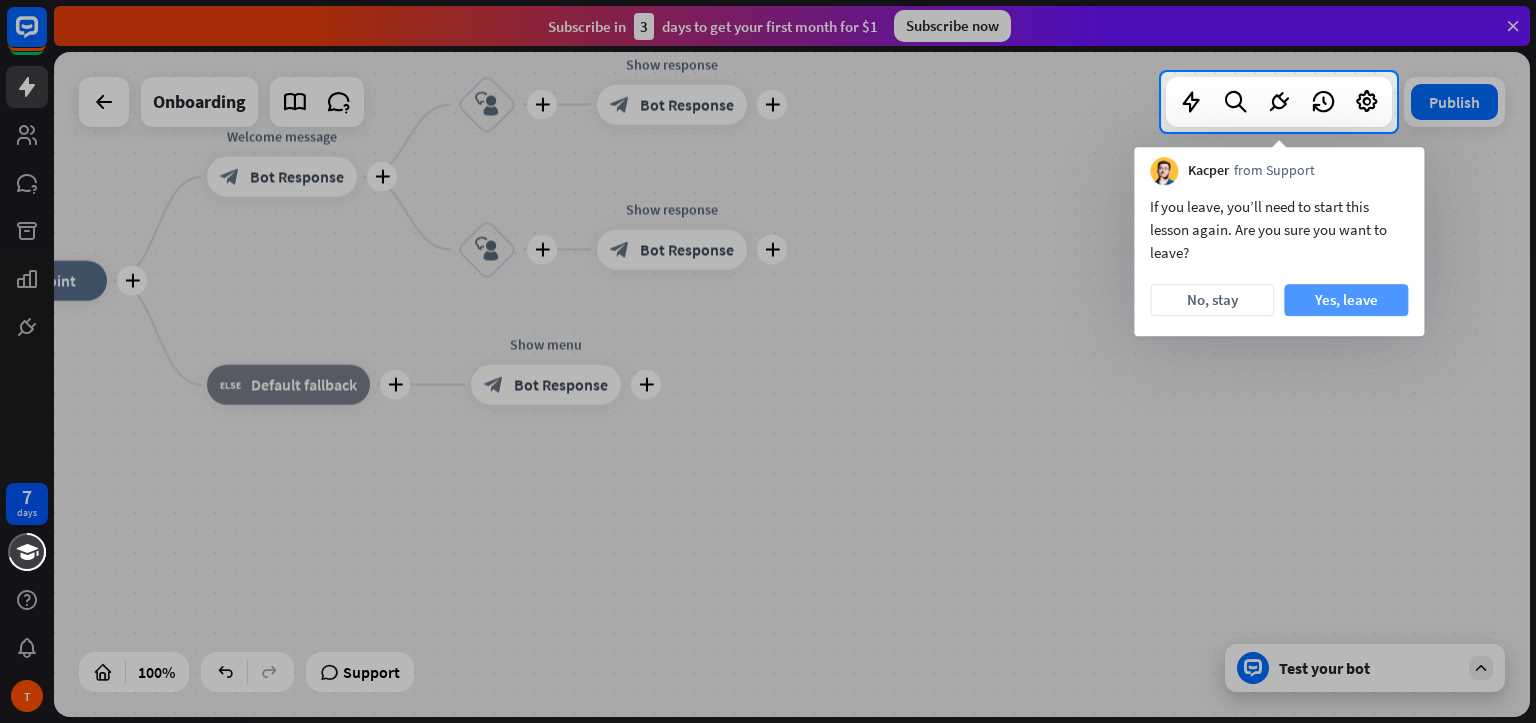 click on "Yes, leave" at bounding box center [1346, 300] 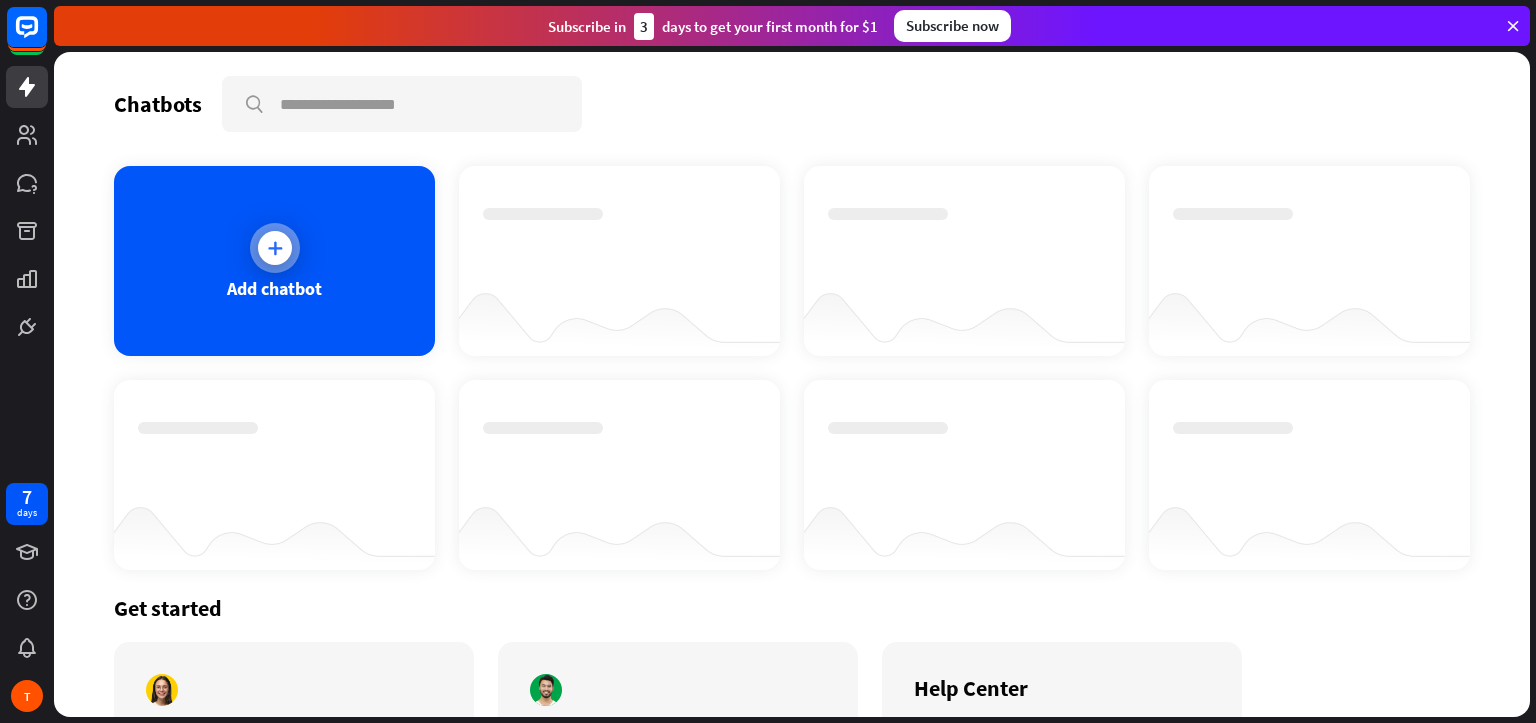 click on "Add chatbot" at bounding box center (274, 261) 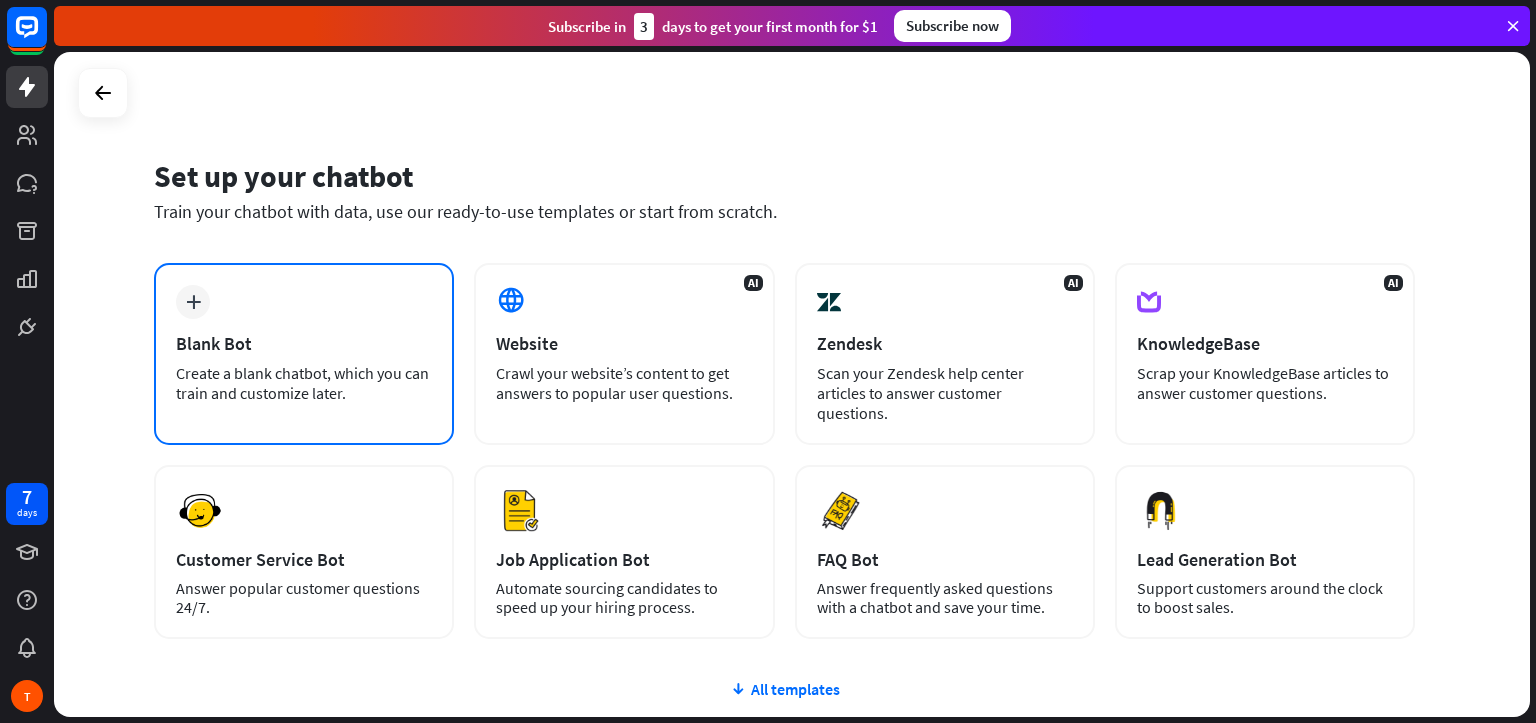 click on "plus   Blank Bot
Create a blank chatbot, which you can train and
customize later." at bounding box center (304, 354) 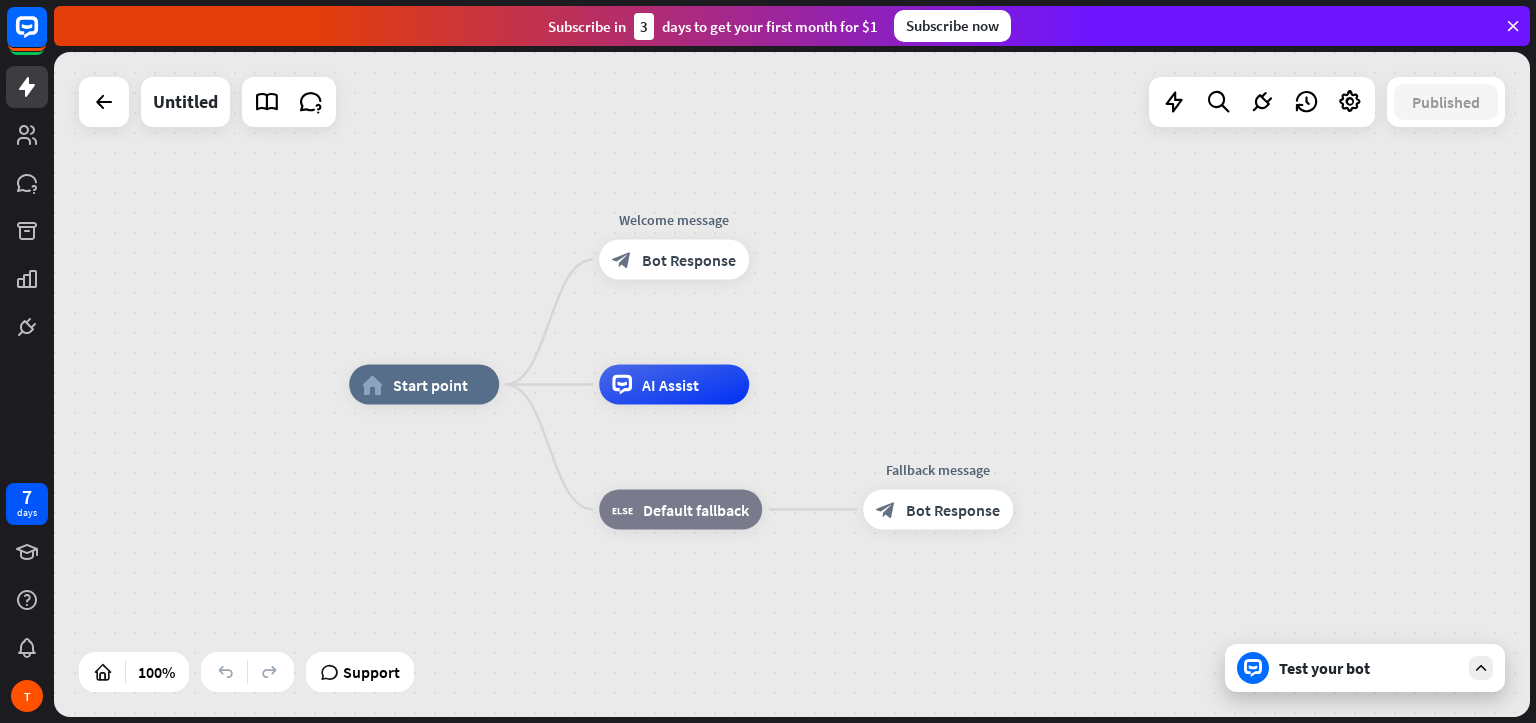 drag, startPoint x: 1535, startPoint y: 2, endPoint x: 984, endPoint y: 162, distance: 573.7604 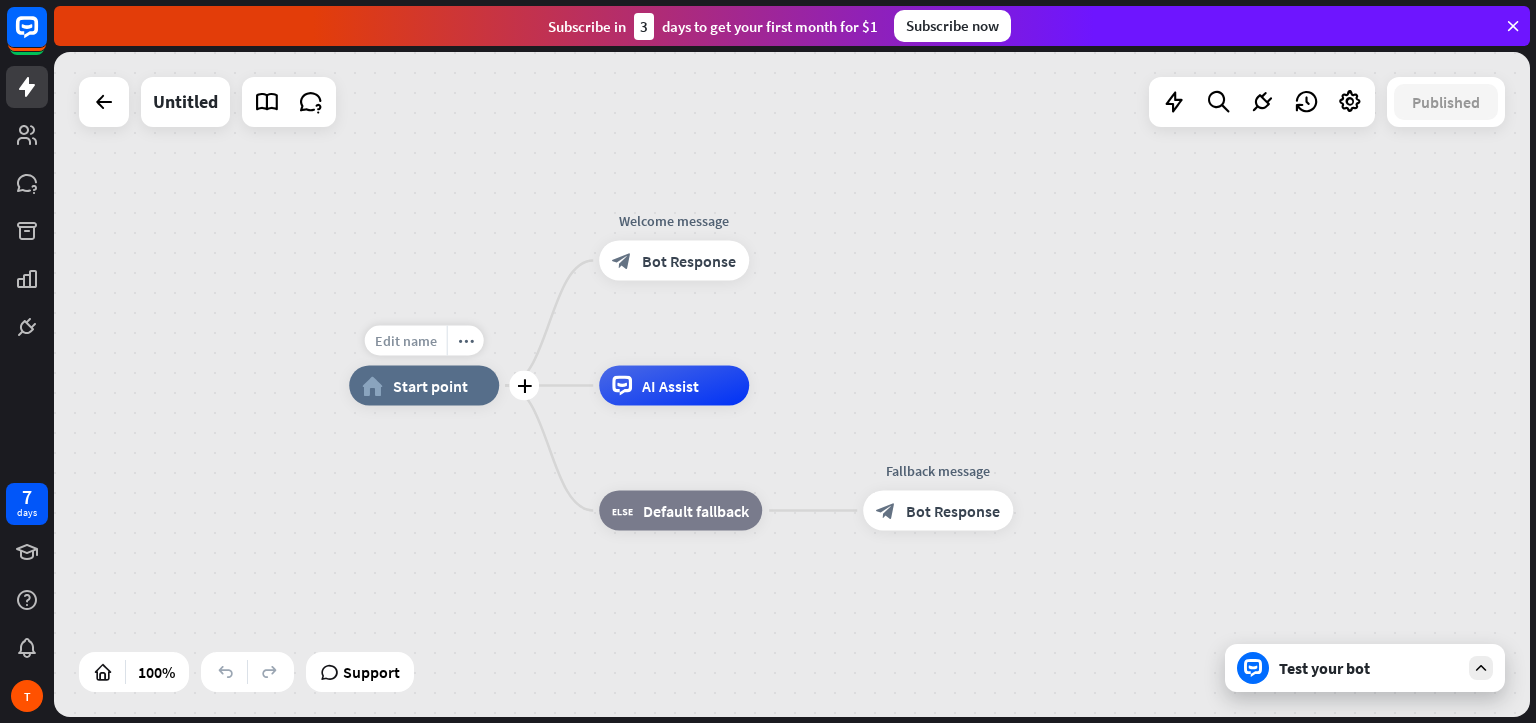 click on "Edit name" at bounding box center [406, 341] 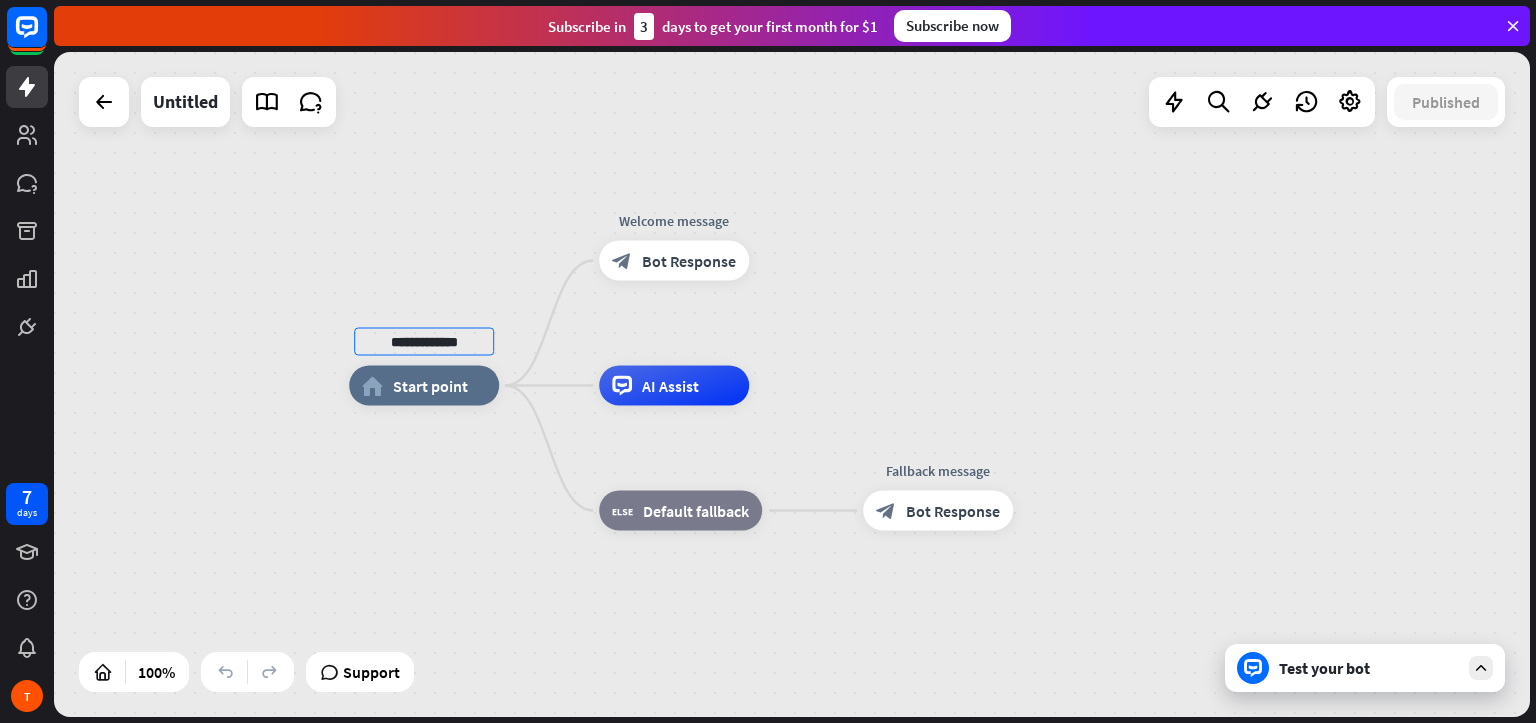 type on "**********" 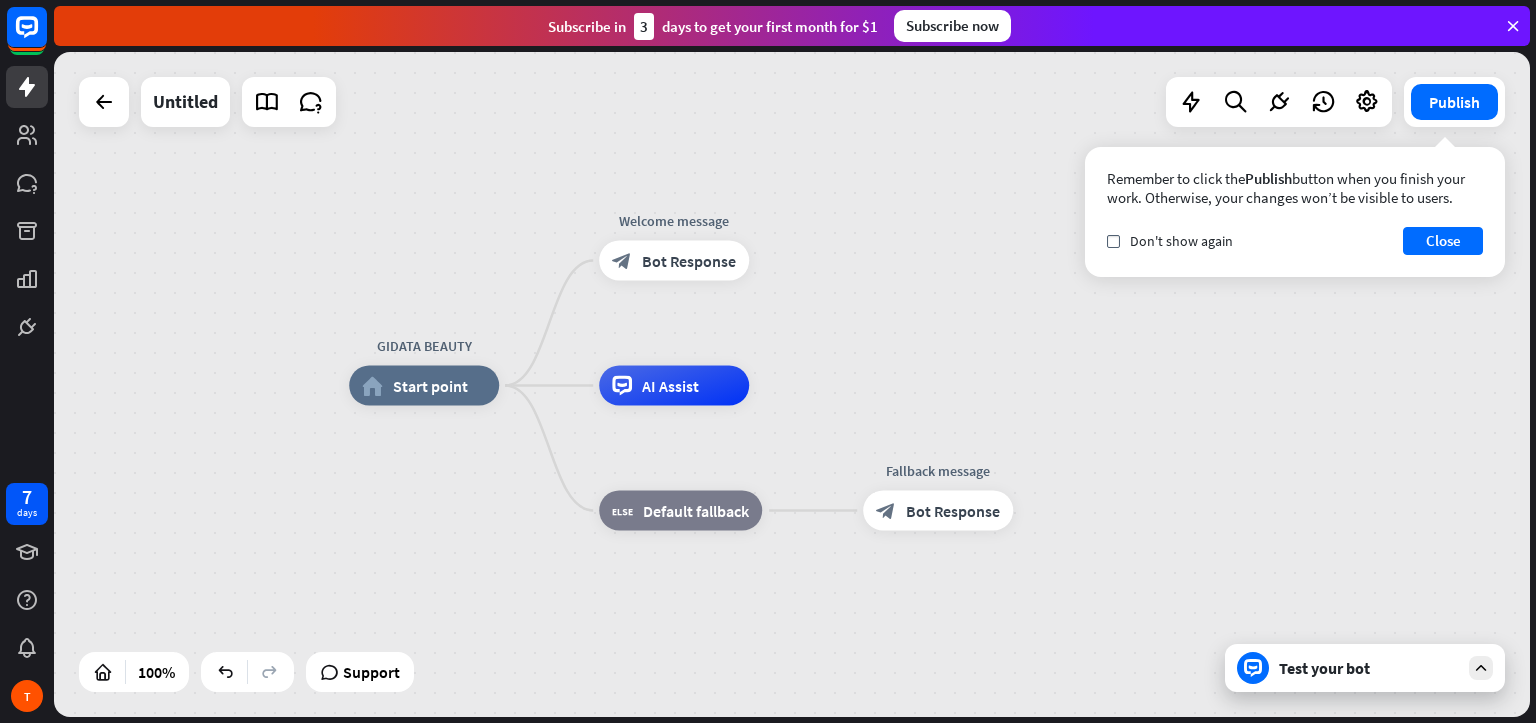 click on "Test your bot" at bounding box center (1365, 668) 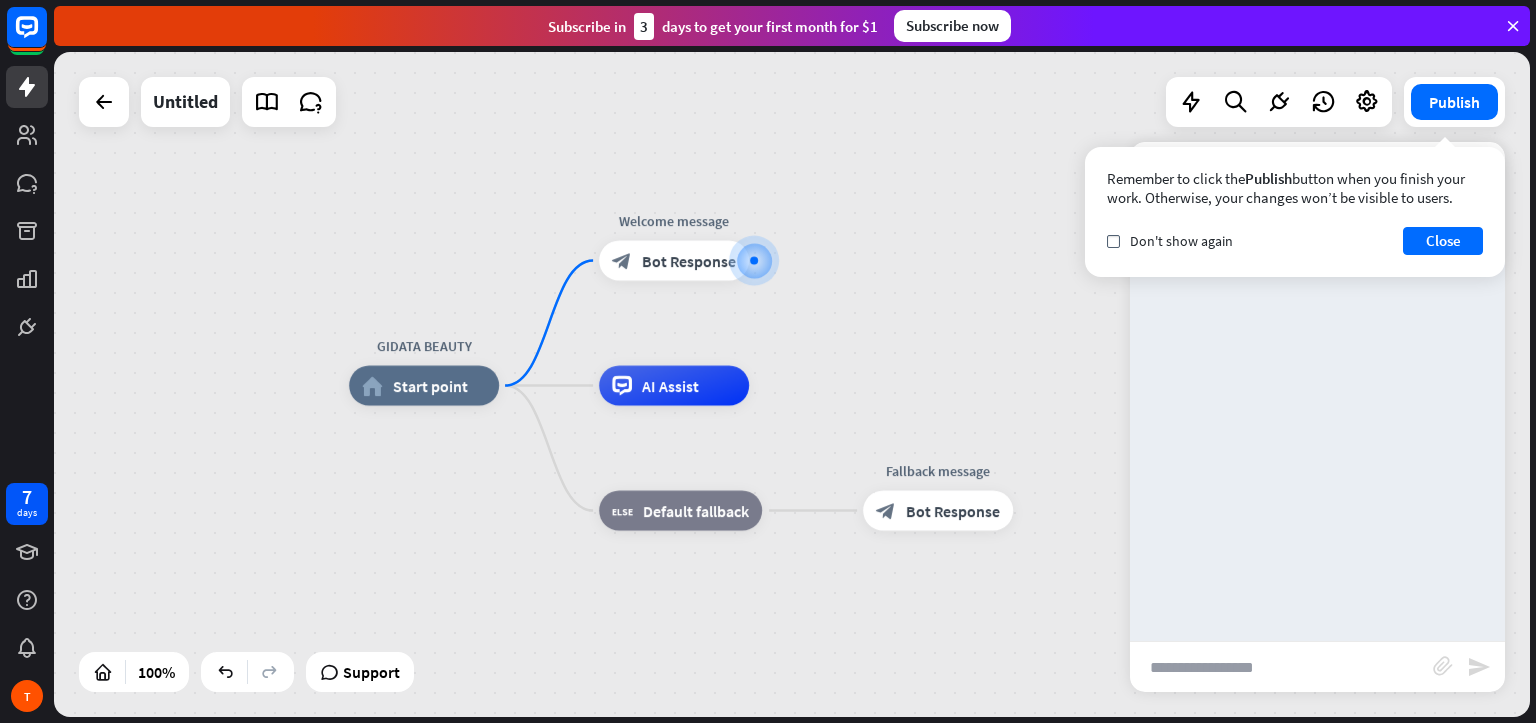 click on "GIDATA BEAUTY   home_2   Start point                     Welcome message   block_bot_response   Bot Response                         AI Assist                   block_fallback   Default fallback                 Fallback message   block_bot_response   Bot Response" at bounding box center (1087, 718) 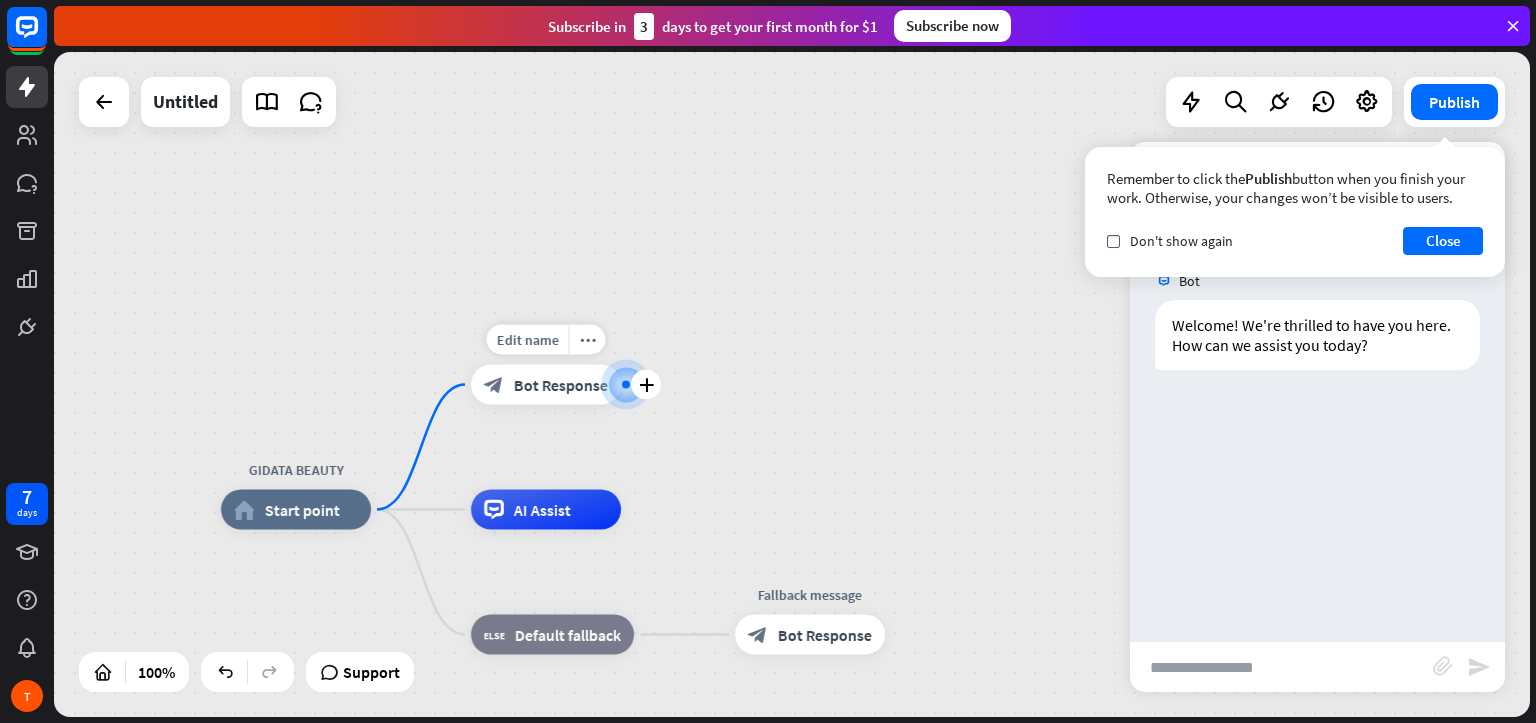 click on "block_bot_response   Bot Response" at bounding box center [546, 385] 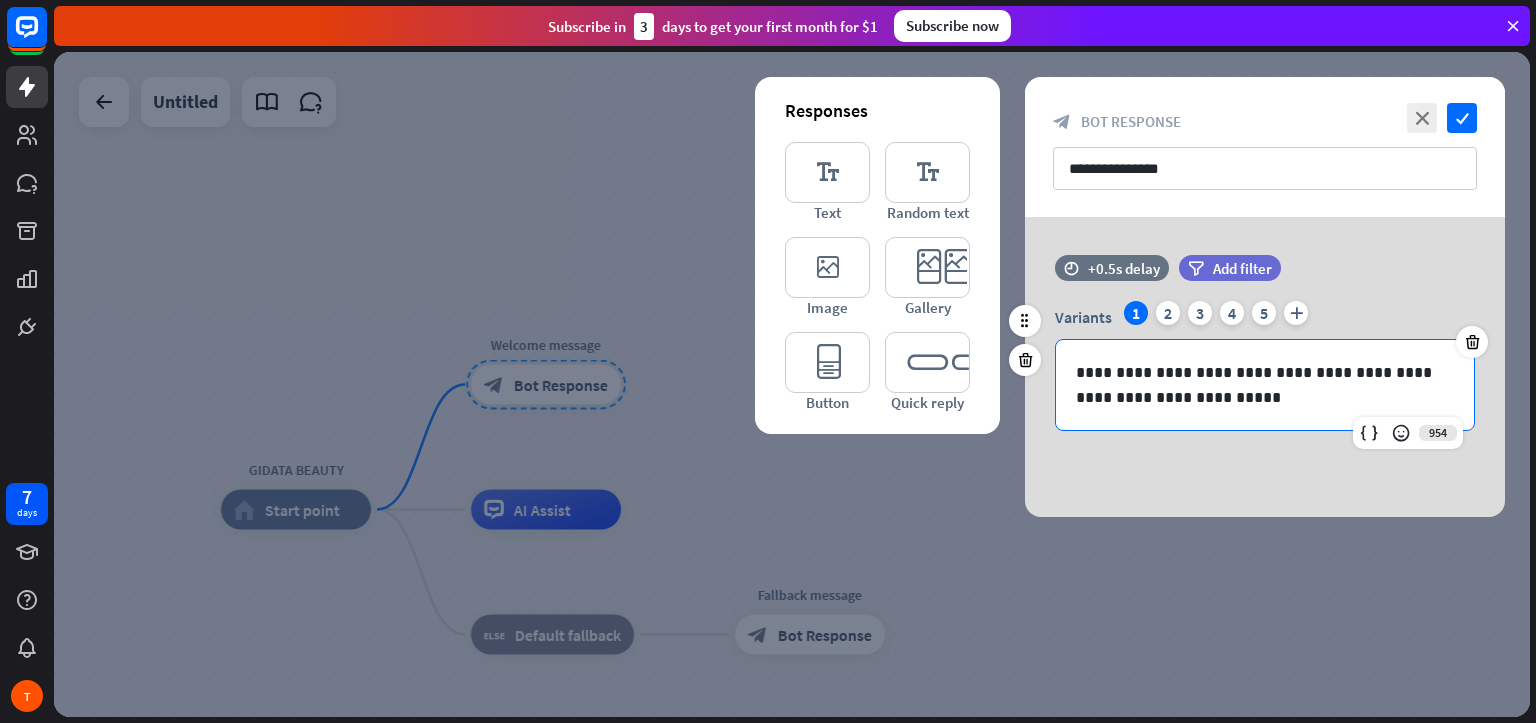 click on "**********" at bounding box center [1265, 385] 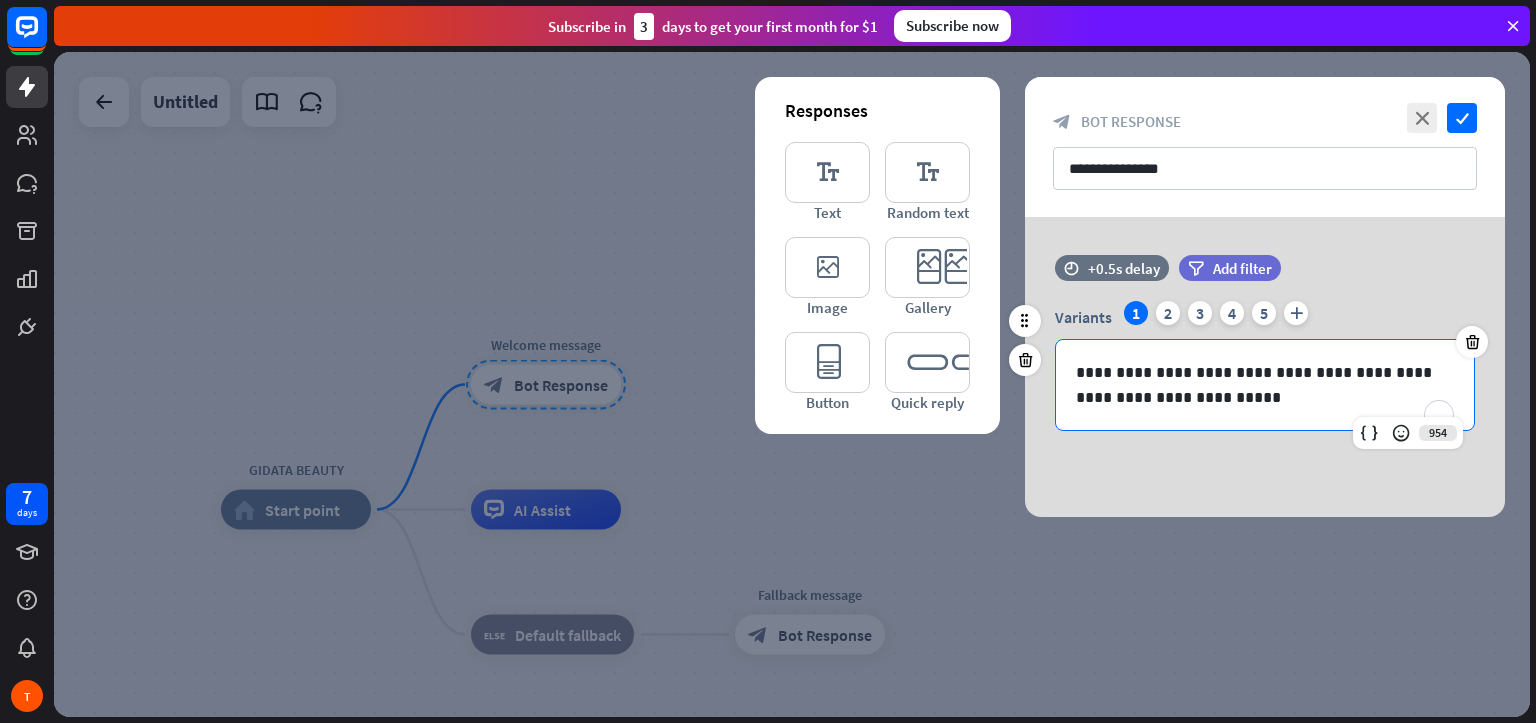 type 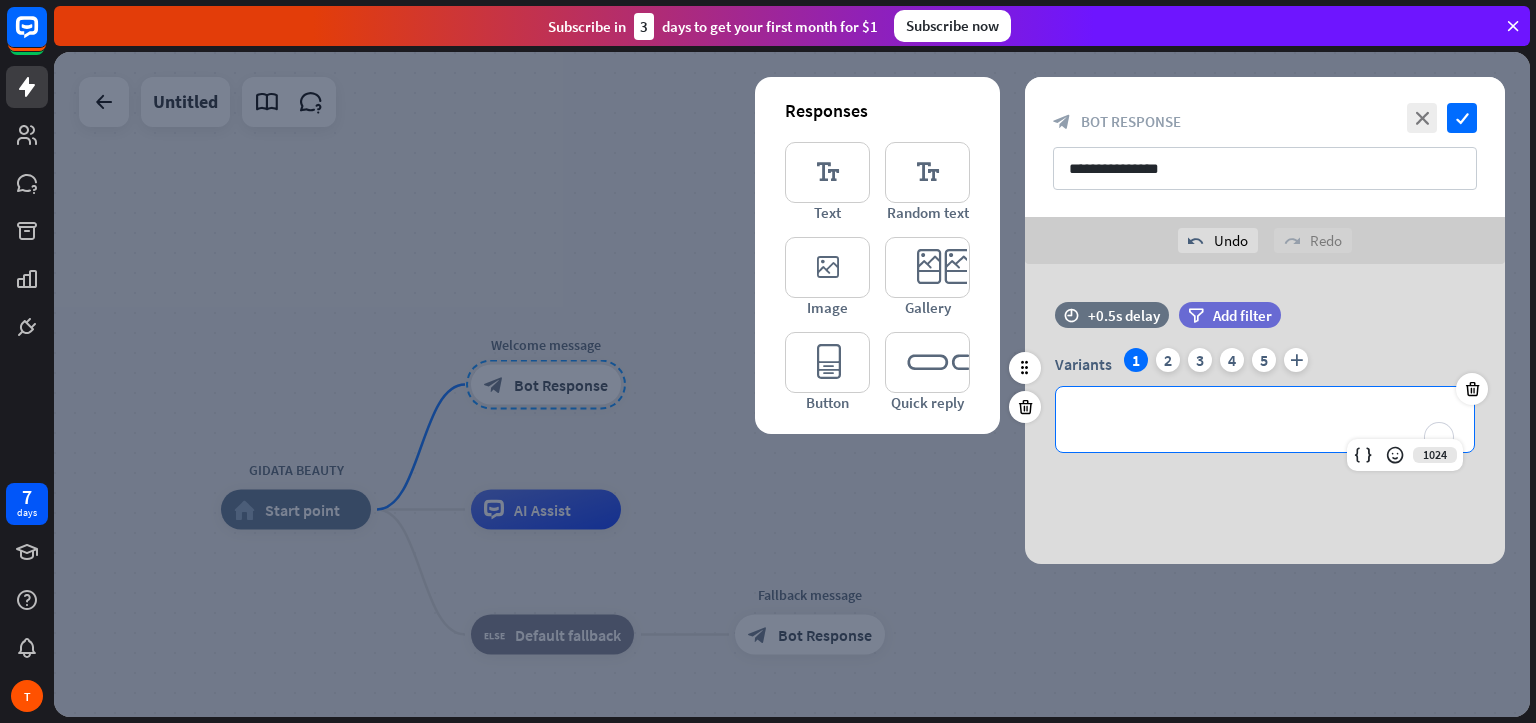 scroll, scrollTop: 309, scrollLeft: 0, axis: vertical 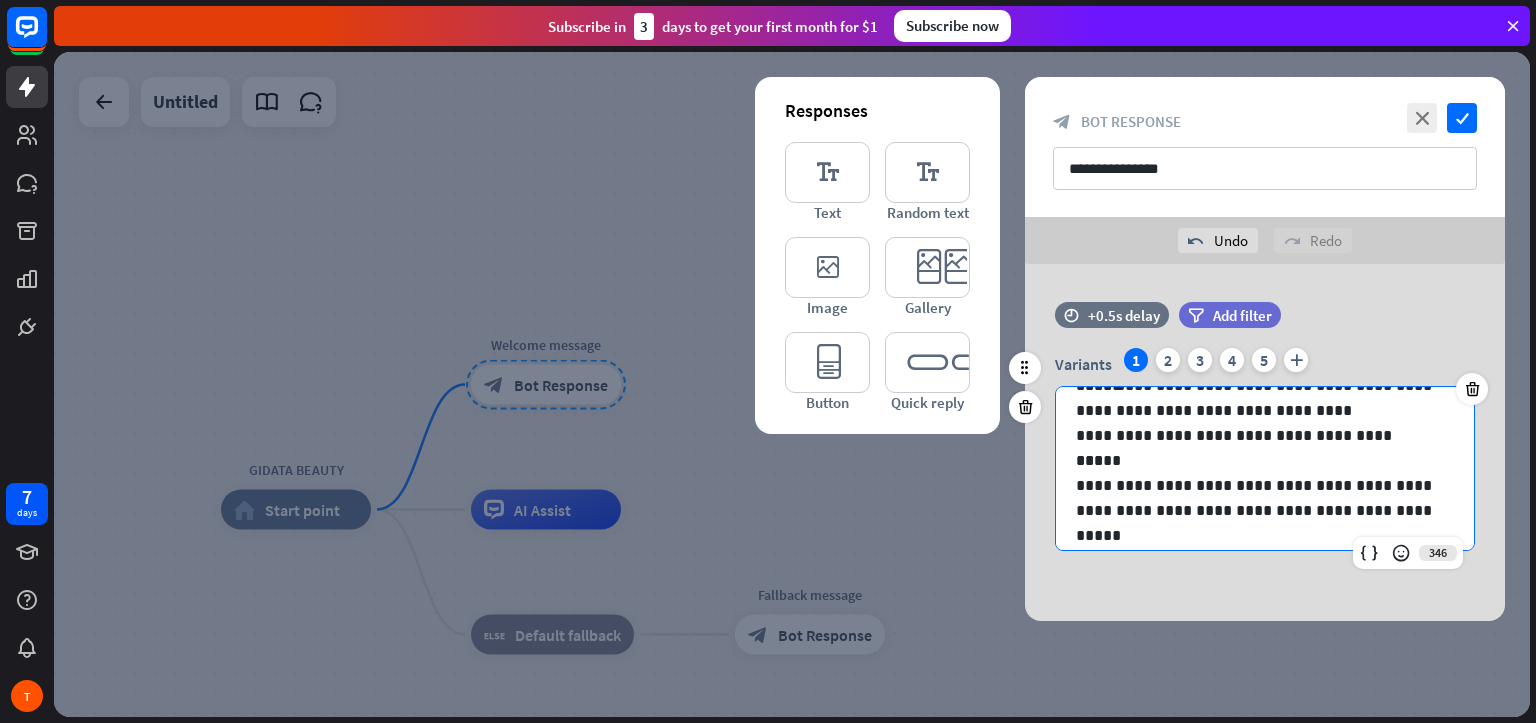 click on "**********" at bounding box center [1257, 498] 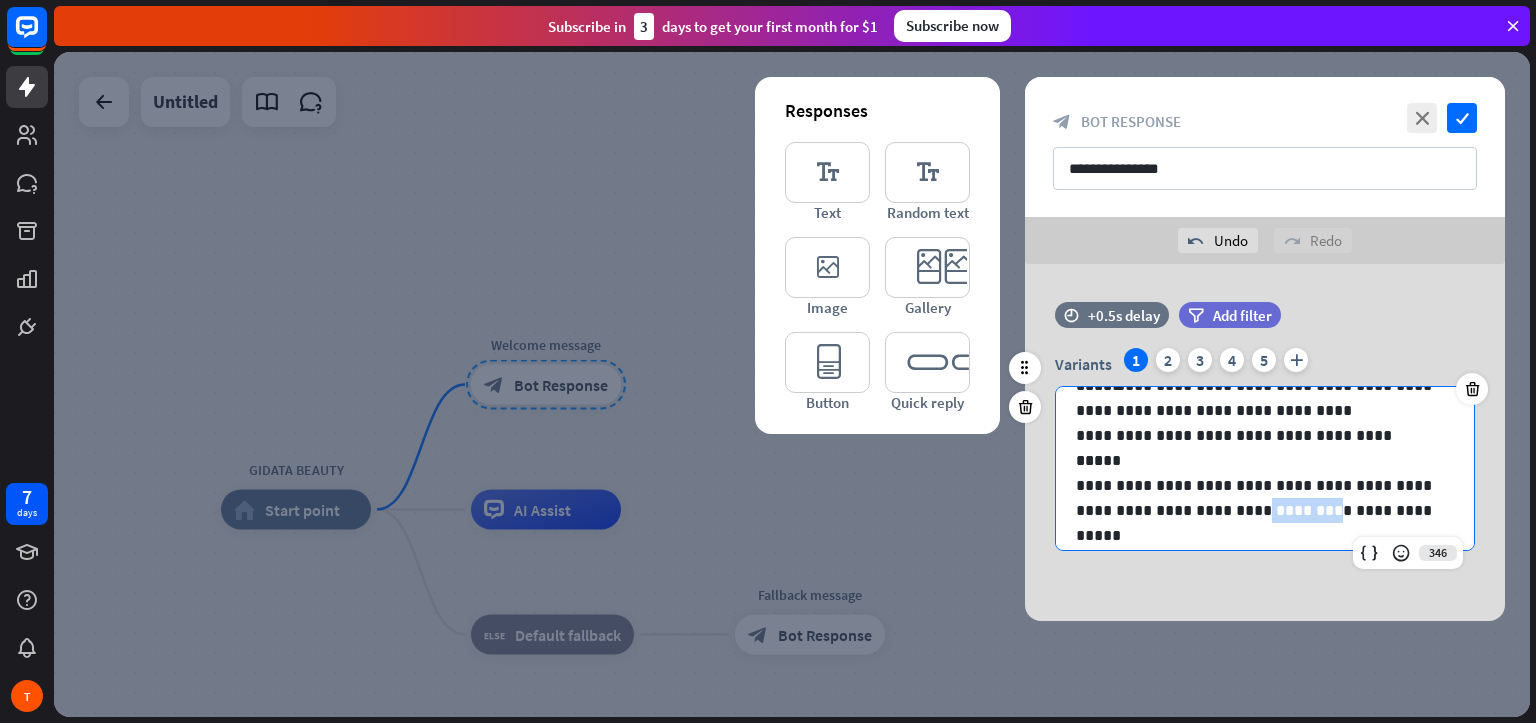 click on "**********" at bounding box center (1257, 498) 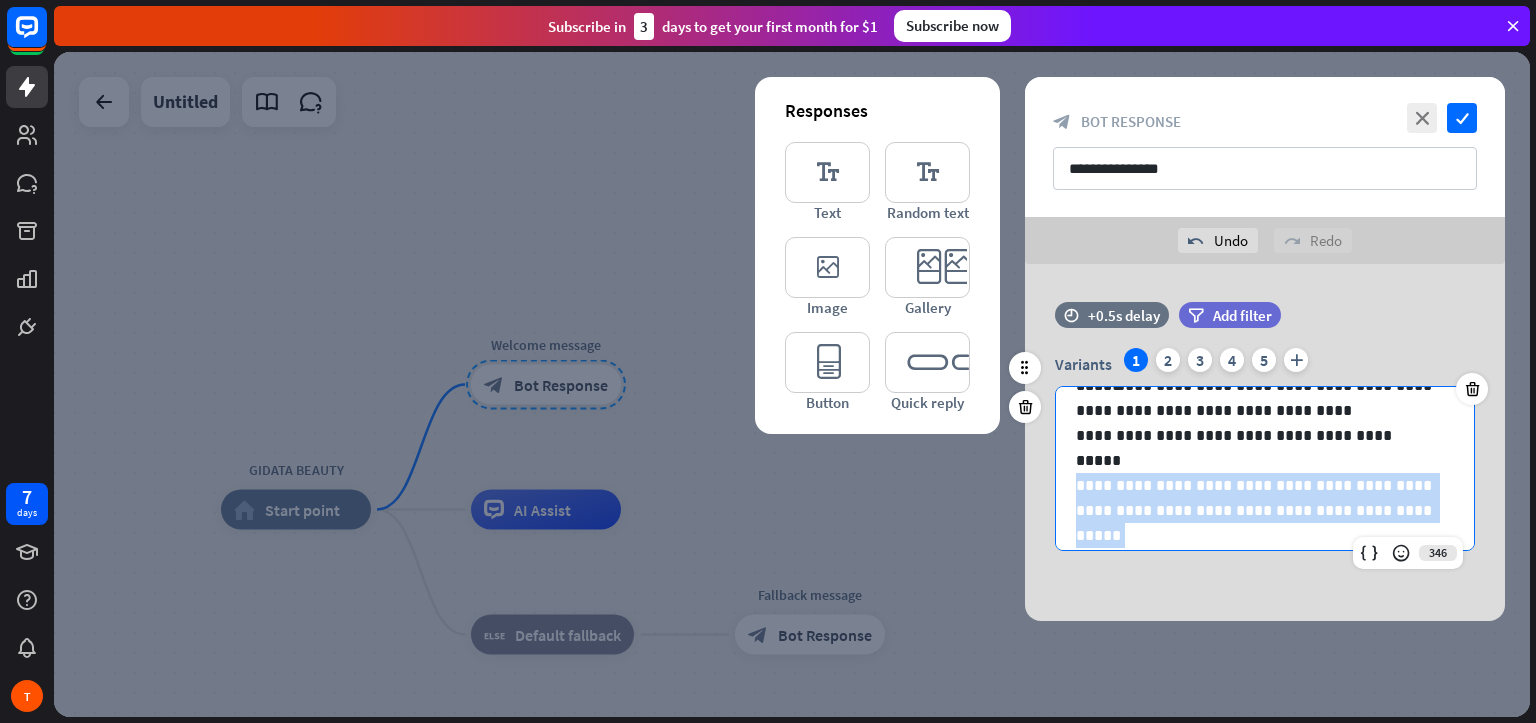 click on "**********" at bounding box center (1257, 498) 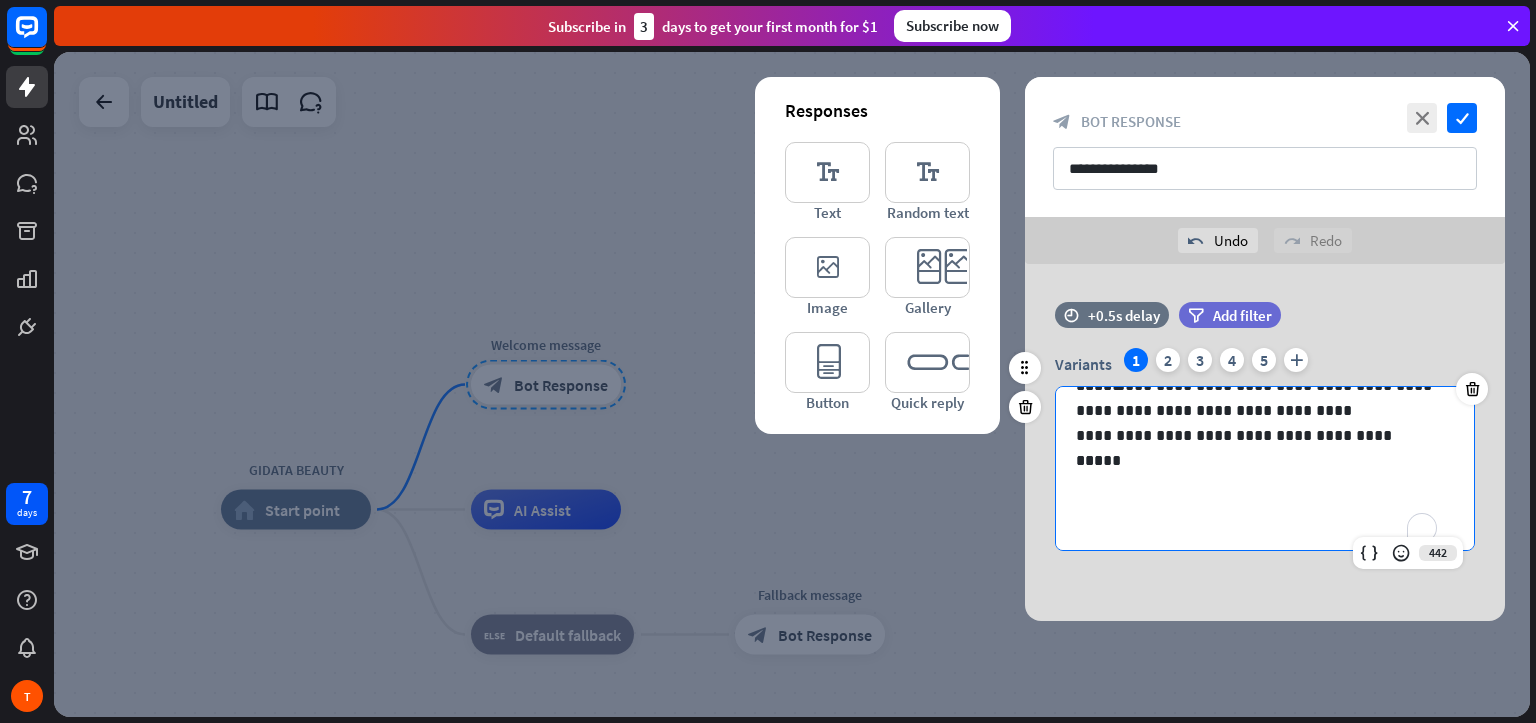 scroll, scrollTop: 301, scrollLeft: 0, axis: vertical 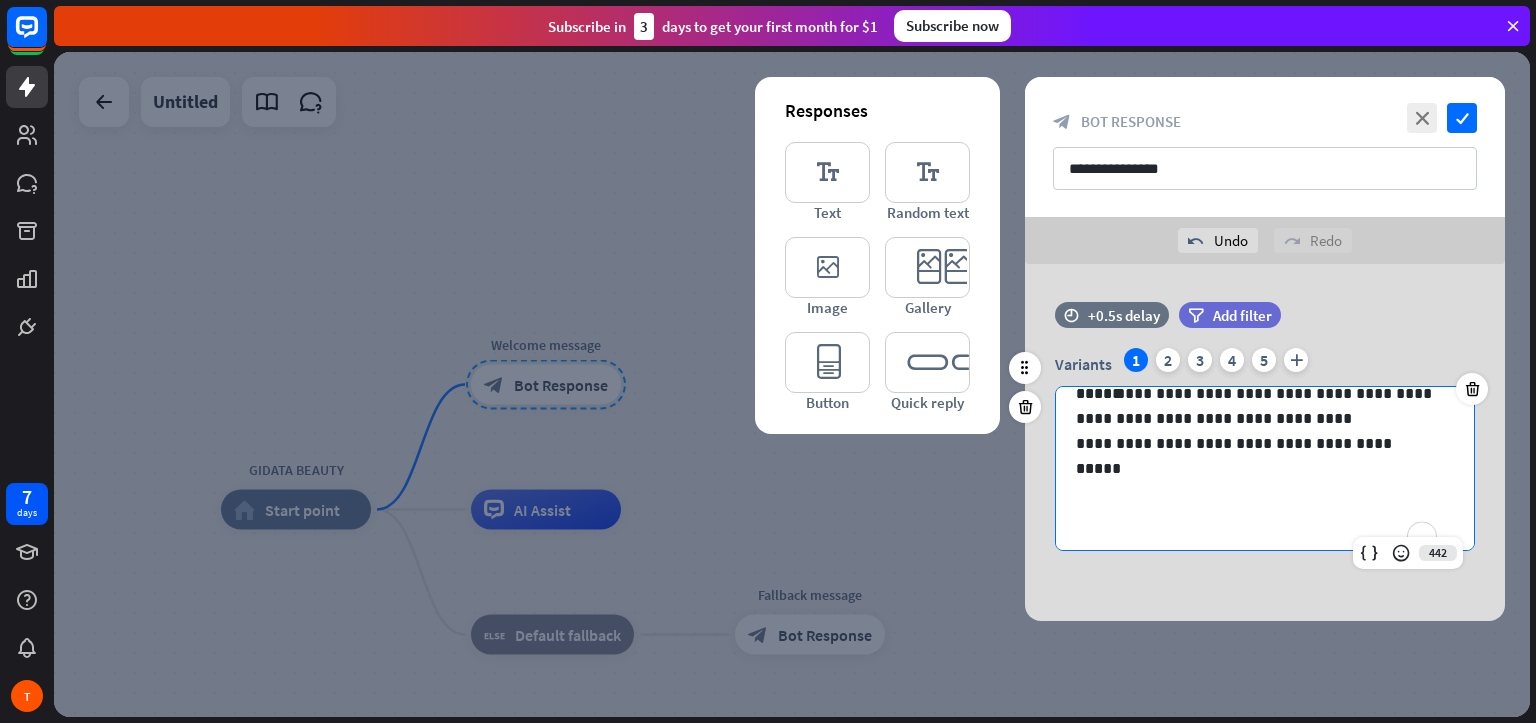 click at bounding box center [1257, 493] 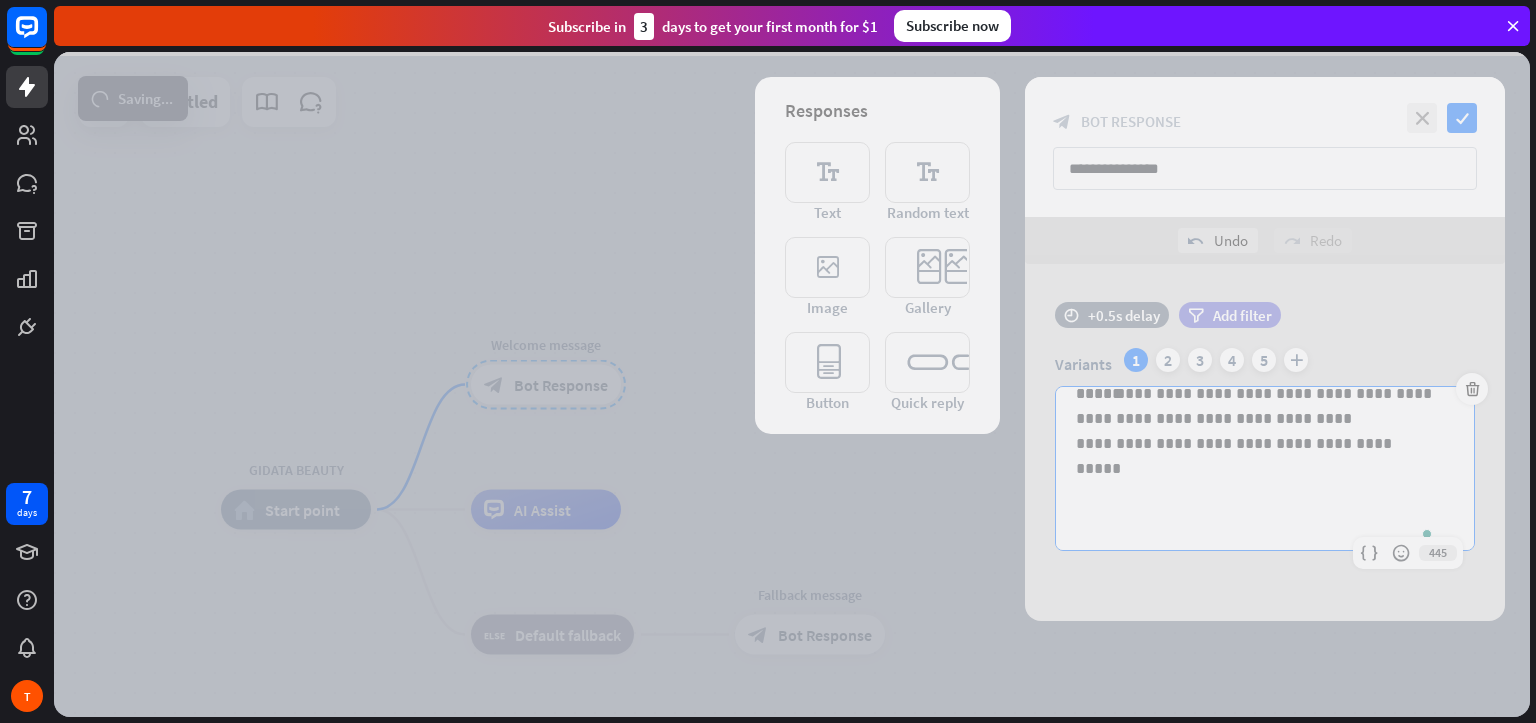 scroll, scrollTop: 300, scrollLeft: 0, axis: vertical 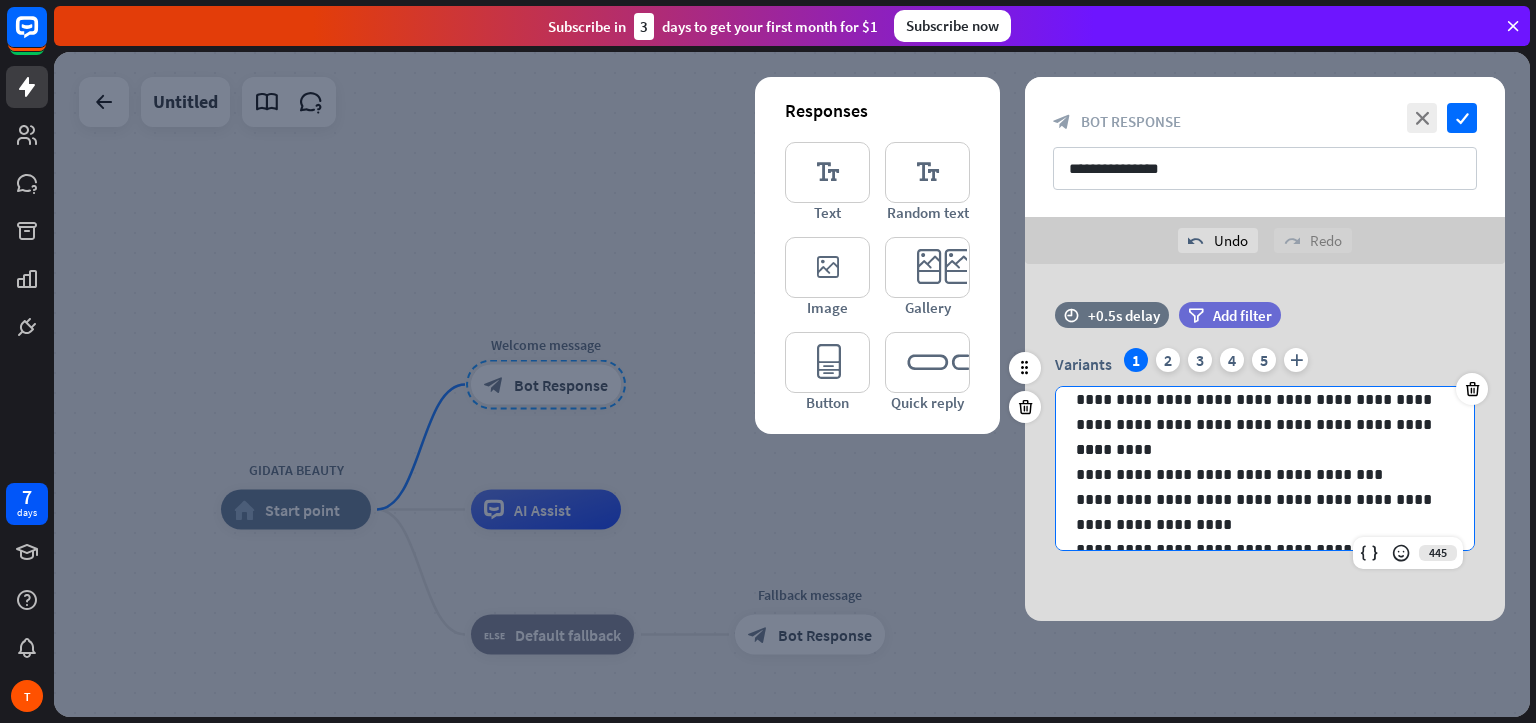 click on "**********" at bounding box center [1257, 412] 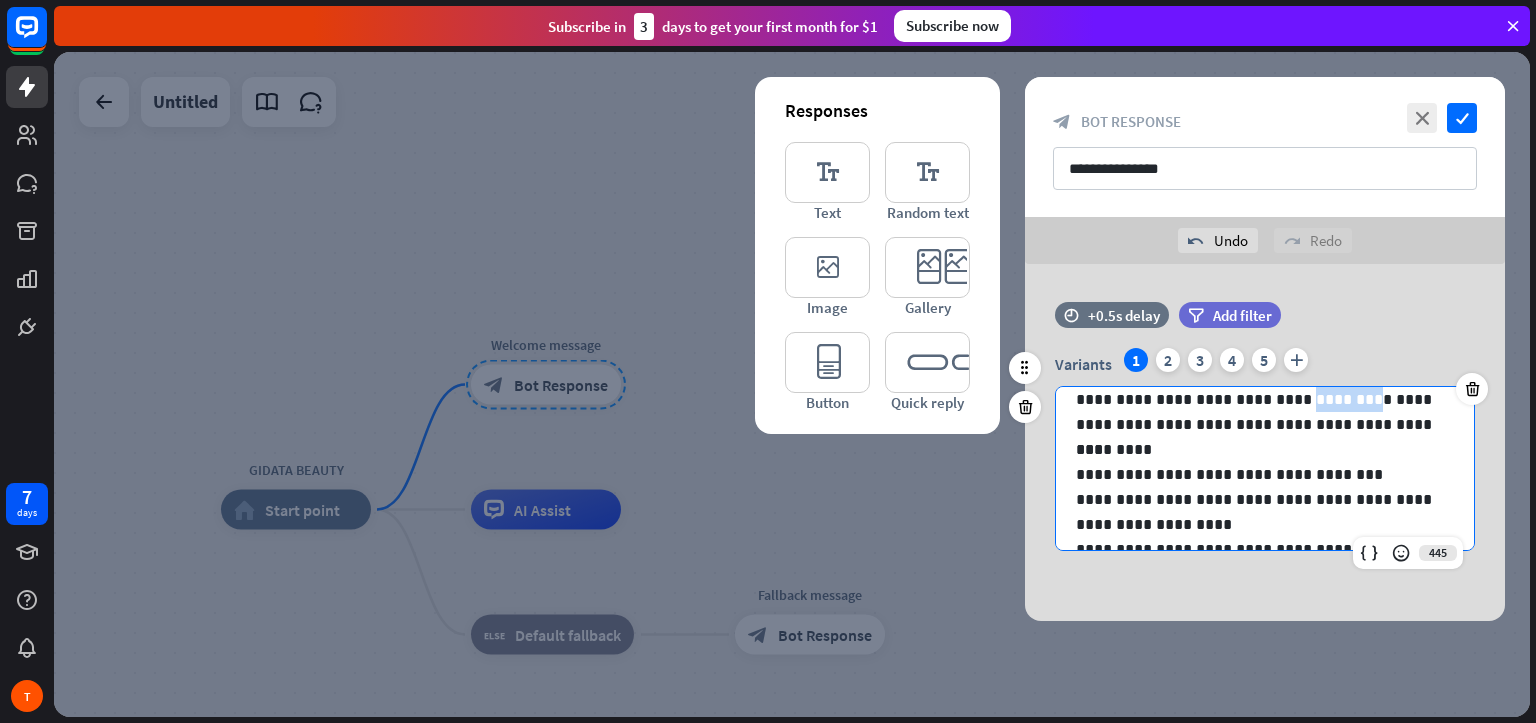 click on "**********" at bounding box center (1257, 412) 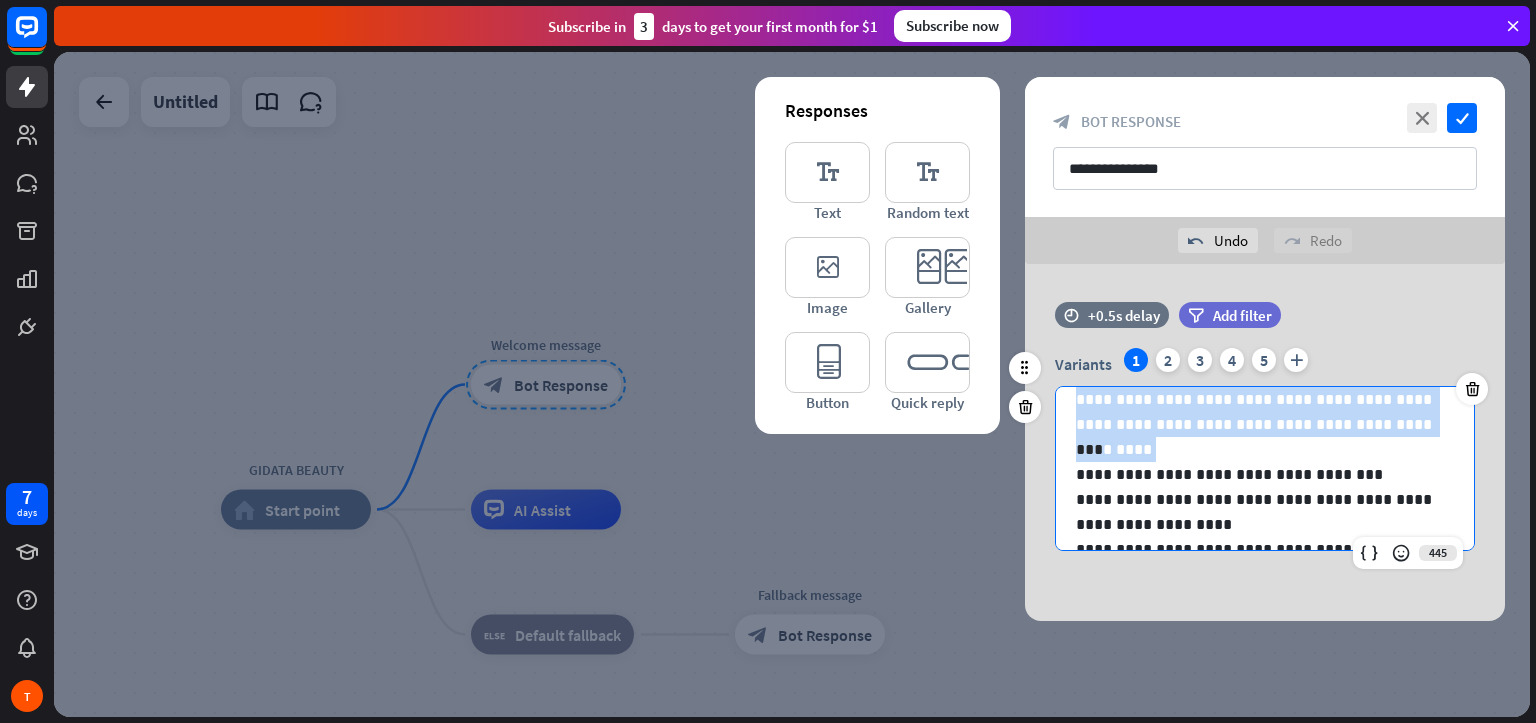 click on "**********" at bounding box center [1257, 412] 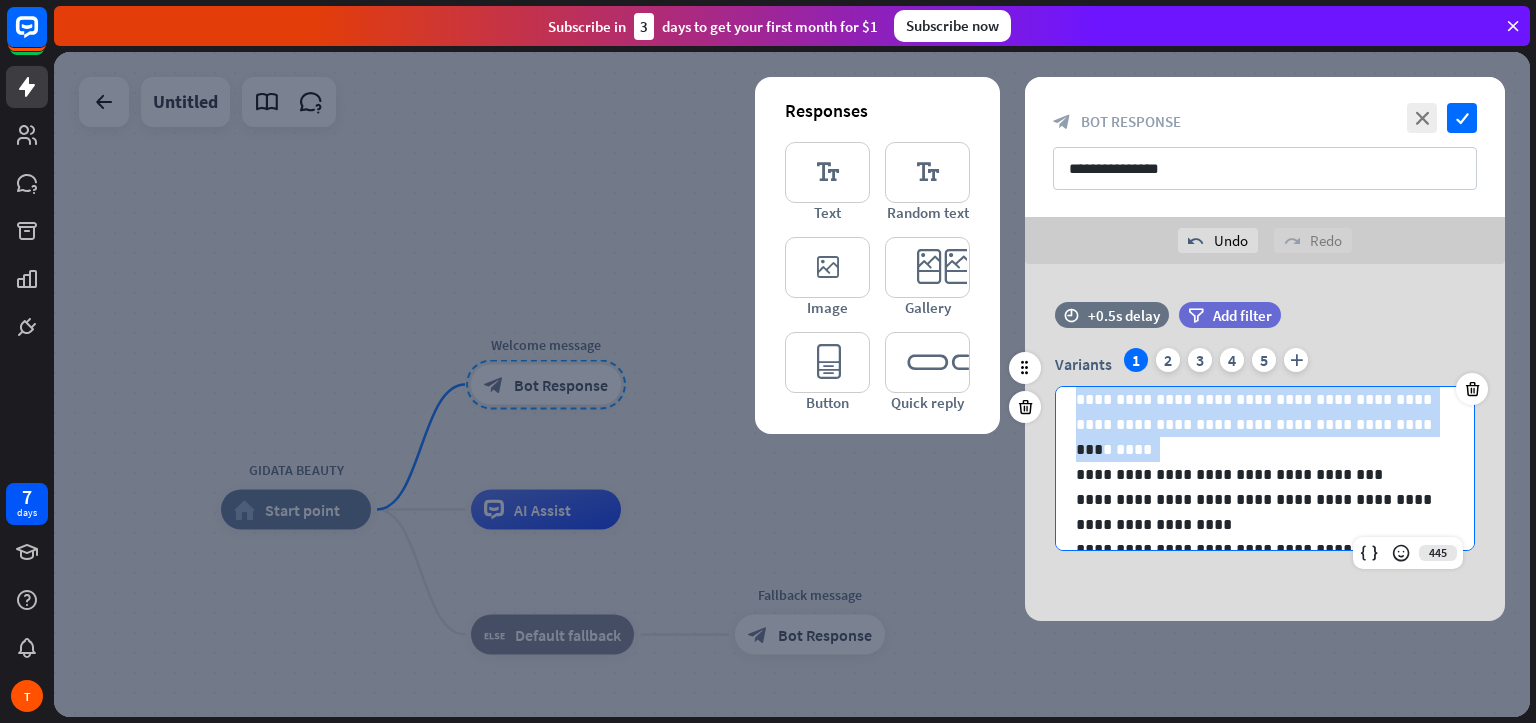 click on "**********" at bounding box center (1257, 412) 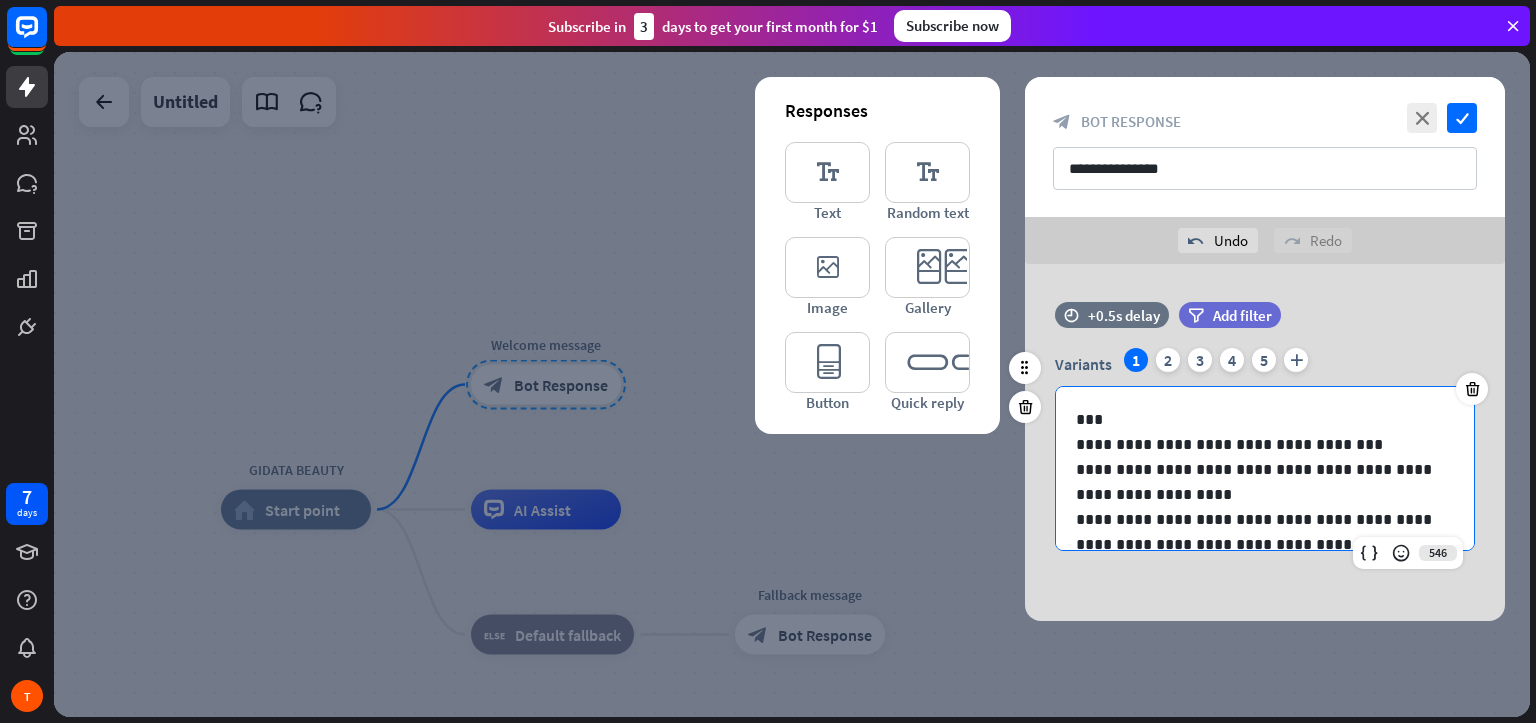 click on "***" at bounding box center (1257, 419) 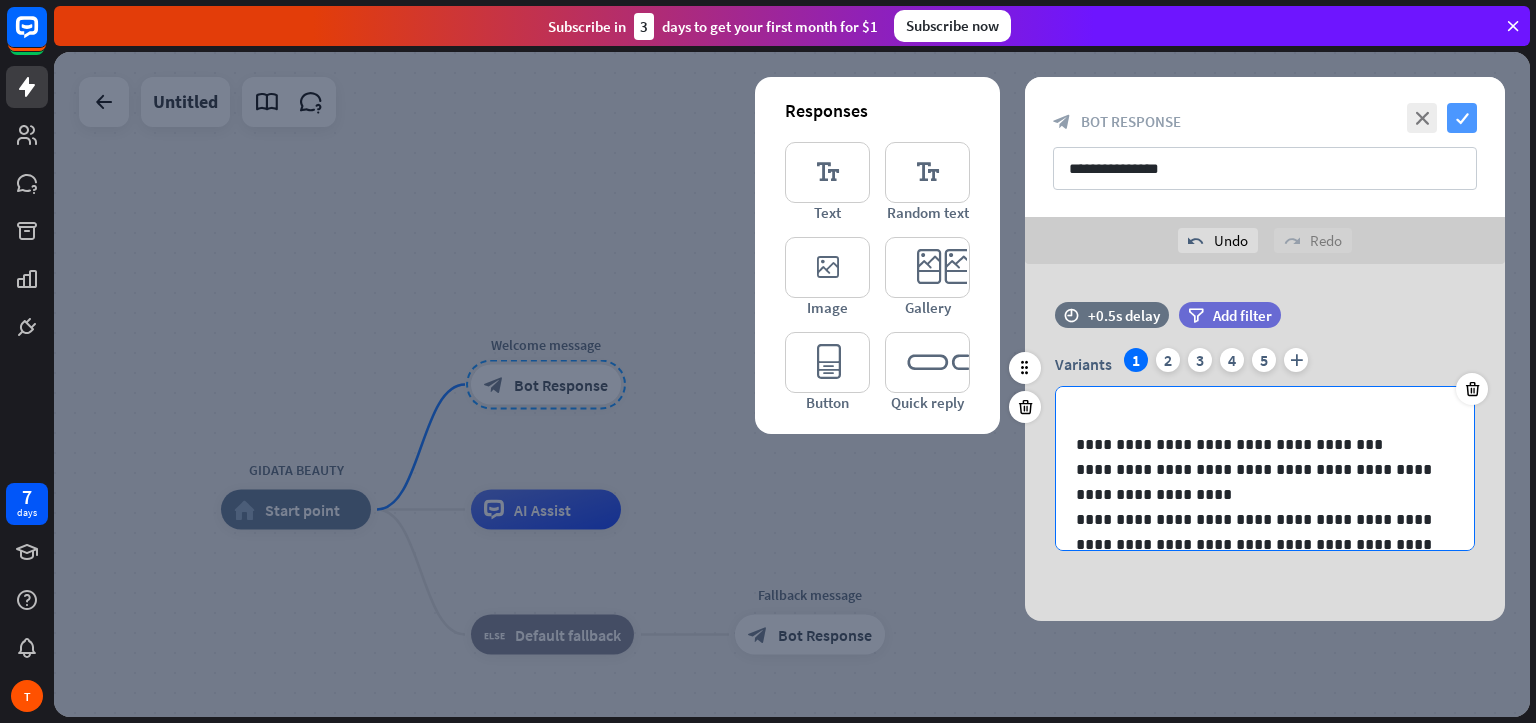 click on "check" at bounding box center [1462, 118] 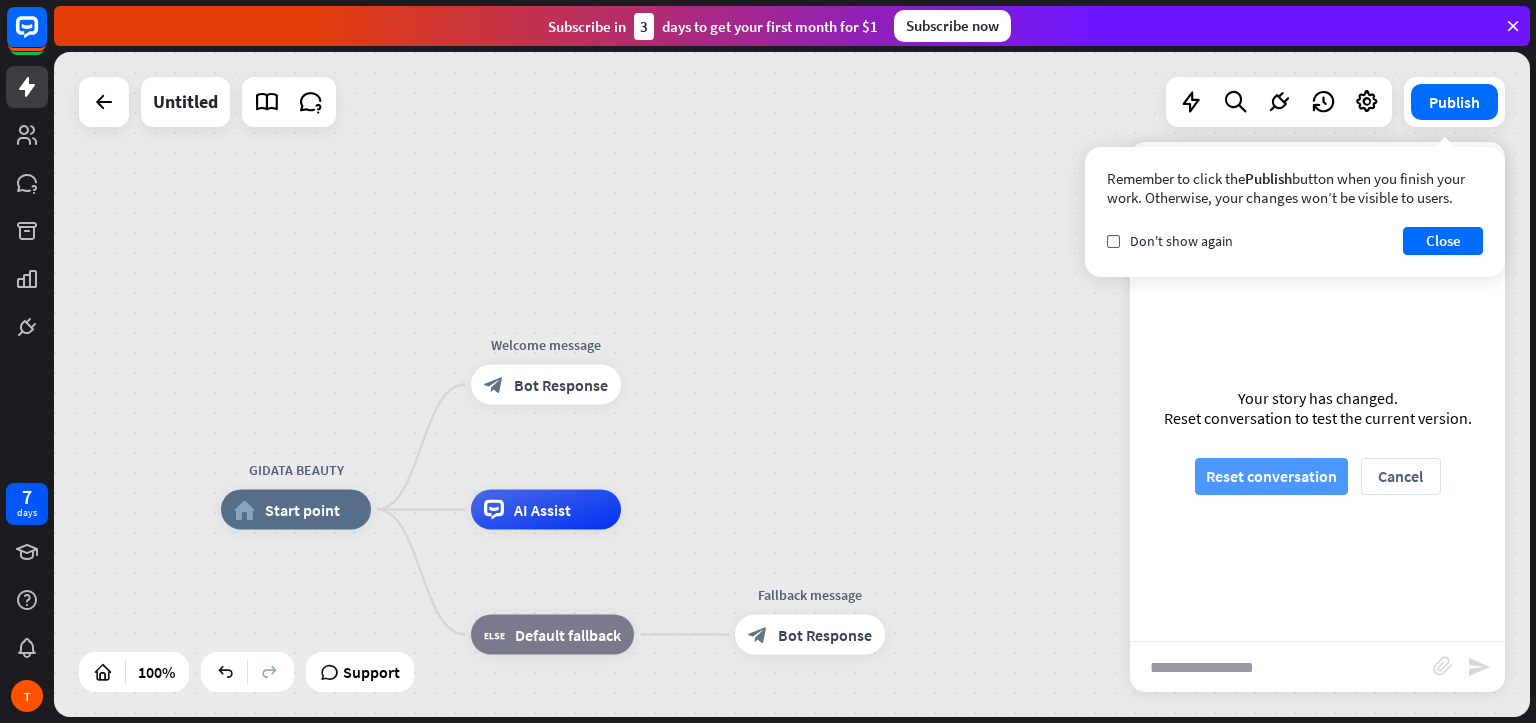 click on "Reset conversation" at bounding box center [1271, 476] 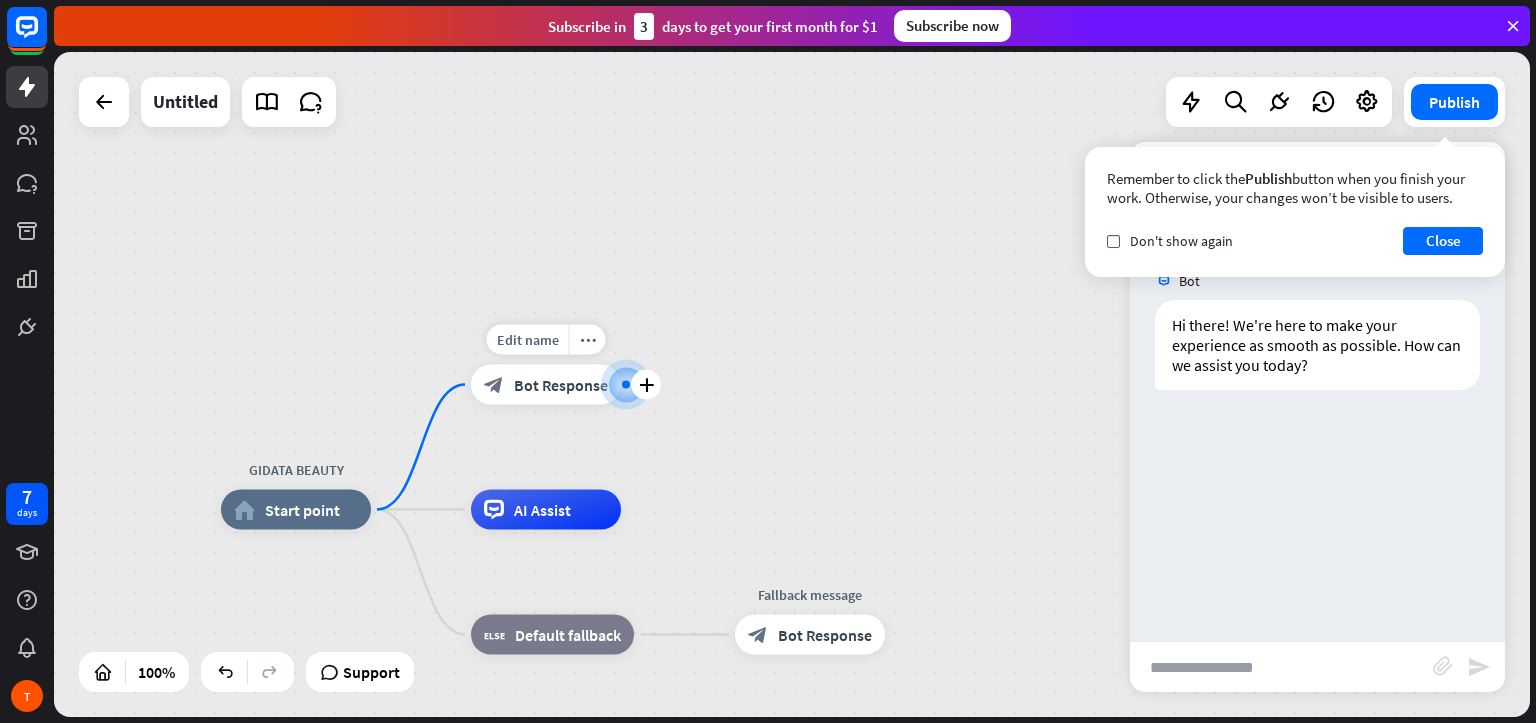 click on "block_bot_response   Bot Response" at bounding box center (546, 385) 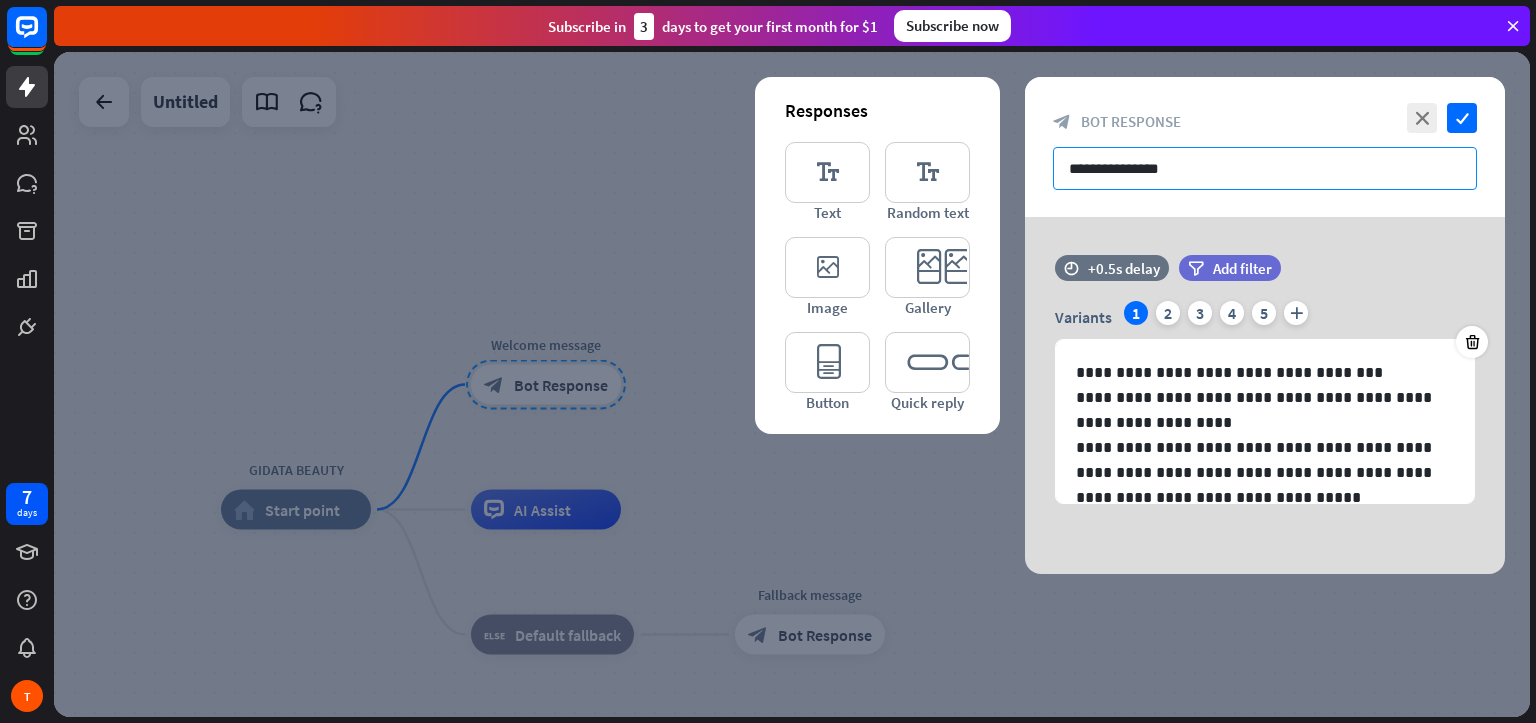 click on "**********" at bounding box center [1265, 168] 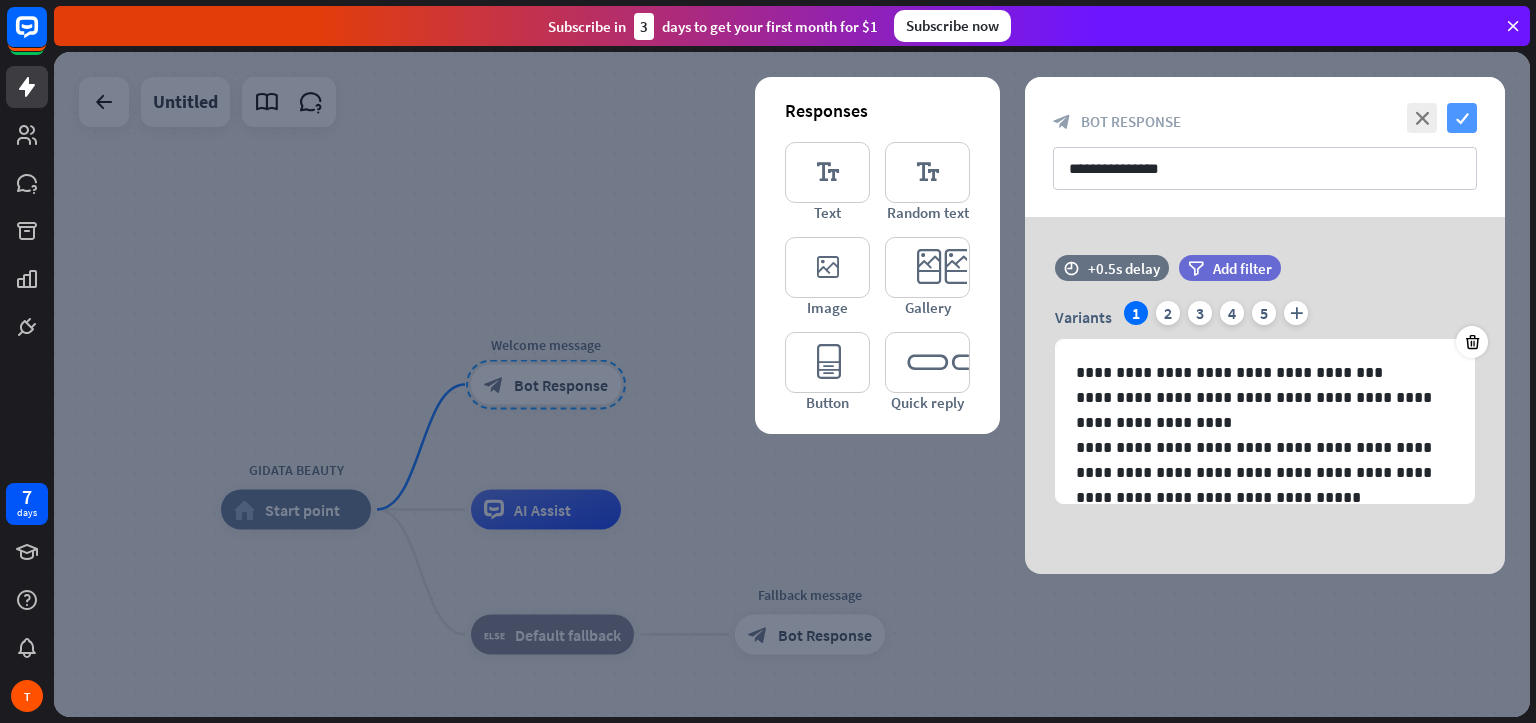 click on "check" at bounding box center [1462, 118] 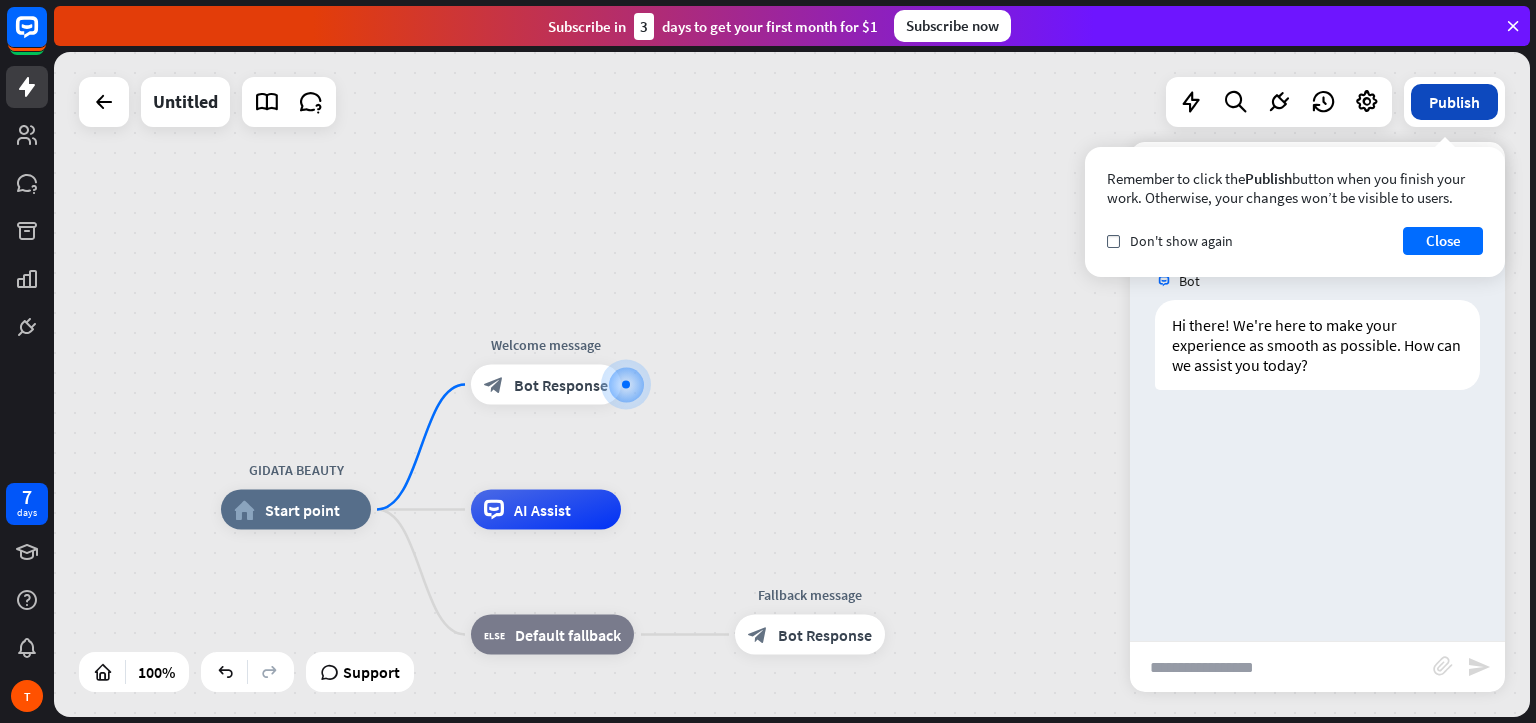 click on "Publish" at bounding box center [1454, 102] 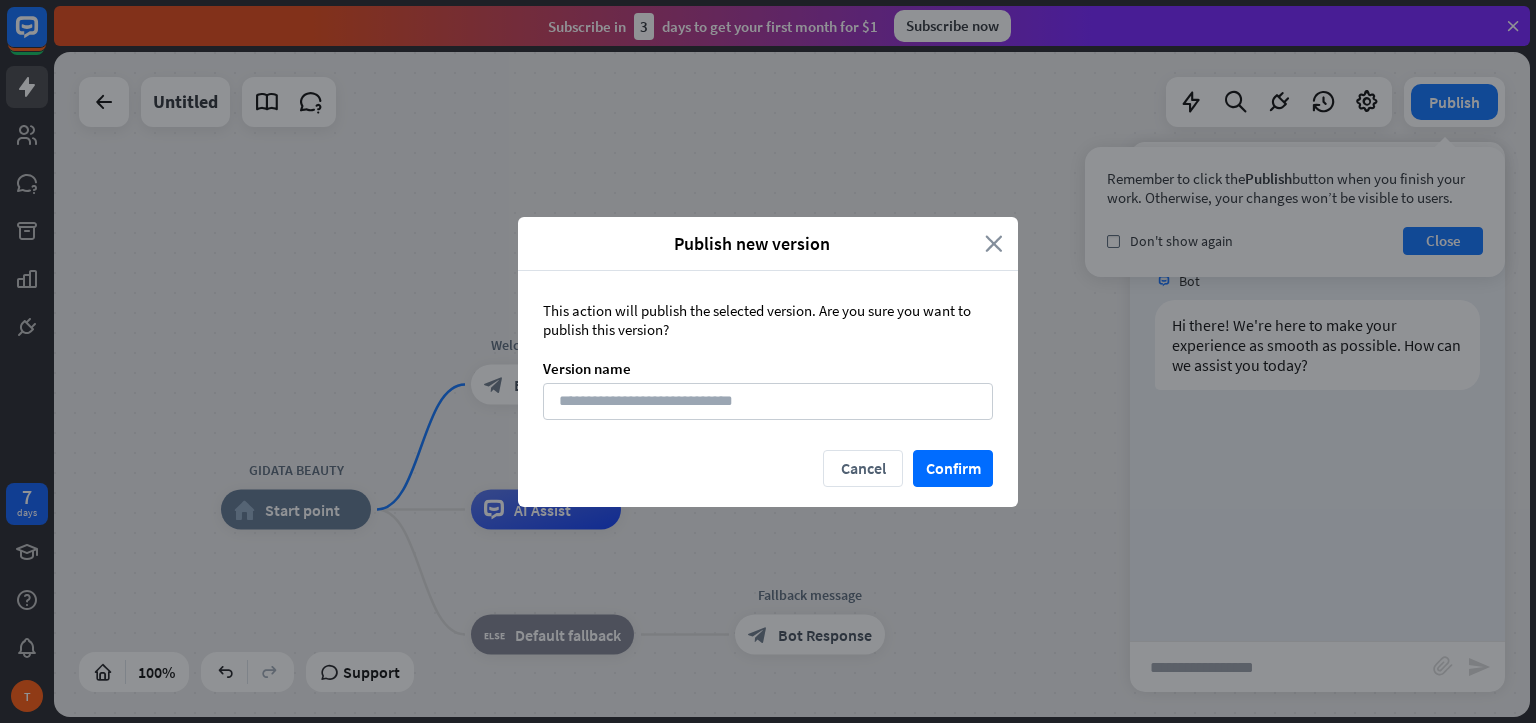 click on "close" at bounding box center (994, 243) 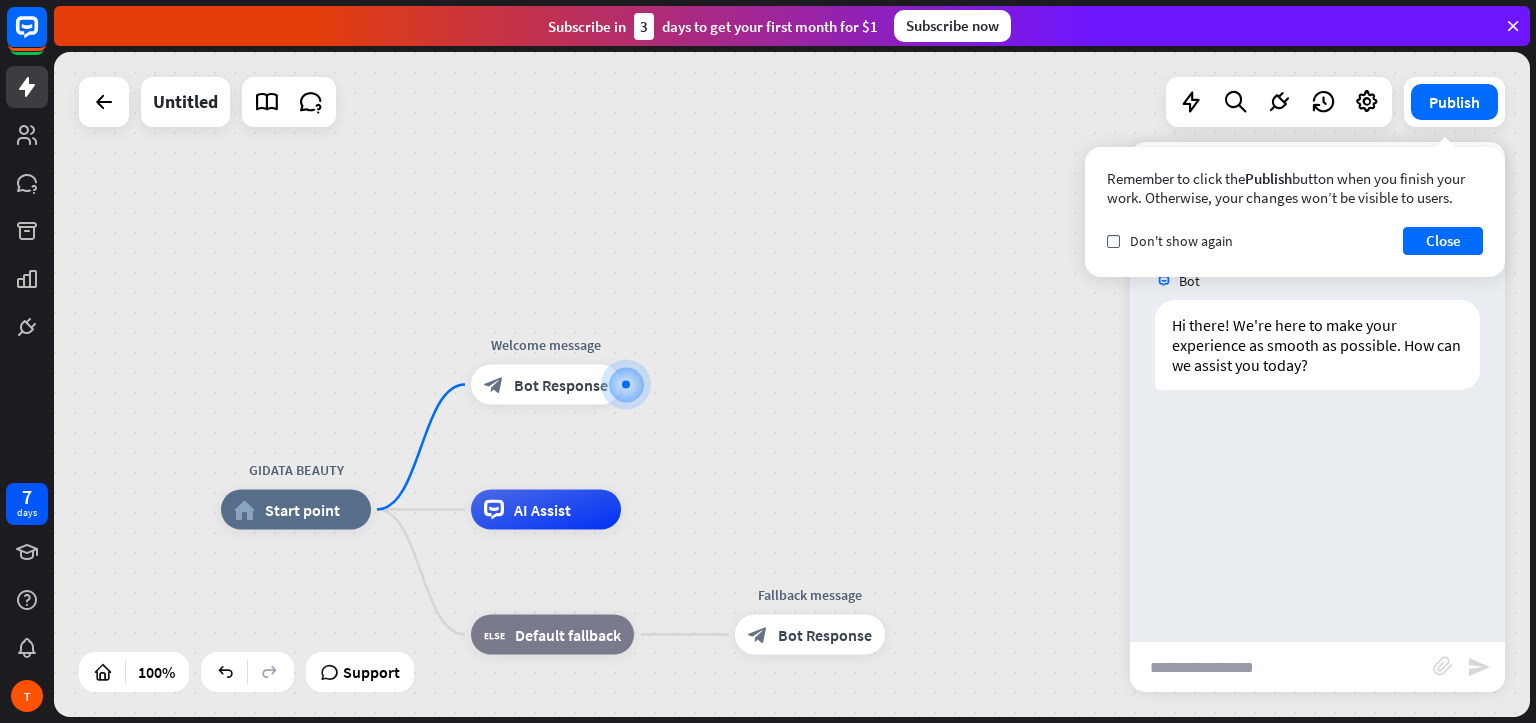 click on "GIDATA BEAUTY   home_2   Start point                 Welcome message   block_bot_response   Bot Response                         AI Assist                   block_fallback   Default fallback                 Fallback message   block_bot_response   Bot Response" at bounding box center [792, 384] 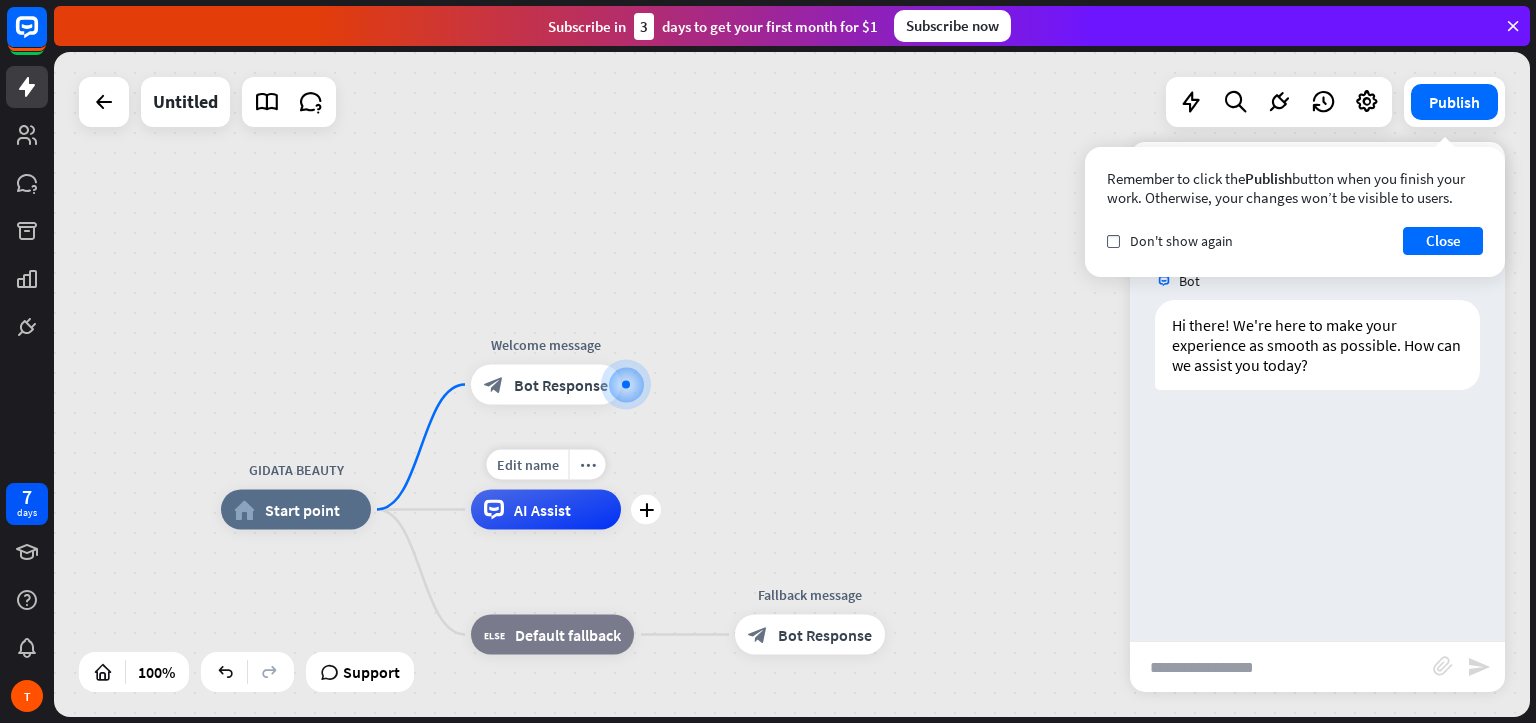 click on "Edit name   more_horiz         plus       AI Assist" at bounding box center (546, 510) 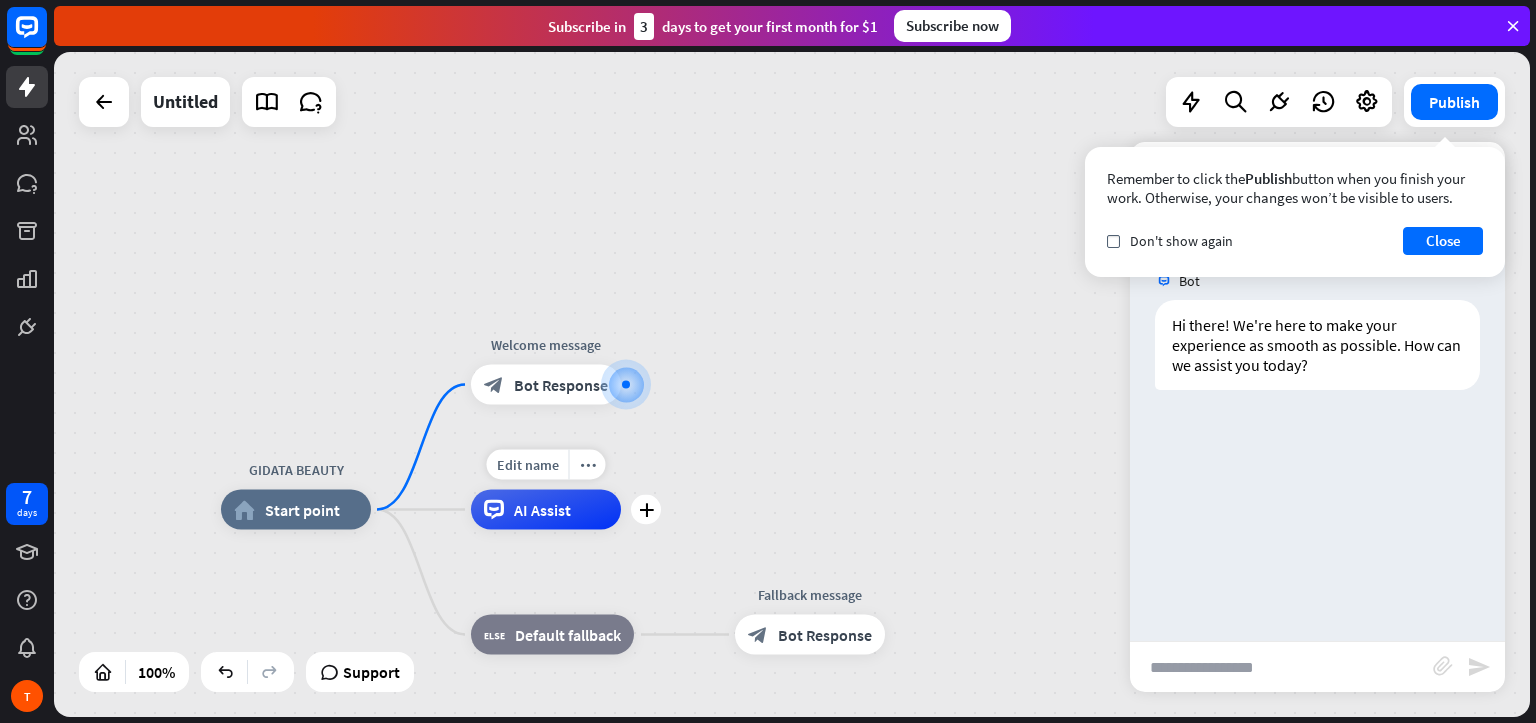 click on "AI Assist" at bounding box center (546, 510) 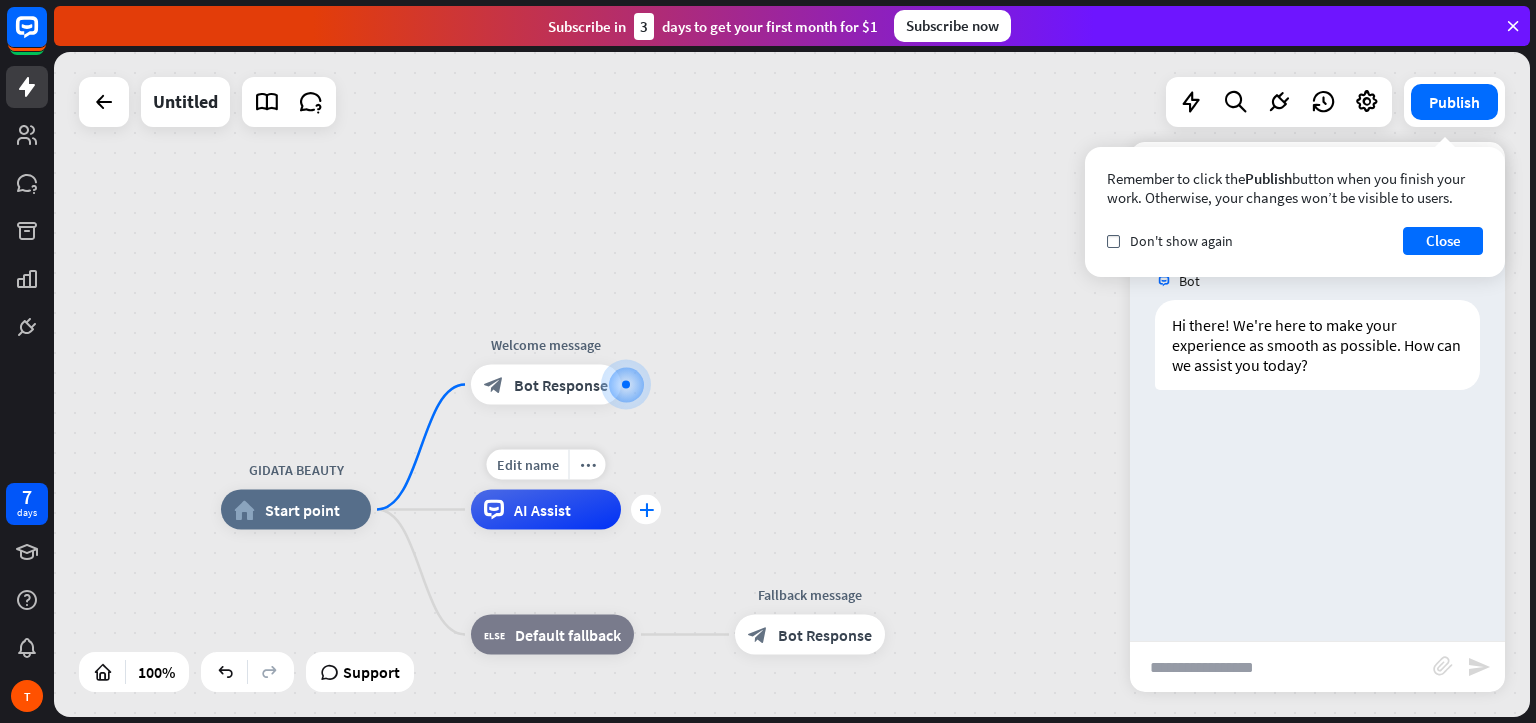 click on "plus" at bounding box center [646, 510] 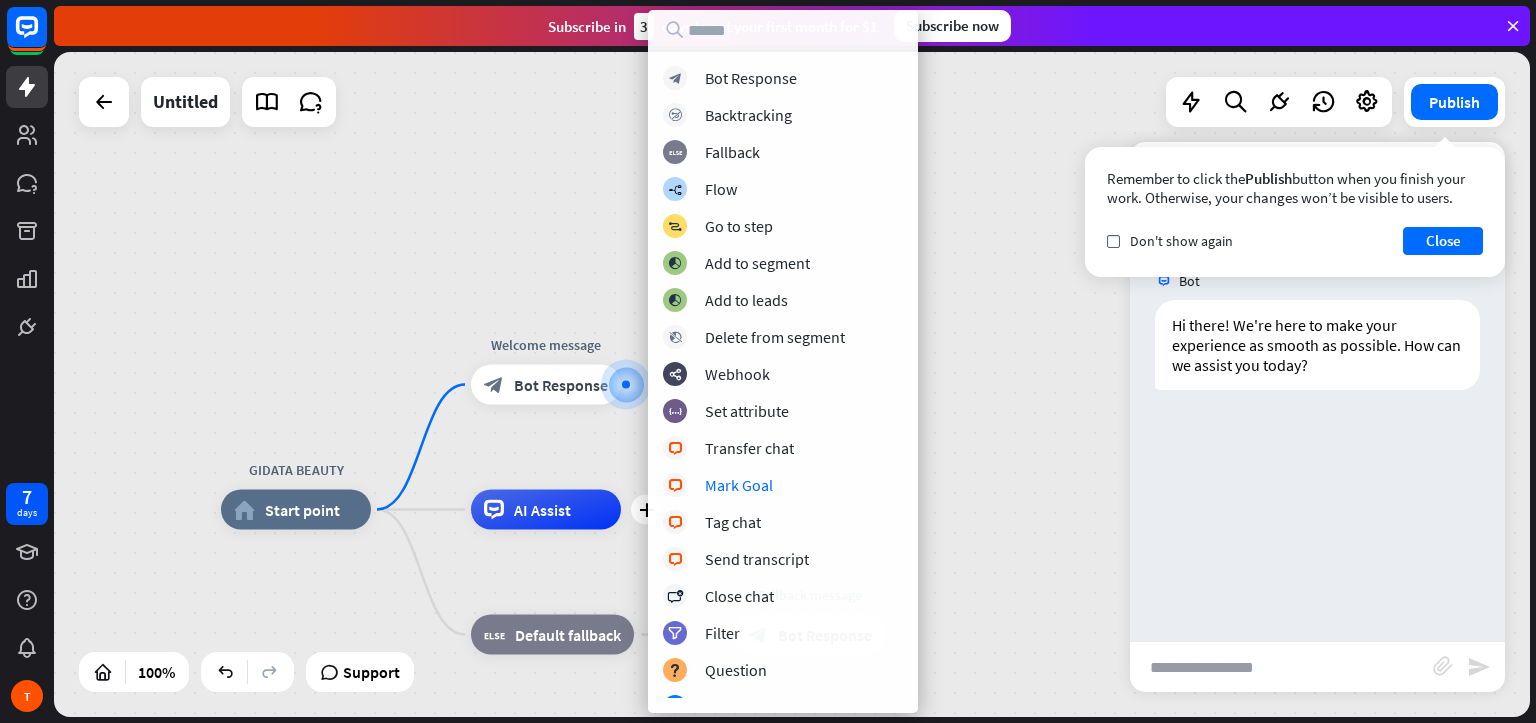 click on "GIDATA BEAUTY   home_2   Start point                 Welcome message   block_bot_response   Bot Response                   plus       AI Assist                   block_fallback   Default fallback                 Fallback message   block_bot_response   Bot Response" at bounding box center [792, 384] 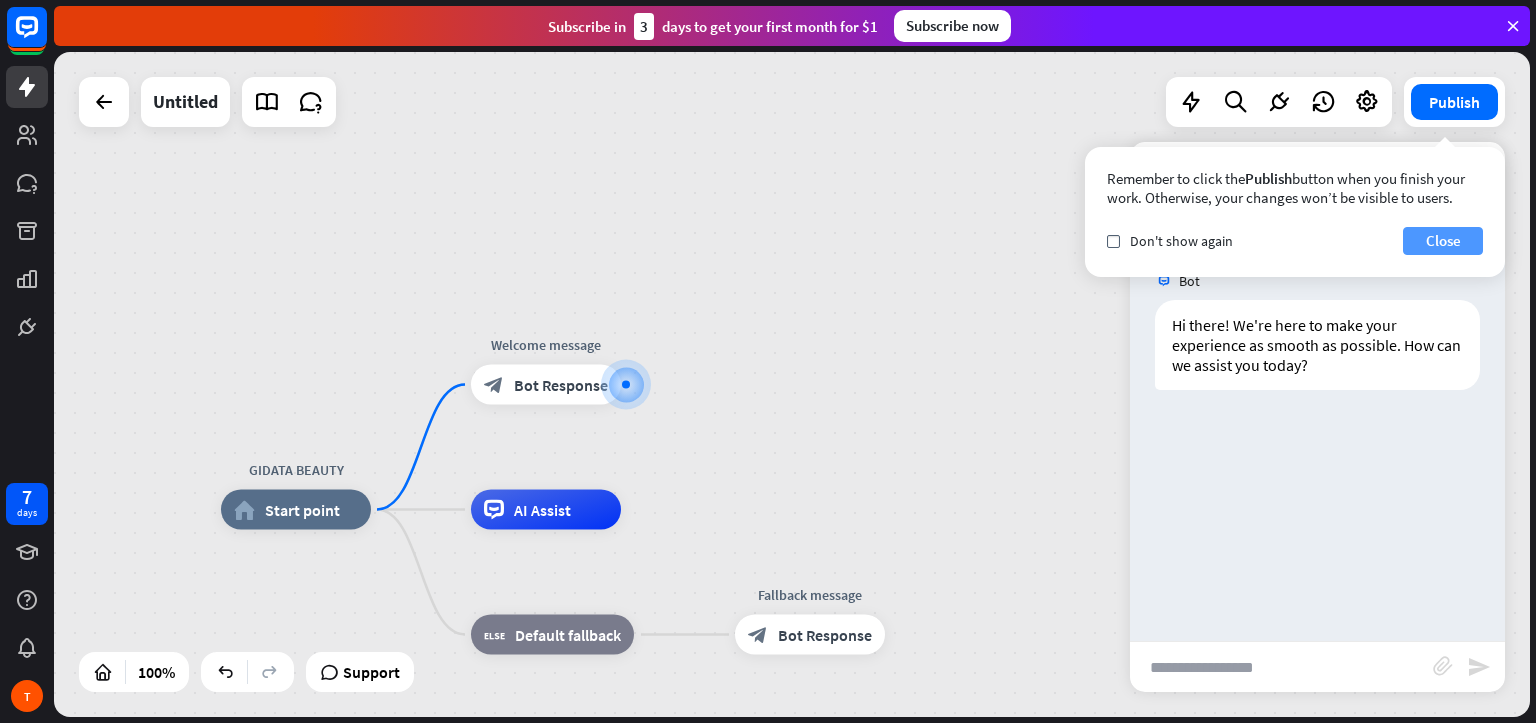 click on "Close" at bounding box center (1443, 241) 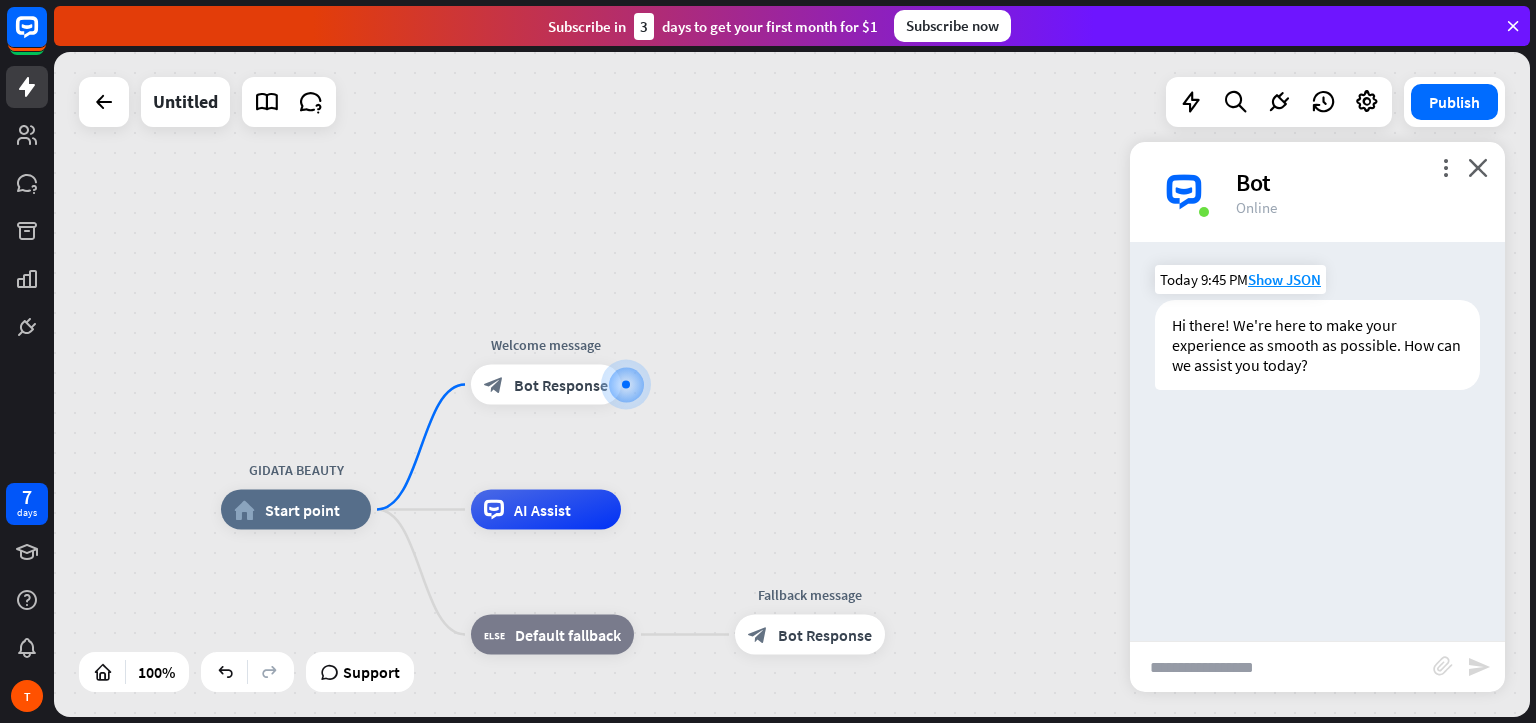 click on "Hi there! We're here to make your experience as smooth as possible. How can we assist you today?" at bounding box center [1317, 345] 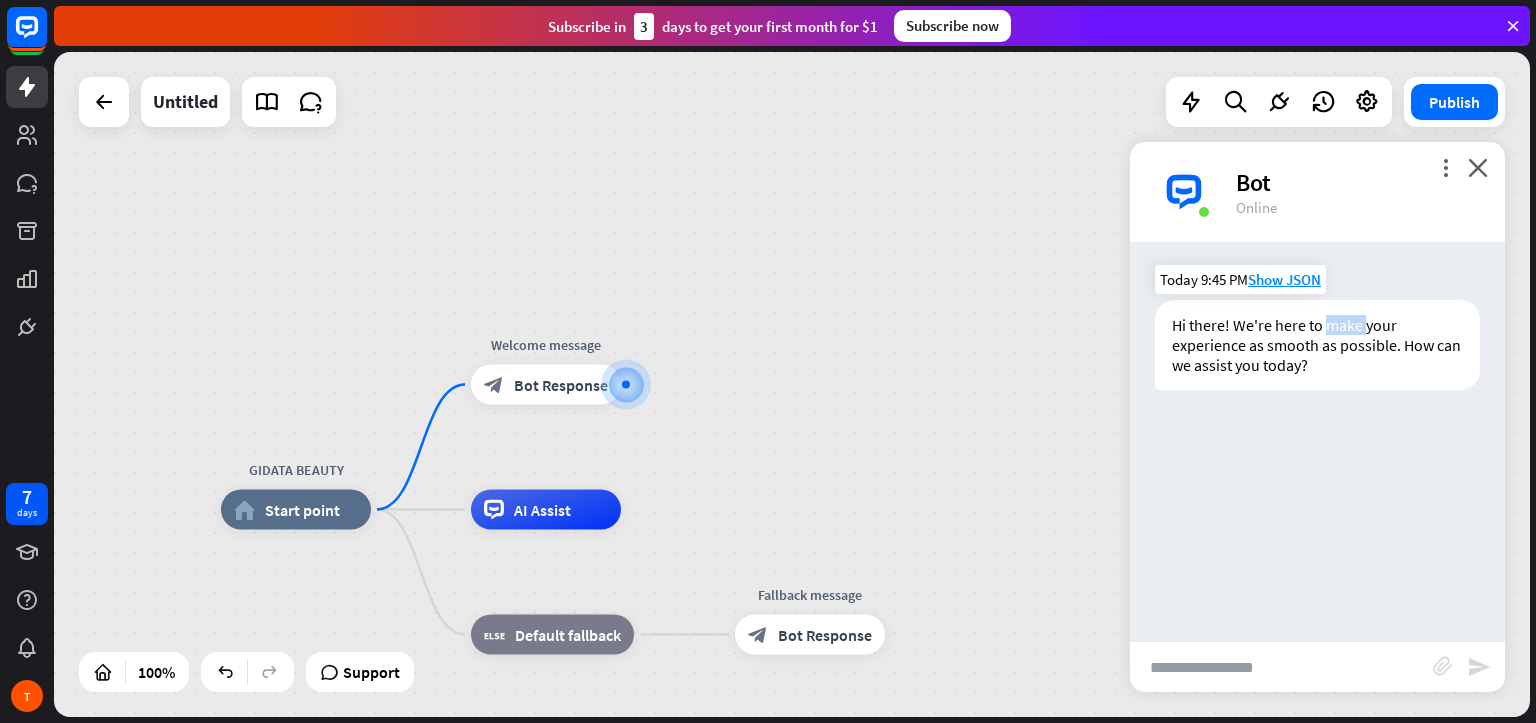 click on "Hi there! We're here to make your experience as smooth as possible. How can we assist you today?" at bounding box center [1317, 345] 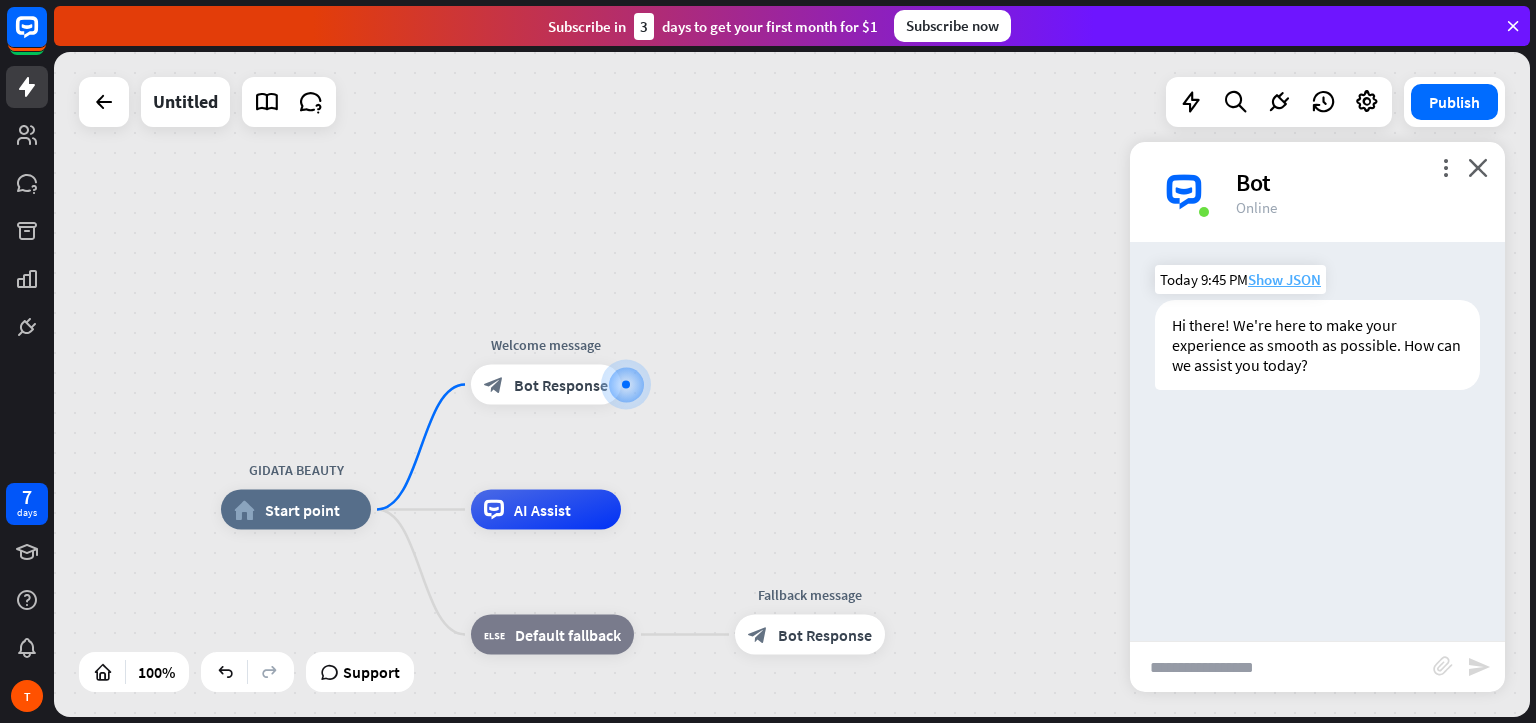 click on "Show JSON" at bounding box center [1284, 279] 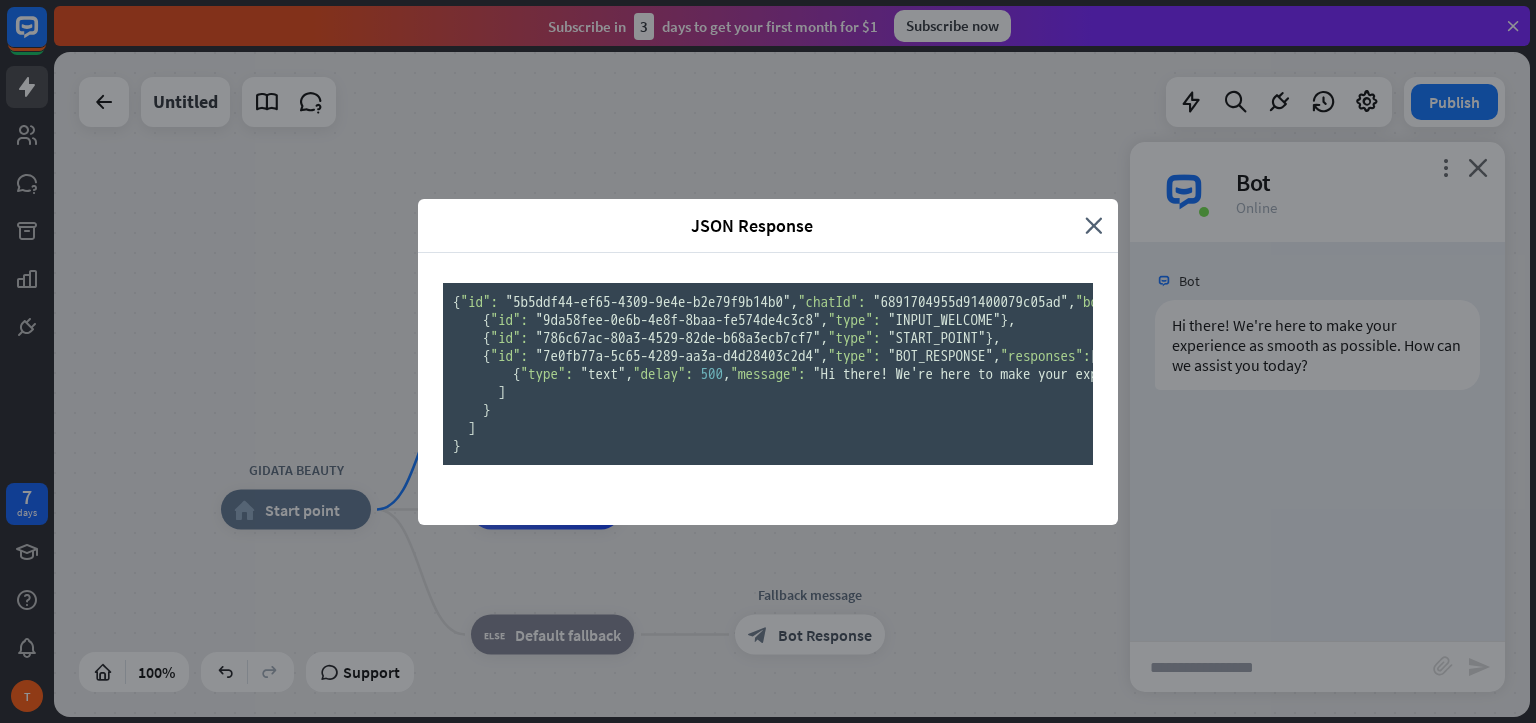click on "JSON Response" at bounding box center (751, 225) 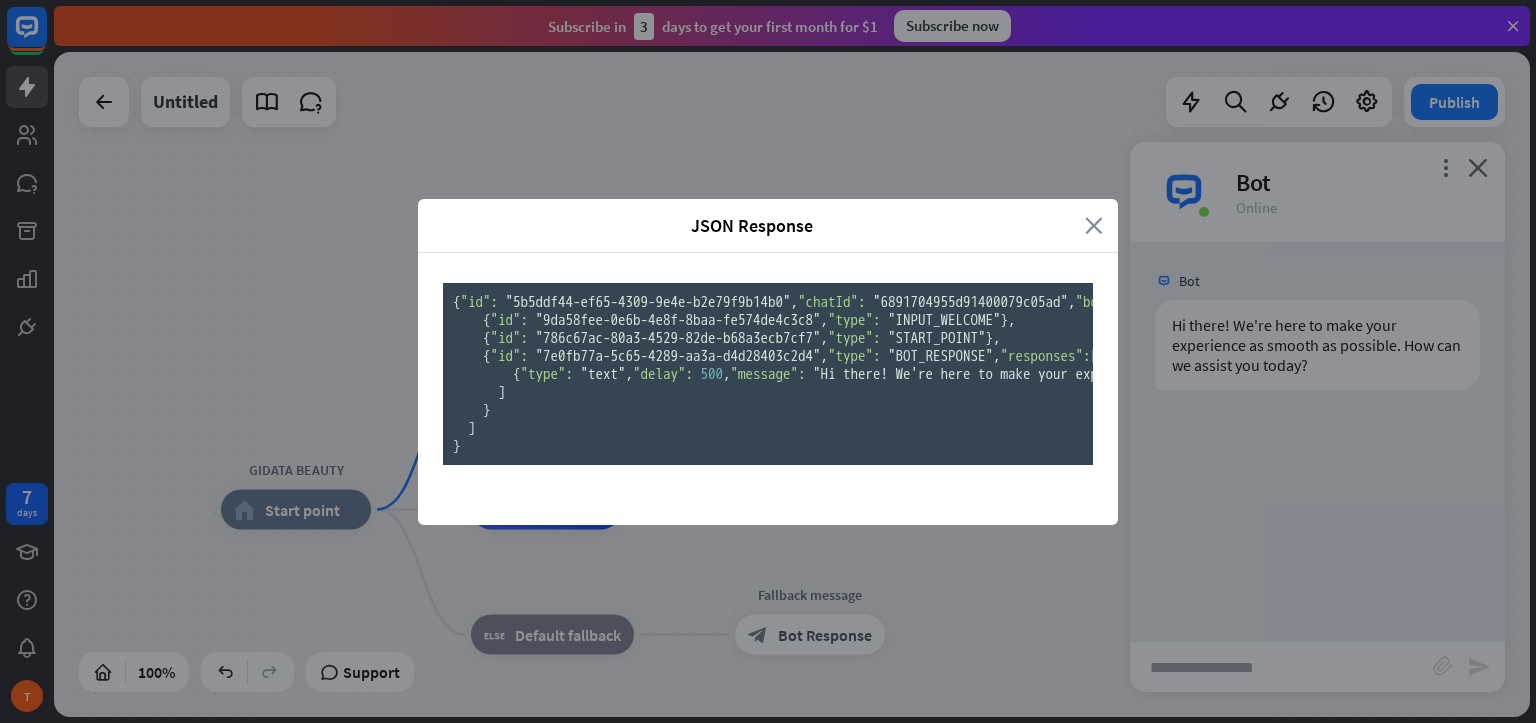 click on "close" at bounding box center (1094, 225) 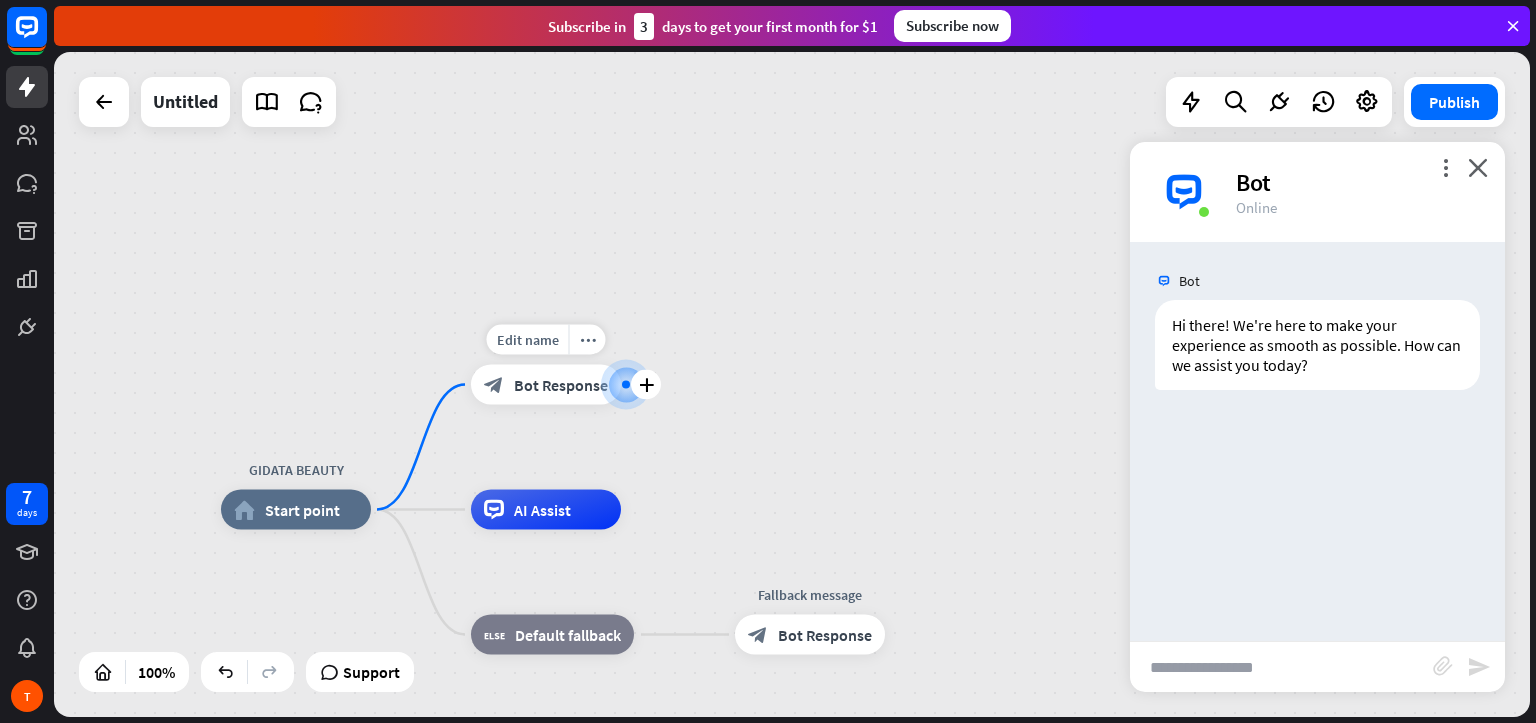 click on "Edit name   more_horiz         plus     block_bot_response   Bot Response" at bounding box center [546, 385] 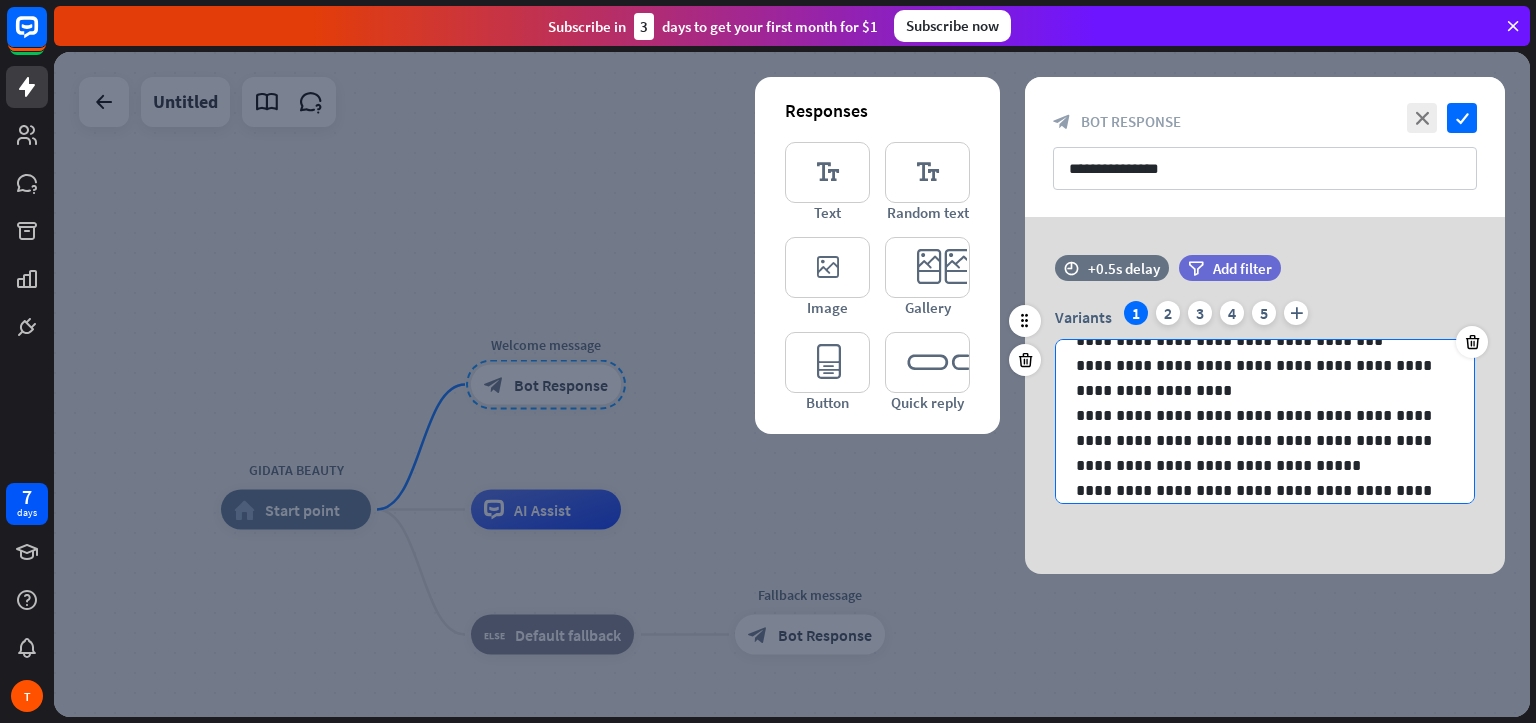 scroll, scrollTop: 0, scrollLeft: 0, axis: both 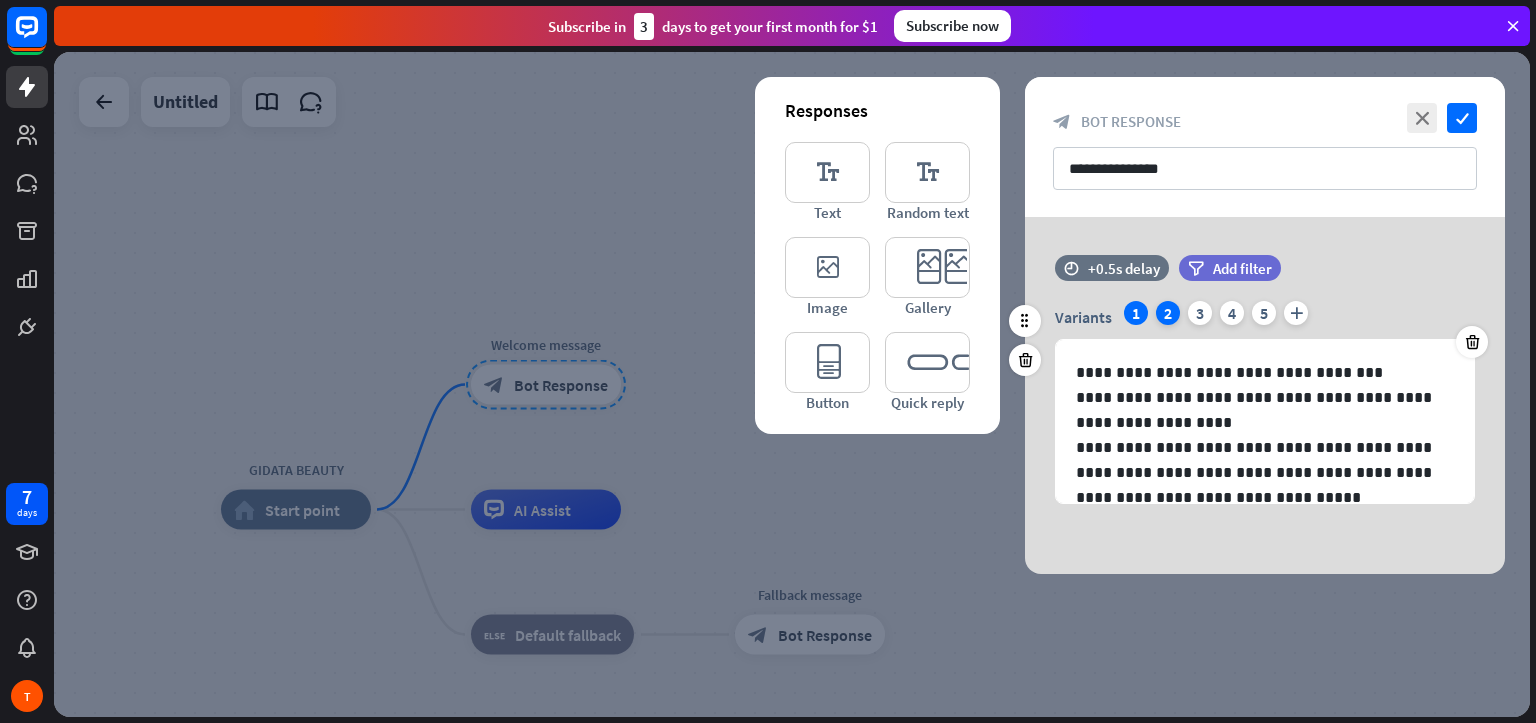 click on "2" at bounding box center [1168, 313] 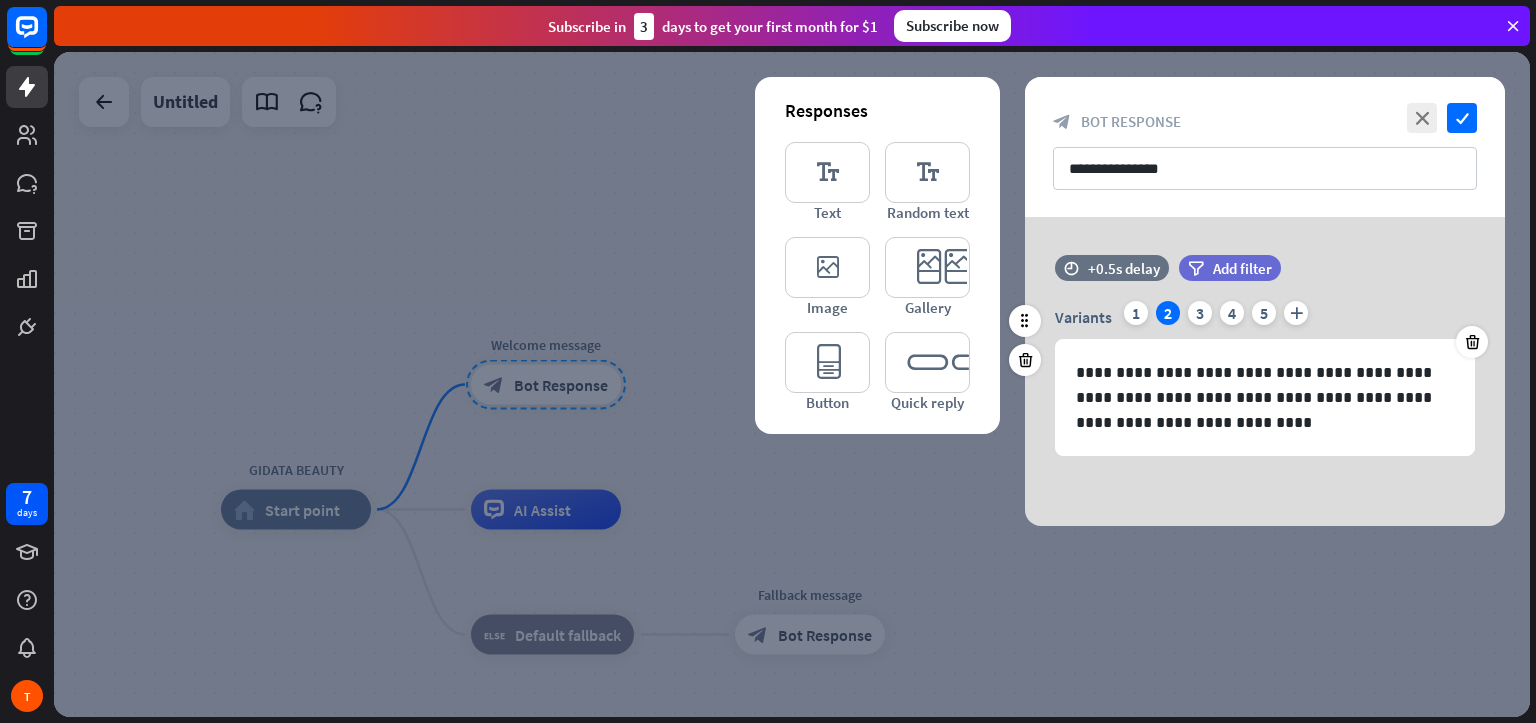 click on "2" at bounding box center [1168, 313] 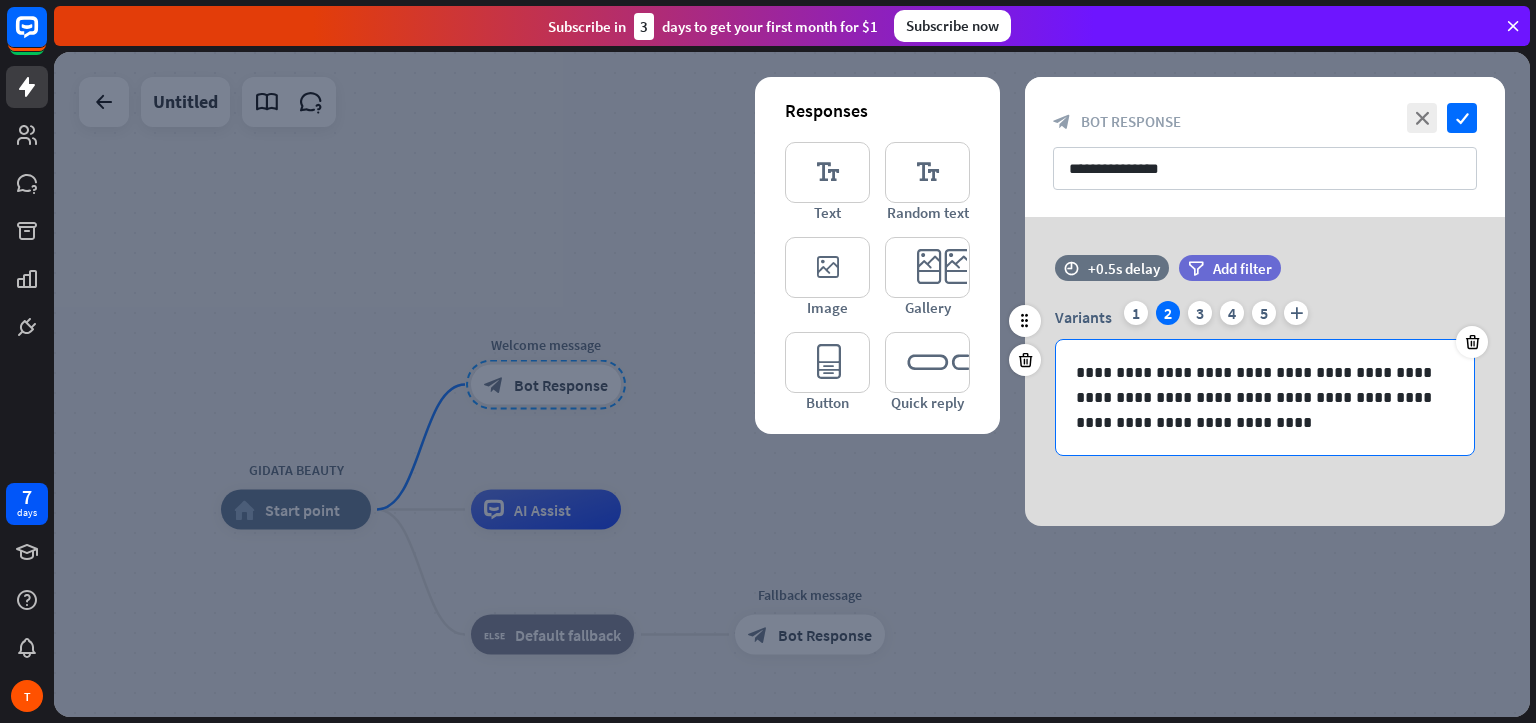 click on "**********" at bounding box center (1265, 397) 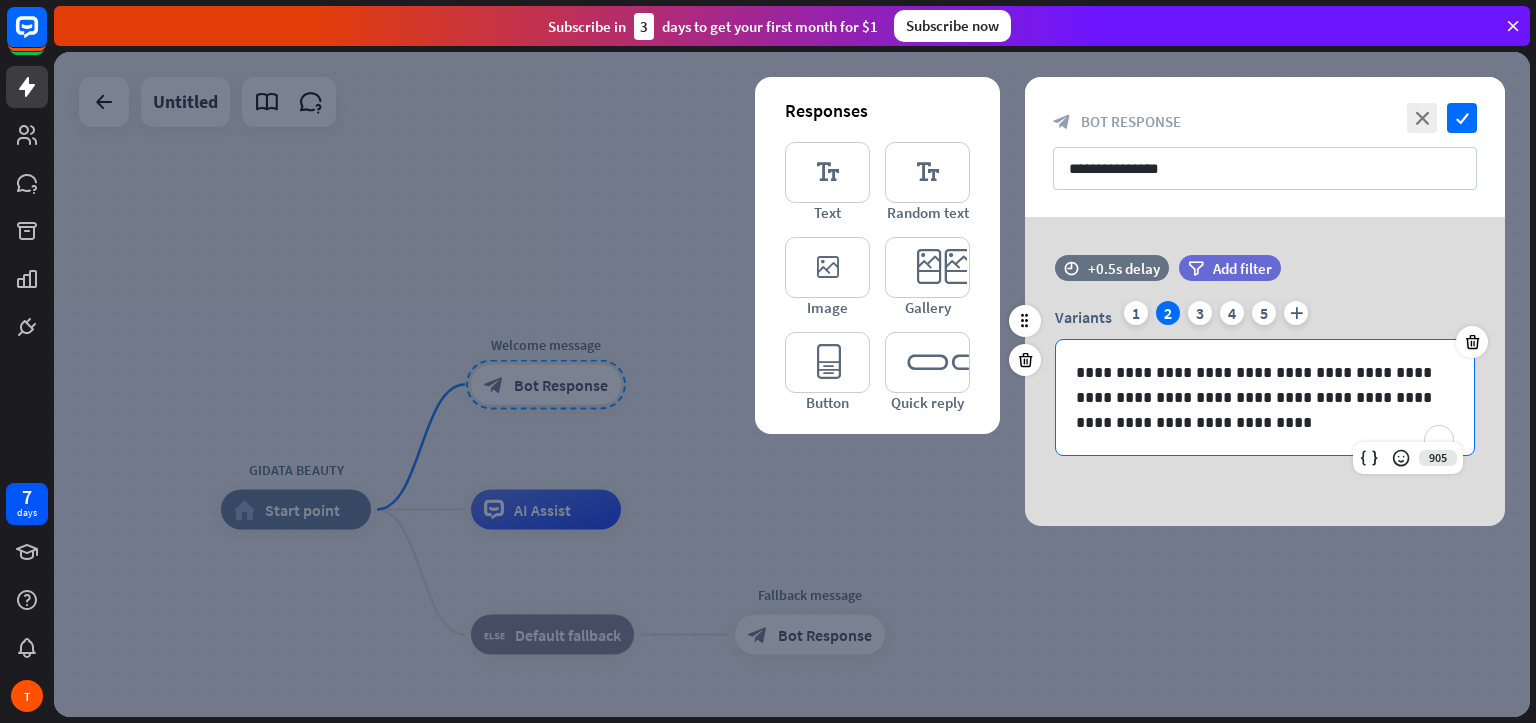 click on "**********" at bounding box center [1265, 397] 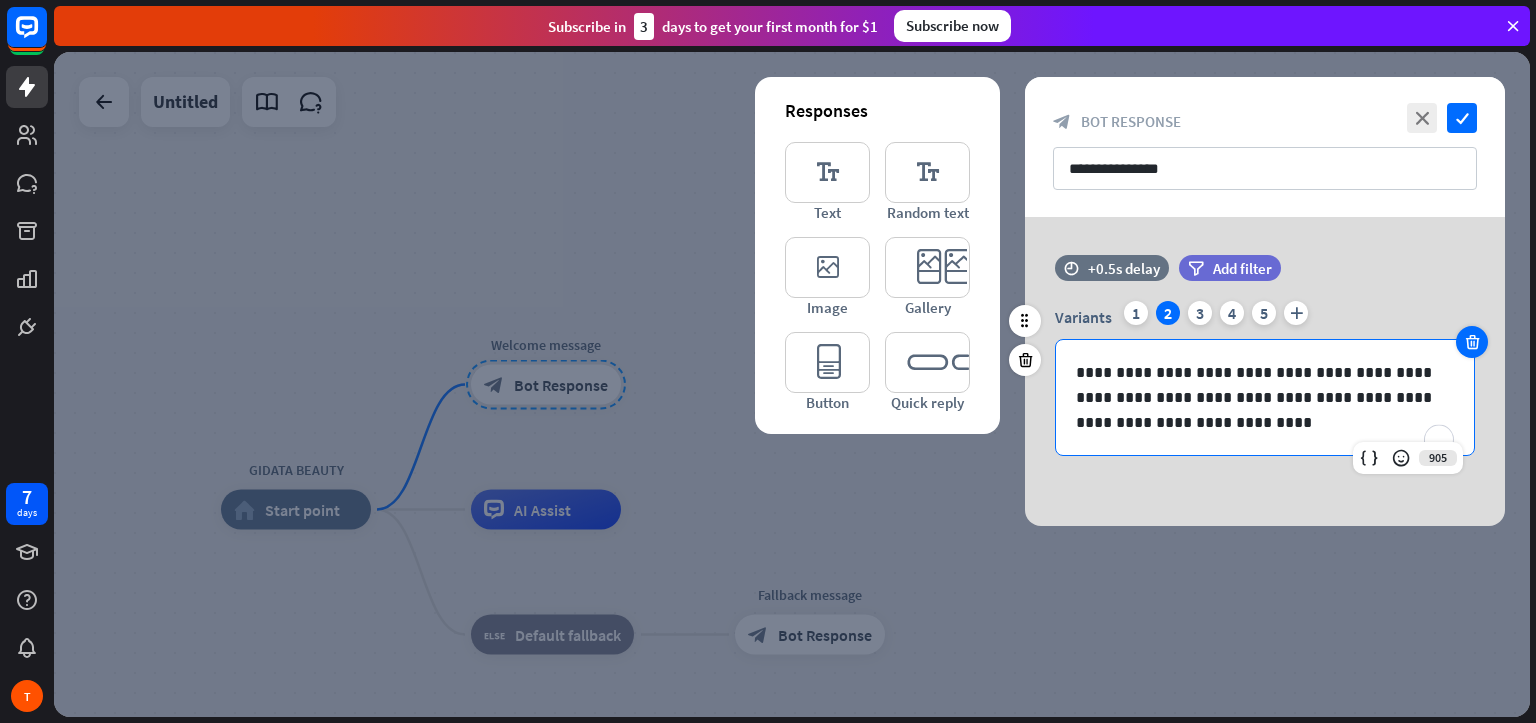 click at bounding box center (1472, 342) 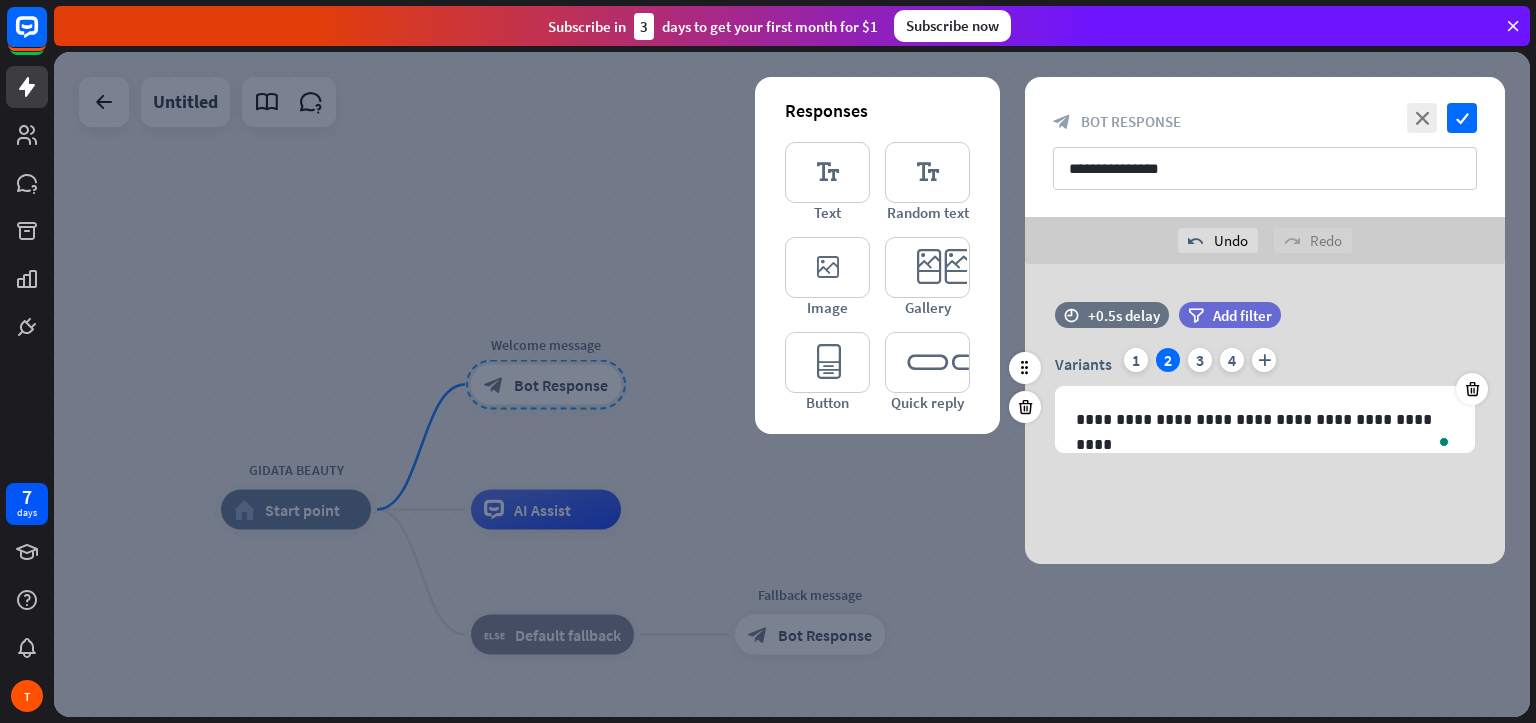click on "**********" at bounding box center [1265, 400] 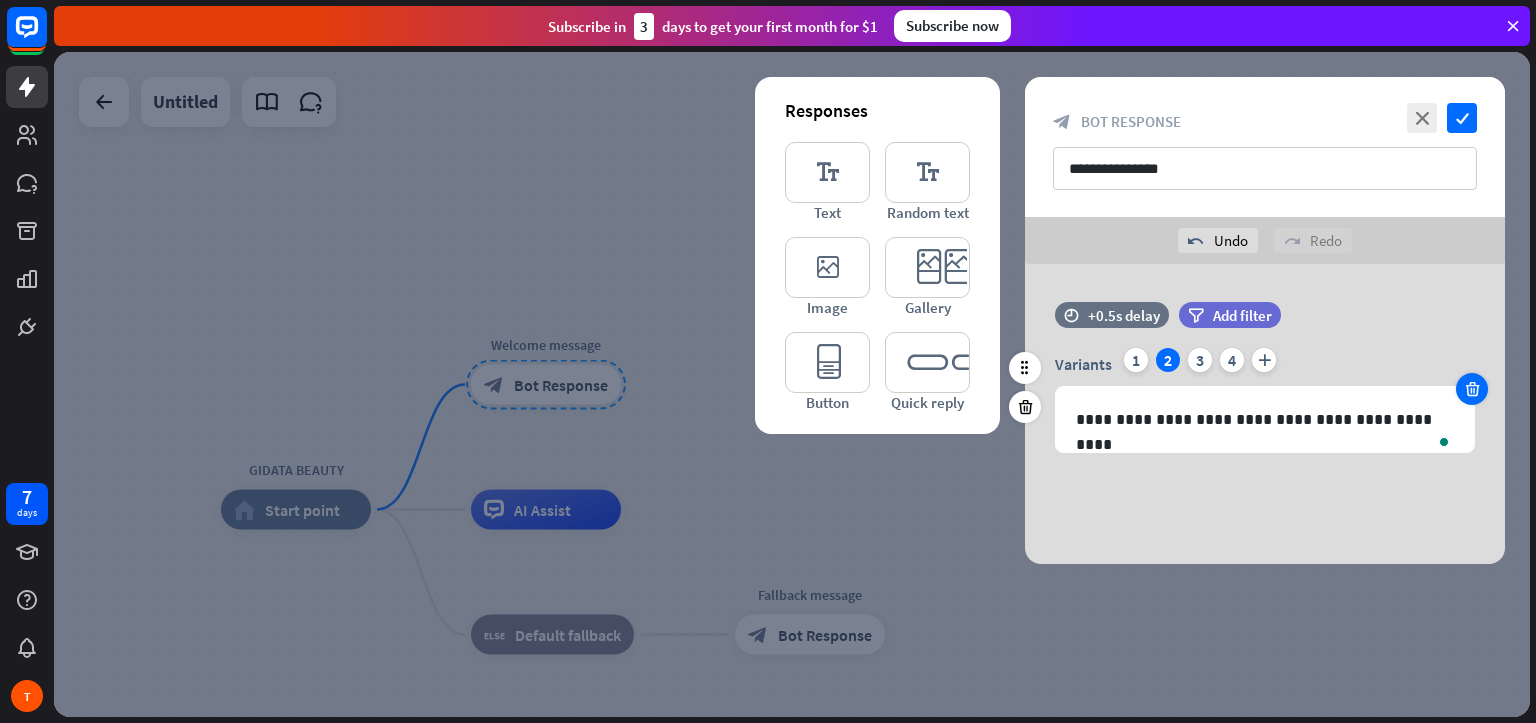 click at bounding box center (1472, 389) 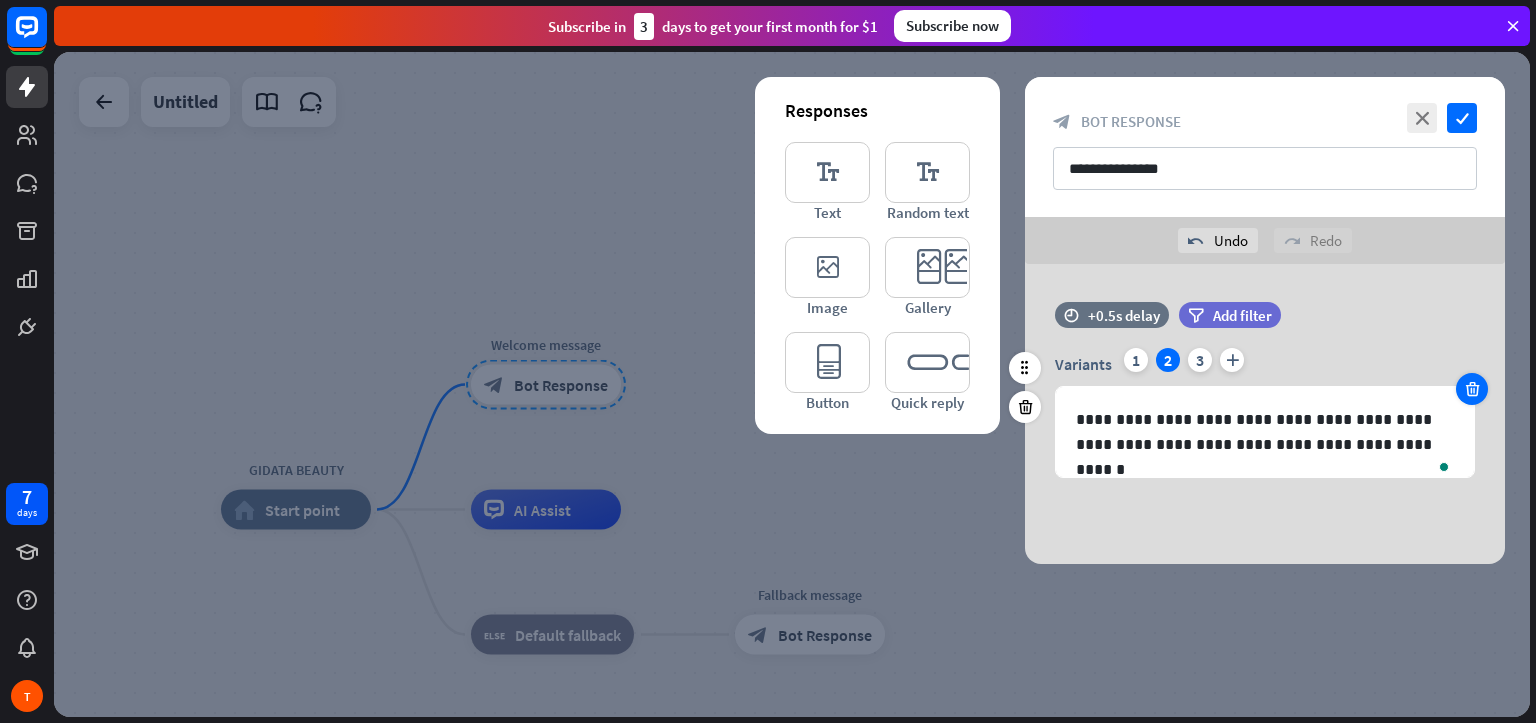 click at bounding box center [1472, 389] 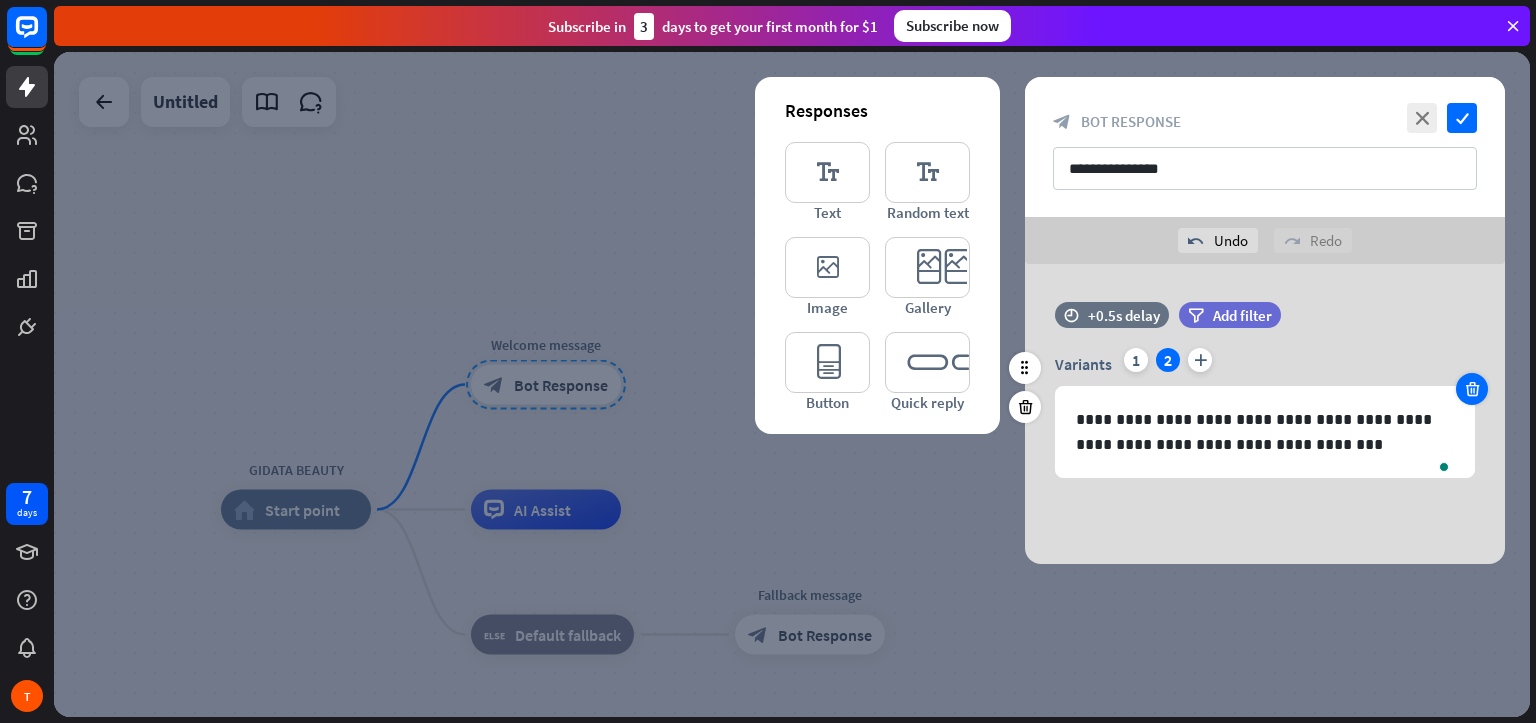 click at bounding box center [1472, 389] 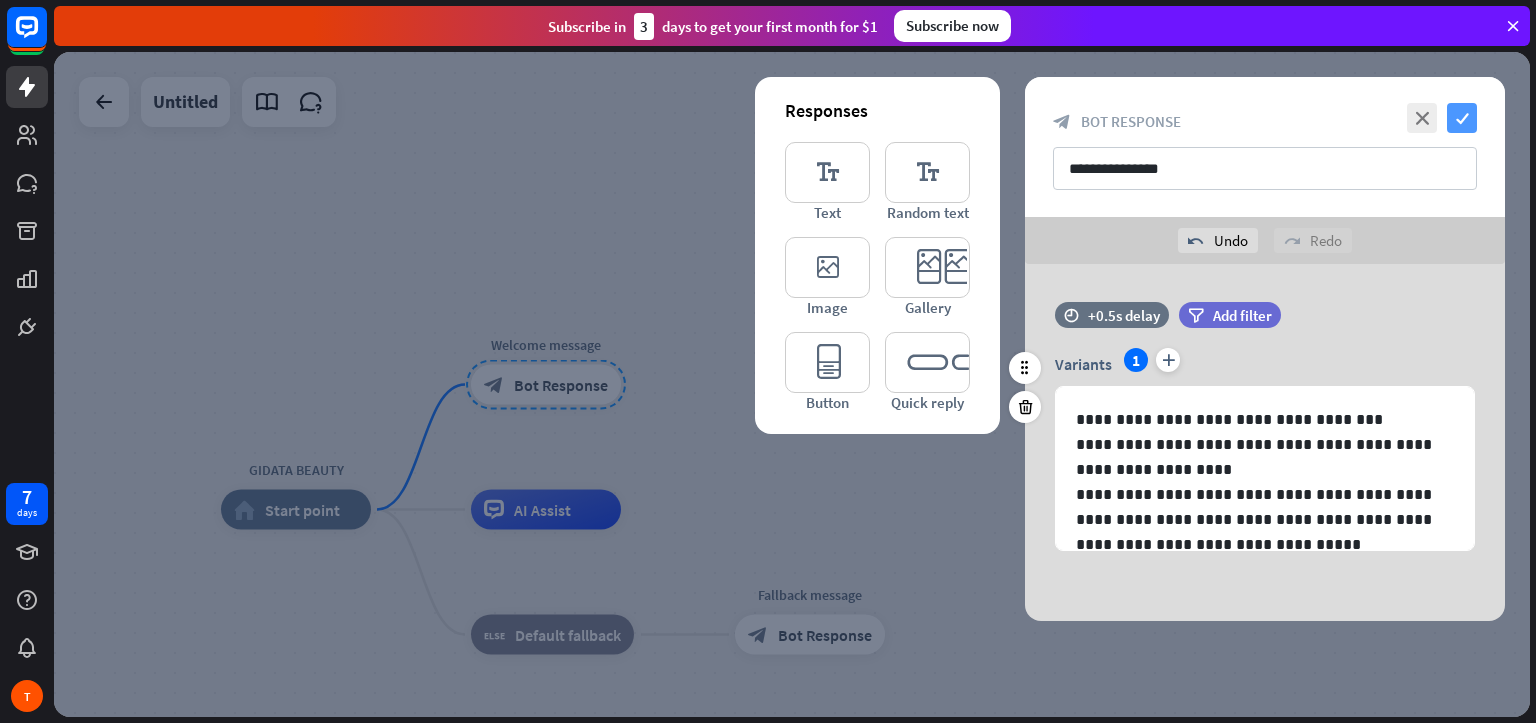 click on "check" at bounding box center [1462, 118] 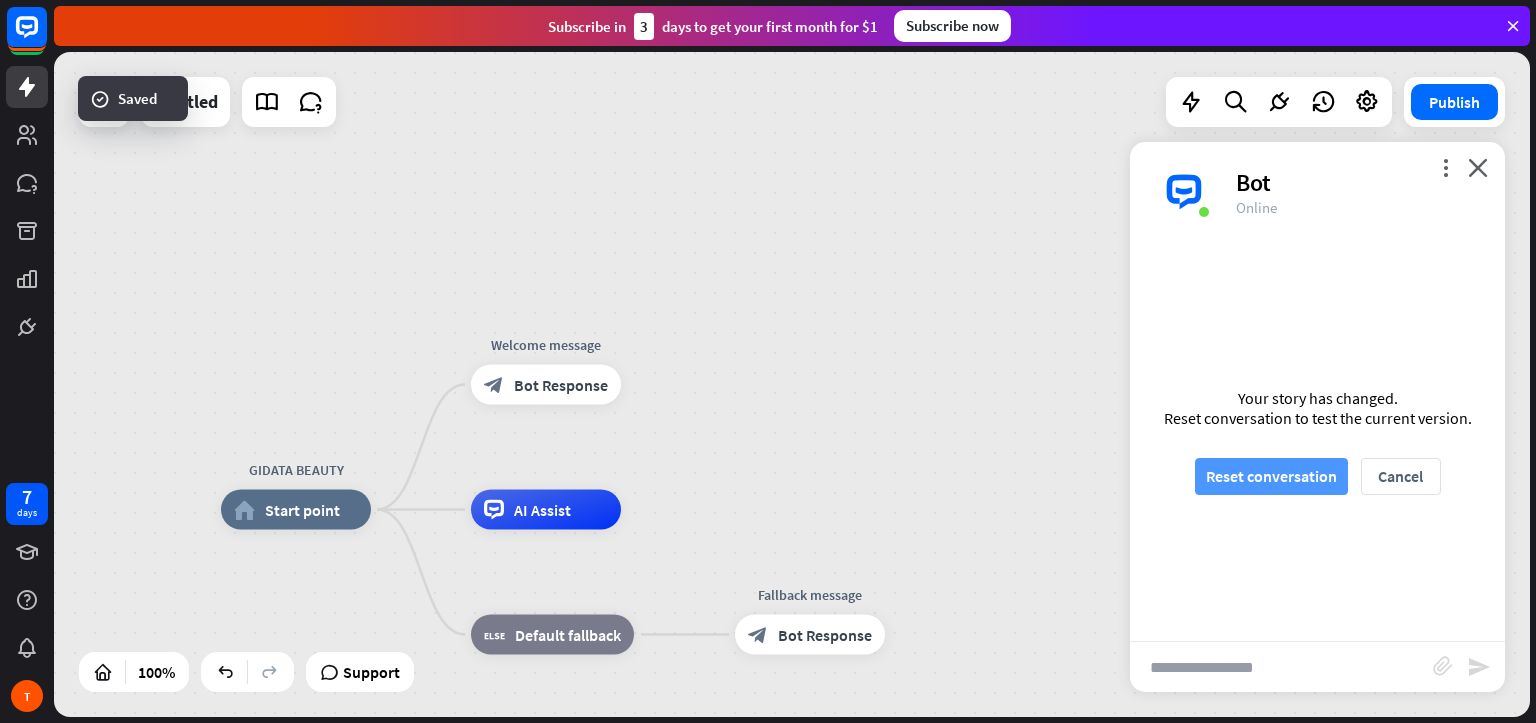 click on "Reset conversation" at bounding box center (1271, 476) 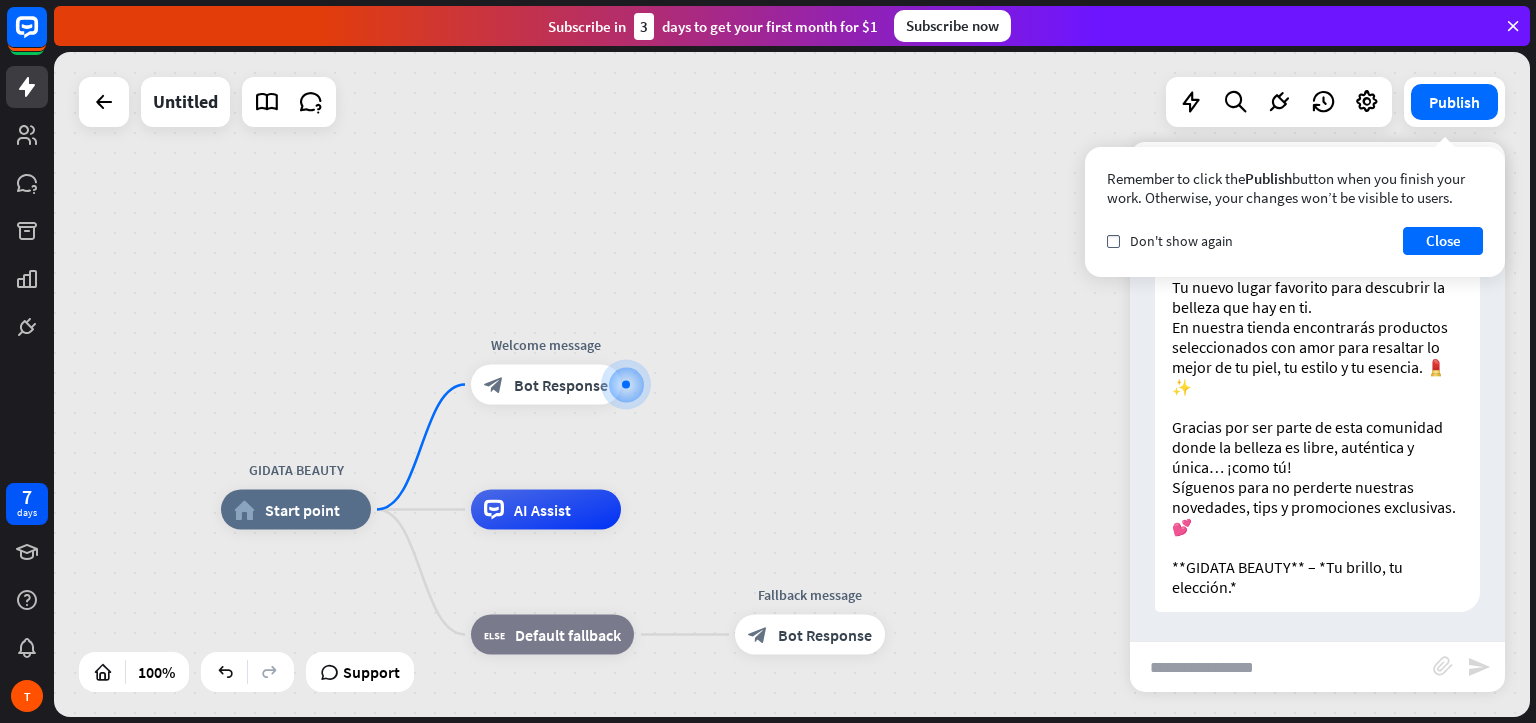 scroll, scrollTop: 0, scrollLeft: 0, axis: both 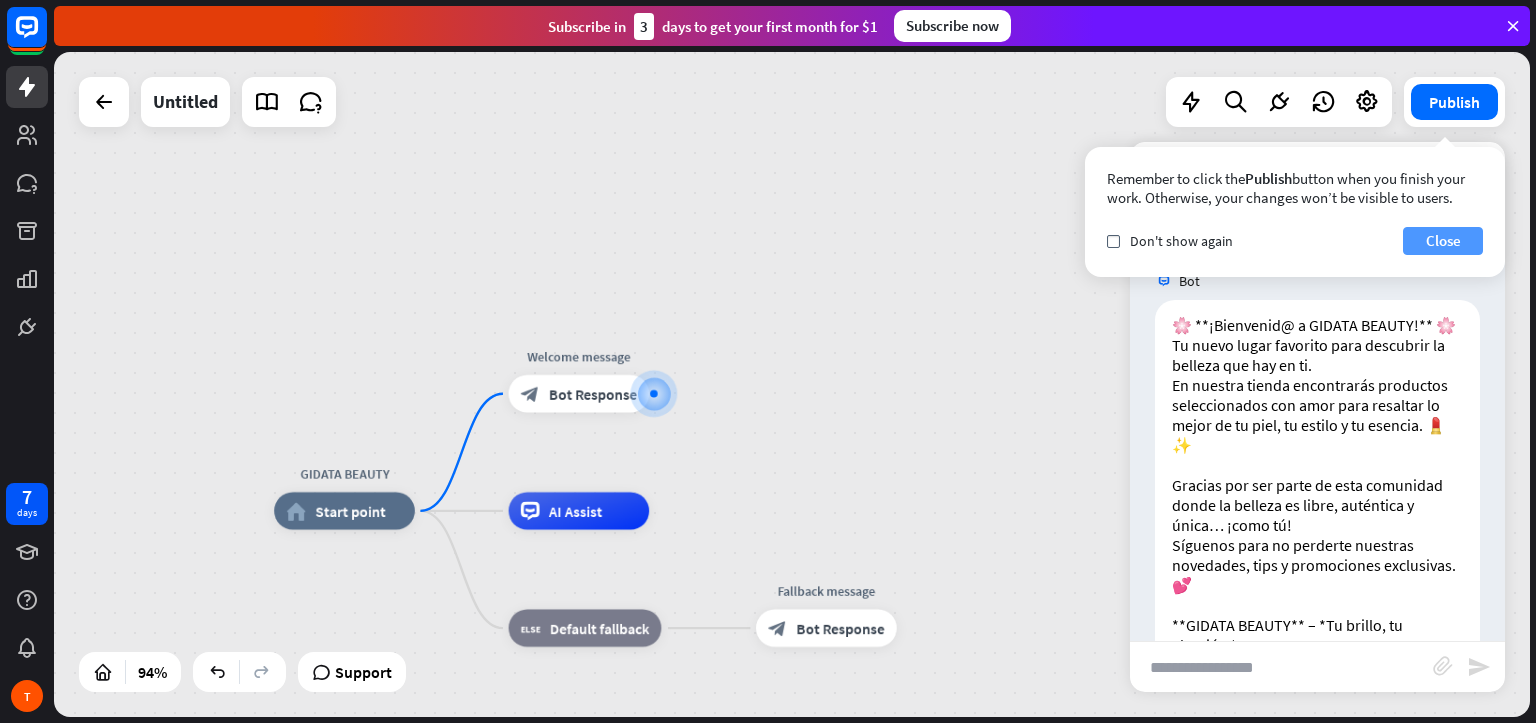 click on "Close" at bounding box center [1443, 241] 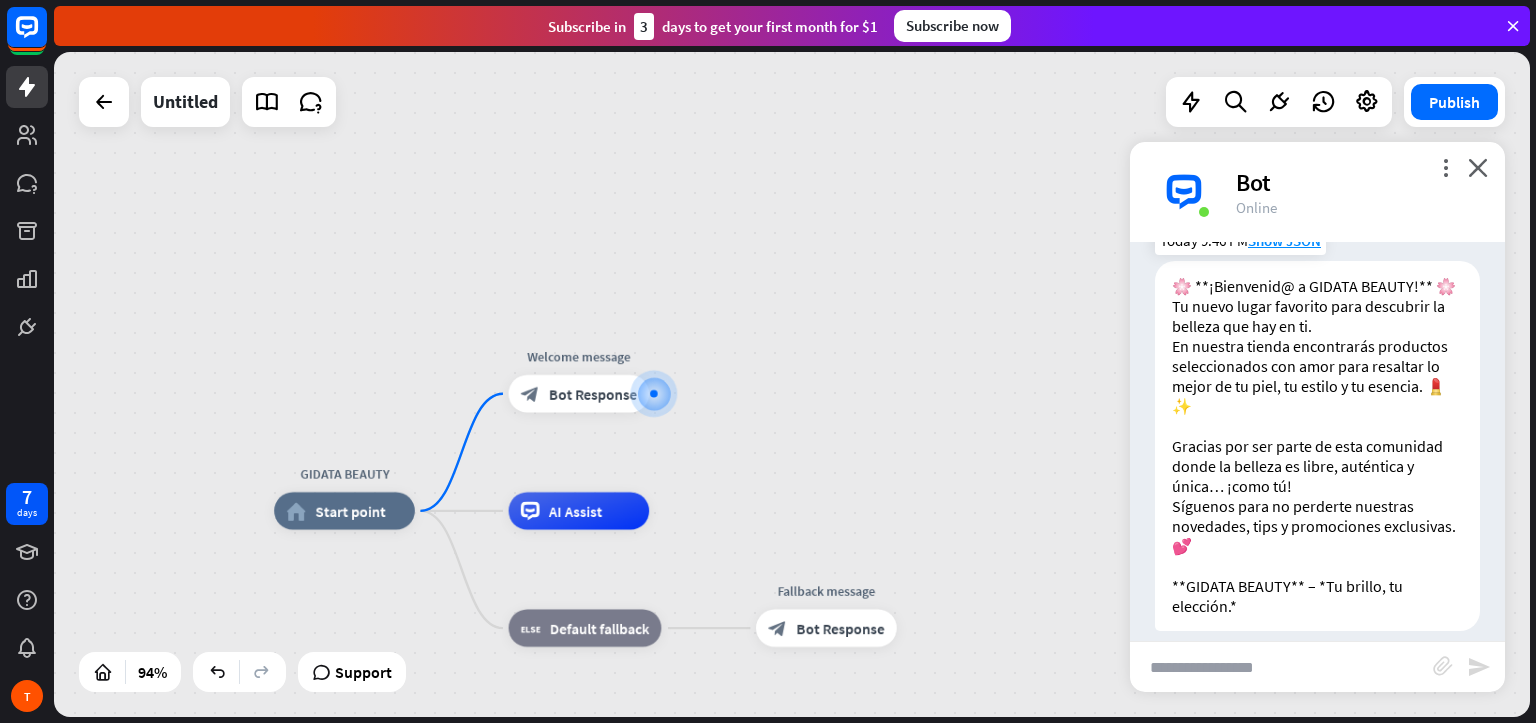 scroll, scrollTop: 58, scrollLeft: 0, axis: vertical 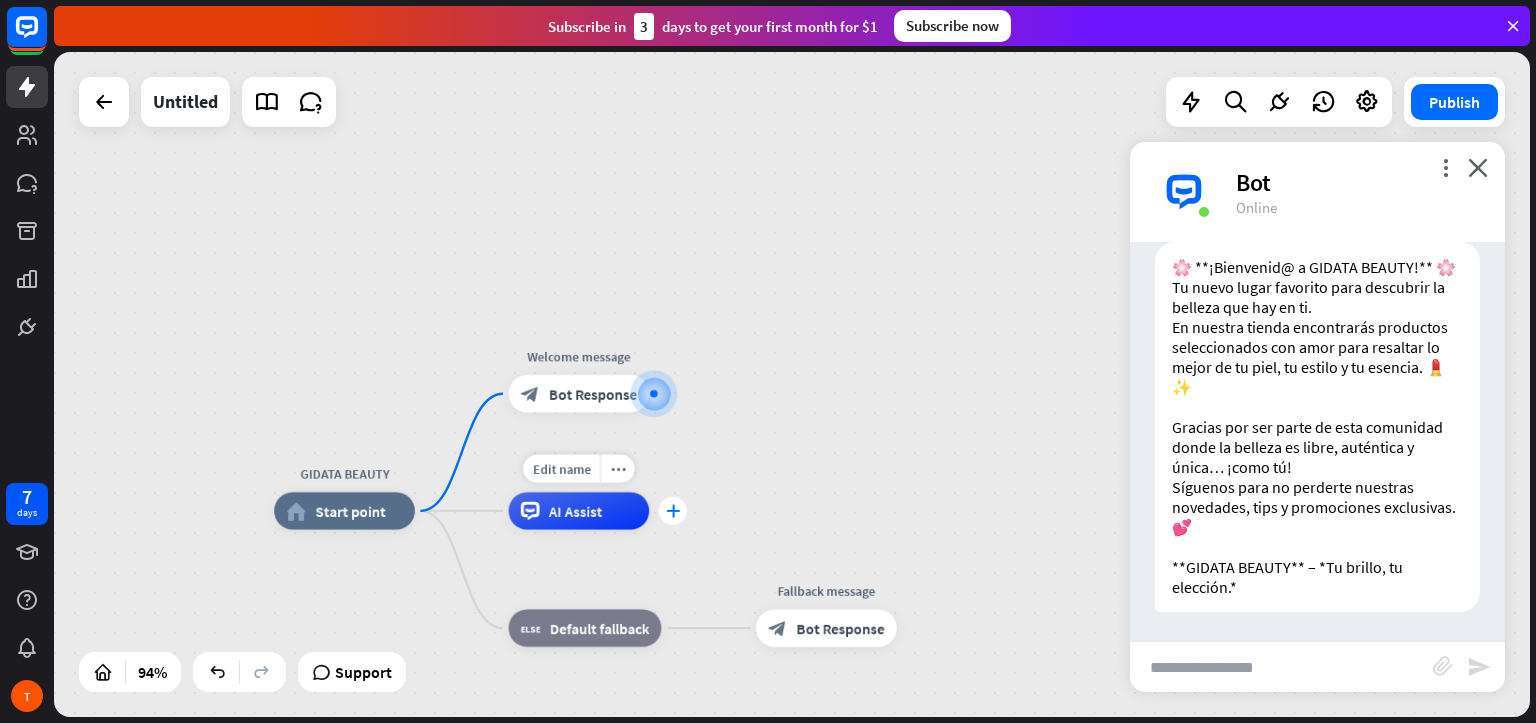 click on "plus" at bounding box center [673, 511] 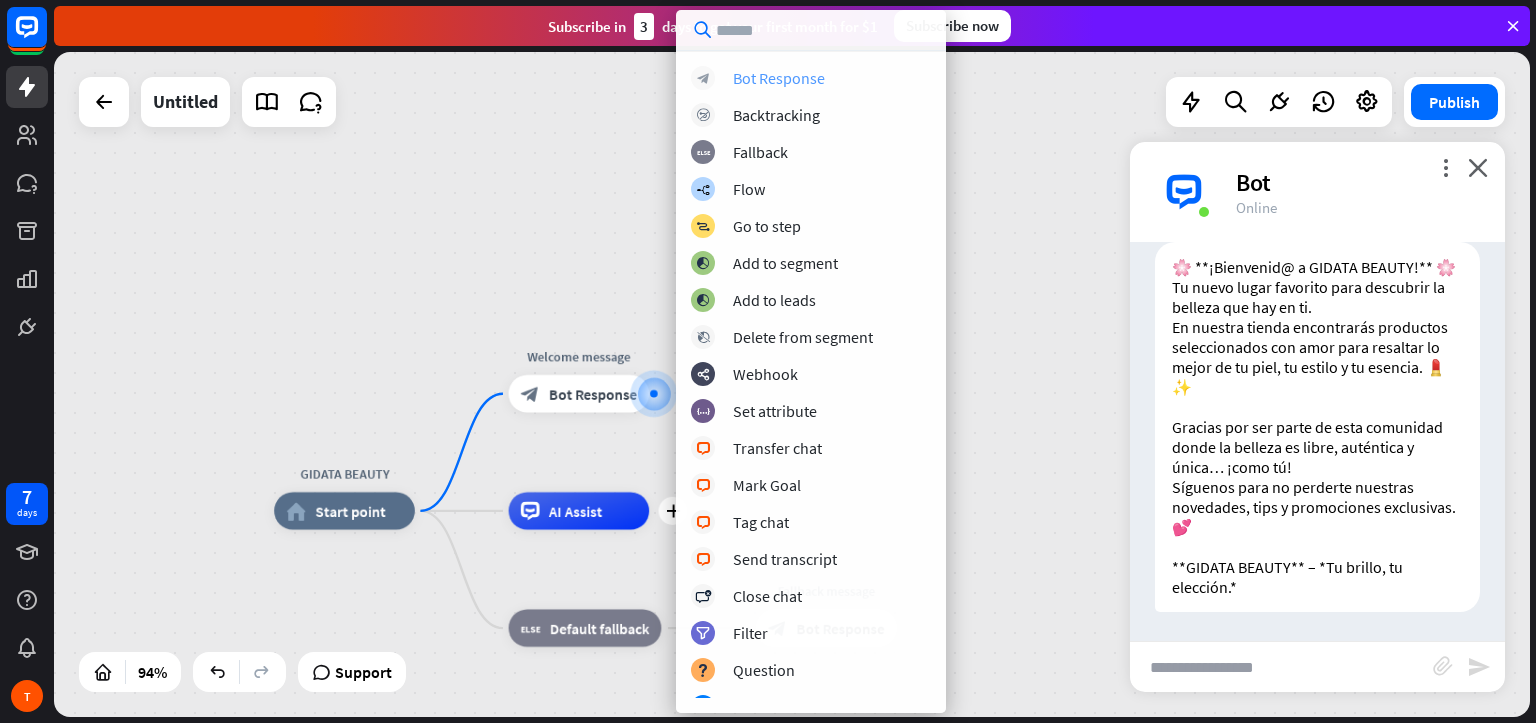 click on "Bot Response" at bounding box center [779, 78] 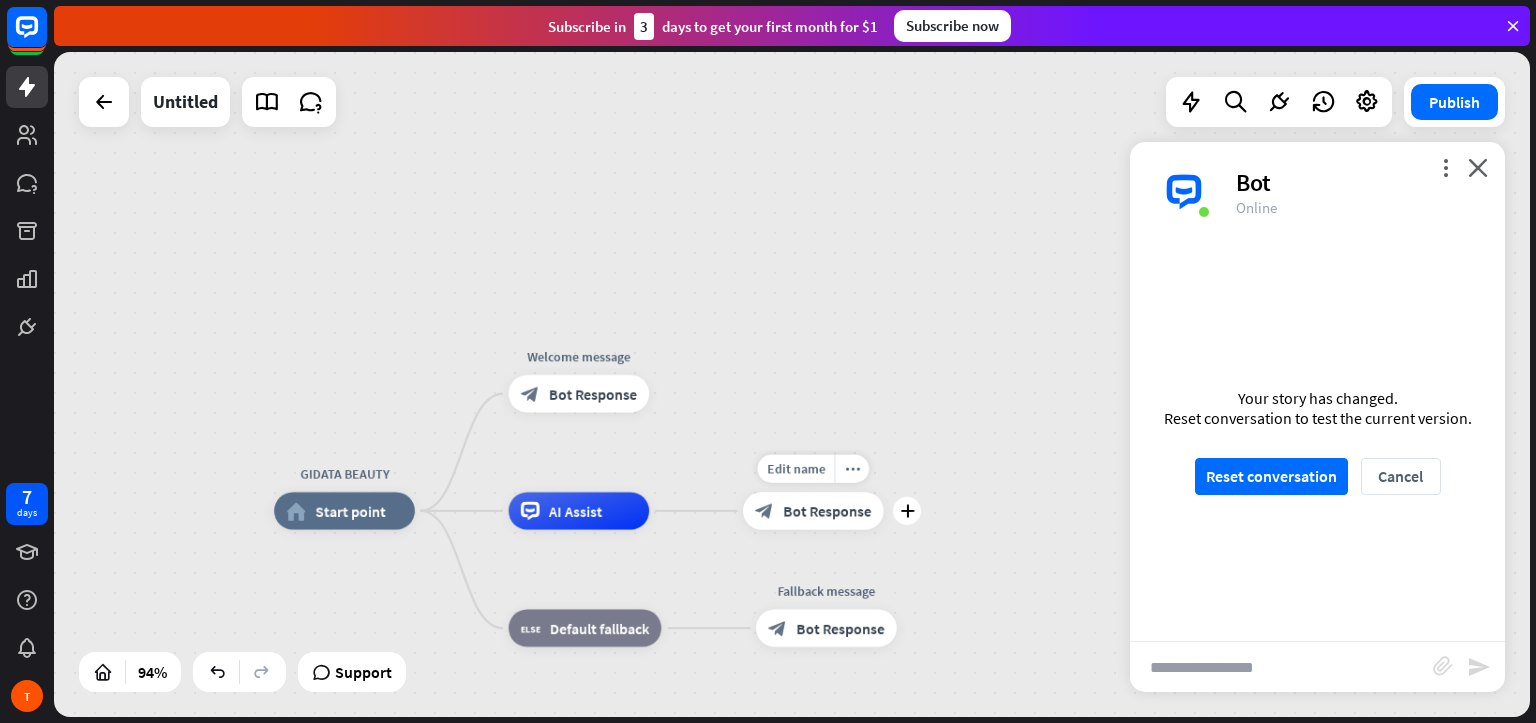 click on "Bot Response" at bounding box center [827, 511] 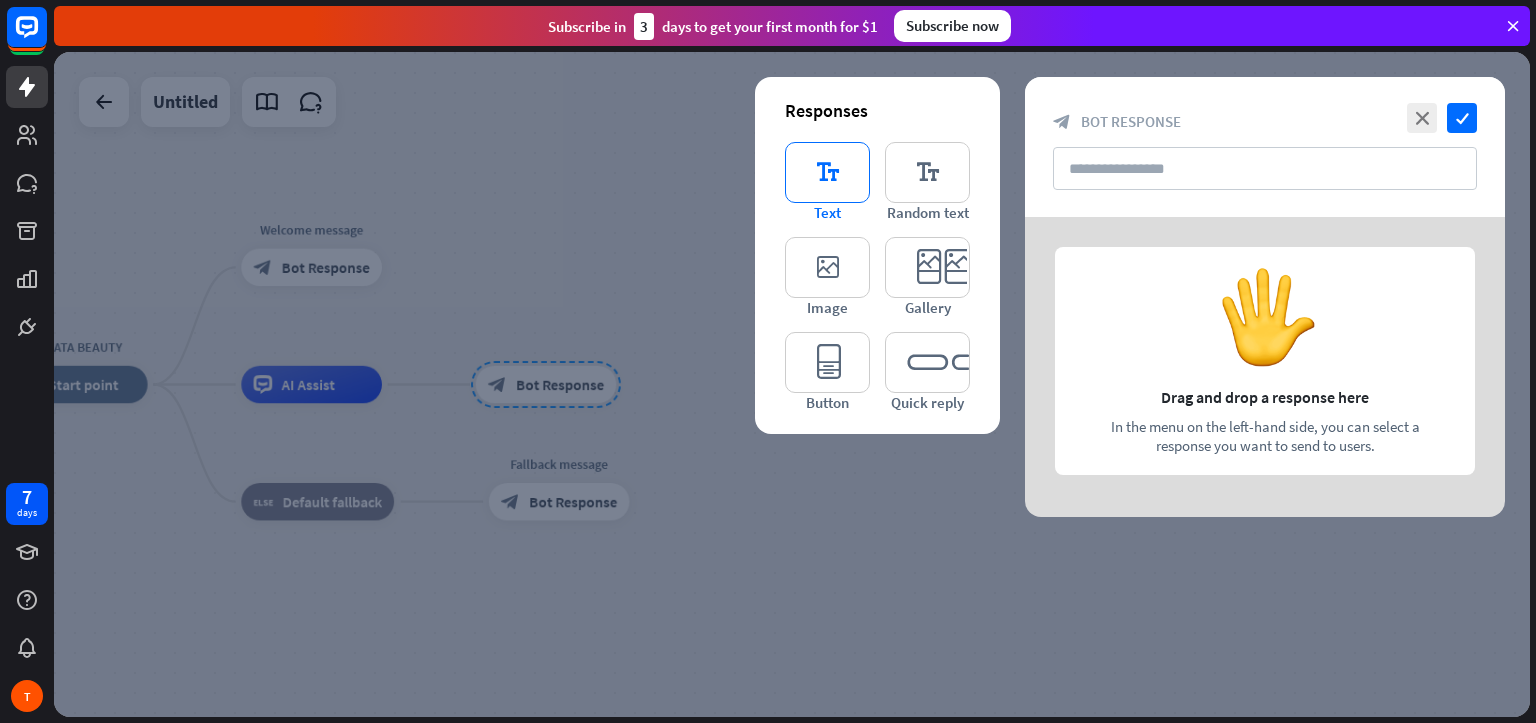 click on "editor_text" at bounding box center [827, 172] 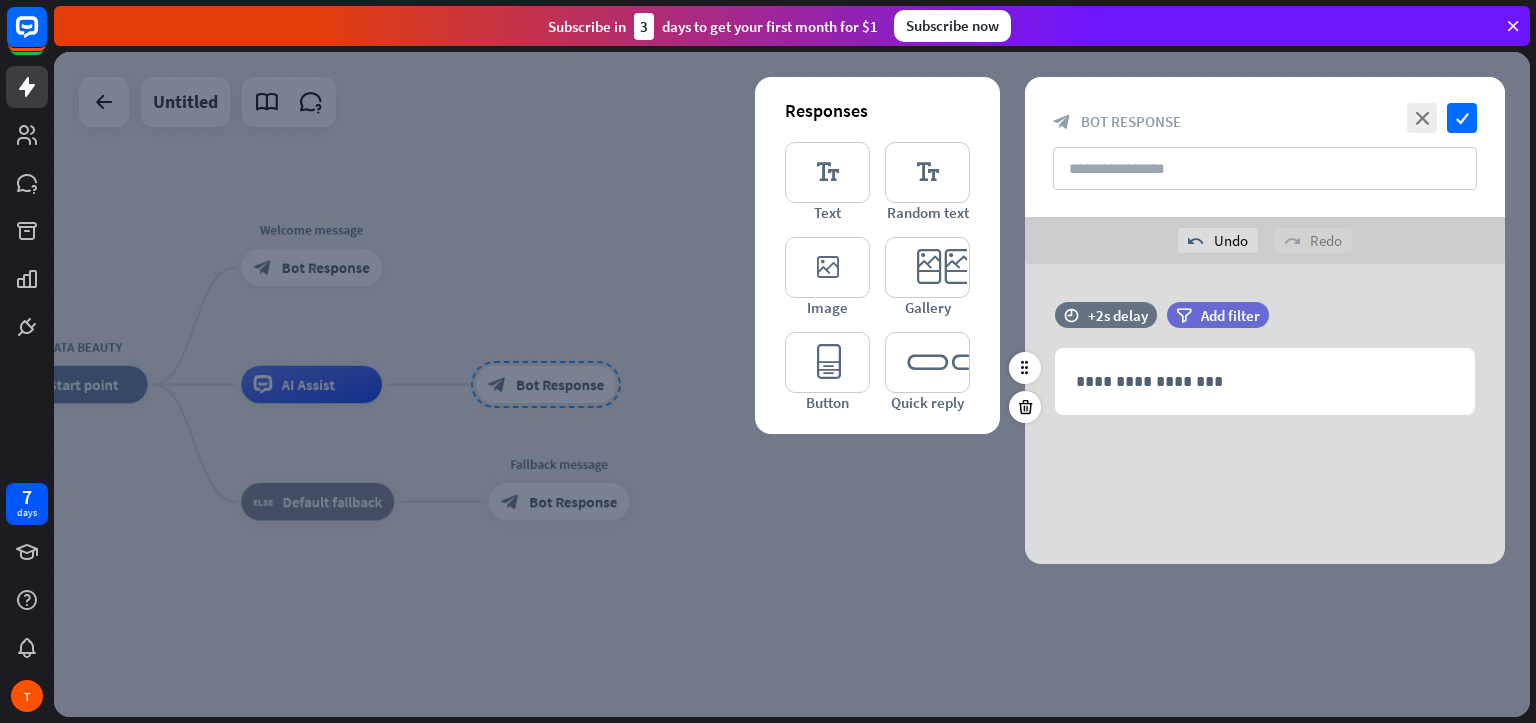 click on "**********" at bounding box center [1265, 368] 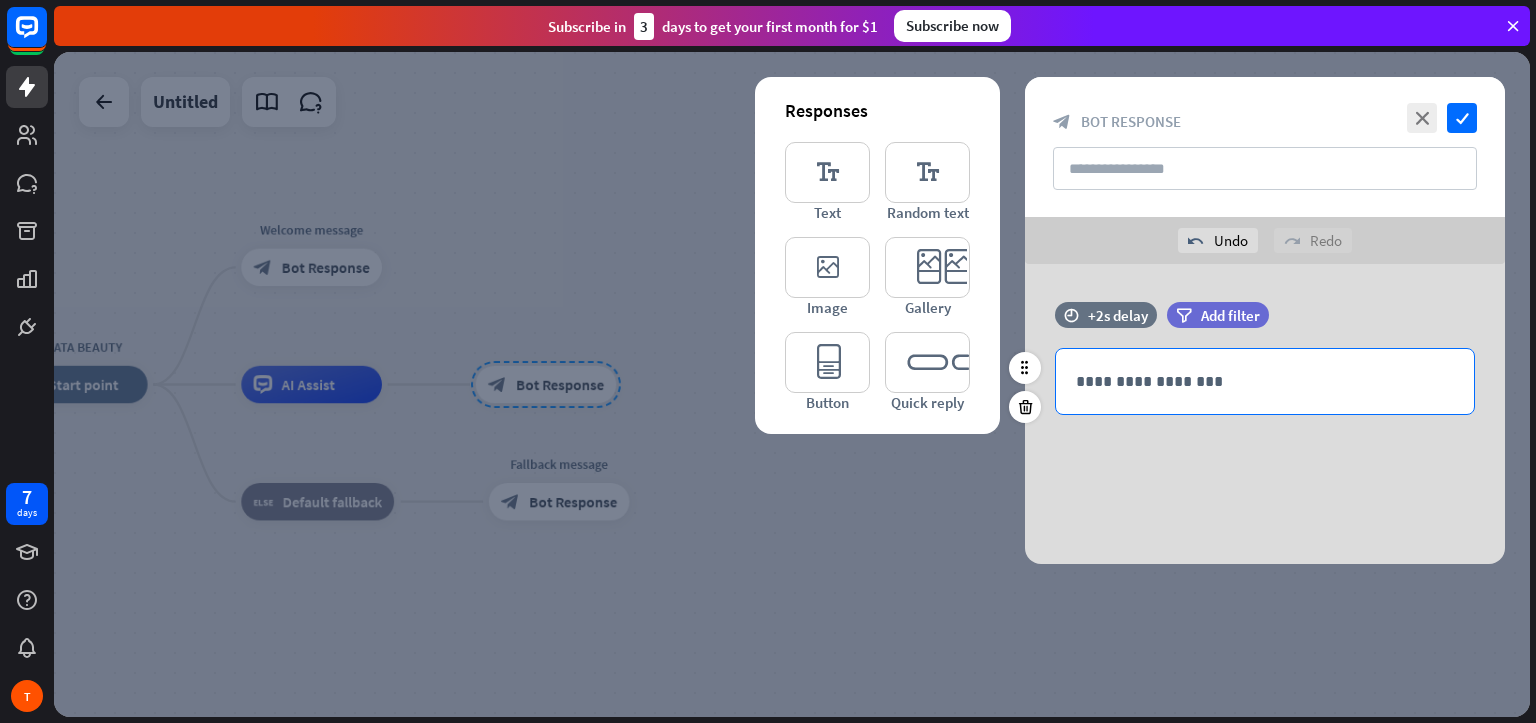 click on "**********" at bounding box center [1265, 381] 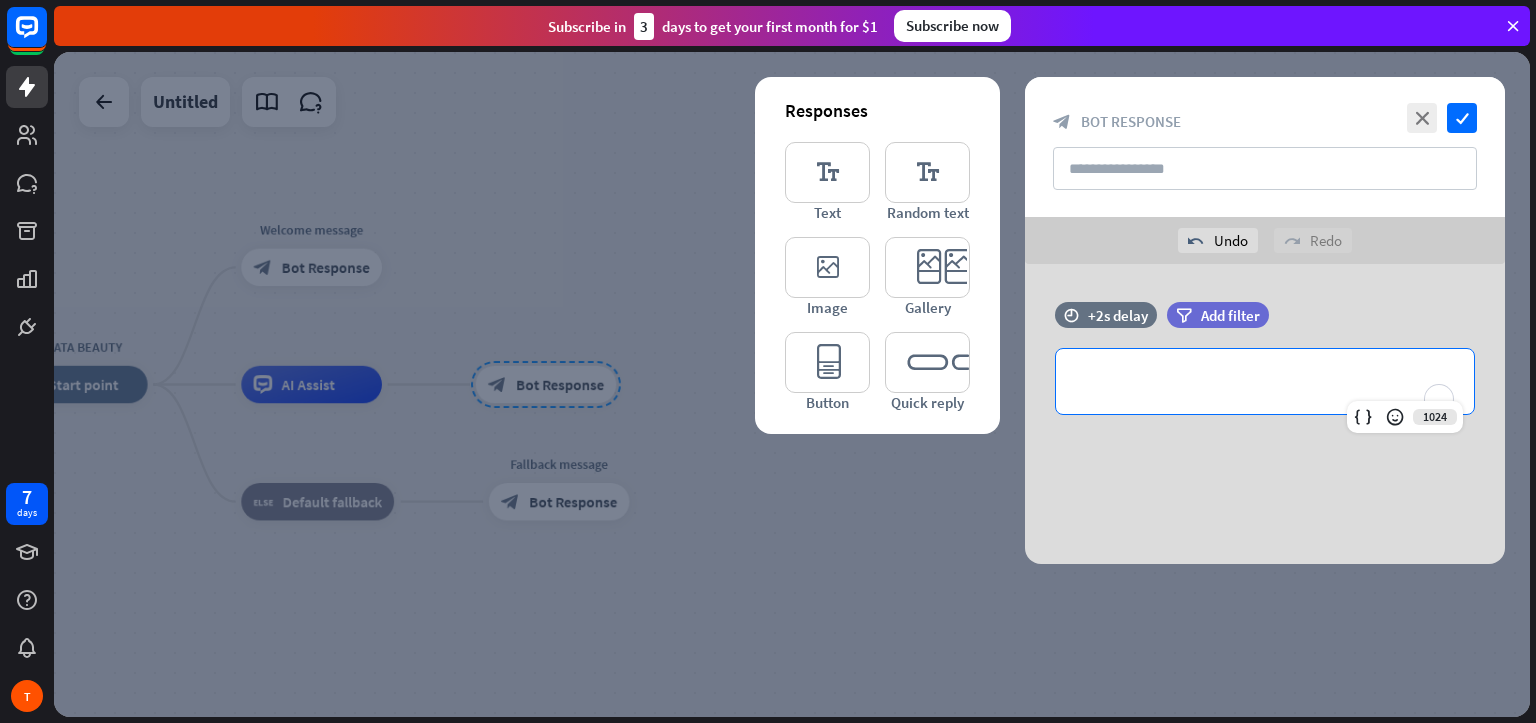 click at bounding box center [792, 384] 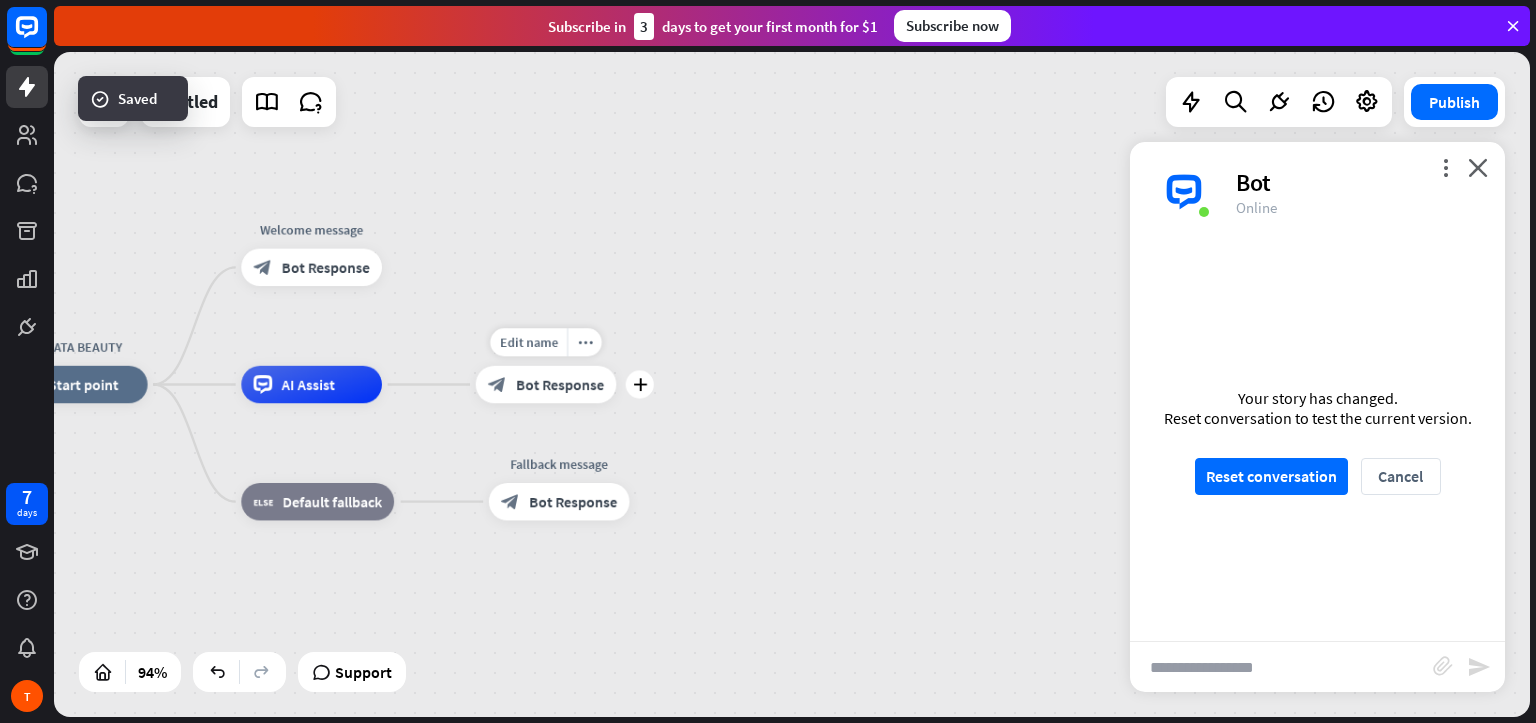 click on "block_bot_response   Bot Response" at bounding box center [546, 385] 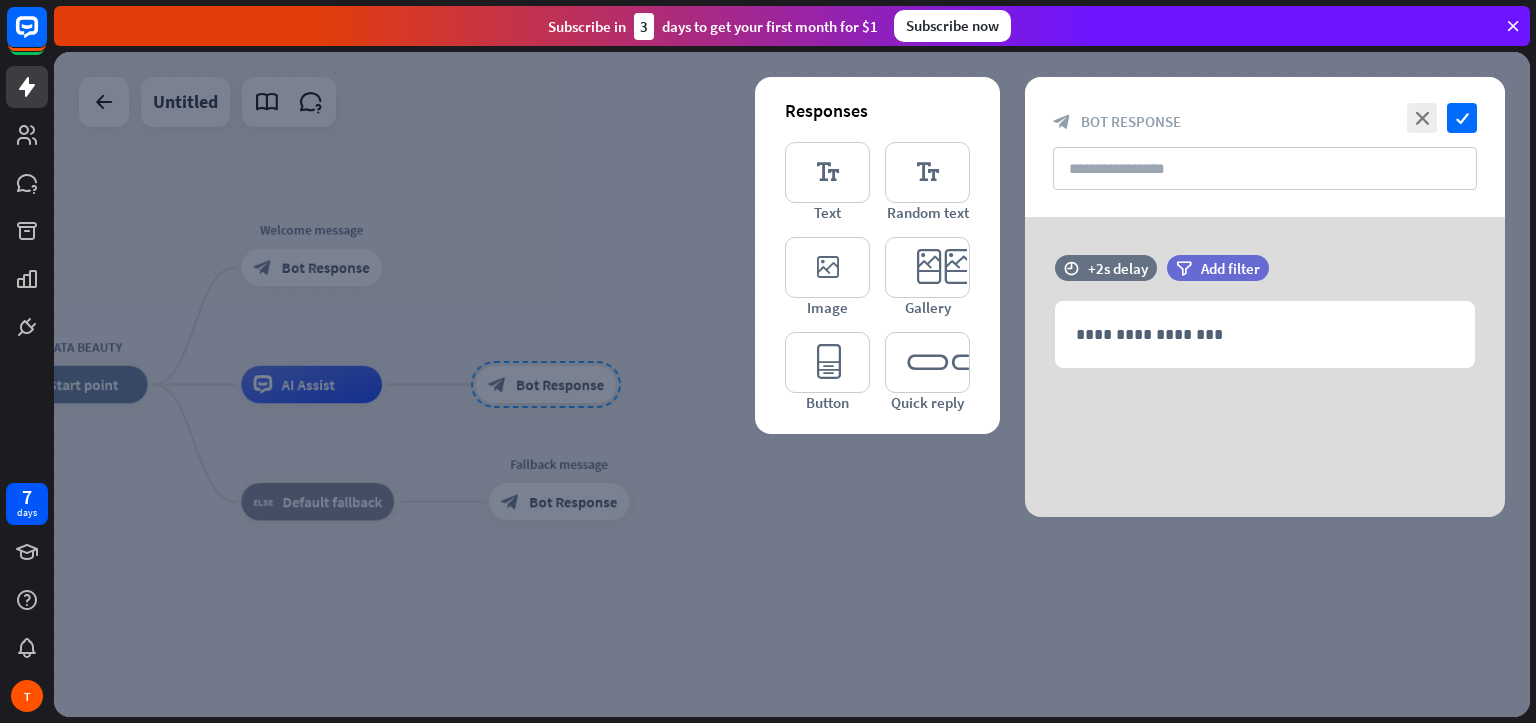 click at bounding box center (792, 384) 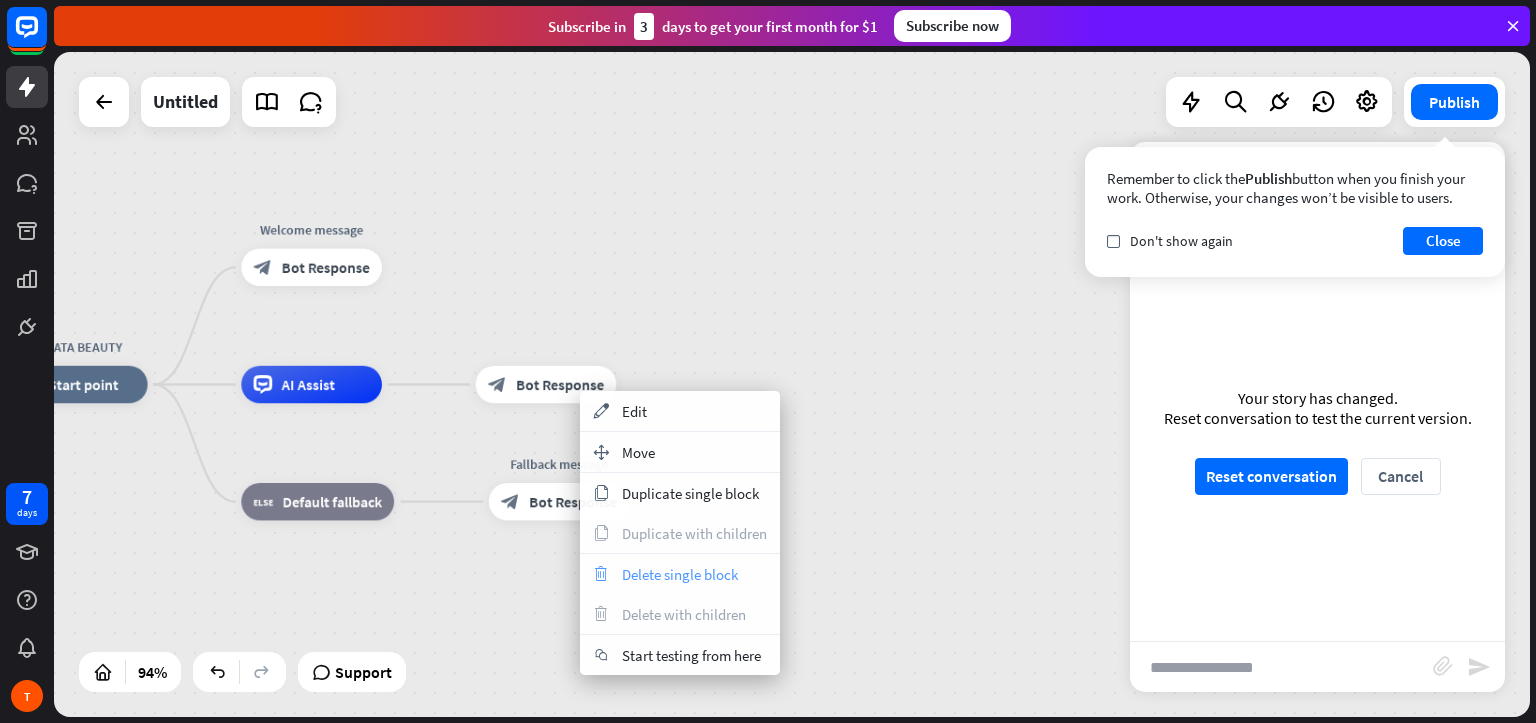 click on "trash   Delete single block" at bounding box center (680, 574) 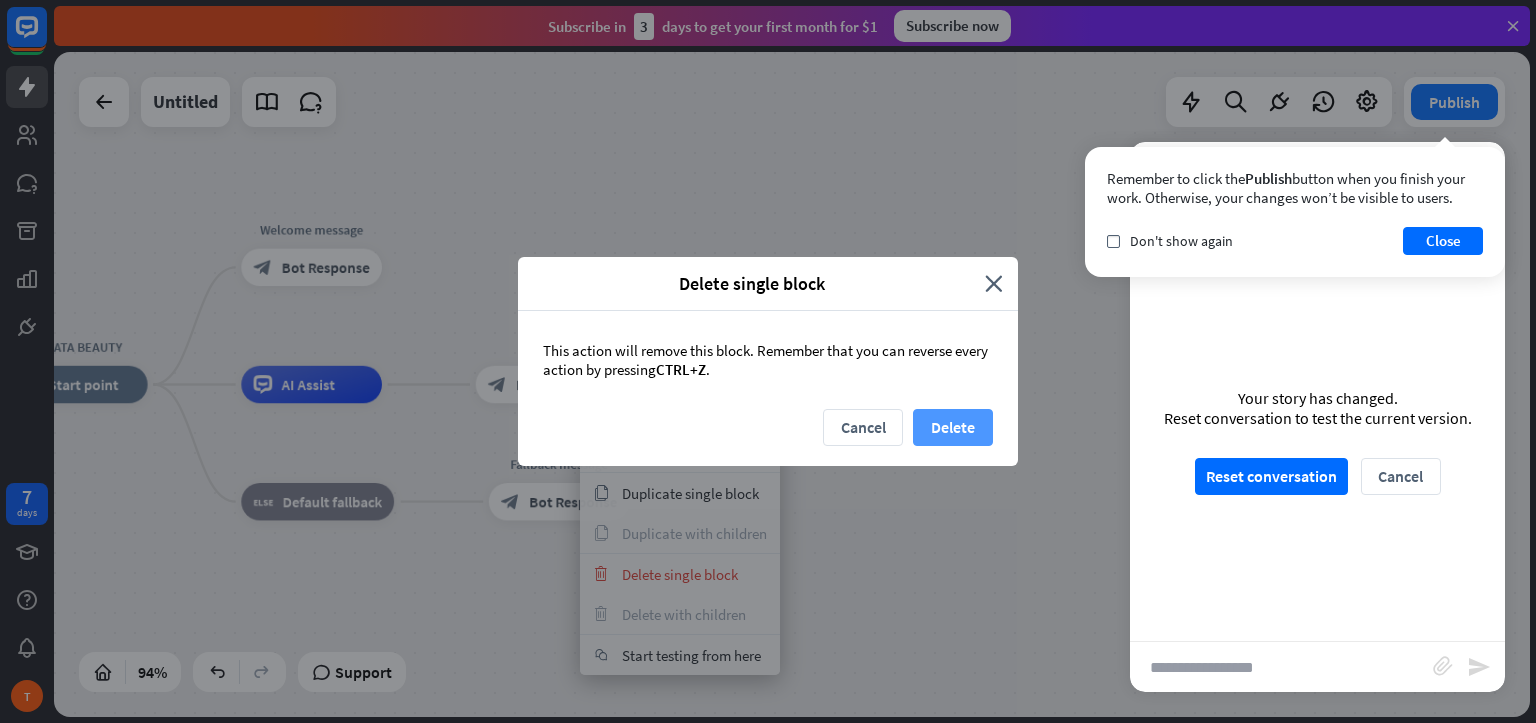 click on "Delete" at bounding box center (953, 427) 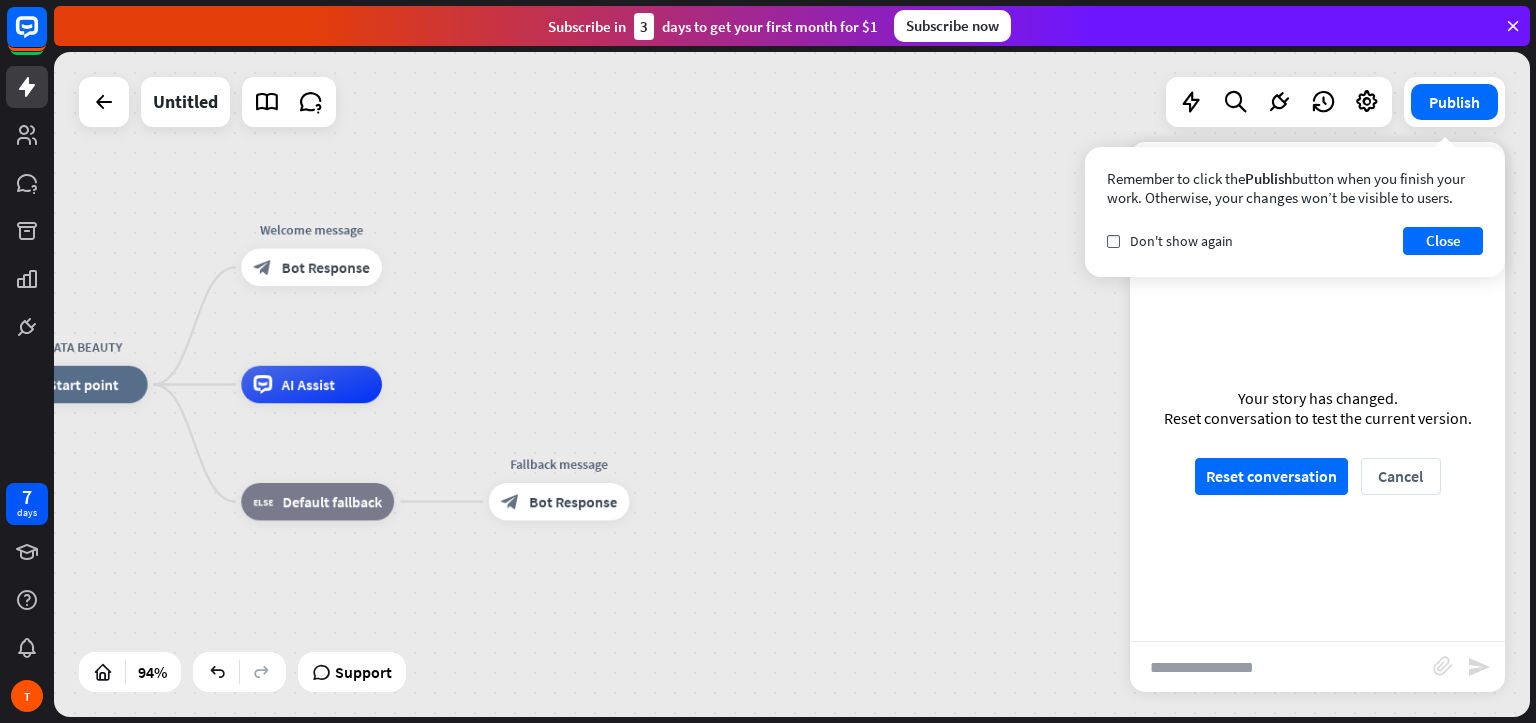 click on "GIDATA BEAUTY   home_2   Start point                 Welcome message   block_bot_response   Bot Response                     AI Assist                   block_fallback   Default fallback                 Fallback message   block_bot_response   Bot Response" at bounding box center (699, 696) 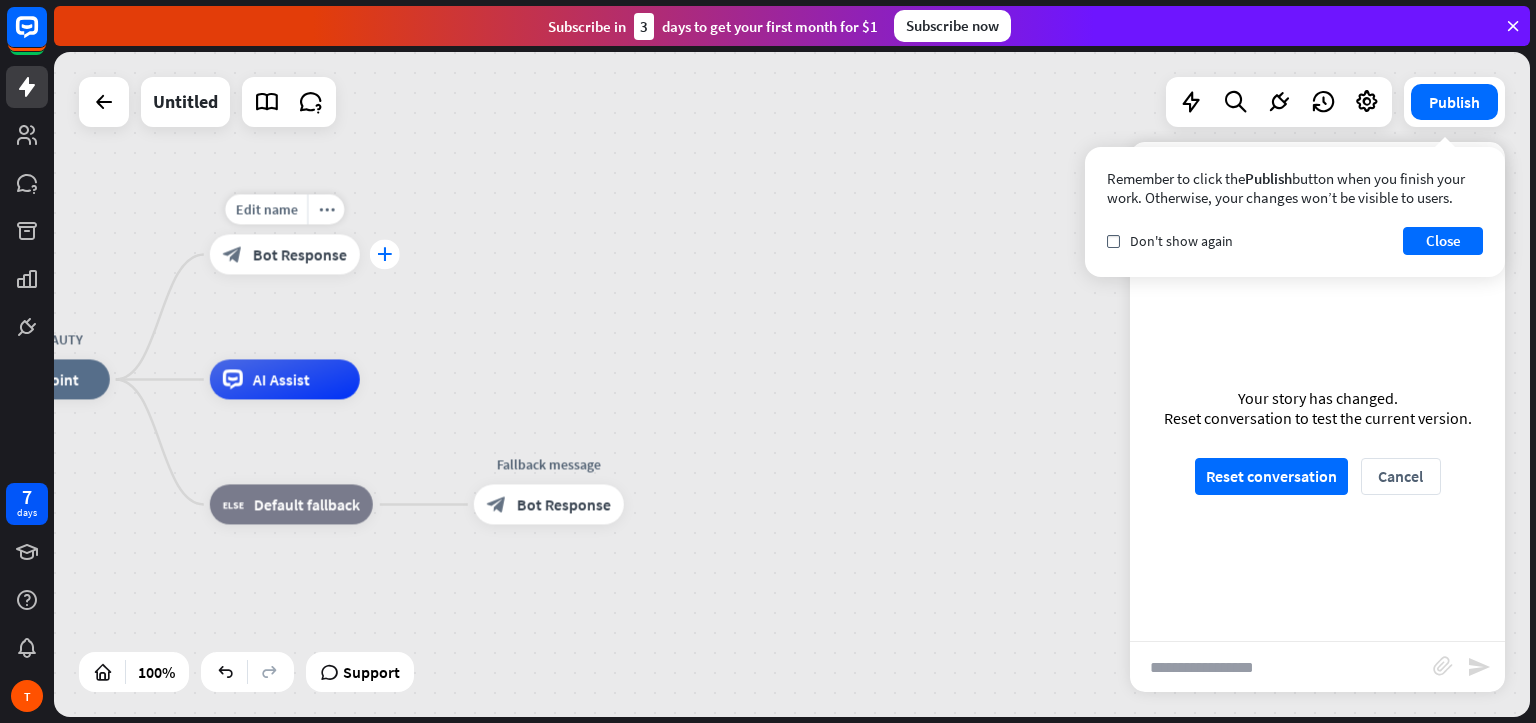 click on "plus" at bounding box center [384, 254] 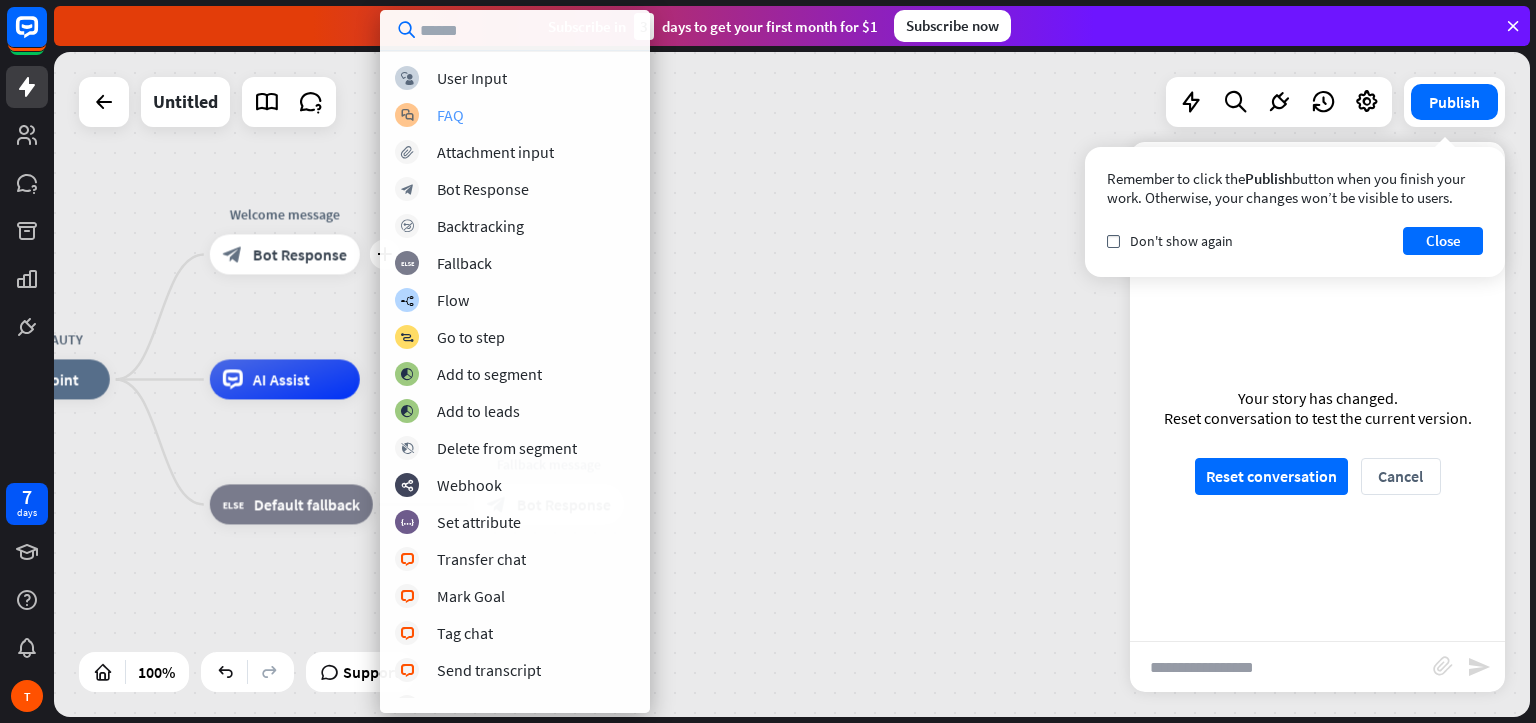 click on "block_faq
FAQ" at bounding box center (515, 115) 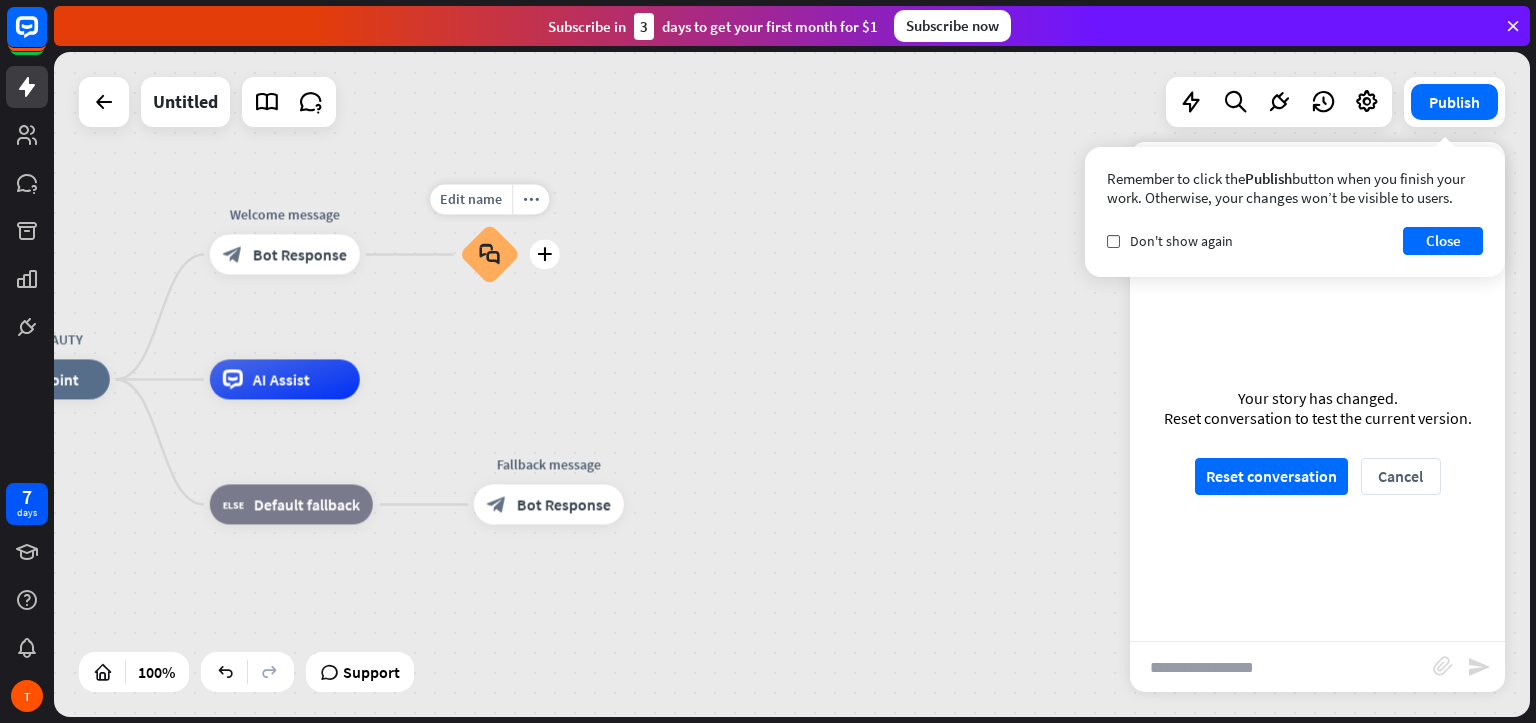 click on "block_faq" at bounding box center (489, 254) 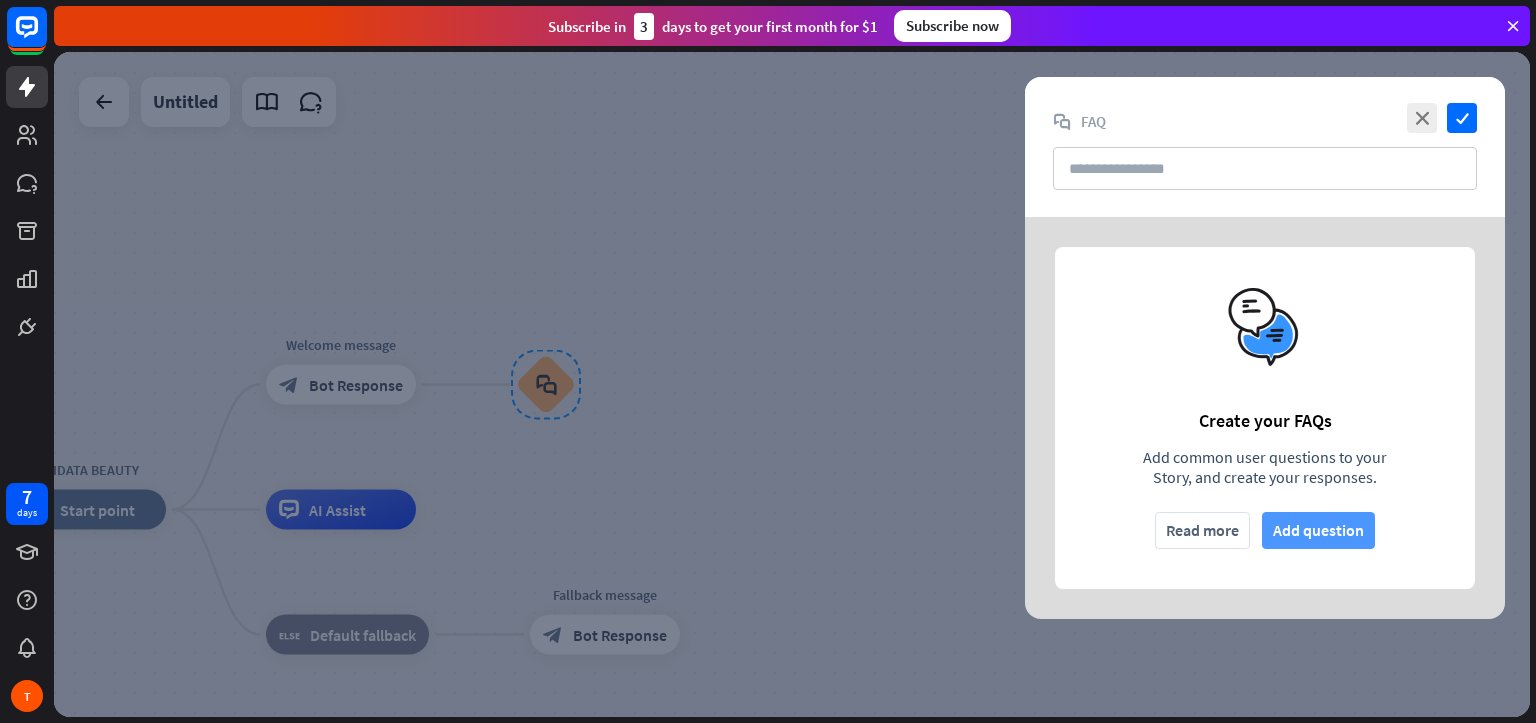 click on "Add question" at bounding box center (1318, 530) 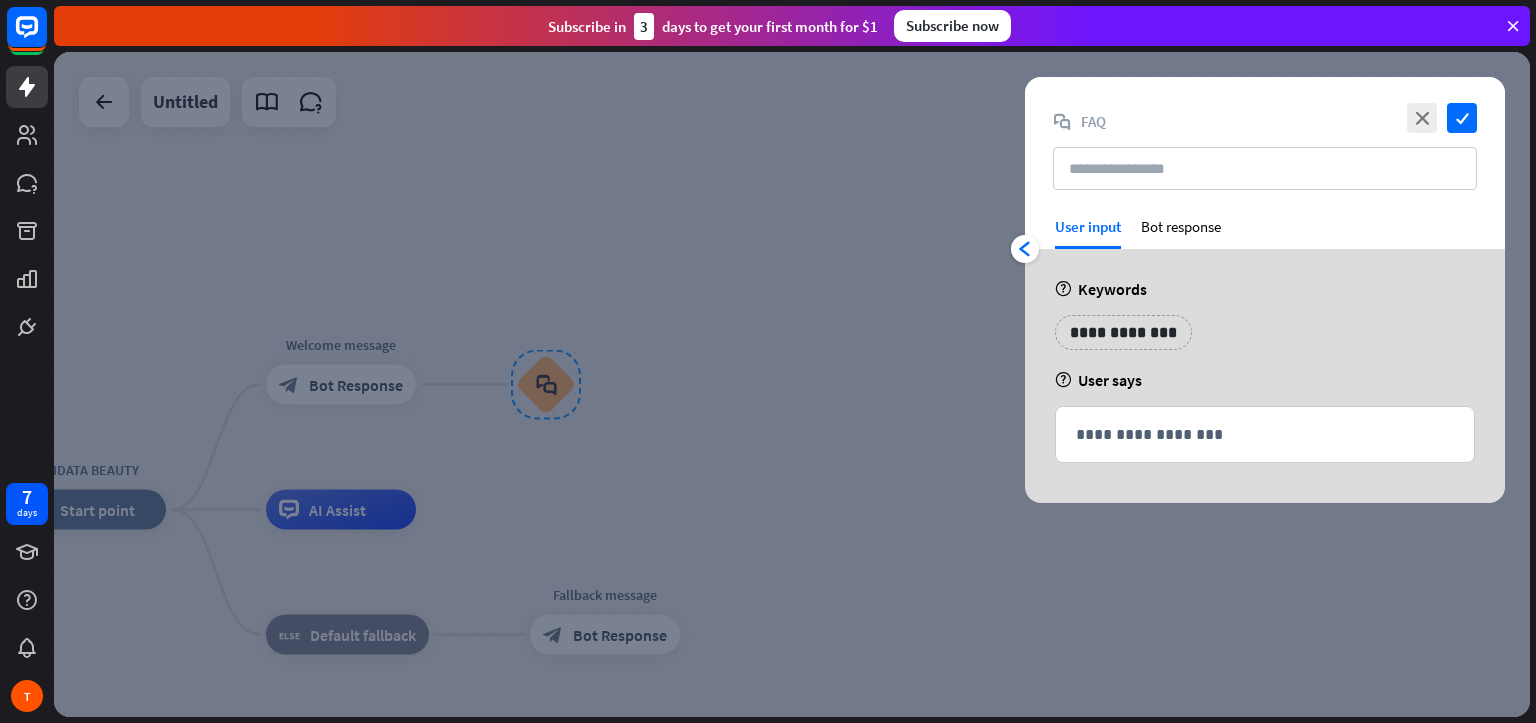 click at bounding box center (792, 384) 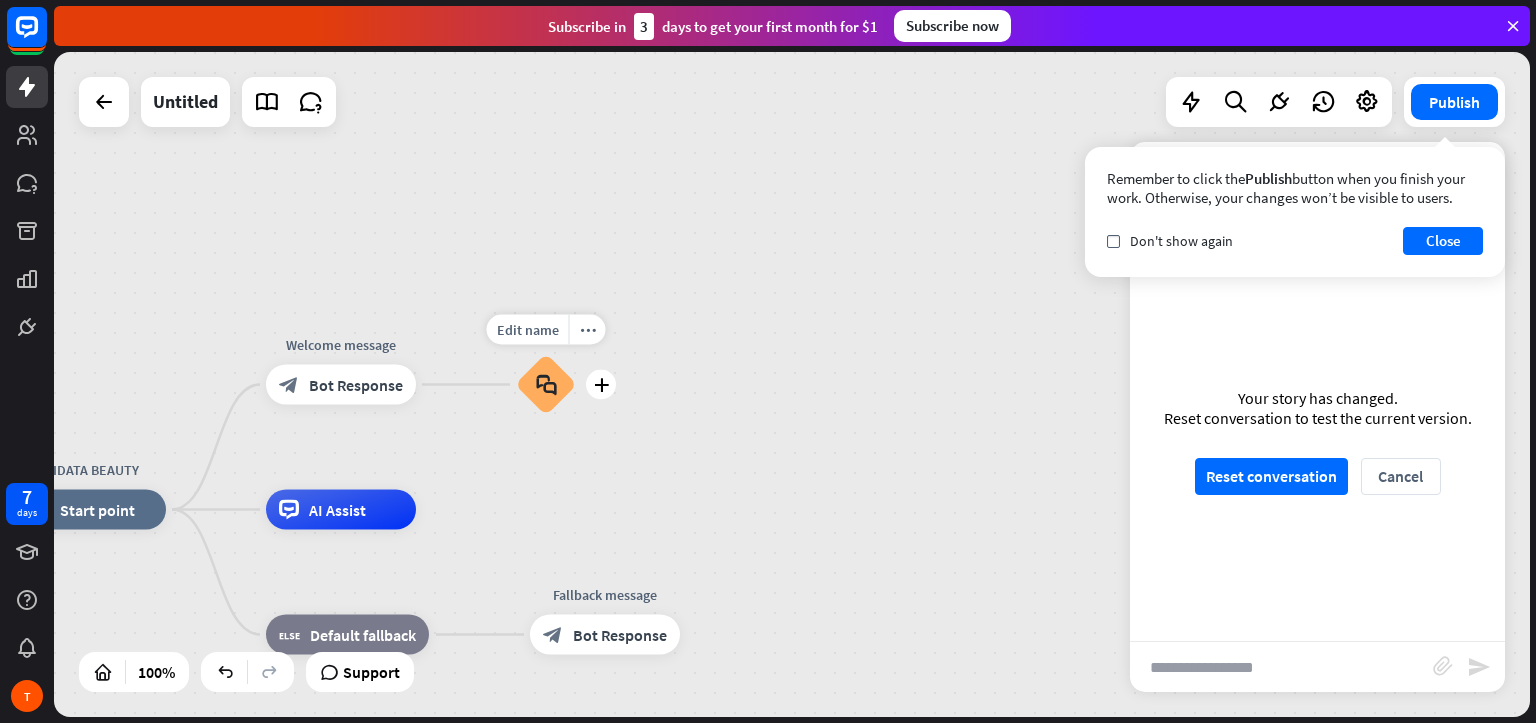 click on "block_faq" at bounding box center [546, 385] 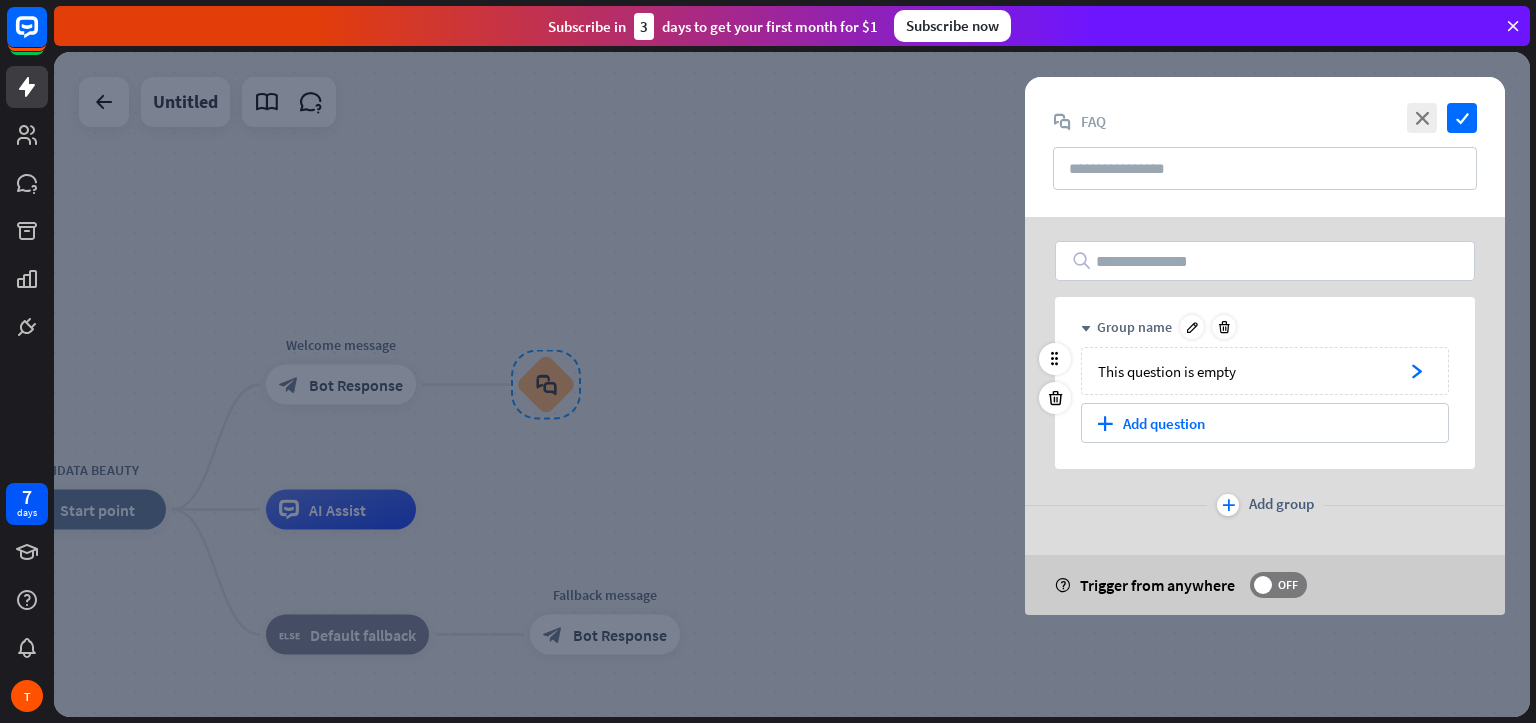 click on "arrowhead_right" at bounding box center (1416, 371) 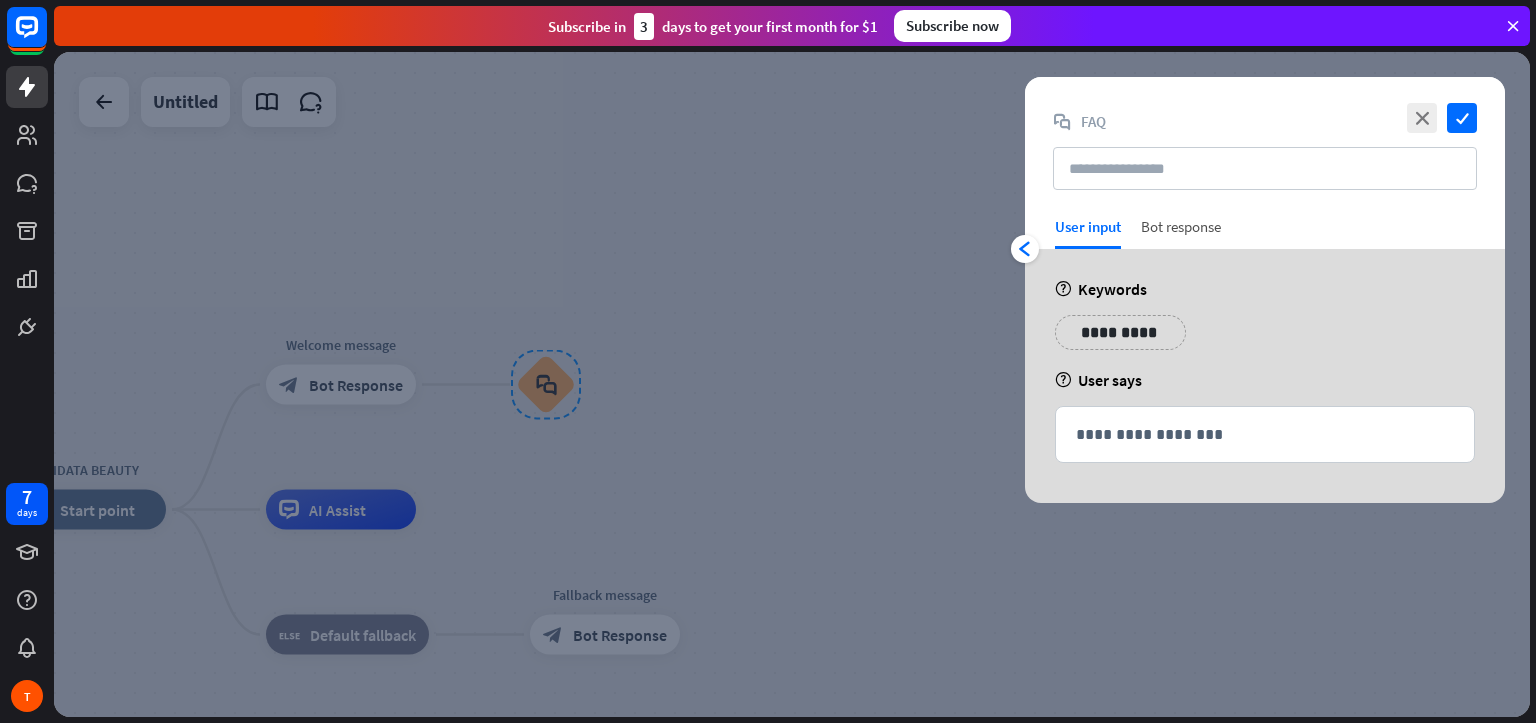 click on "Bot response" at bounding box center (1181, 233) 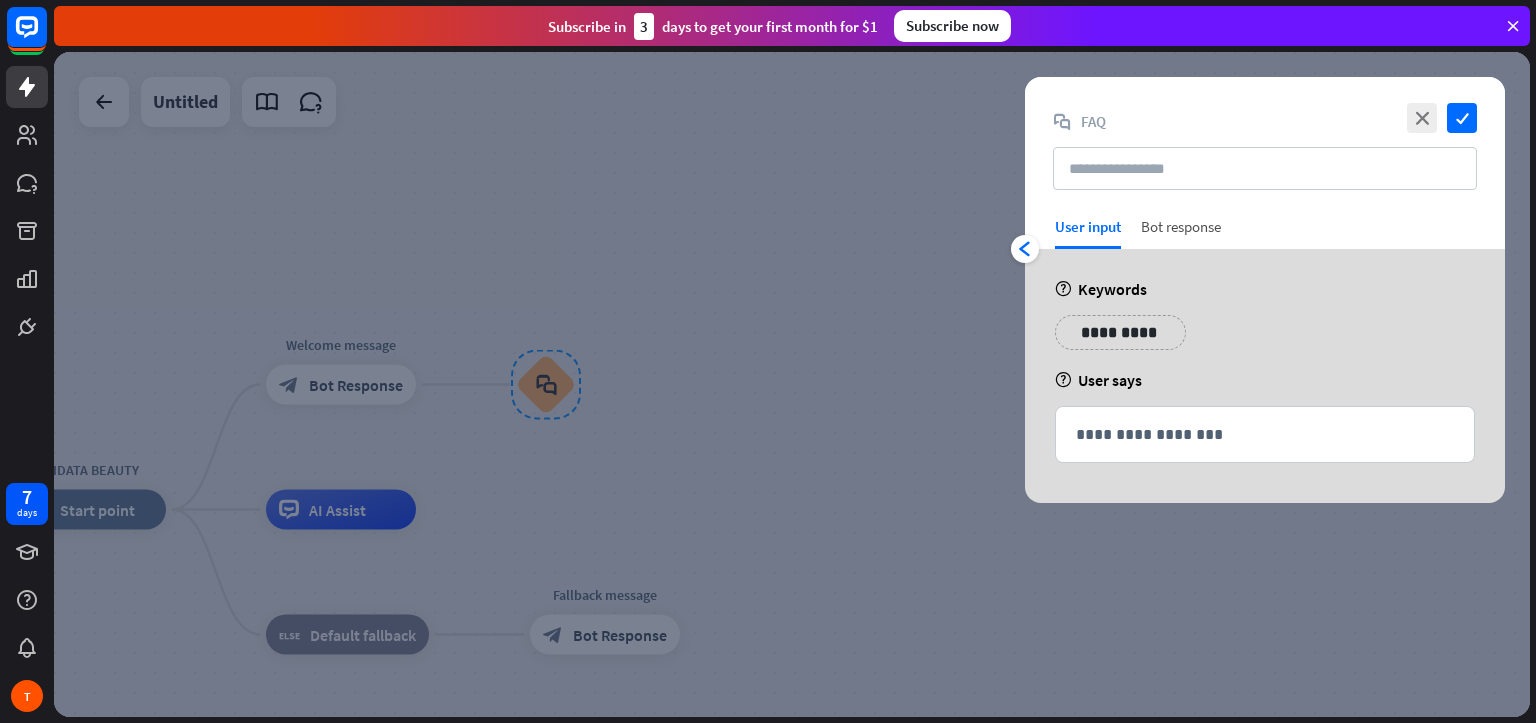 click on "Bot response" at bounding box center [1181, 233] 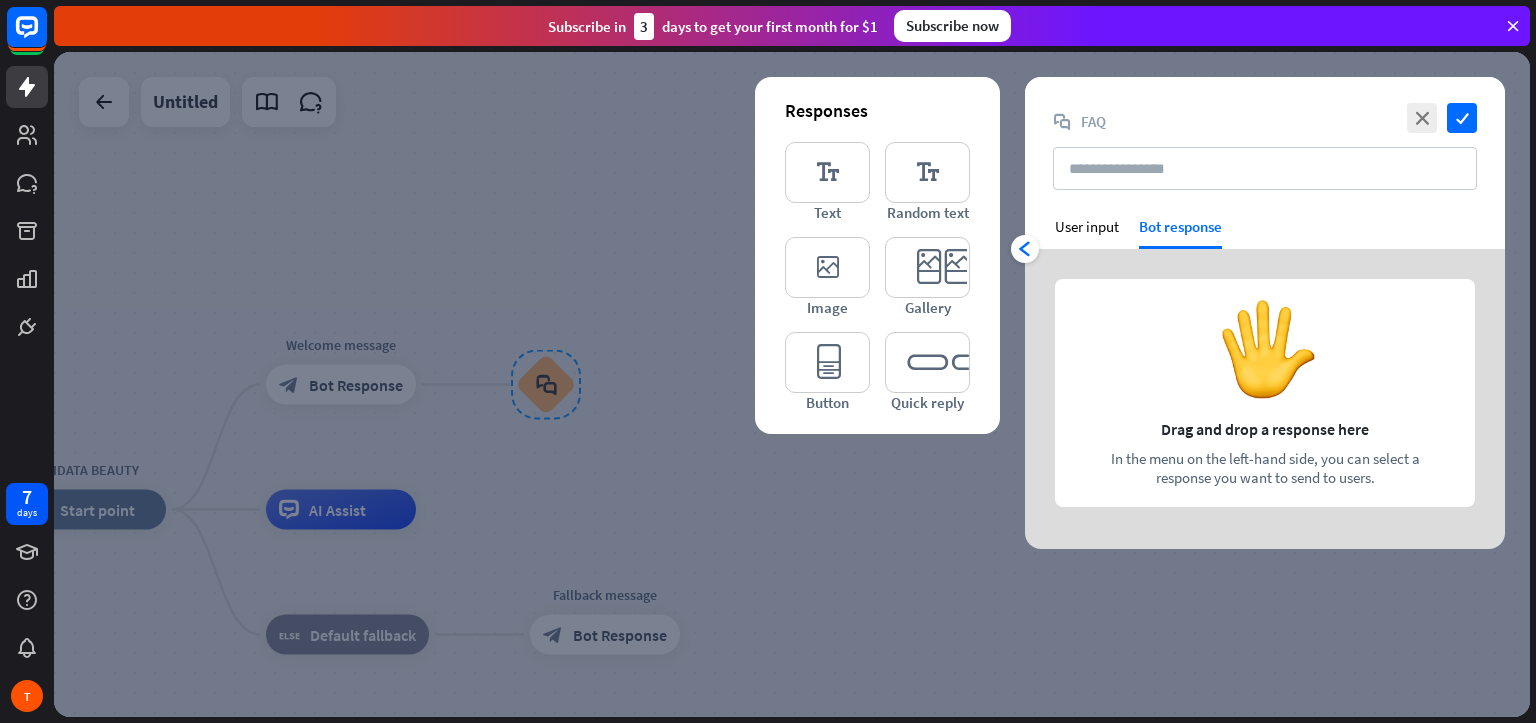 click at bounding box center (1265, 399) 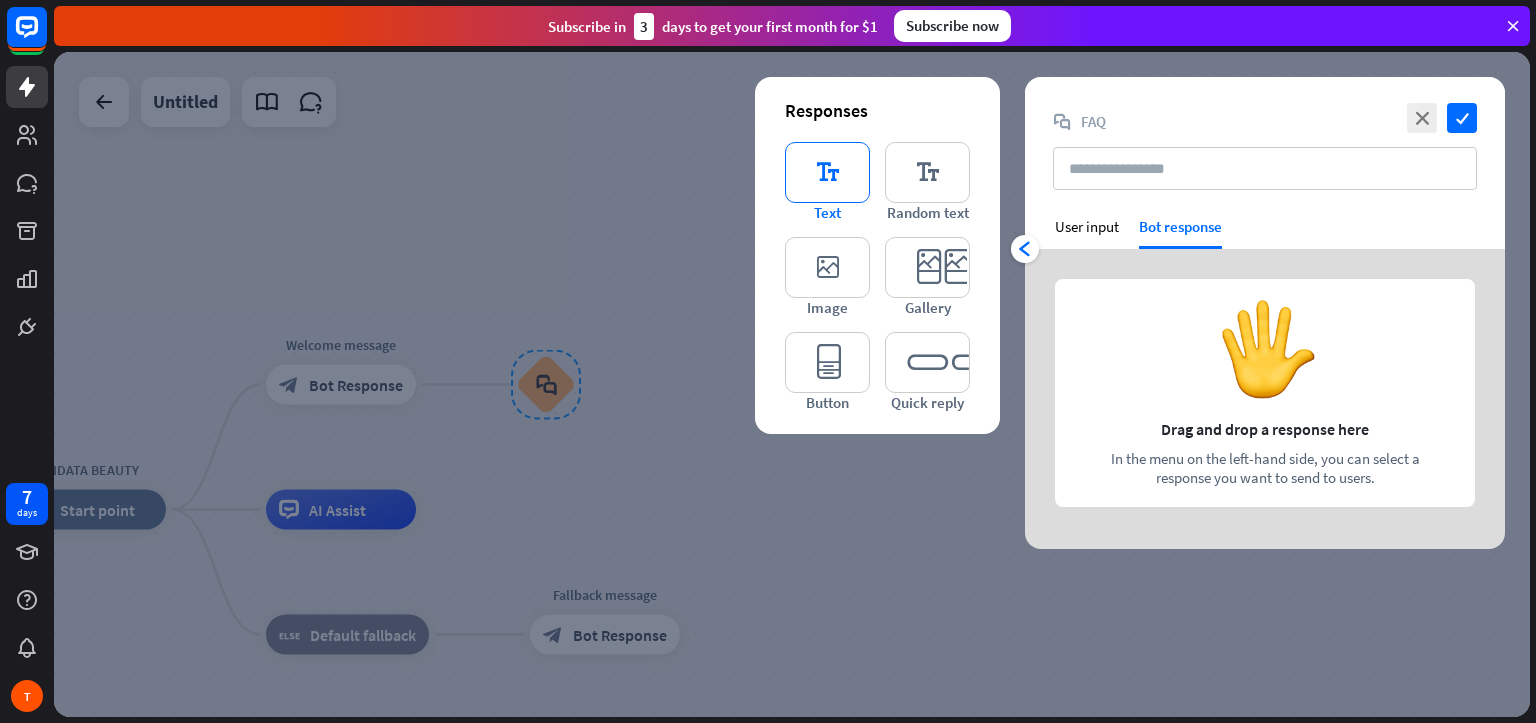 click on "editor_text" at bounding box center [827, 172] 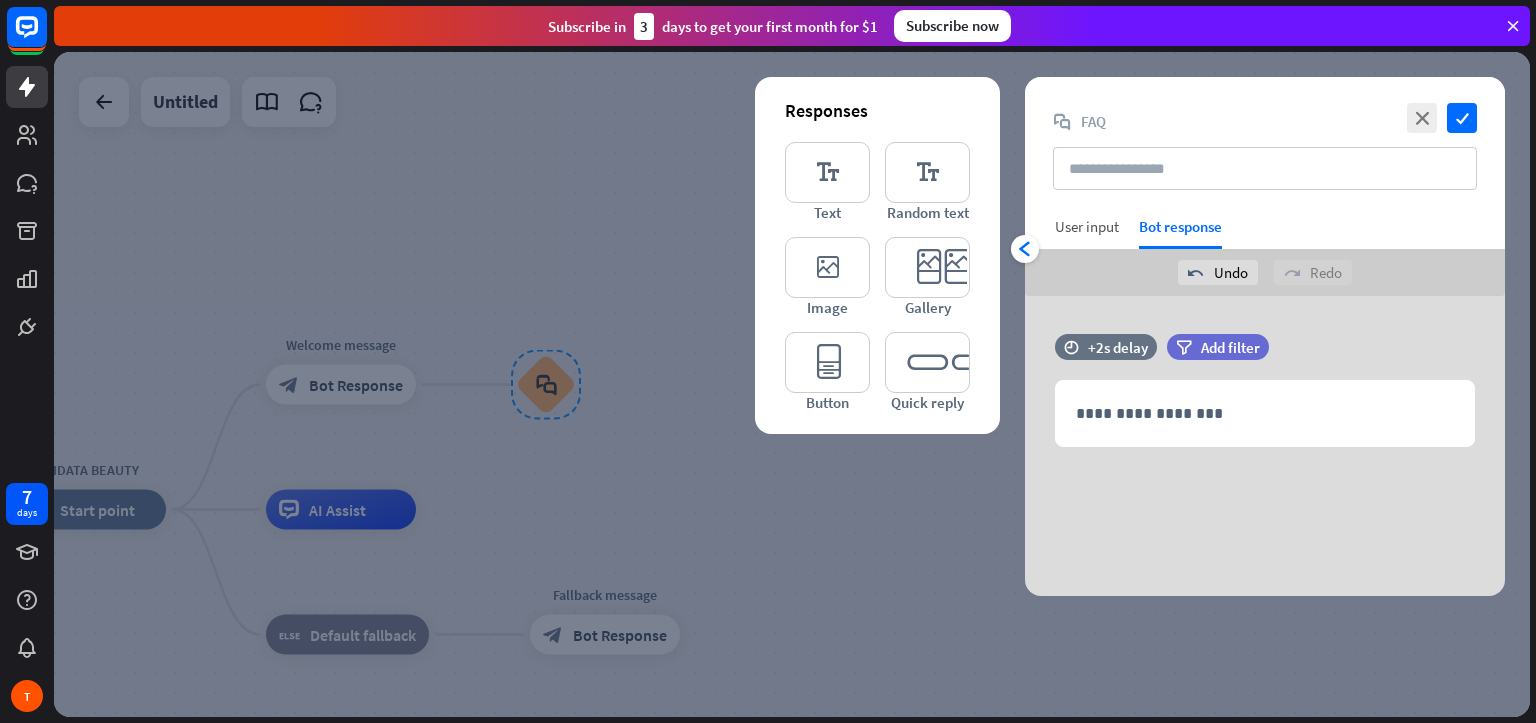 click on "User input" at bounding box center [1087, 226] 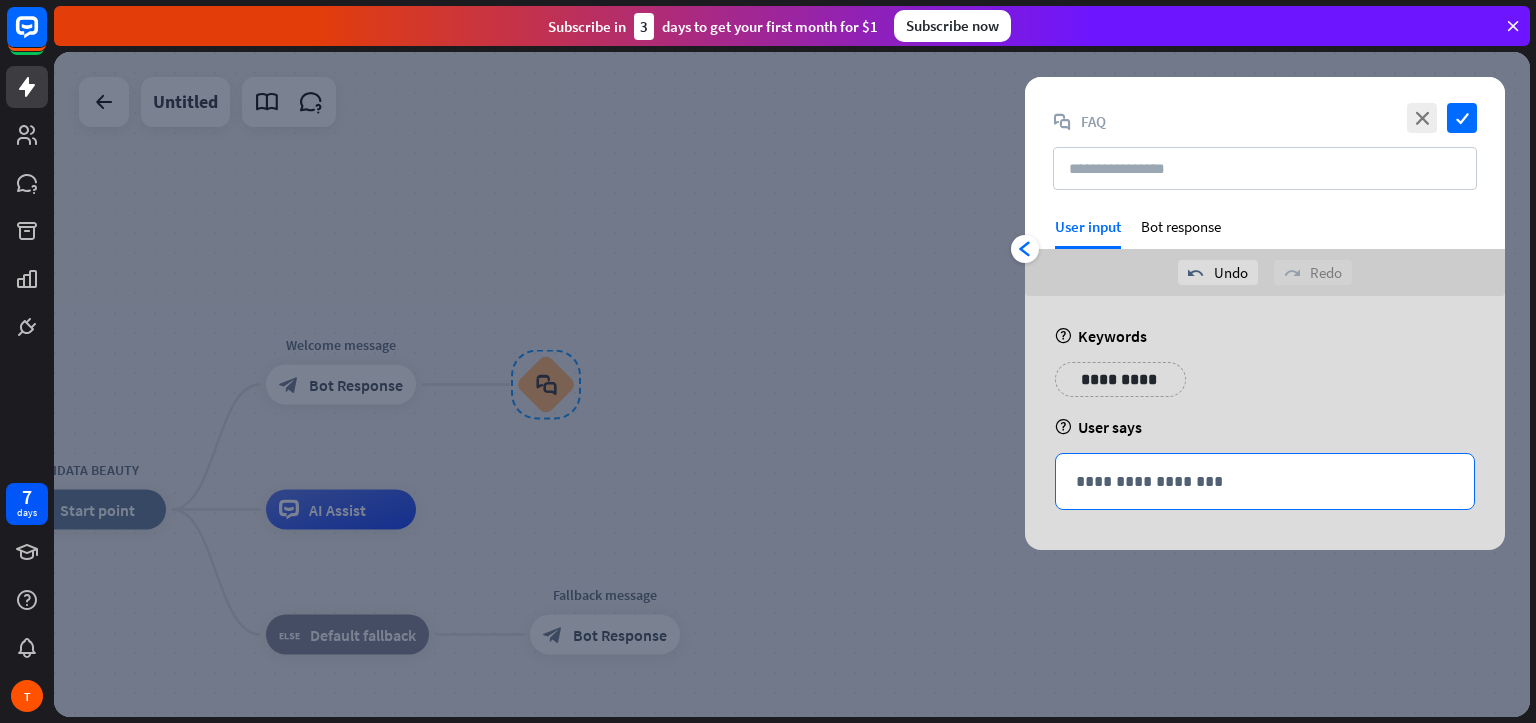 click on "**********" at bounding box center [1265, 481] 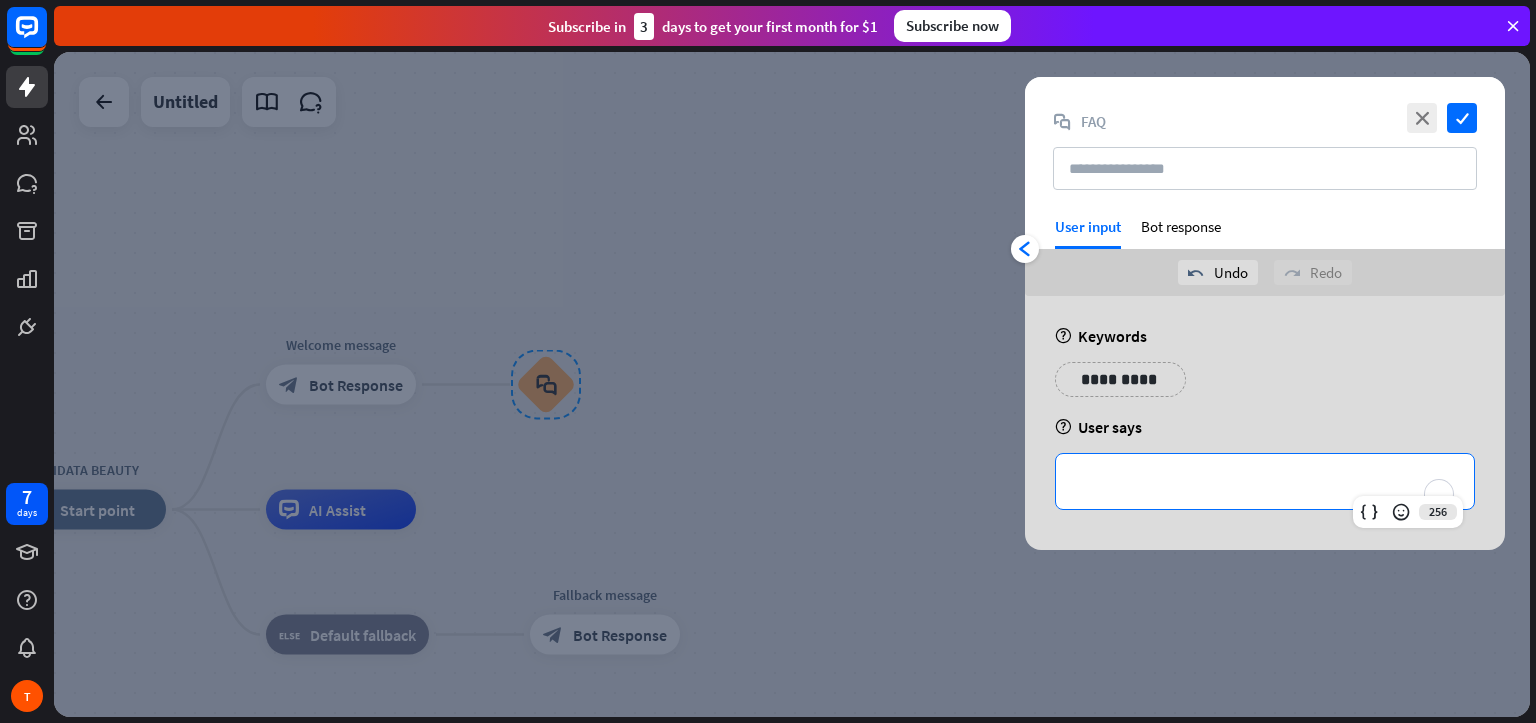 type 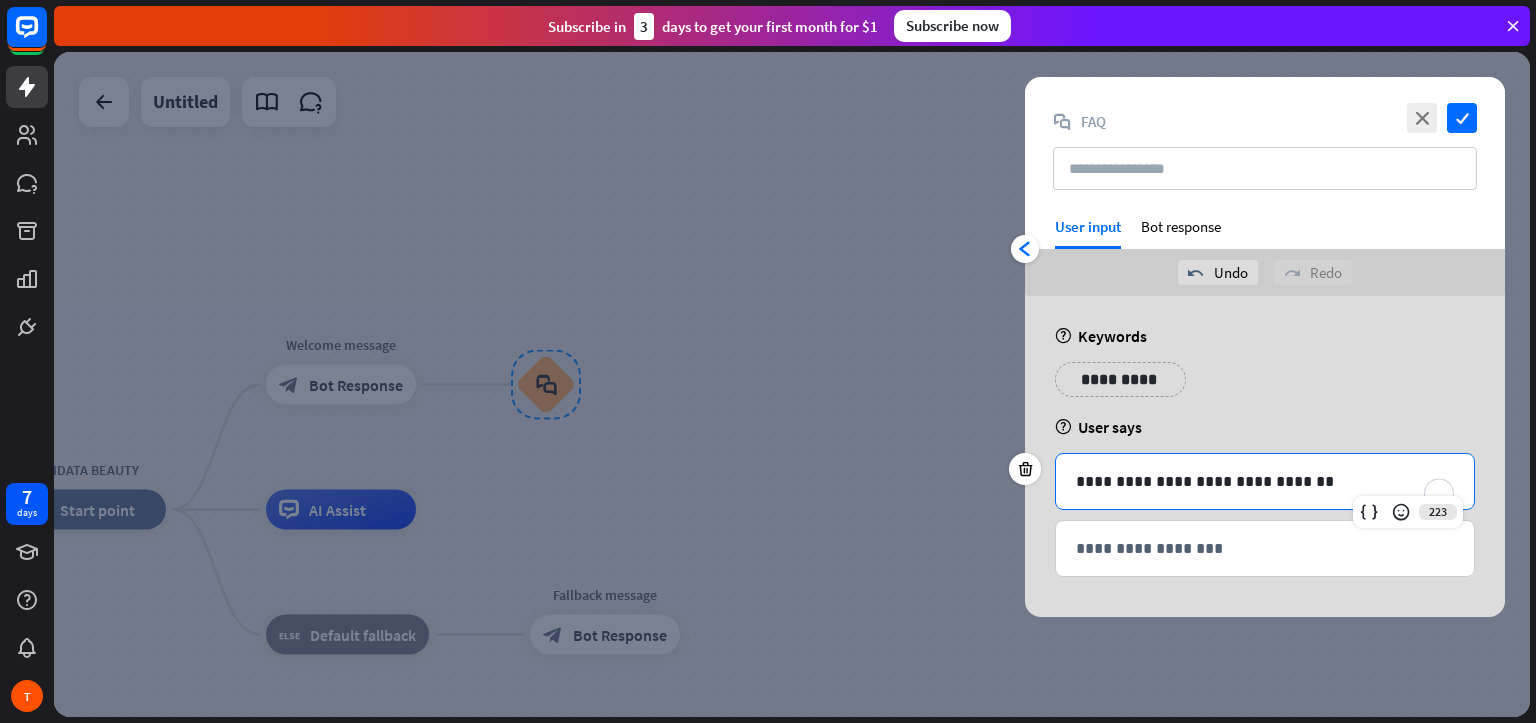 click on "**********" at bounding box center (1265, 481) 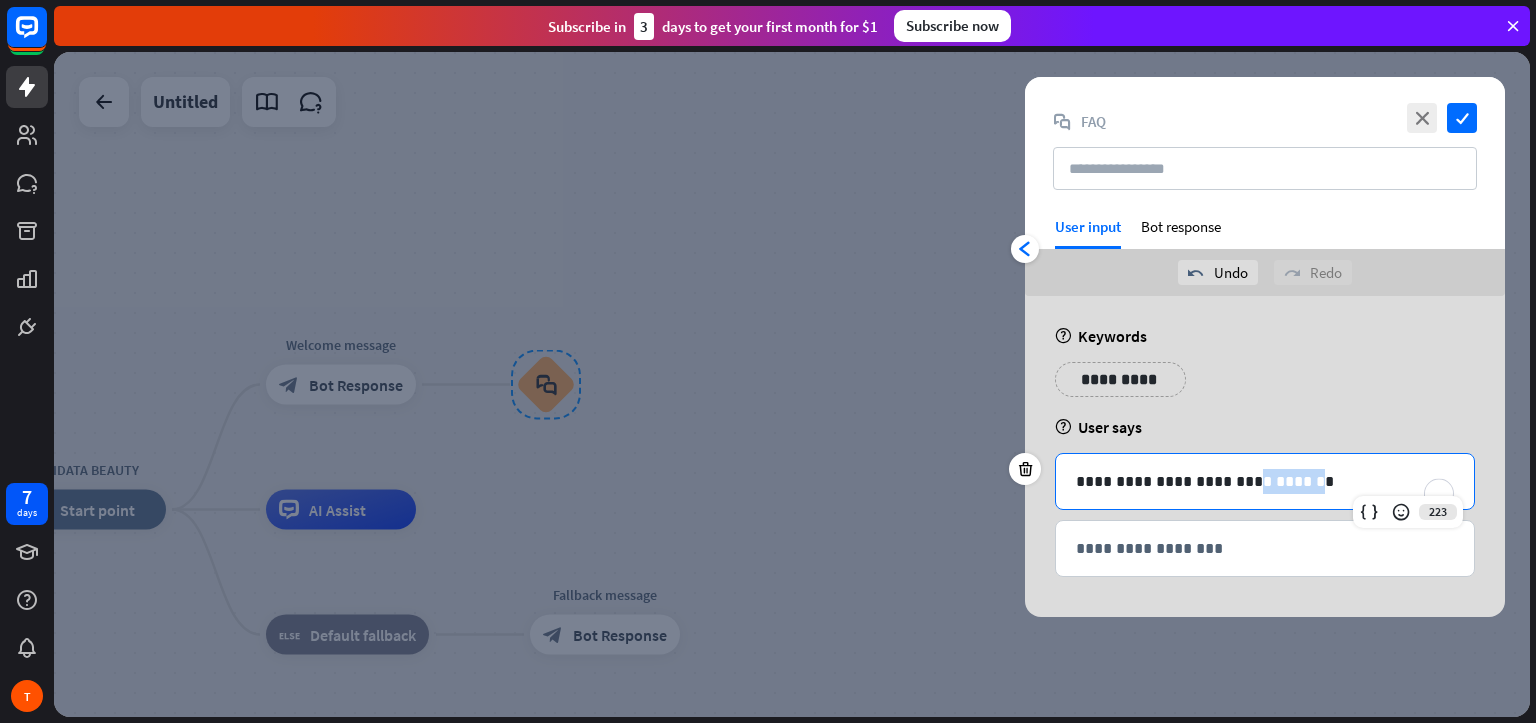 click on "**********" at bounding box center (1265, 481) 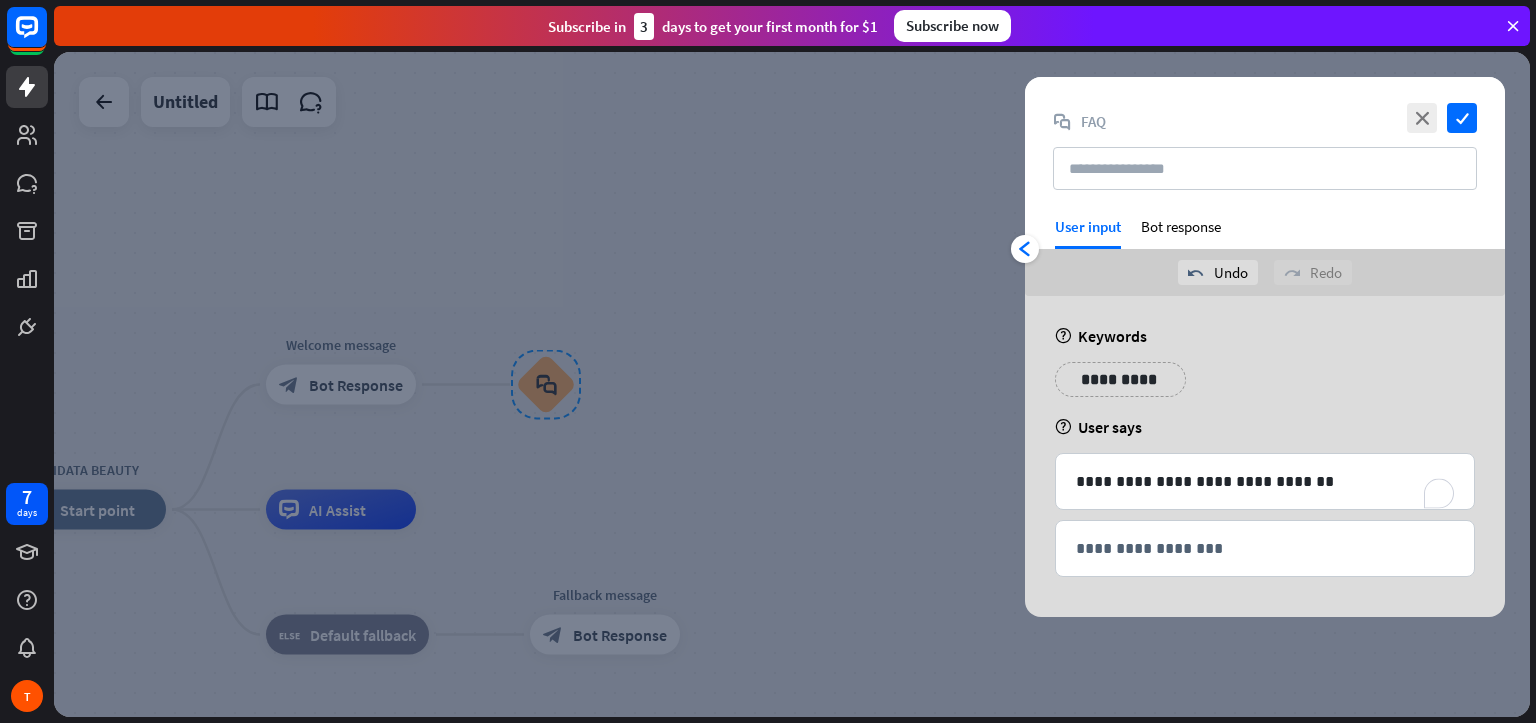 click on "**********" at bounding box center (1265, 387) 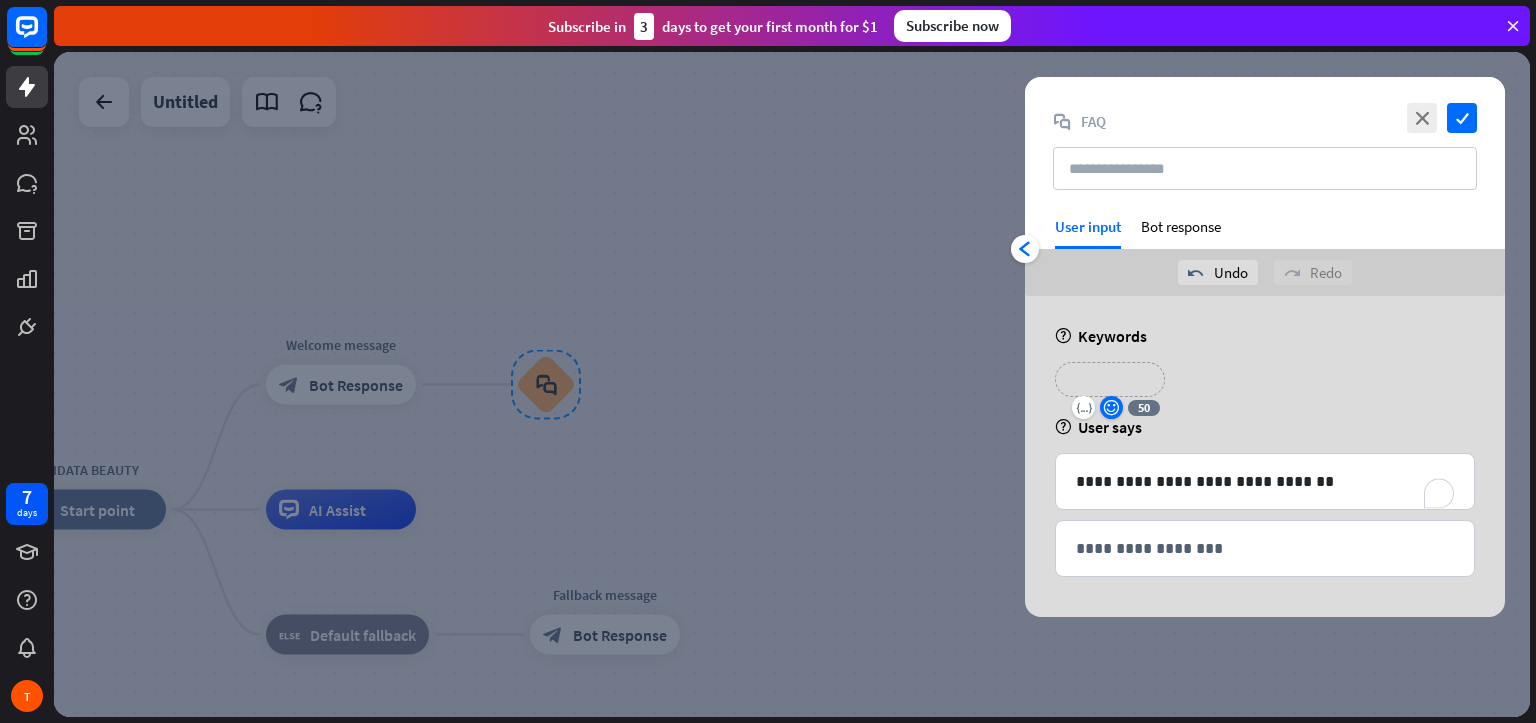 type 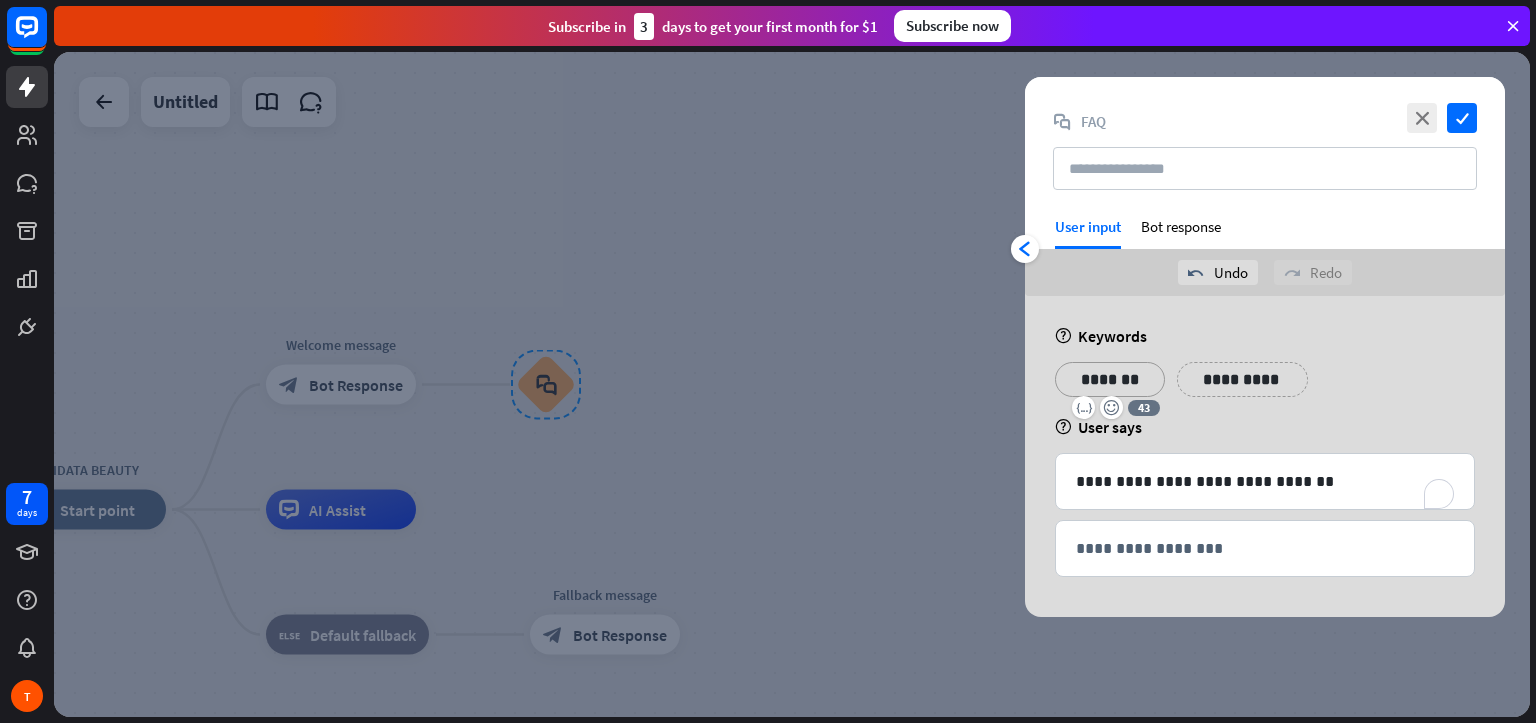 click on "**********" at bounding box center (1242, 379) 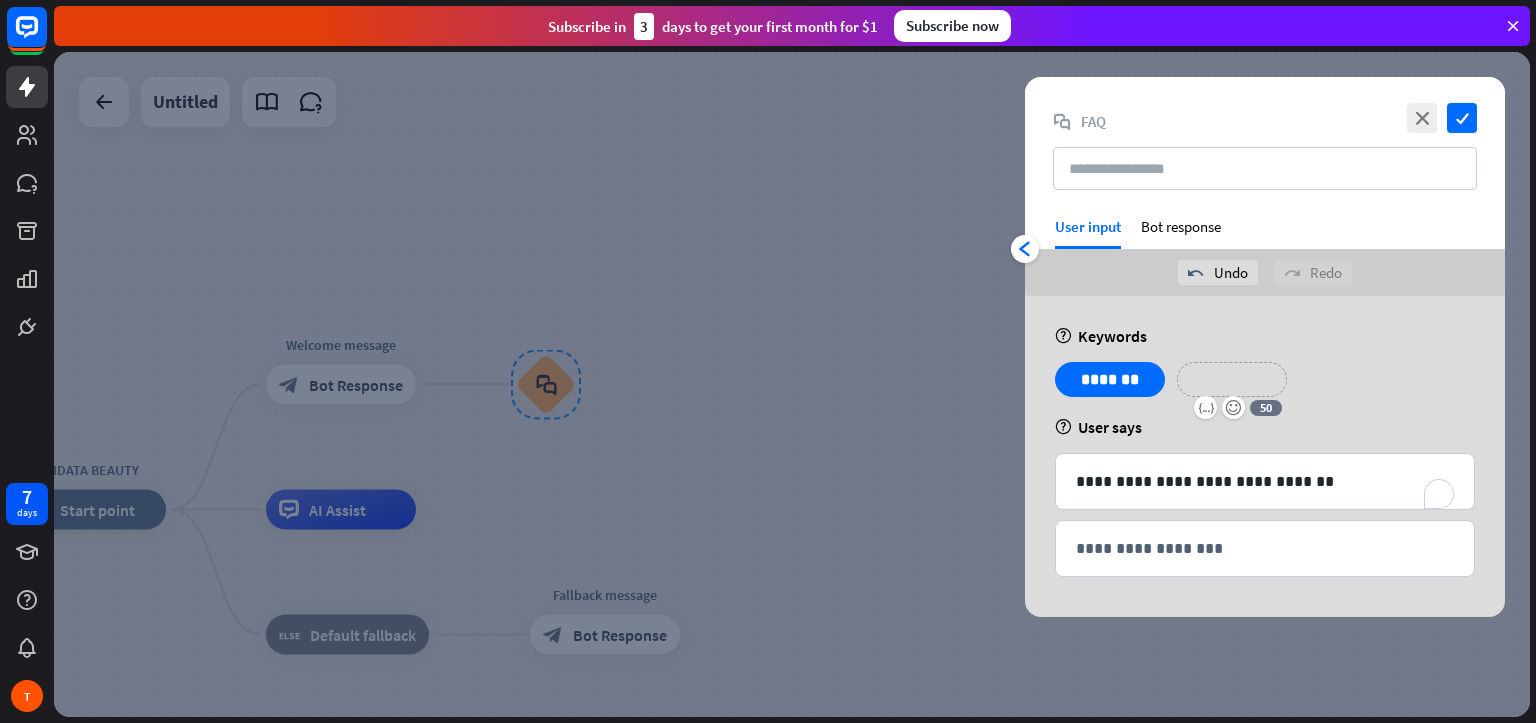 type 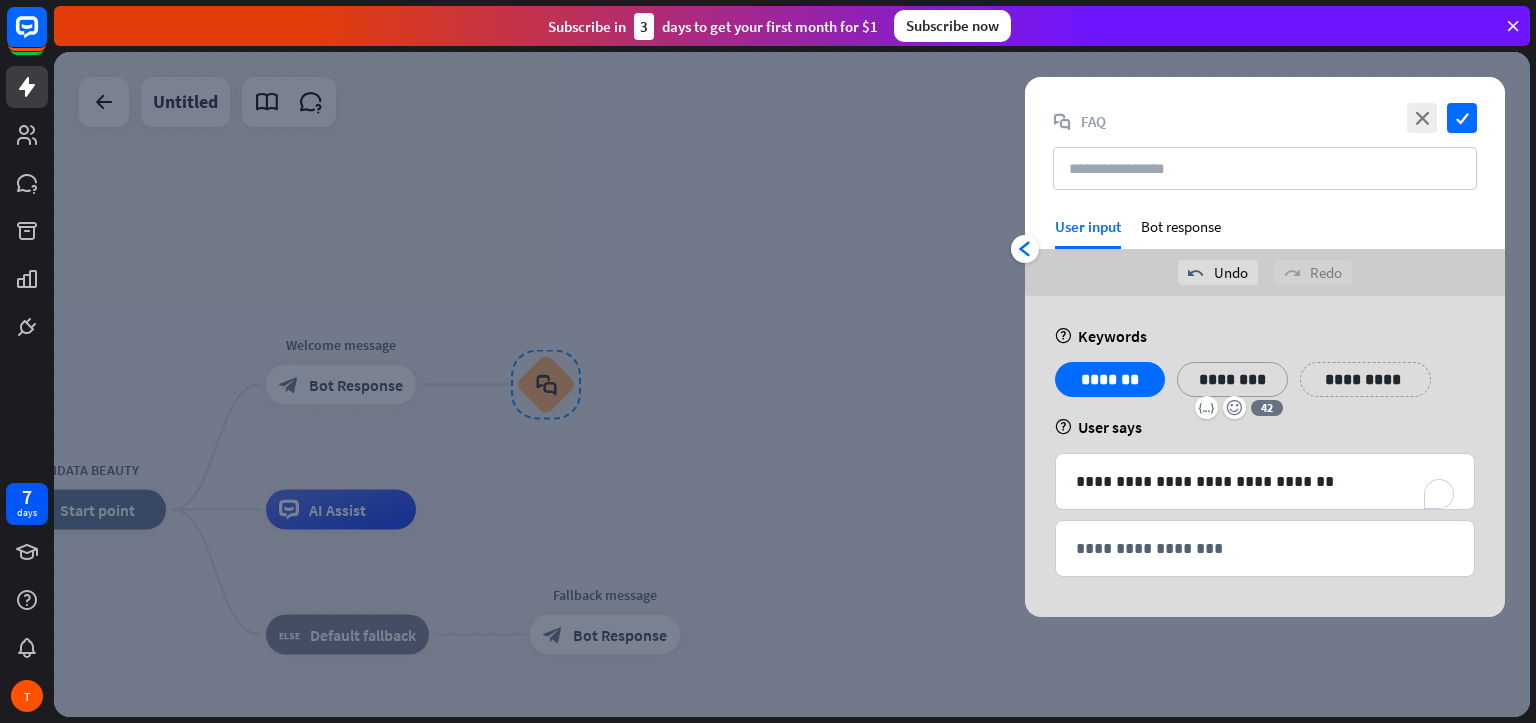 click on "**********" at bounding box center (1365, 379) 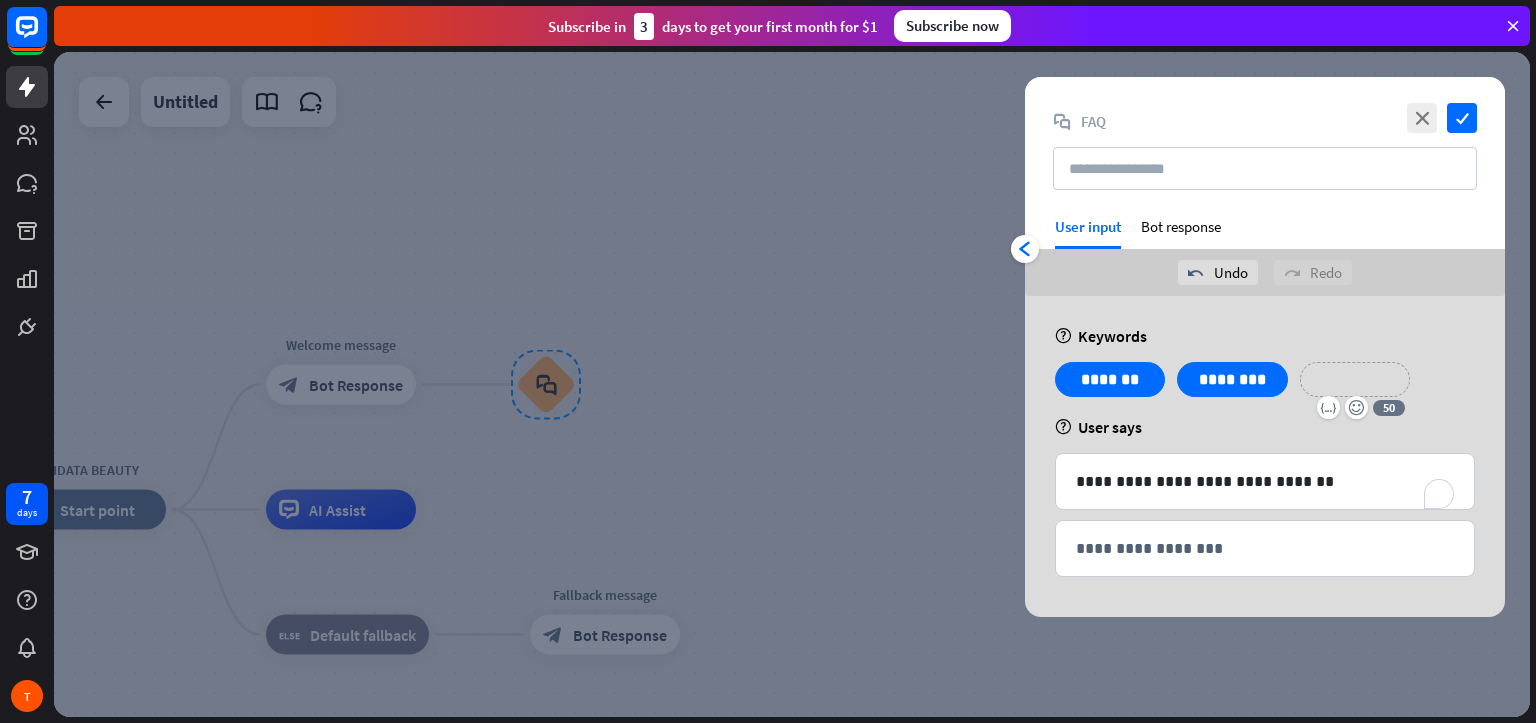 type 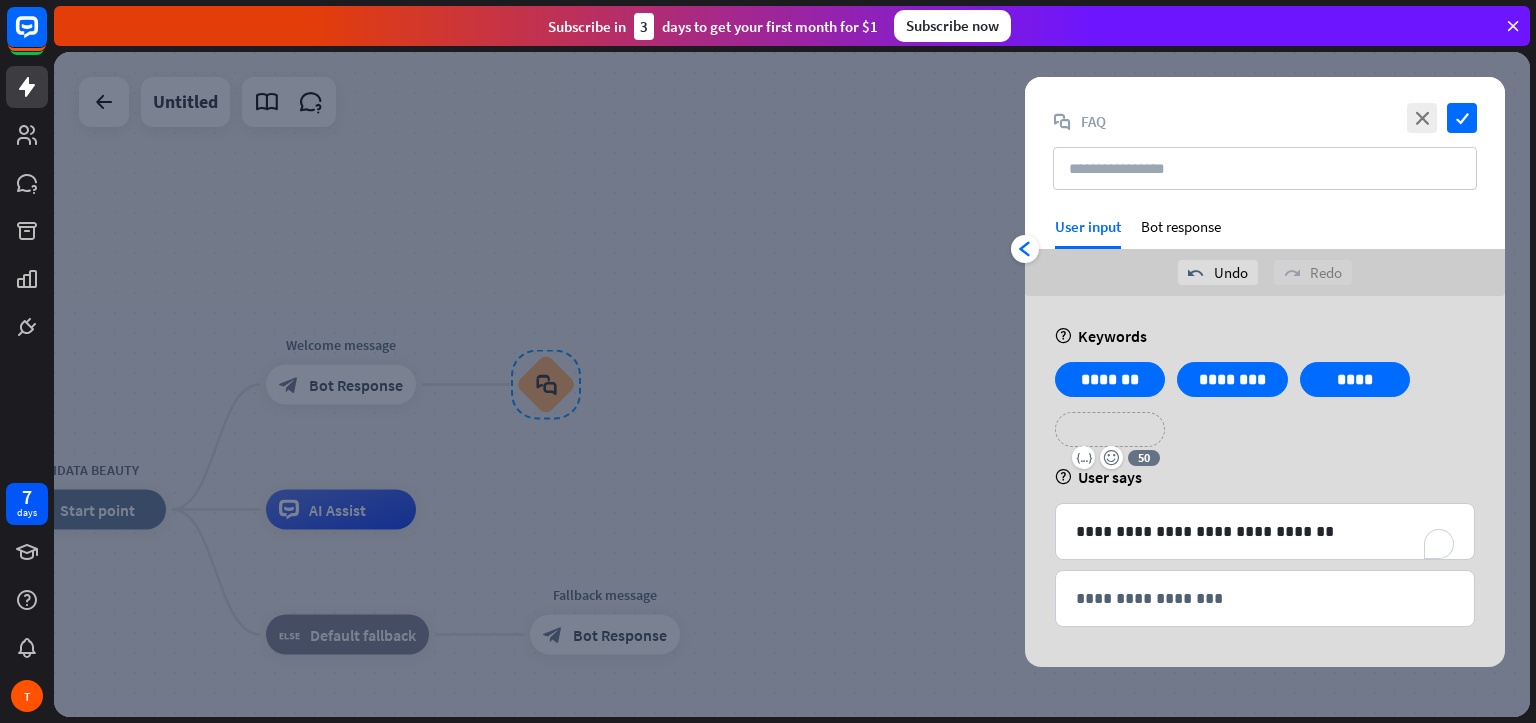 click on "**********" at bounding box center (1110, 429) 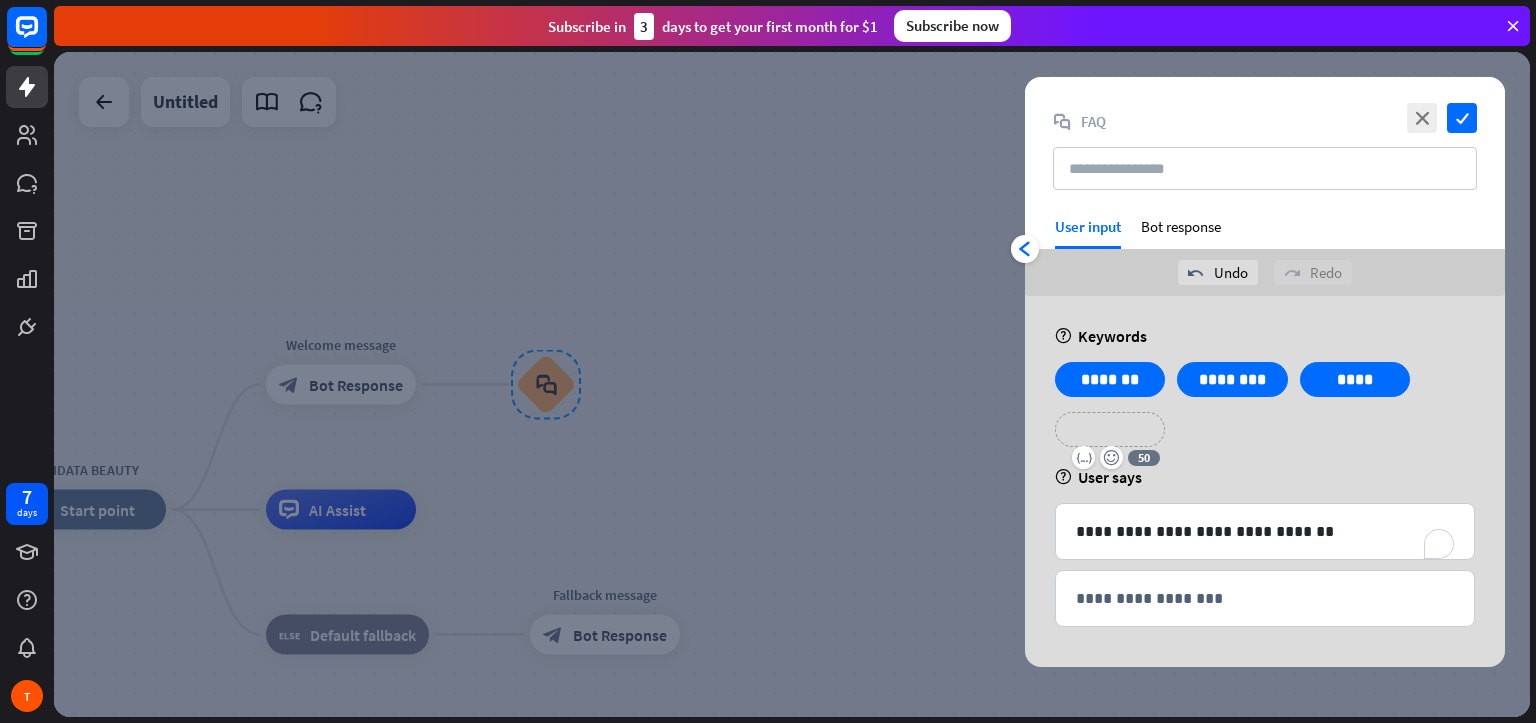 type 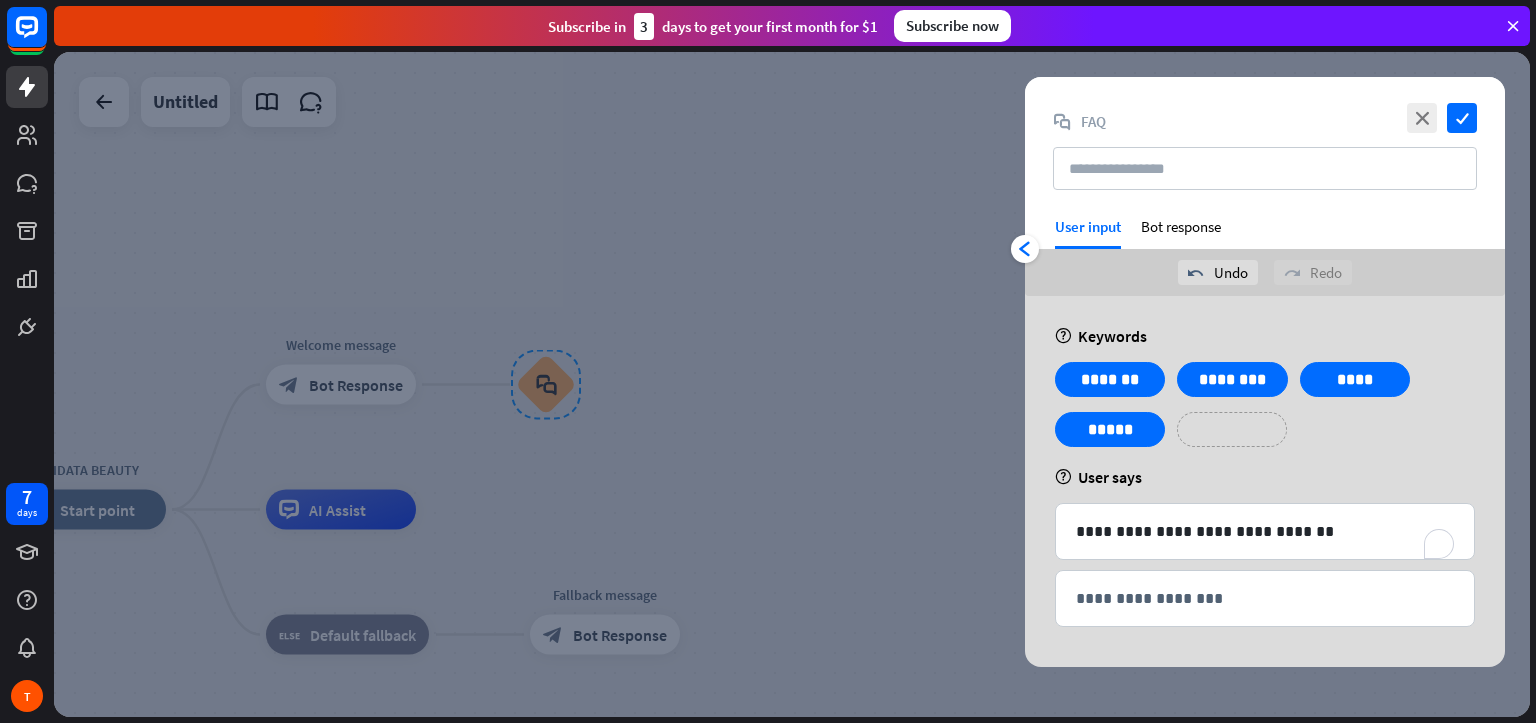 click on "**********" at bounding box center (1232, 429) 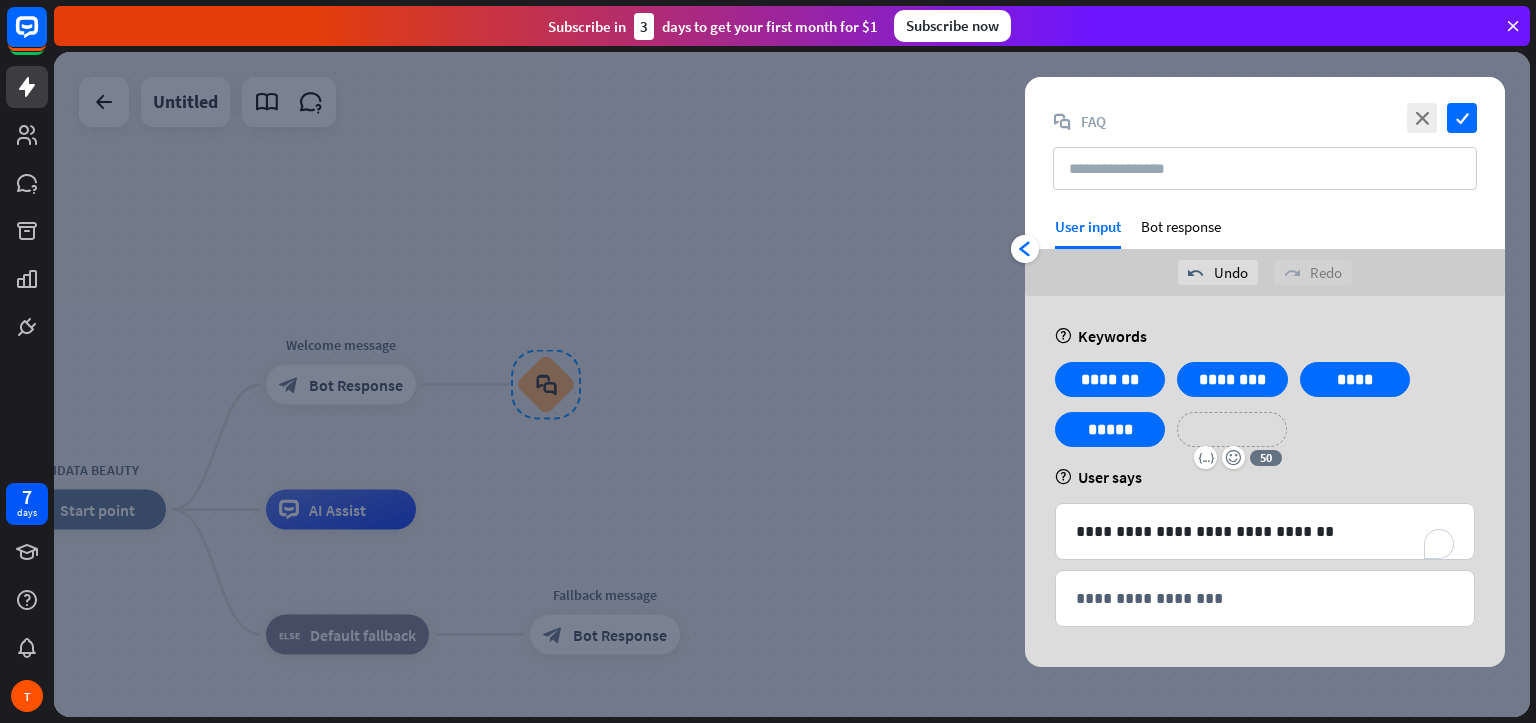 type 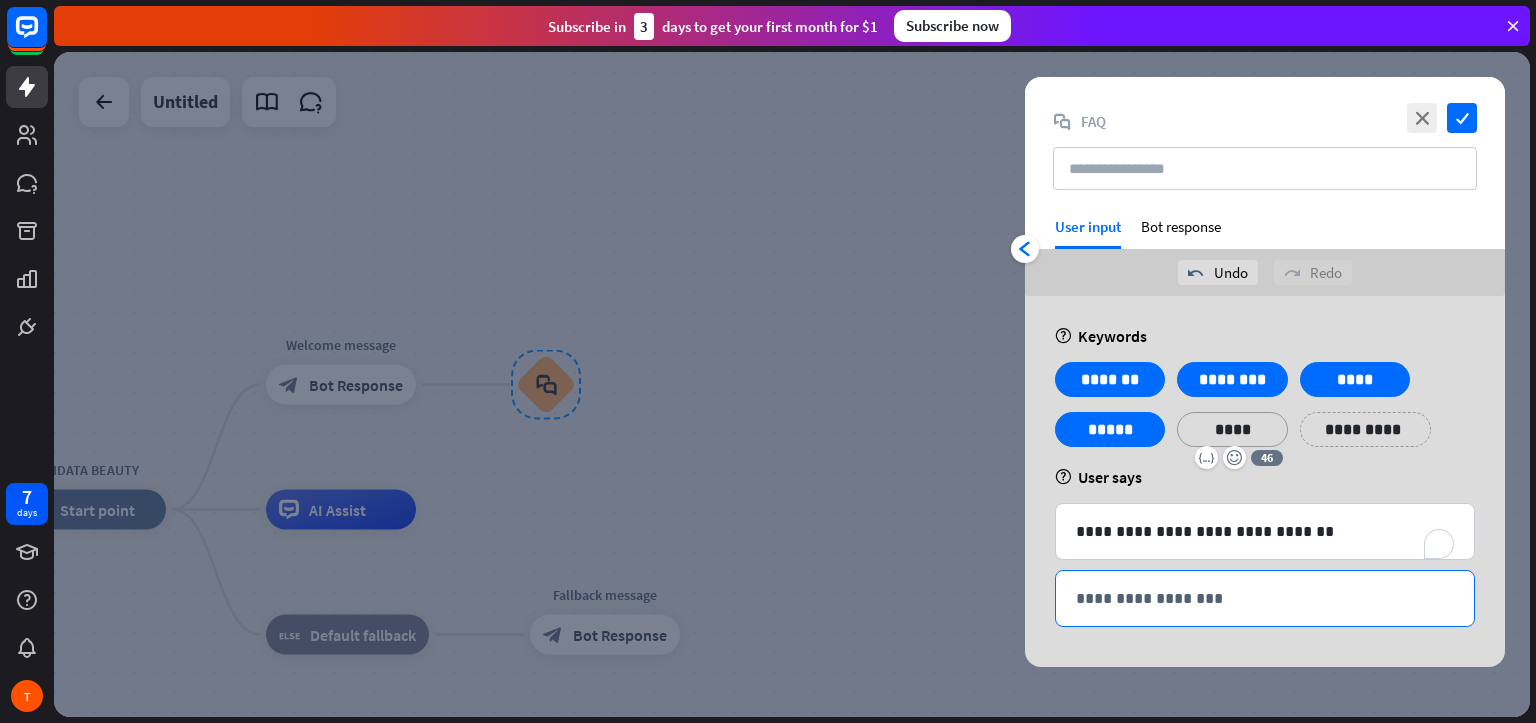 click on "**********" at bounding box center [1265, 598] 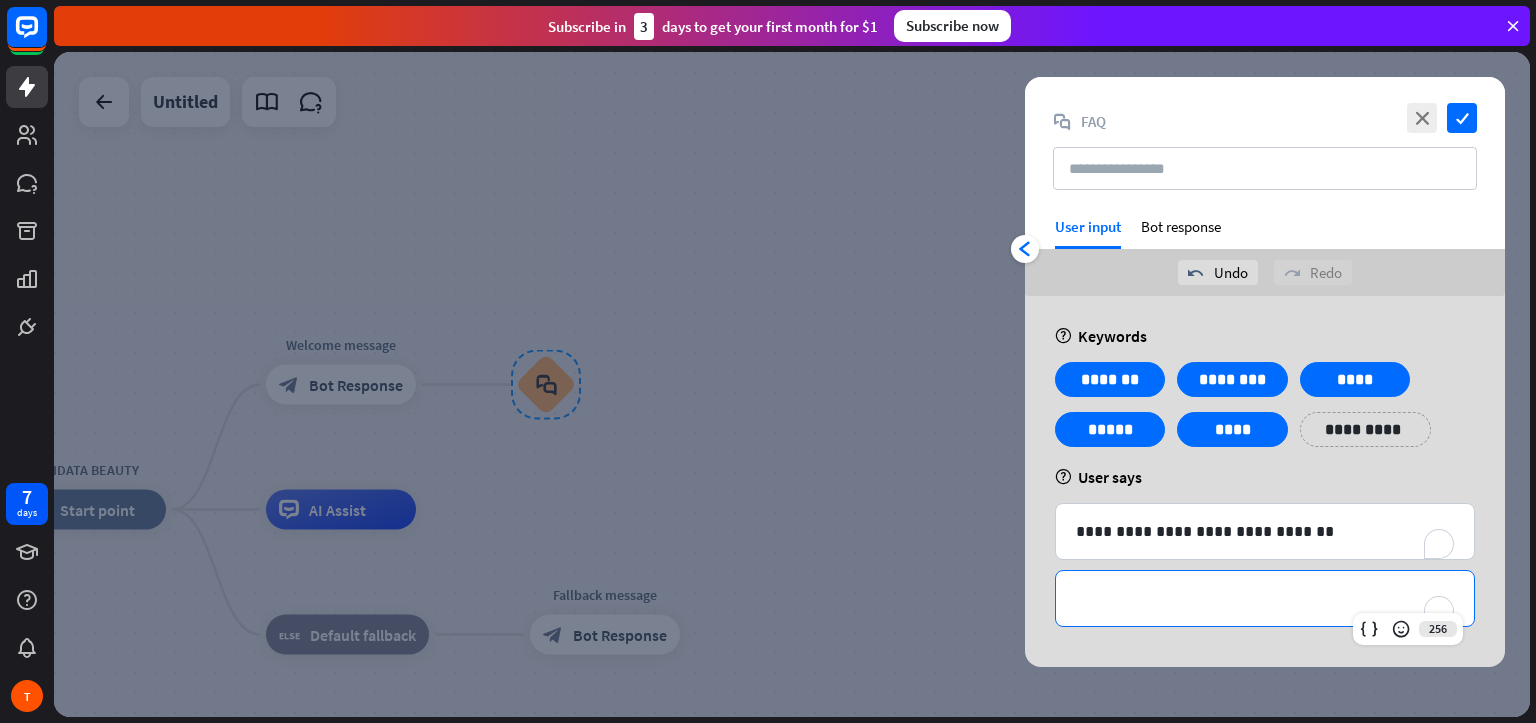 type 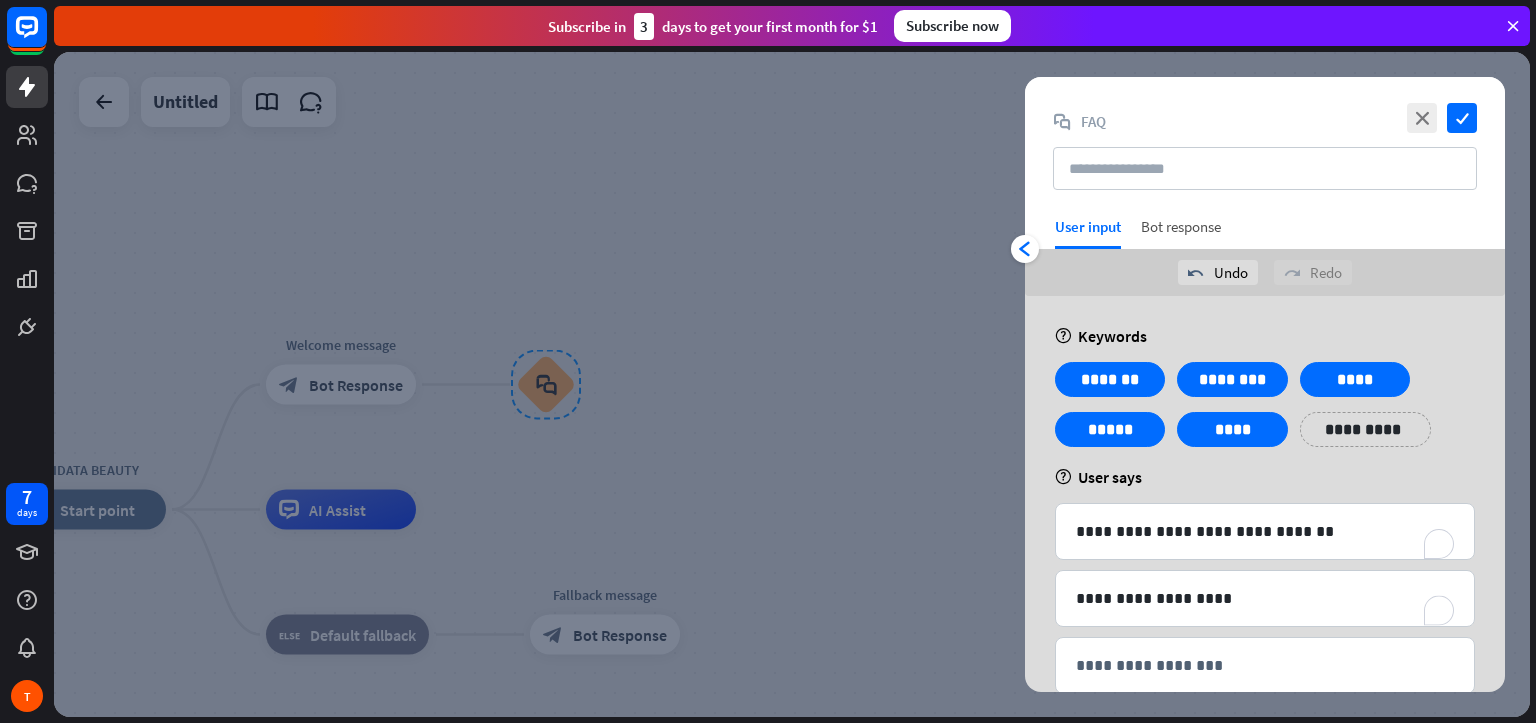 click on "Bot response" at bounding box center [1181, 233] 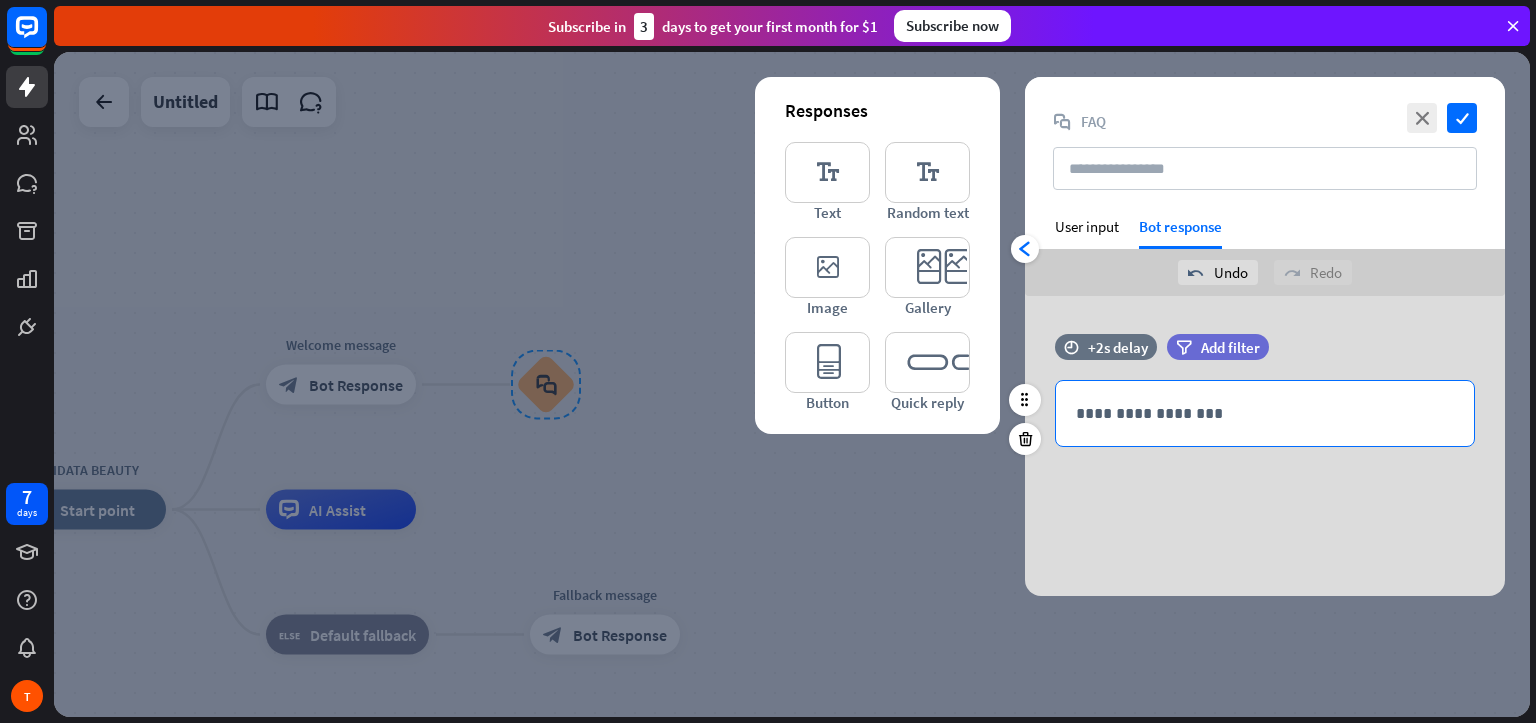 click on "**********" at bounding box center [1265, 413] 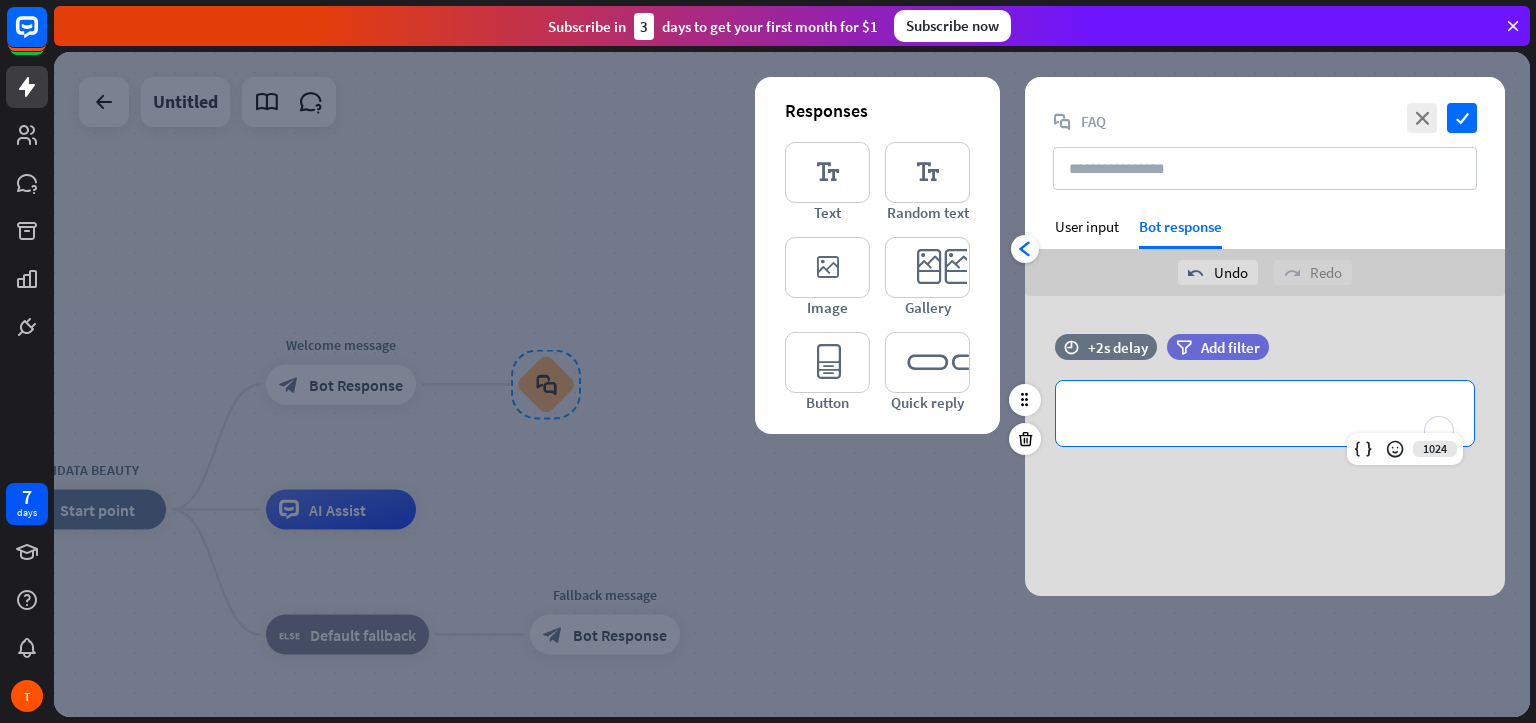 click on "**********" at bounding box center [1265, 413] 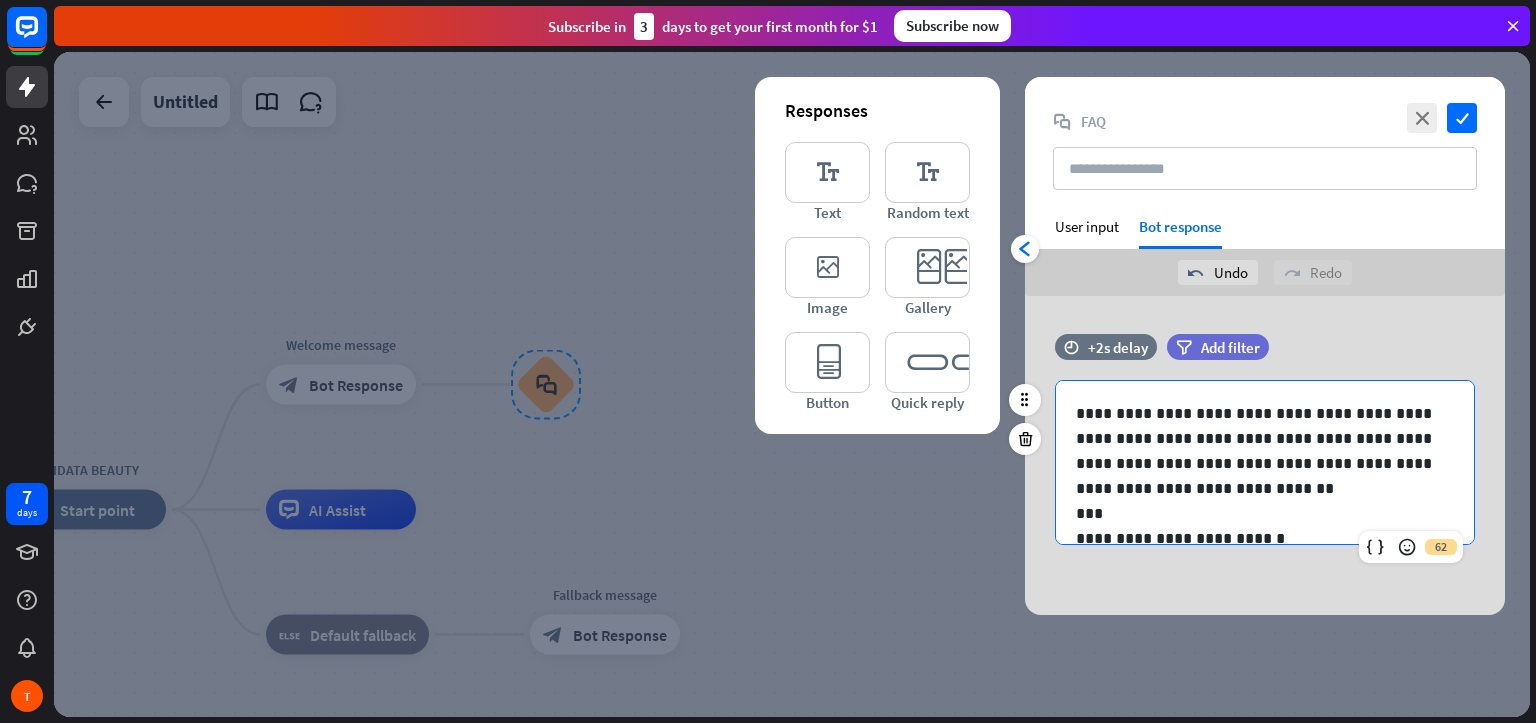 scroll, scrollTop: 509, scrollLeft: 0, axis: vertical 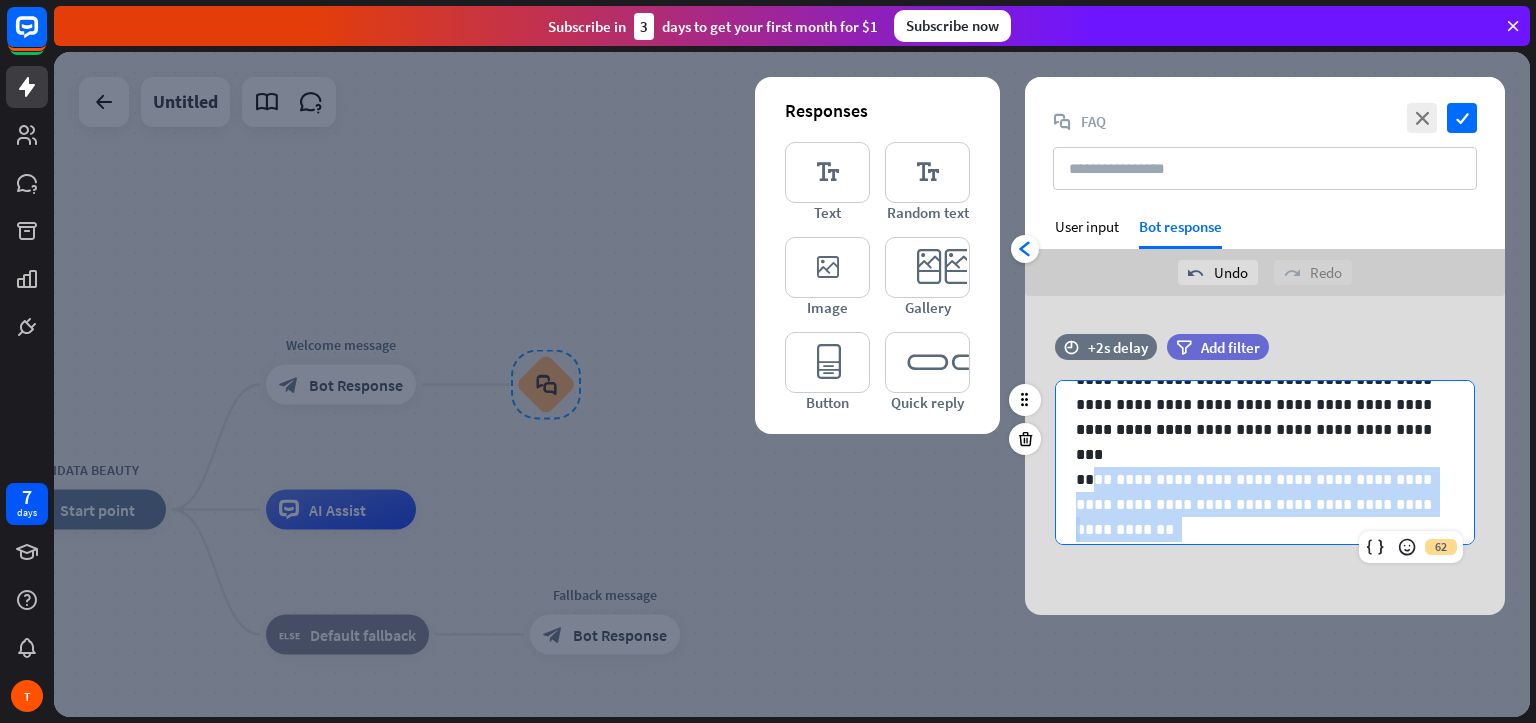 click at bounding box center [1265, 529] 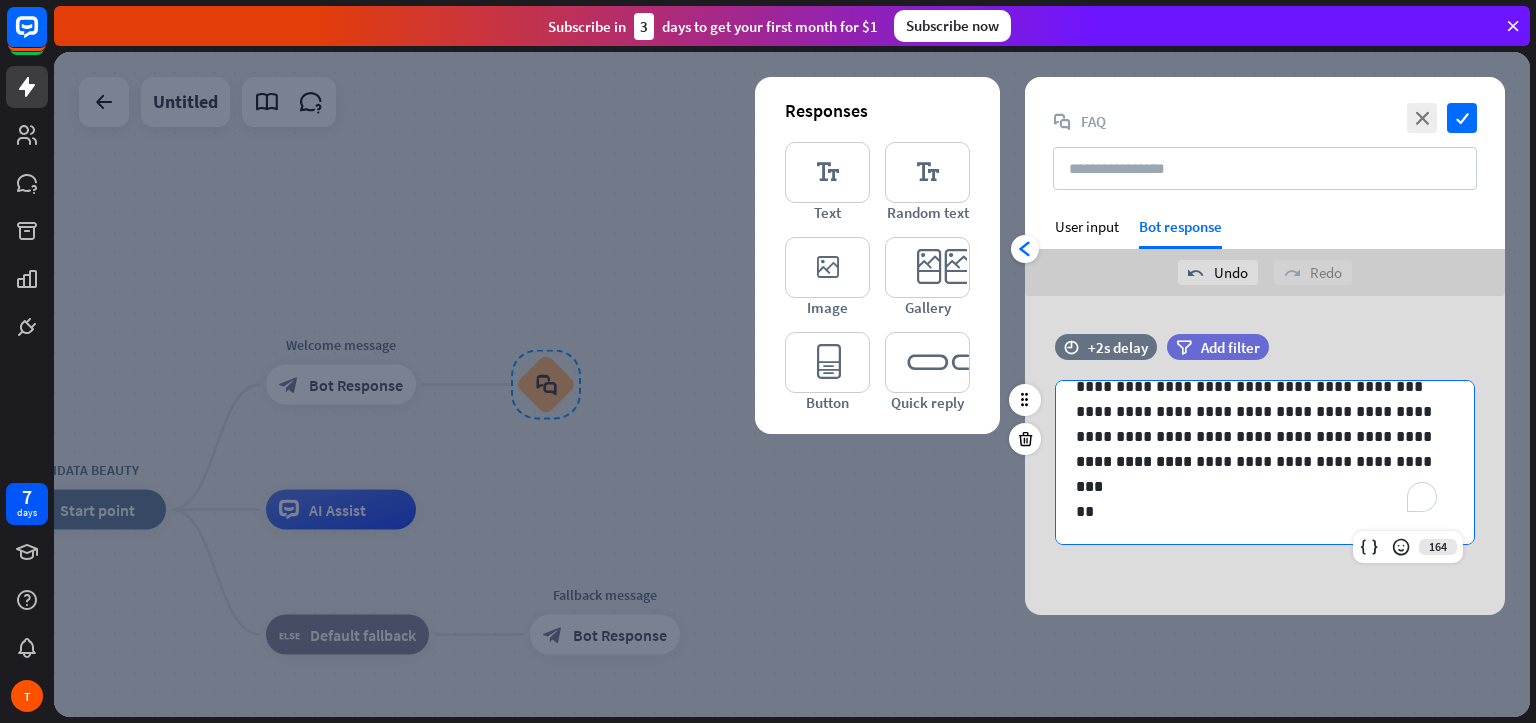 scroll, scrollTop: 476, scrollLeft: 0, axis: vertical 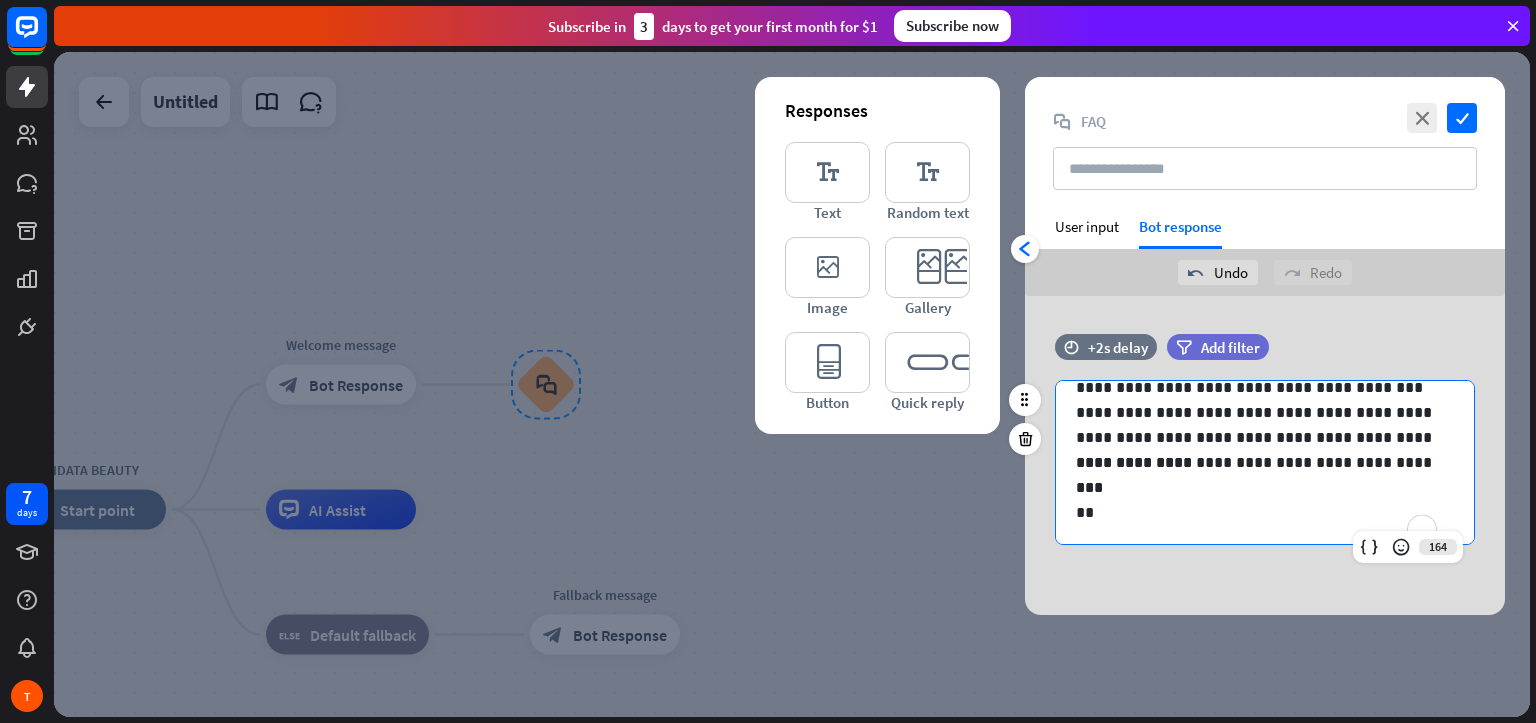 type 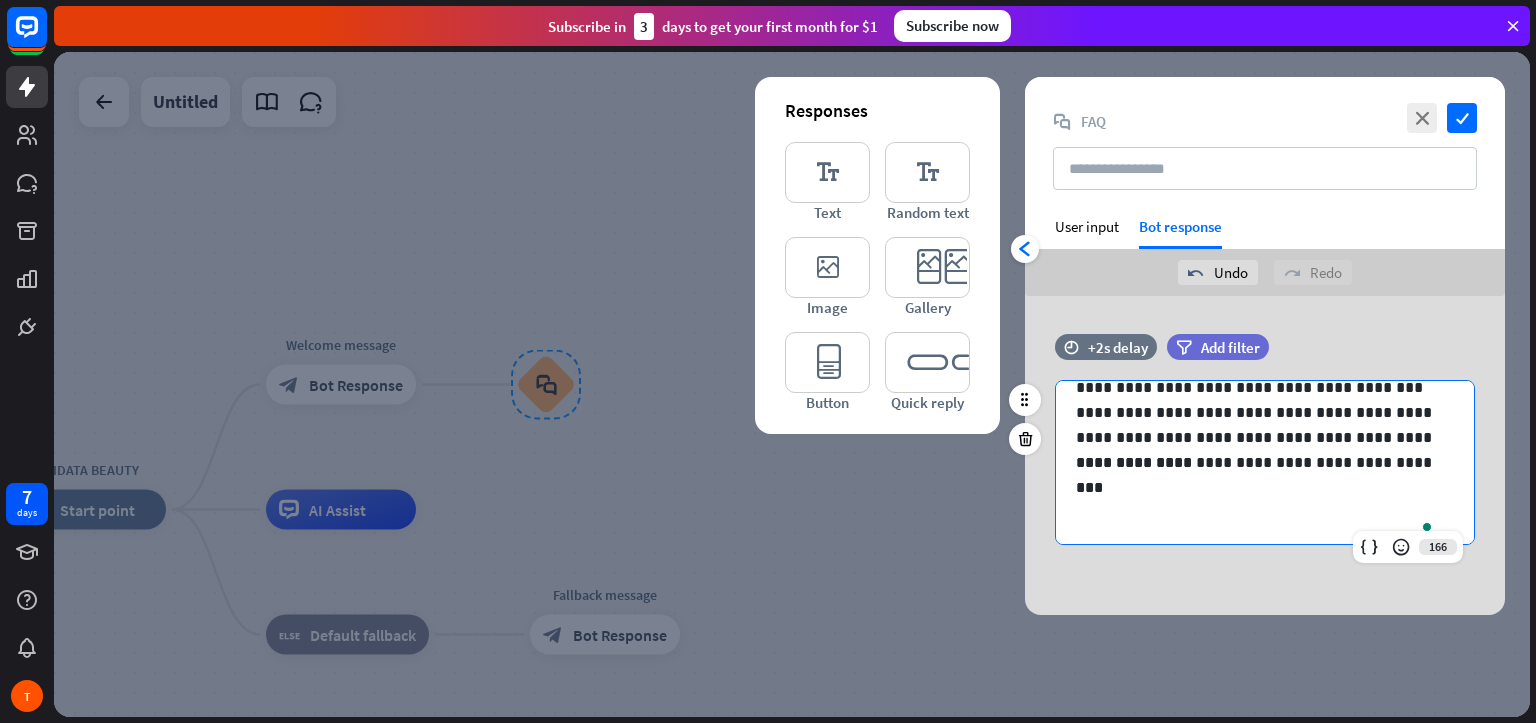 scroll, scrollTop: 368, scrollLeft: 0, axis: vertical 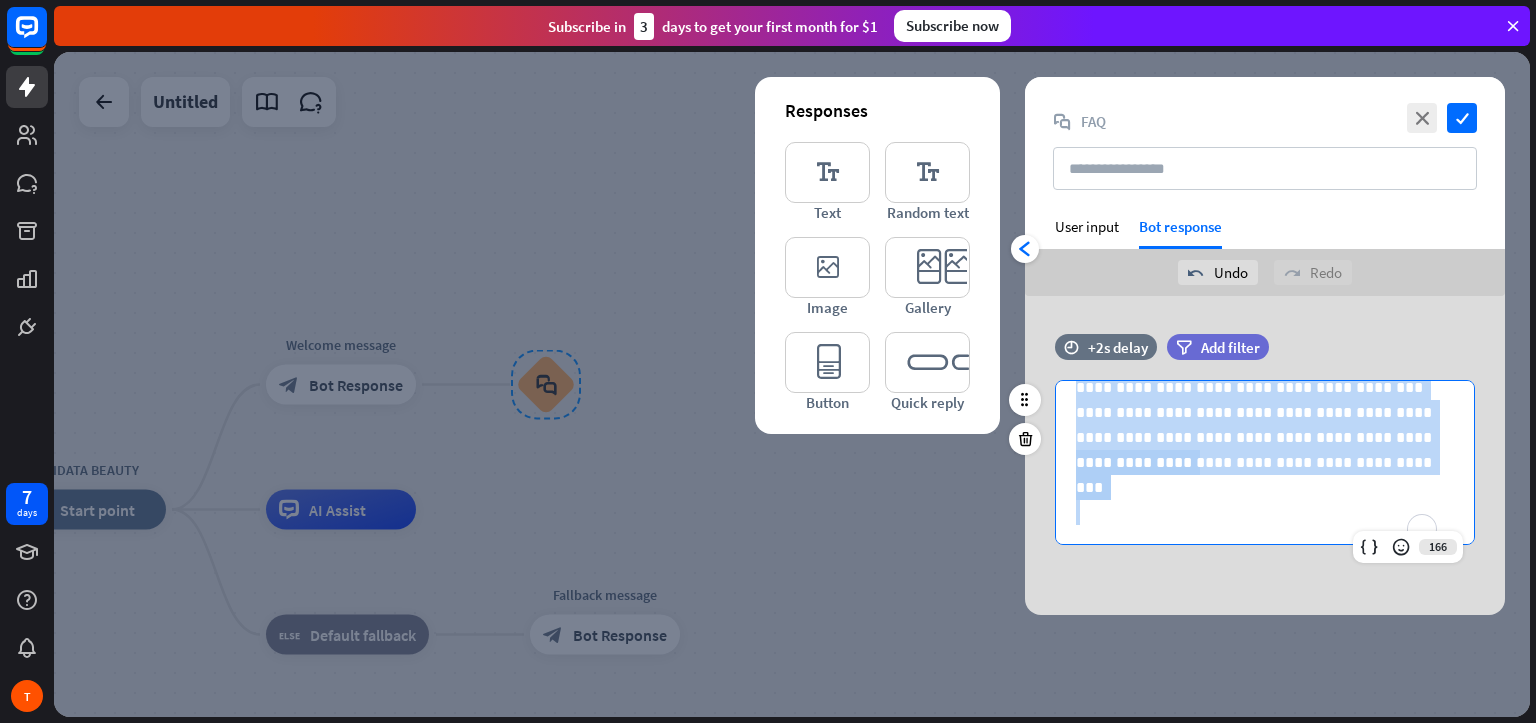 drag, startPoint x: 1073, startPoint y: 500, endPoint x: 1328, endPoint y: 533, distance: 257.12643 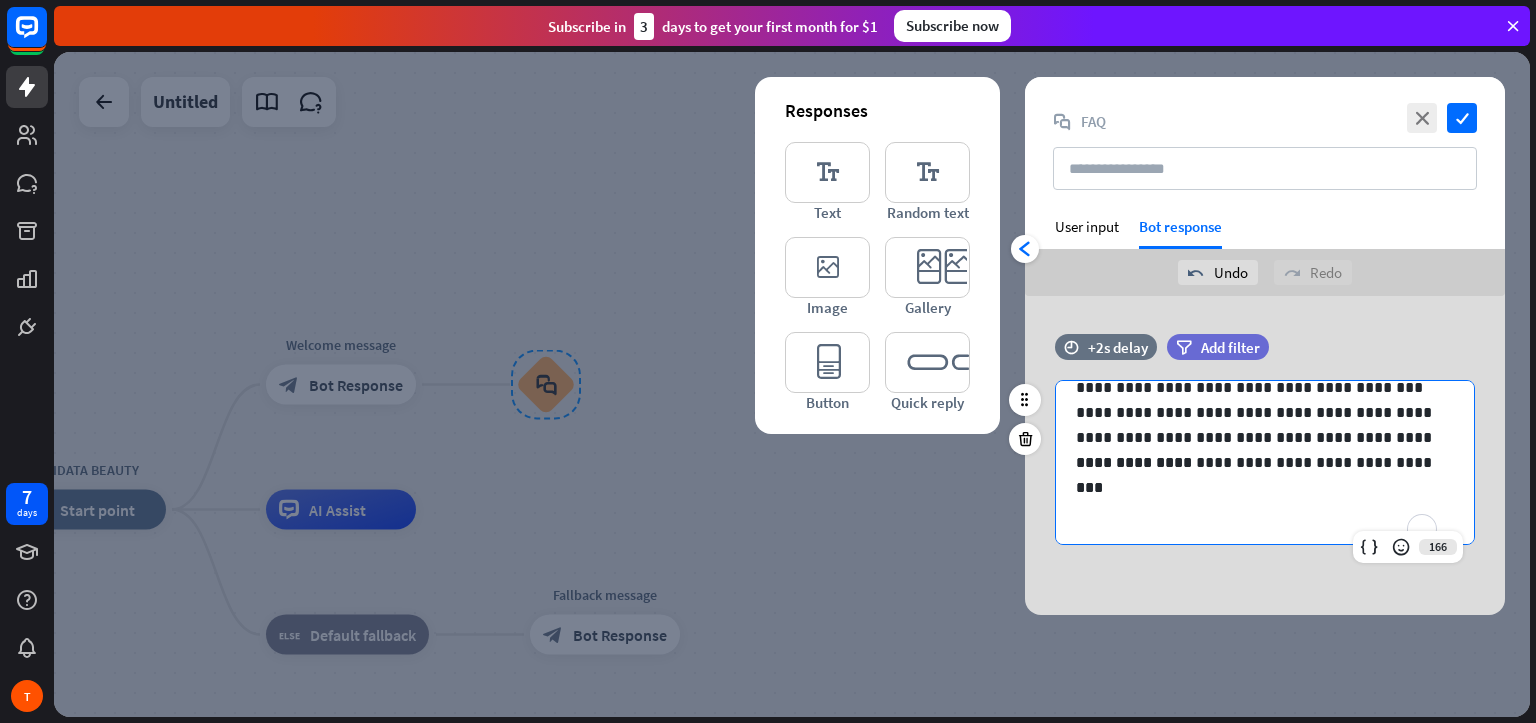 click on "**********" at bounding box center (1265, 225) 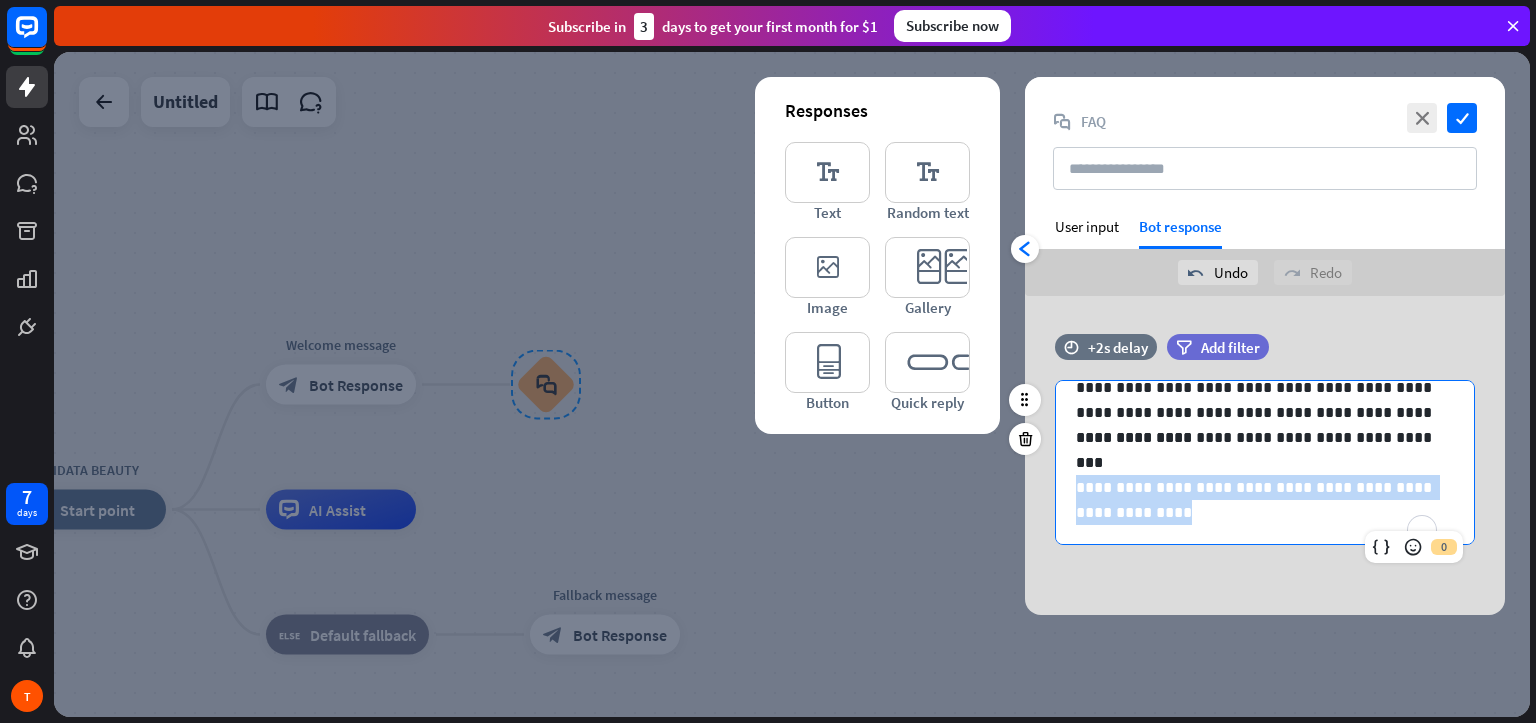 drag, startPoint x: 1064, startPoint y: 475, endPoint x: 1285, endPoint y: 522, distance: 225.94247 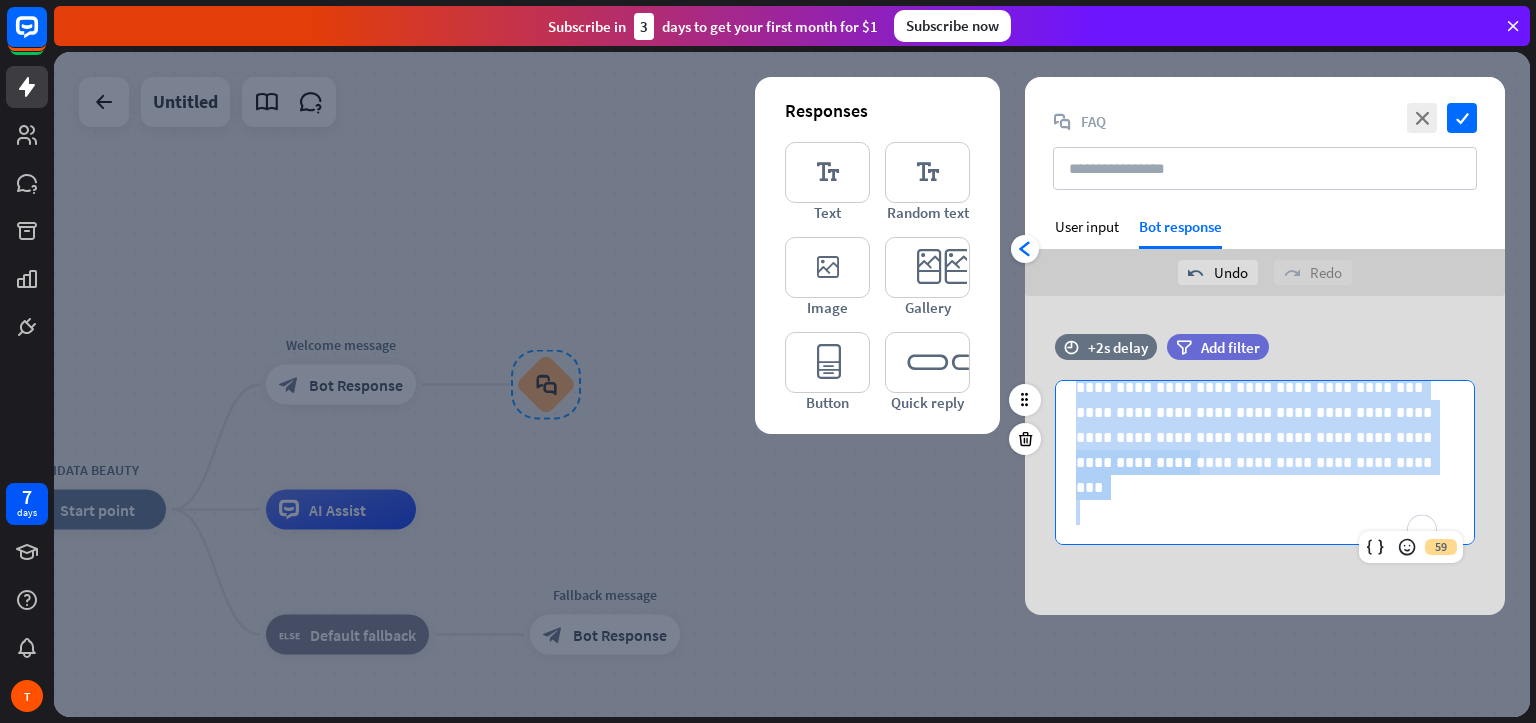 drag, startPoint x: 1078, startPoint y: 503, endPoint x: 1266, endPoint y: 512, distance: 188.2153 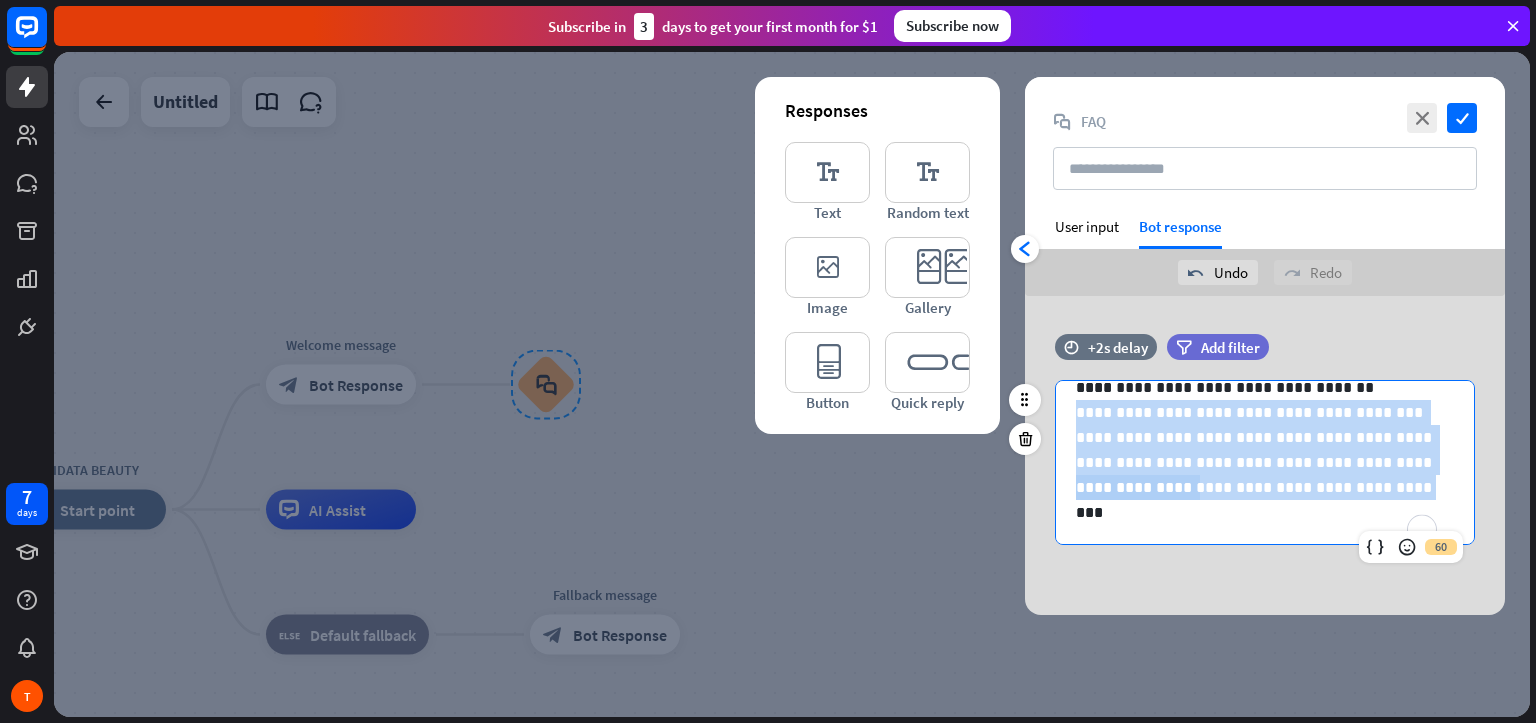 drag, startPoint x: 1384, startPoint y: 477, endPoint x: 1075, endPoint y: 411, distance: 315.96994 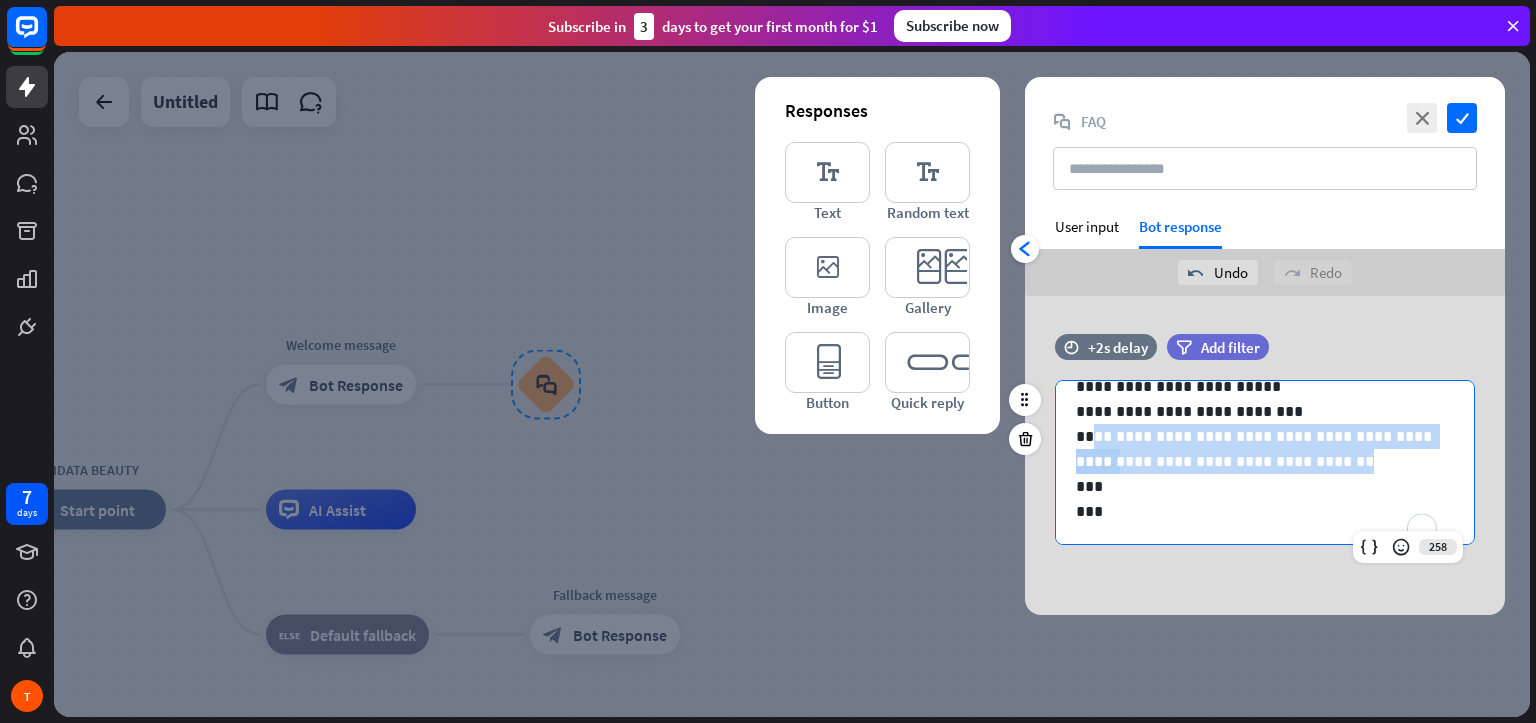 drag, startPoint x: 1332, startPoint y: 468, endPoint x: 1088, endPoint y: 421, distance: 248.48541 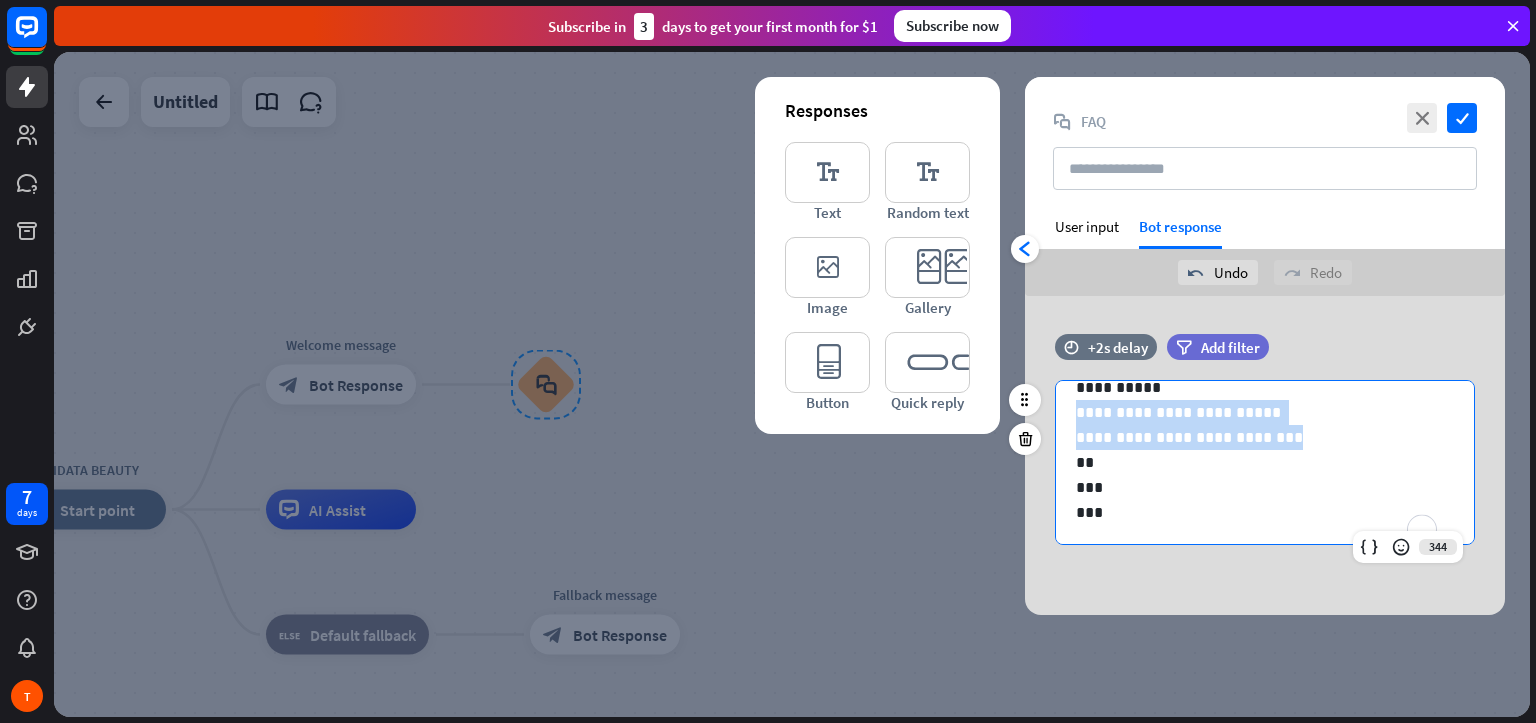 drag, startPoint x: 1265, startPoint y: 438, endPoint x: 1055, endPoint y: 402, distance: 213.06337 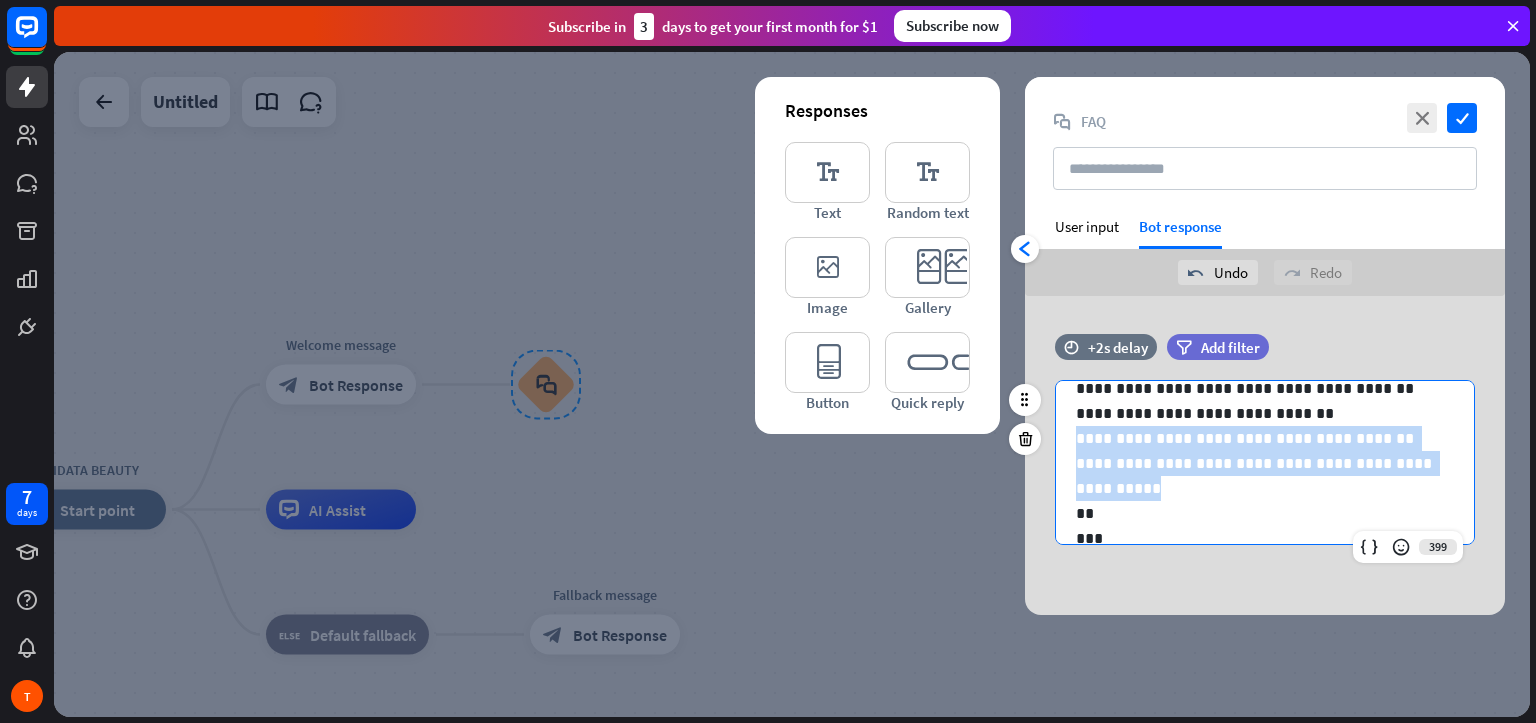 drag, startPoint x: 1074, startPoint y: 428, endPoint x: 1304, endPoint y: 494, distance: 239.28226 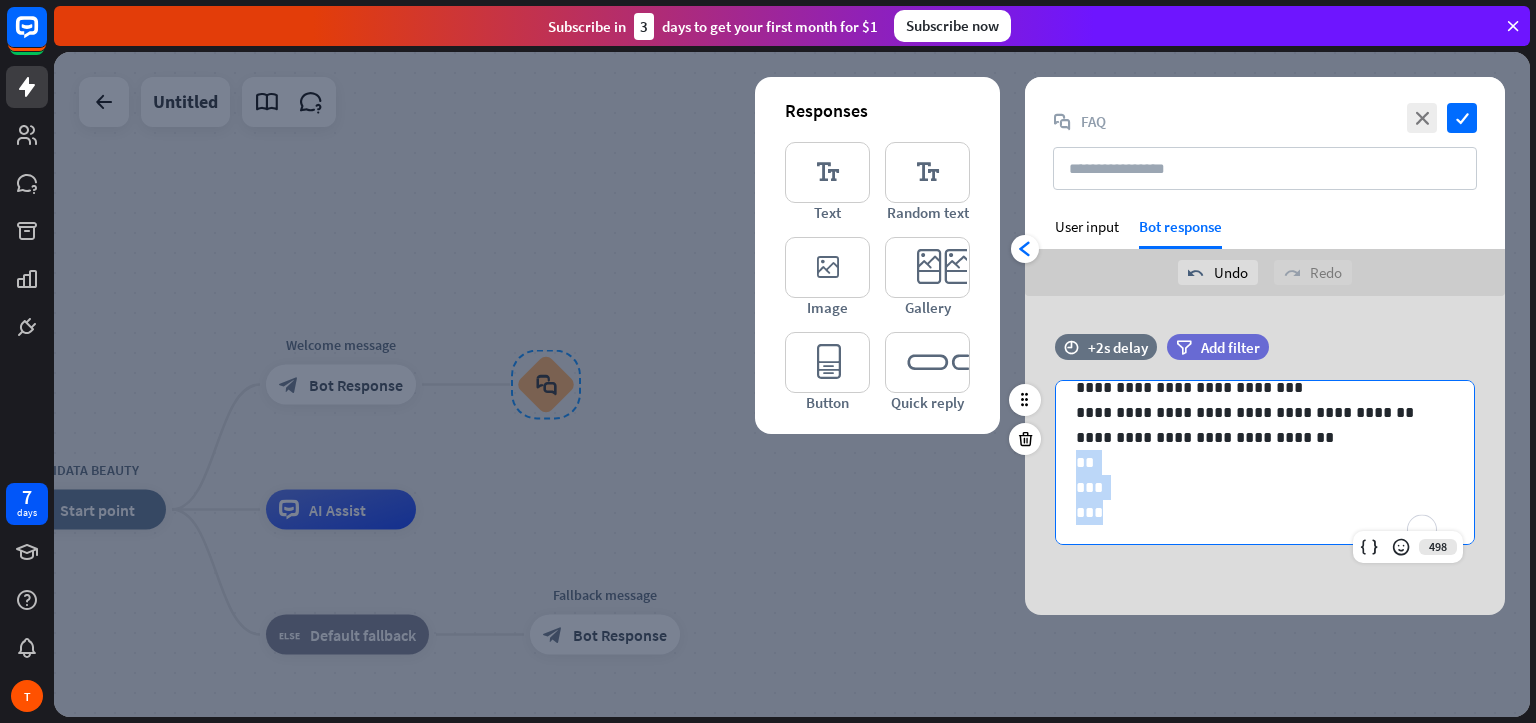 drag, startPoint x: 1074, startPoint y: 448, endPoint x: 1125, endPoint y: 512, distance: 81.8352 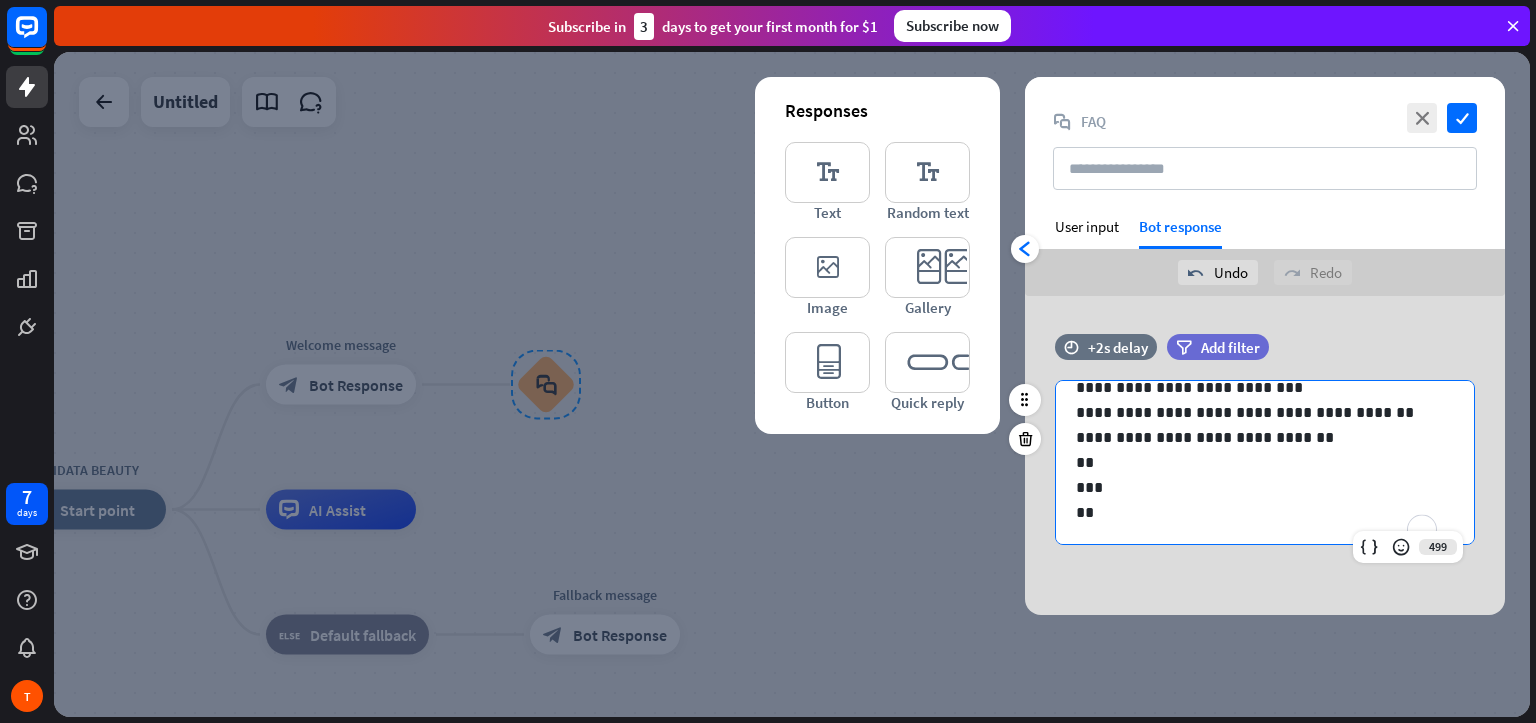 click on "***" at bounding box center (1257, 487) 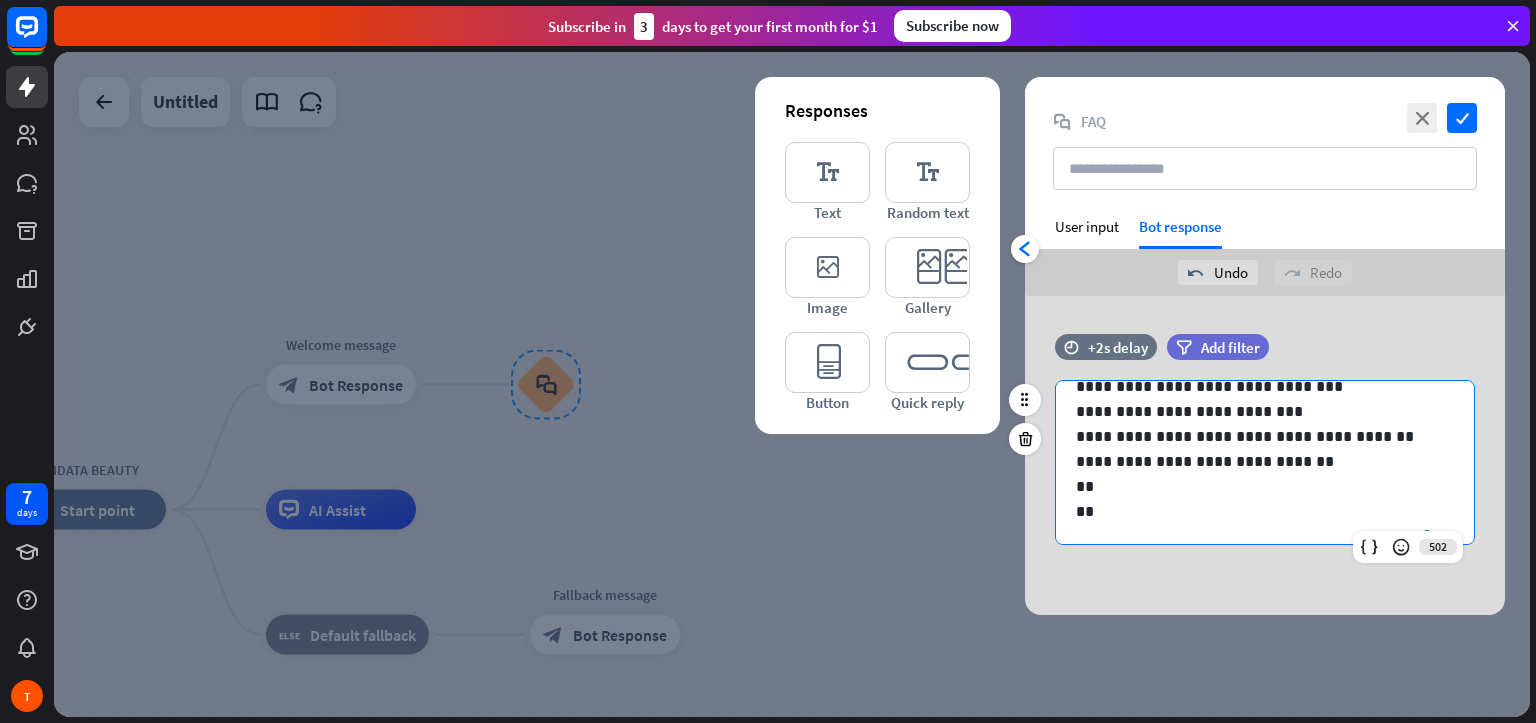 click on "**
*" at bounding box center [1257, 486] 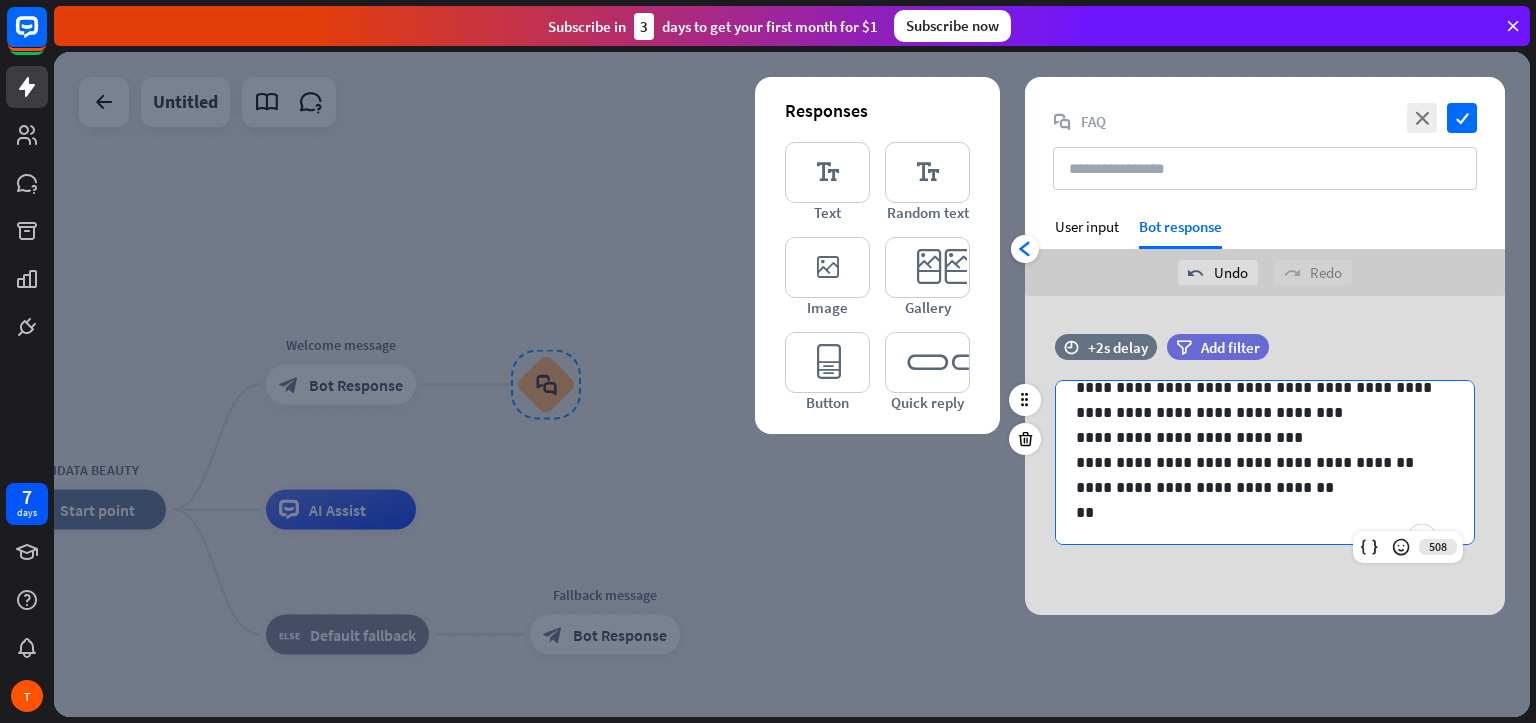 click on "**" at bounding box center [1257, 512] 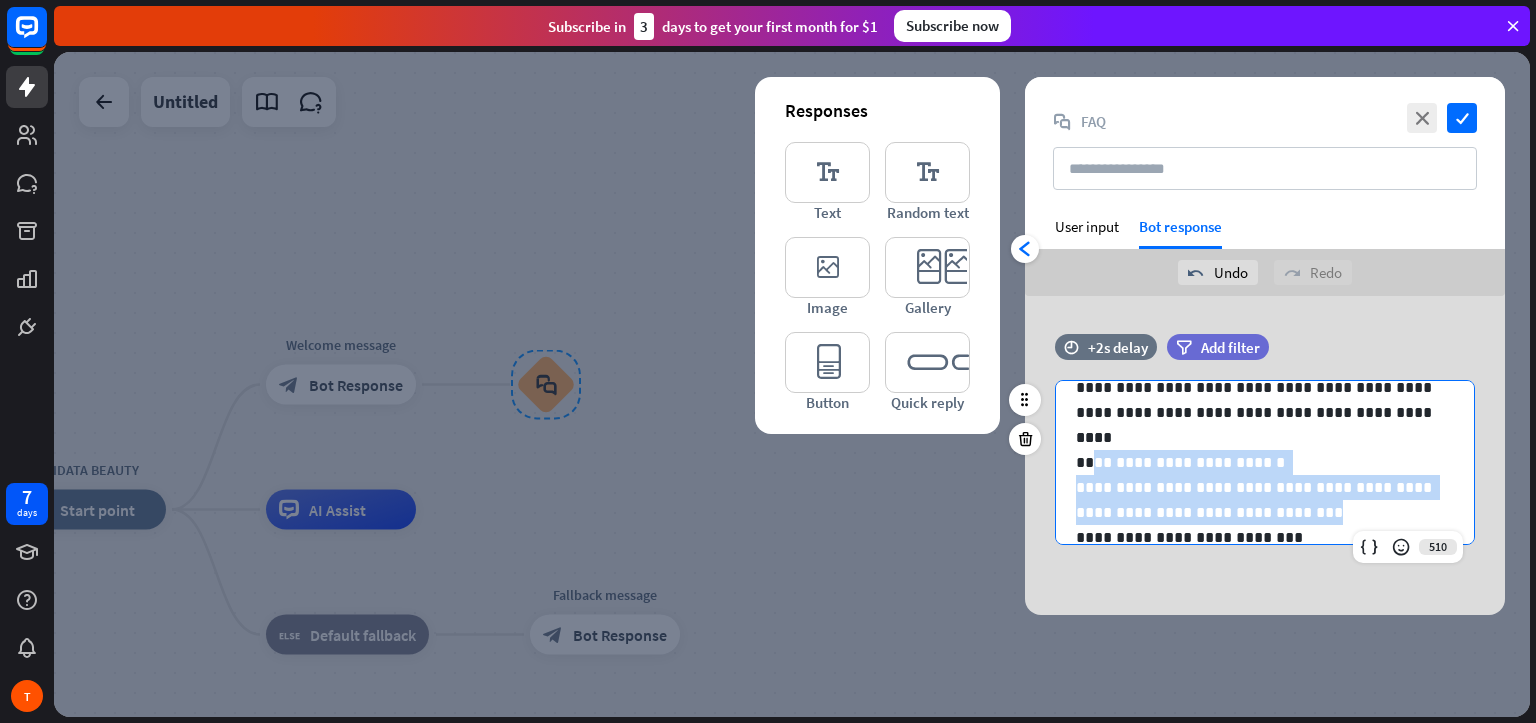 drag, startPoint x: 1244, startPoint y: 501, endPoint x: 1091, endPoint y: 450, distance: 161.27615 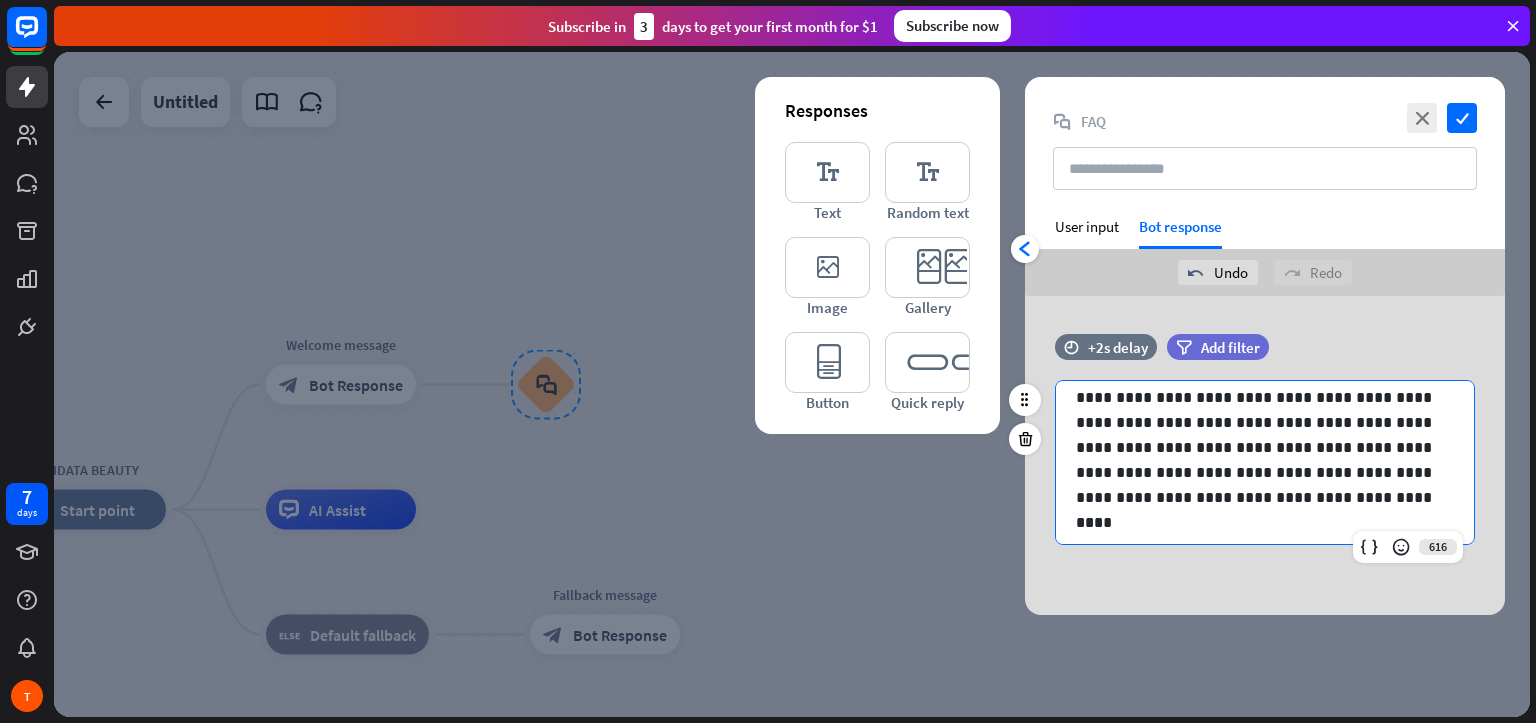 click on "**********" at bounding box center [1265, 510] 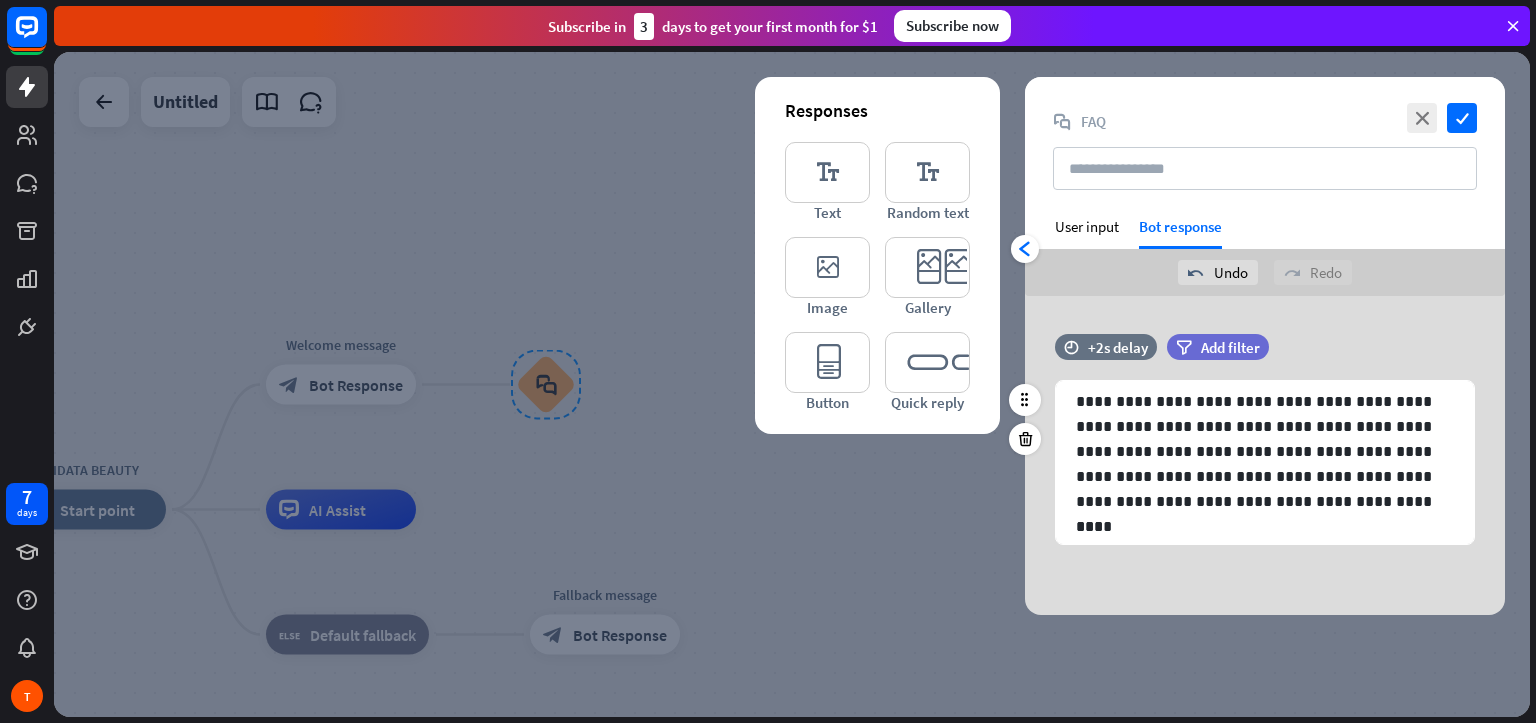 drag, startPoint x: 1060, startPoint y: 389, endPoint x: 1267, endPoint y: 375, distance: 207.47289 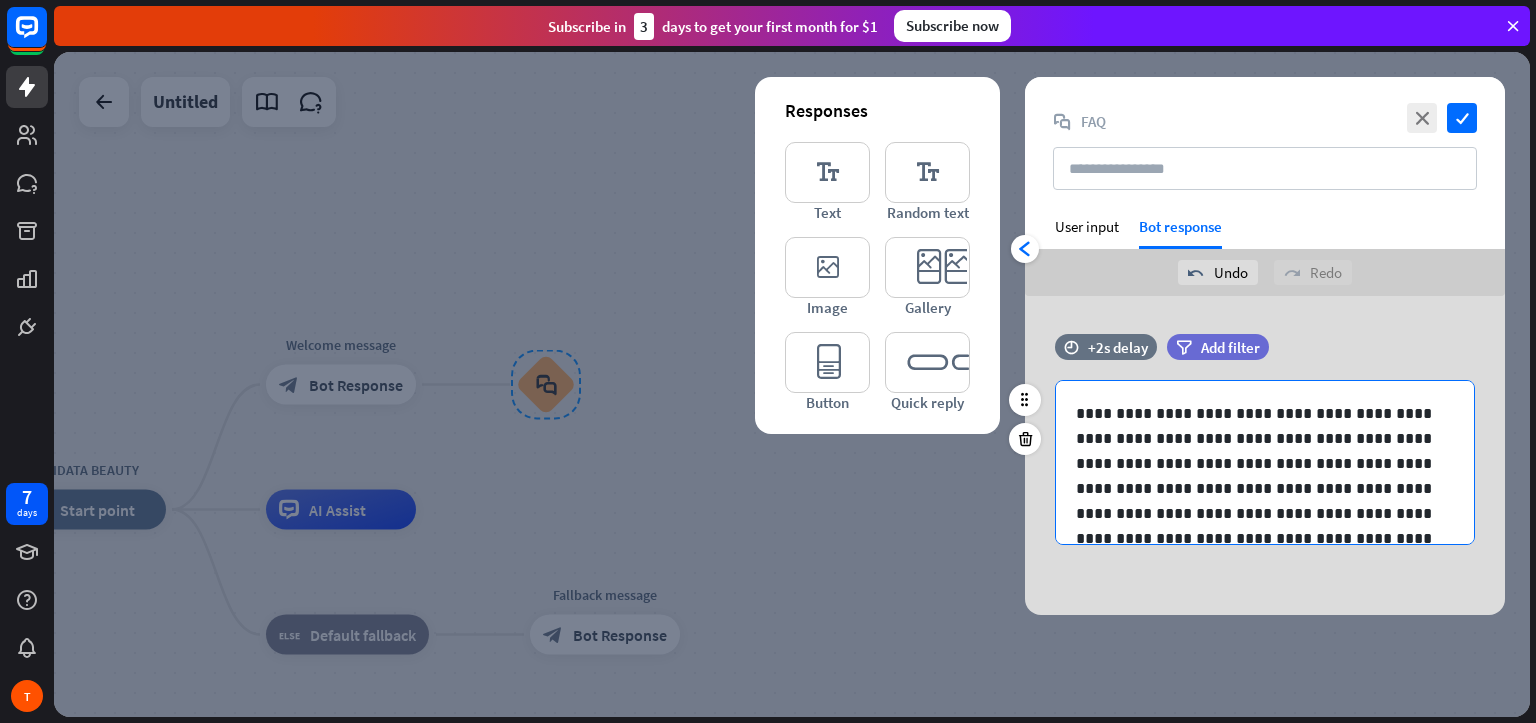 click on "**********" at bounding box center [1257, 476] 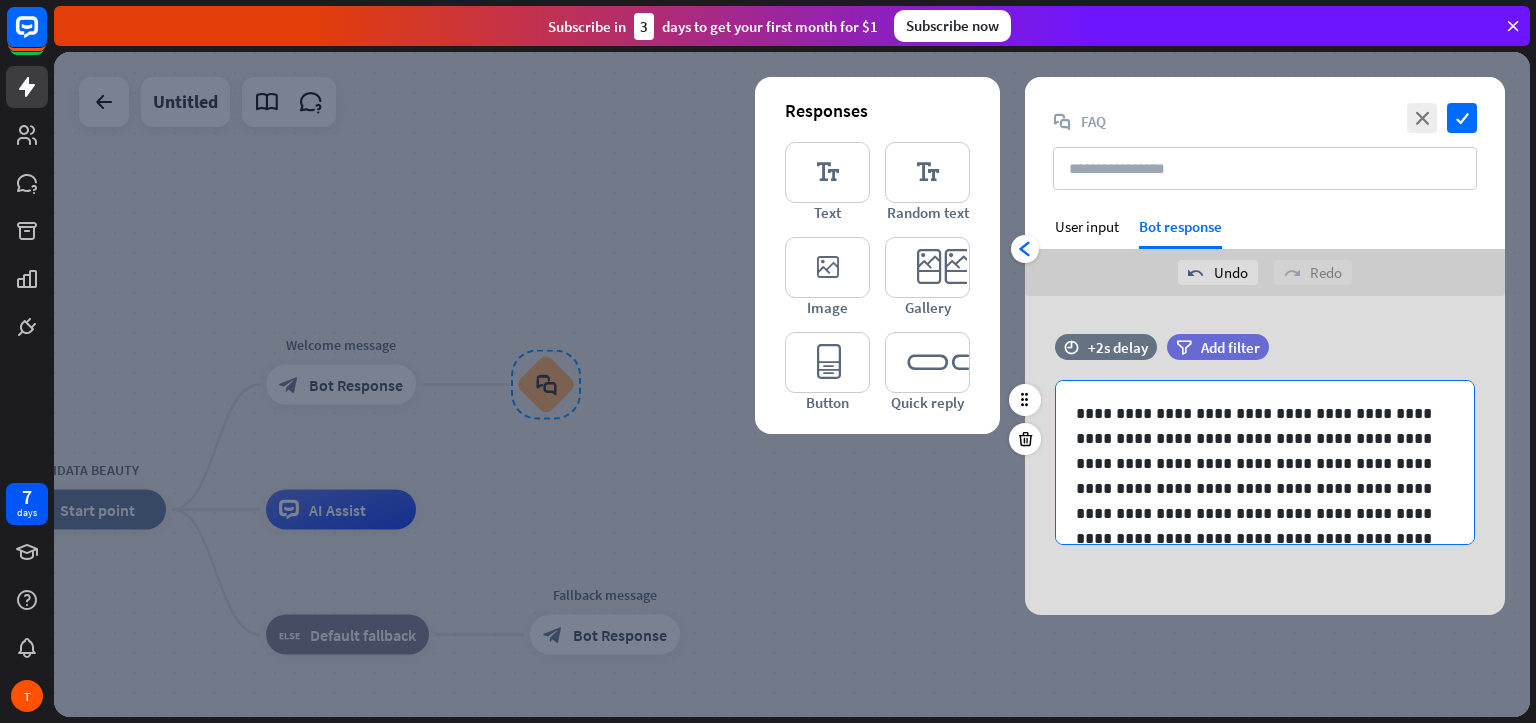 click on "**********" at bounding box center [1257, 476] 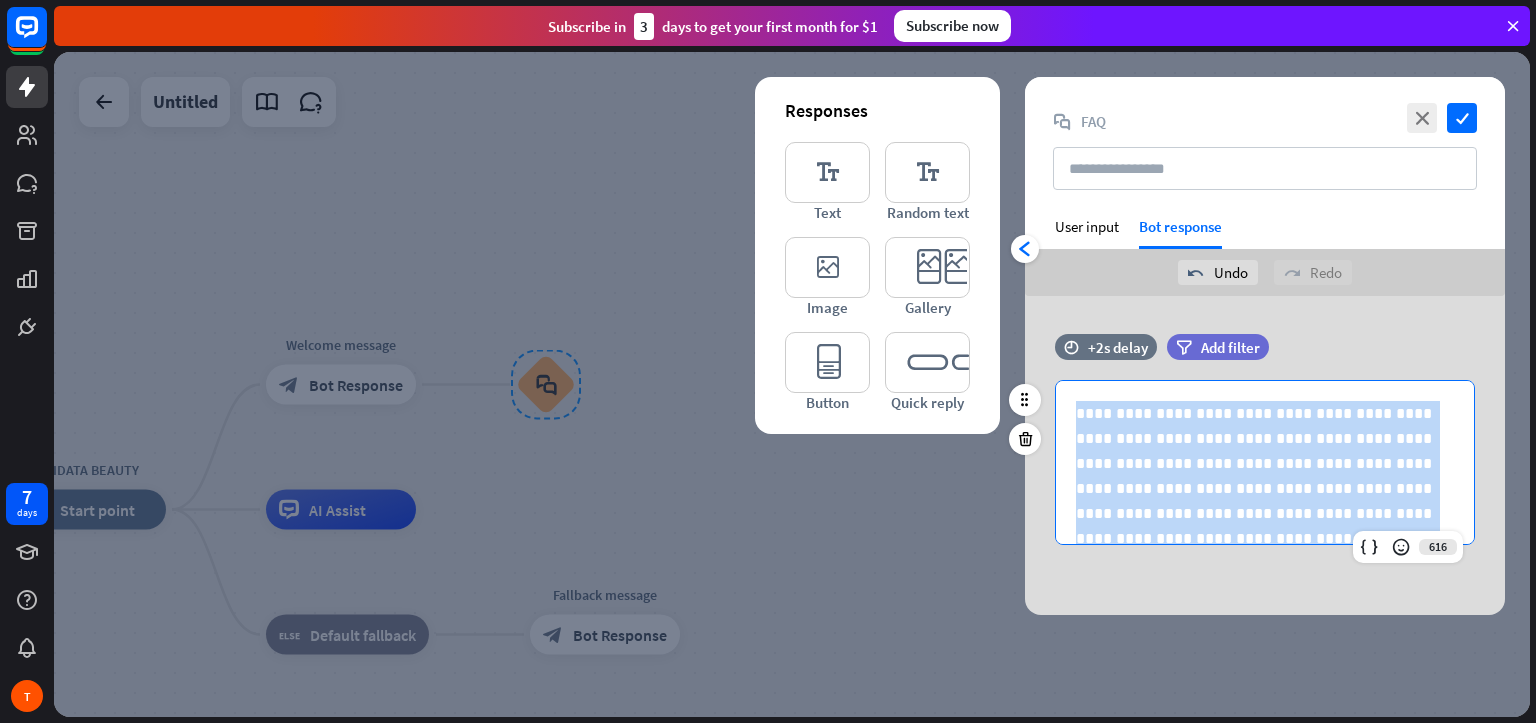 drag, startPoint x: 1237, startPoint y: 439, endPoint x: 1236, endPoint y: 421, distance: 18.027756 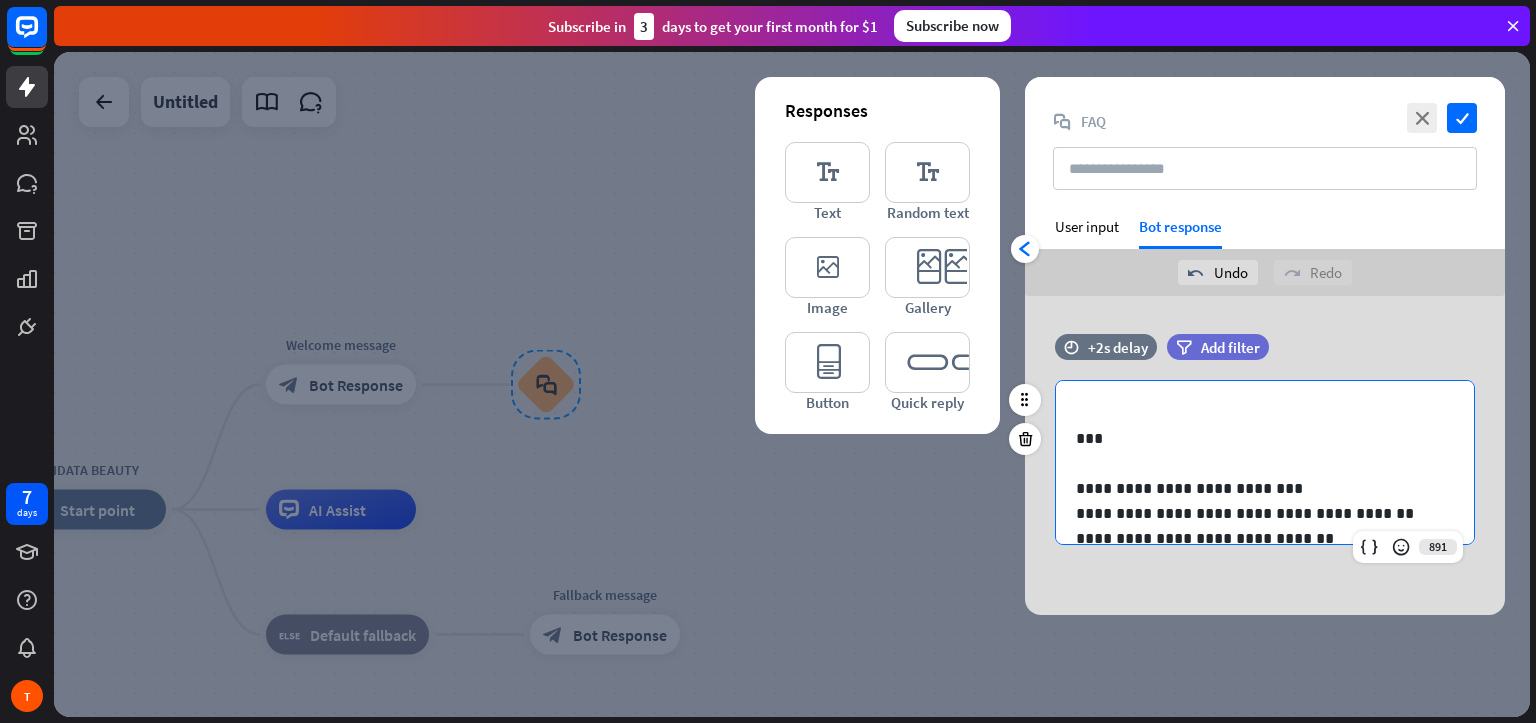 click on "***" at bounding box center [1257, 438] 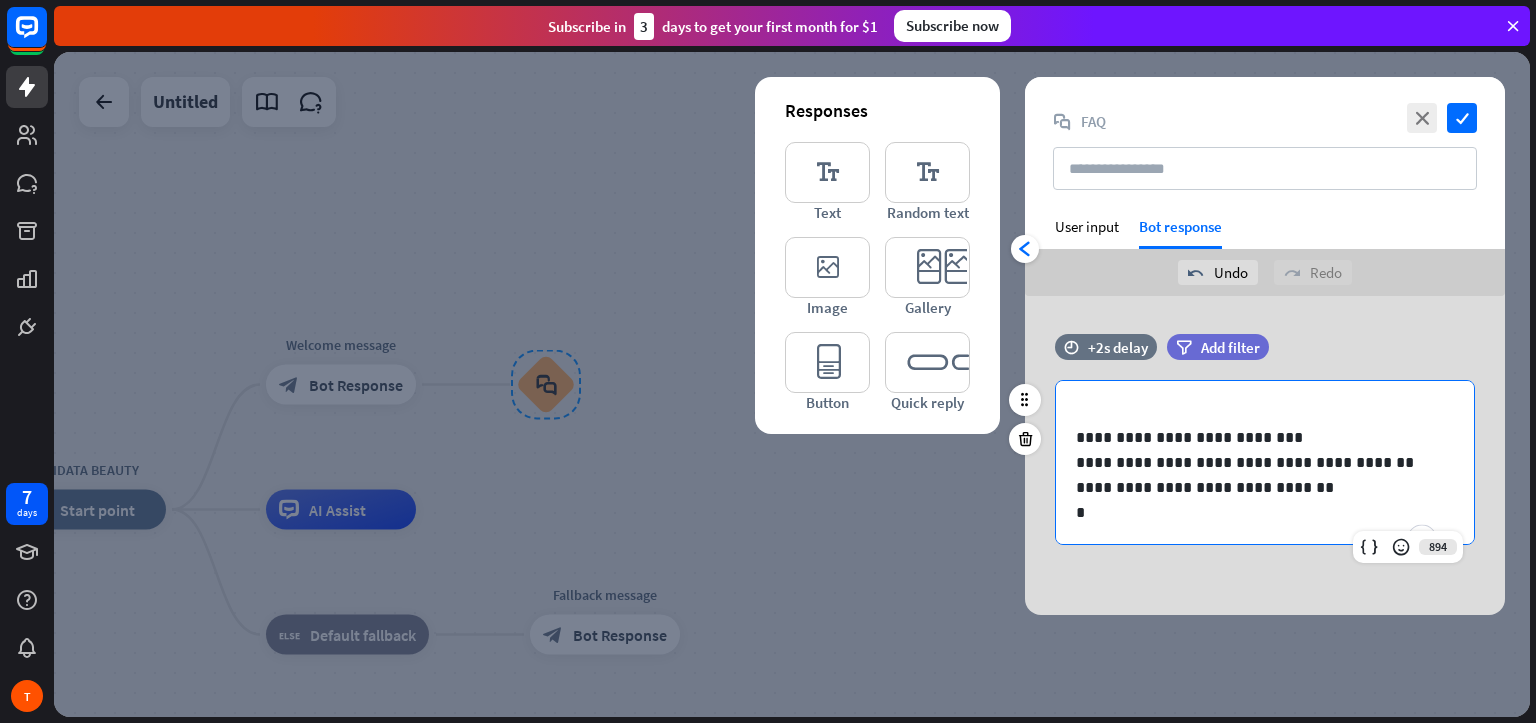 click on "**********" at bounding box center (1265, 437) 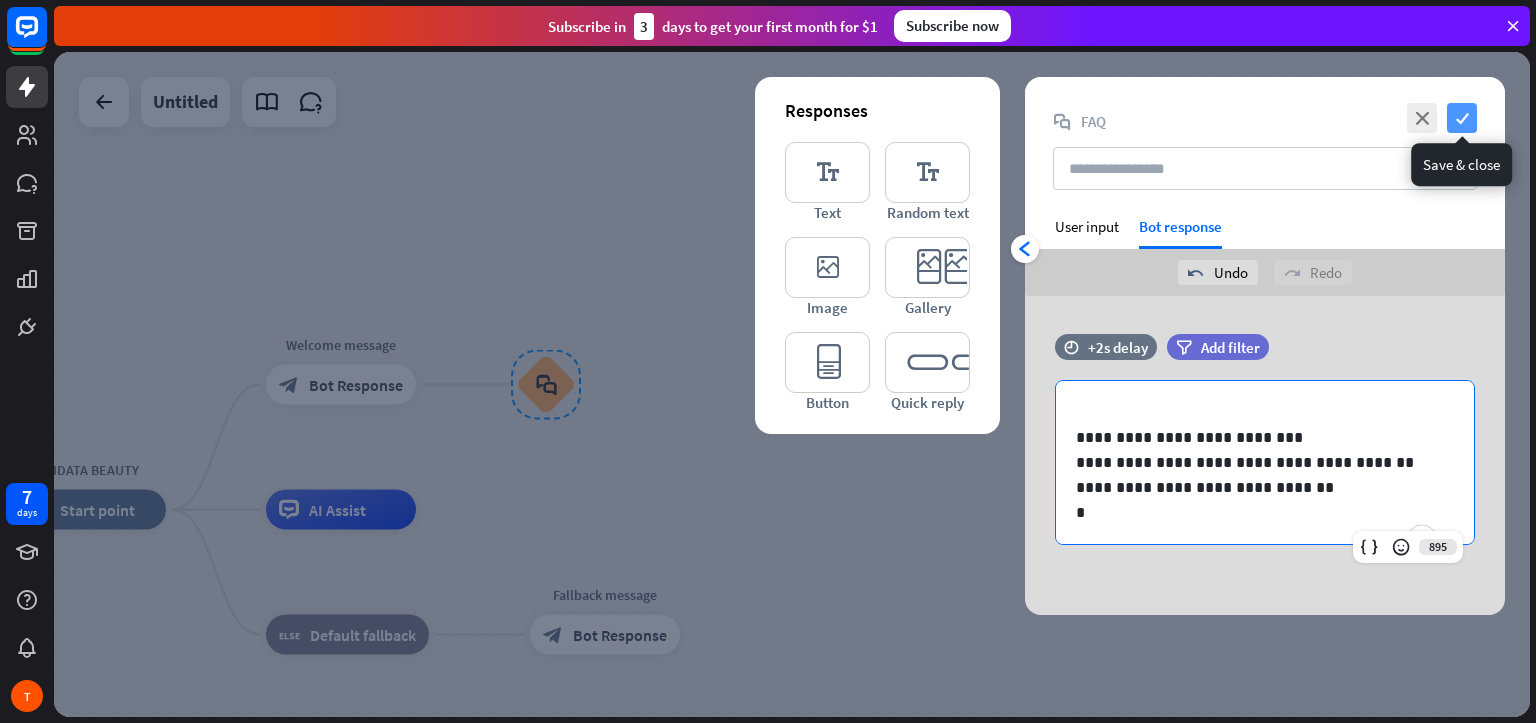 click on "check" at bounding box center (1462, 118) 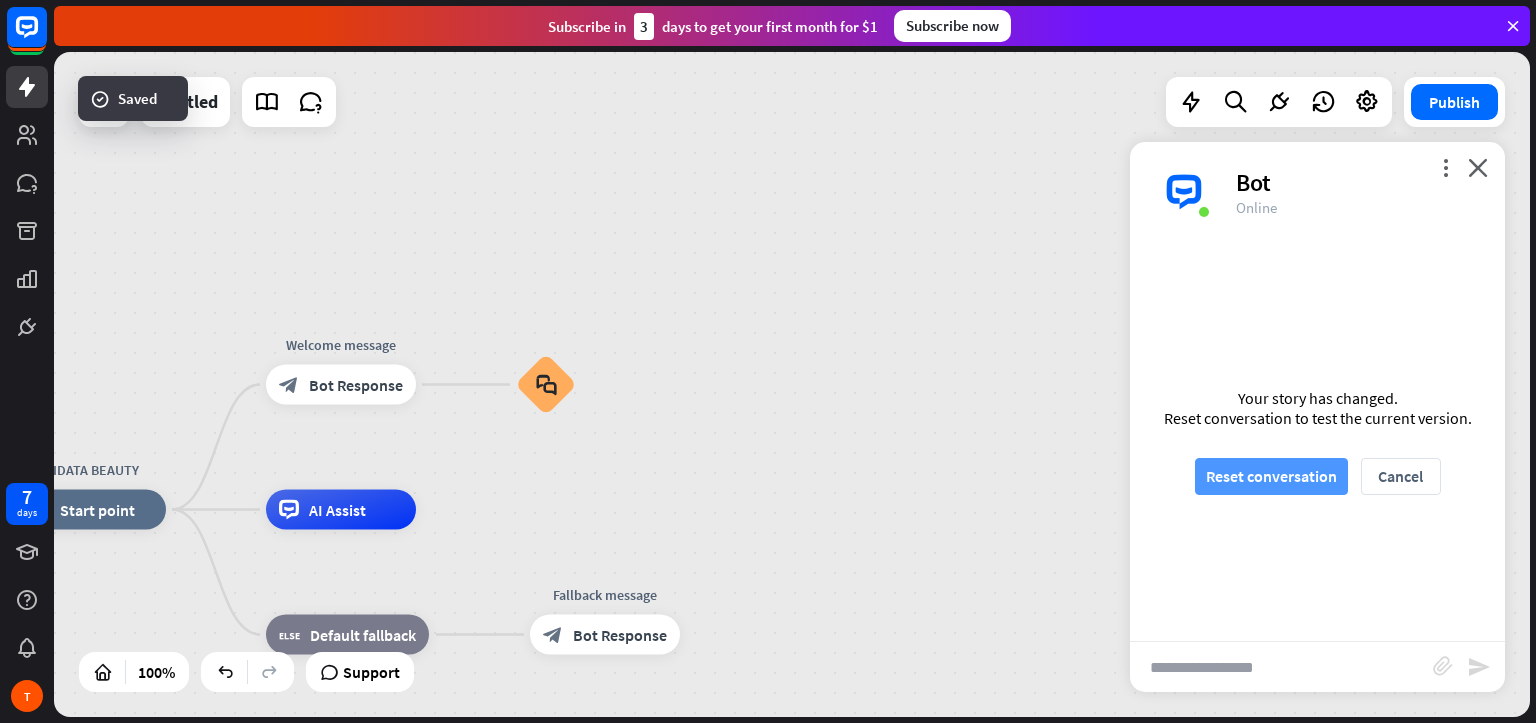 click on "Reset conversation" at bounding box center (1271, 476) 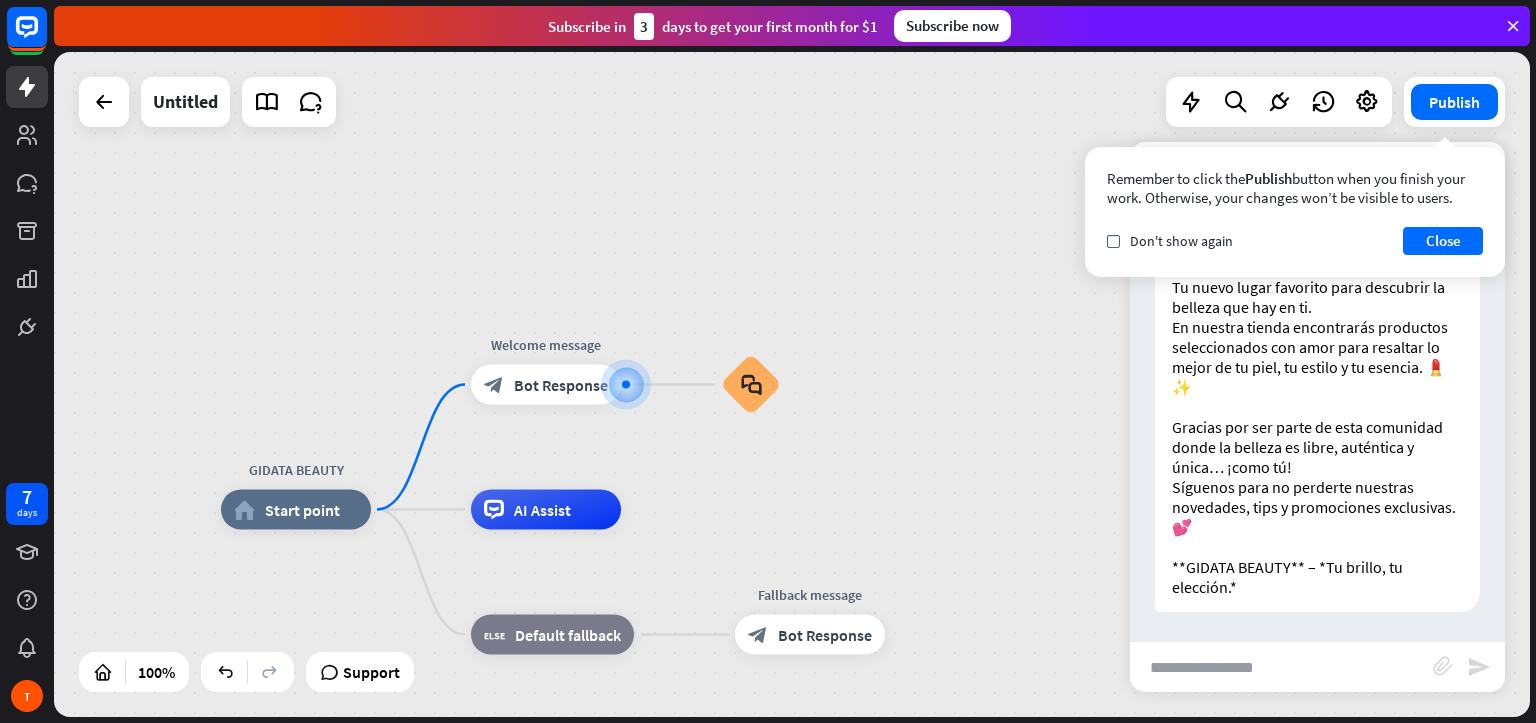 click at bounding box center (1281, 667) 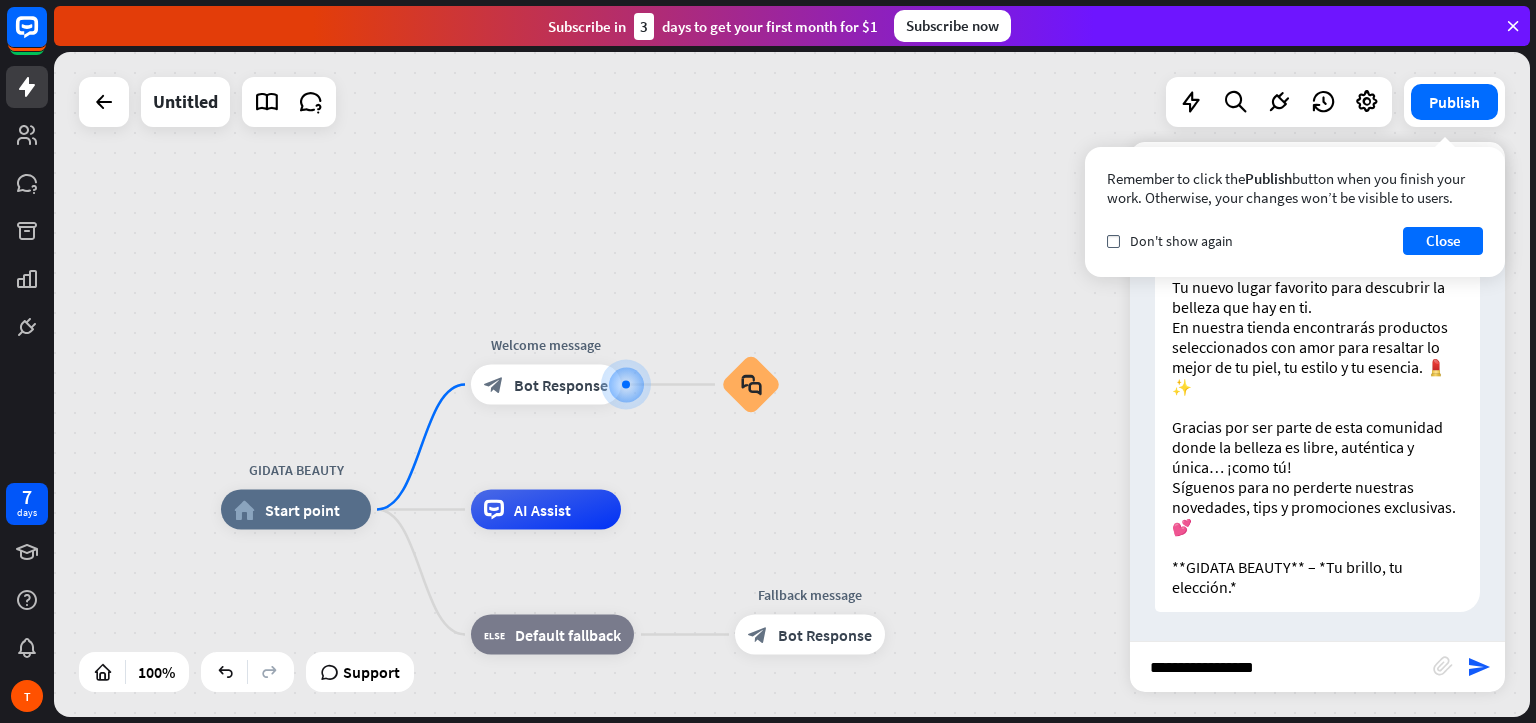type on "**********" 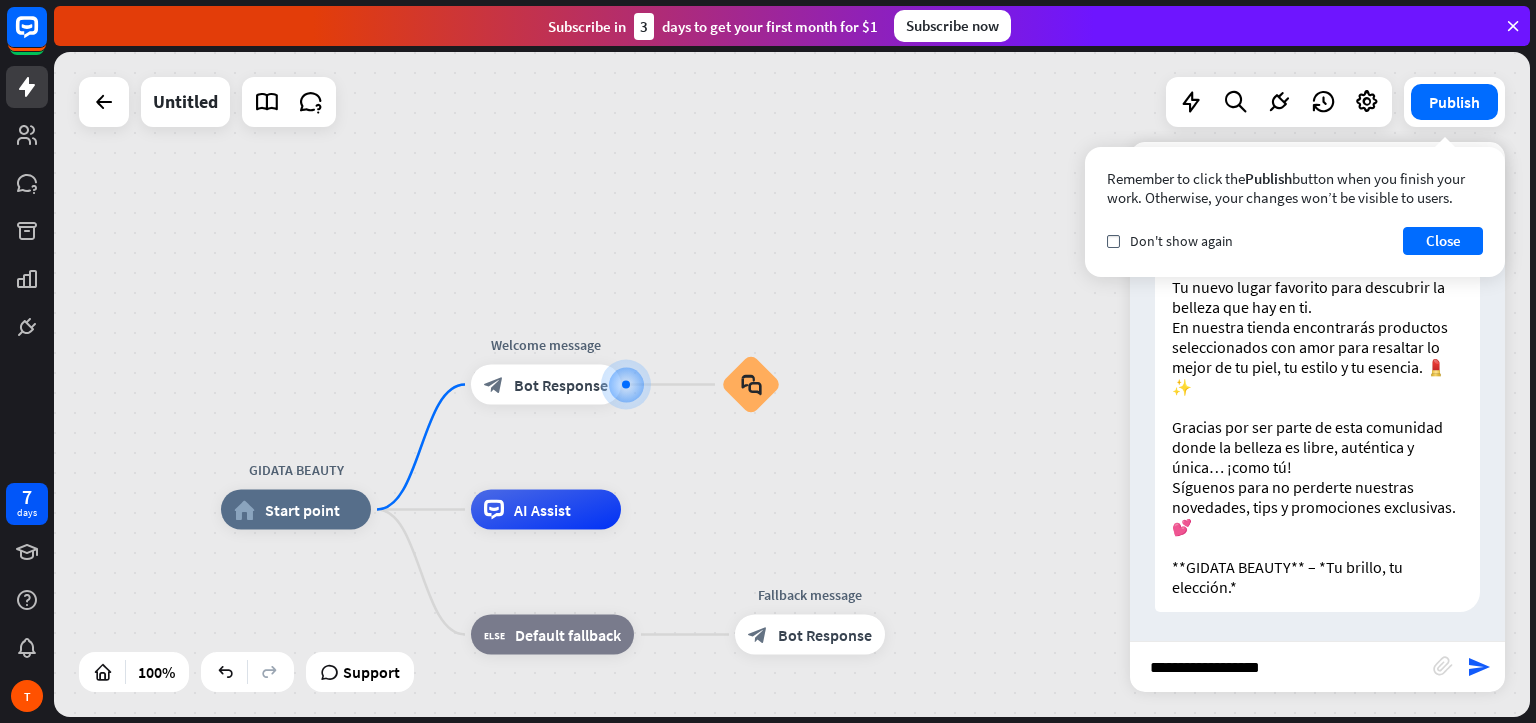type 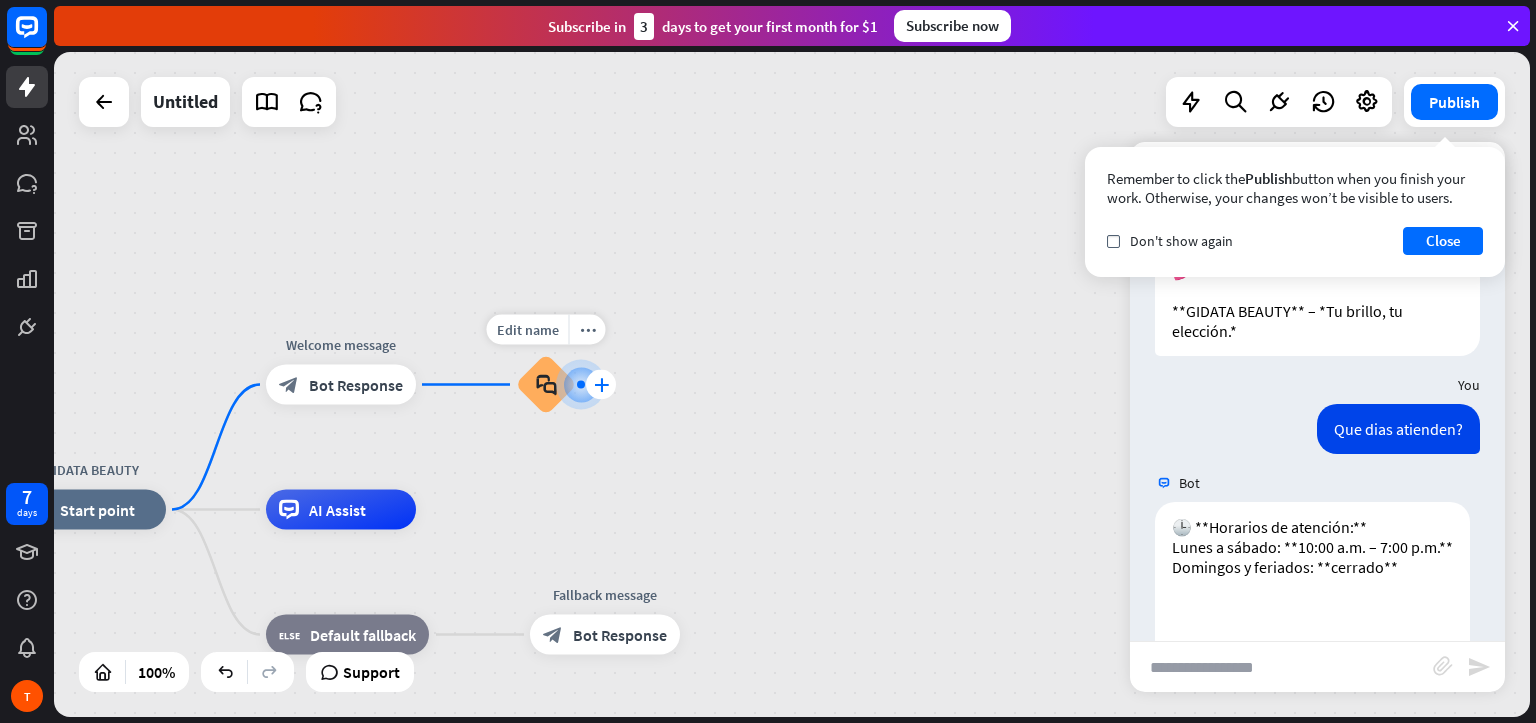 click on "plus" at bounding box center [601, 385] 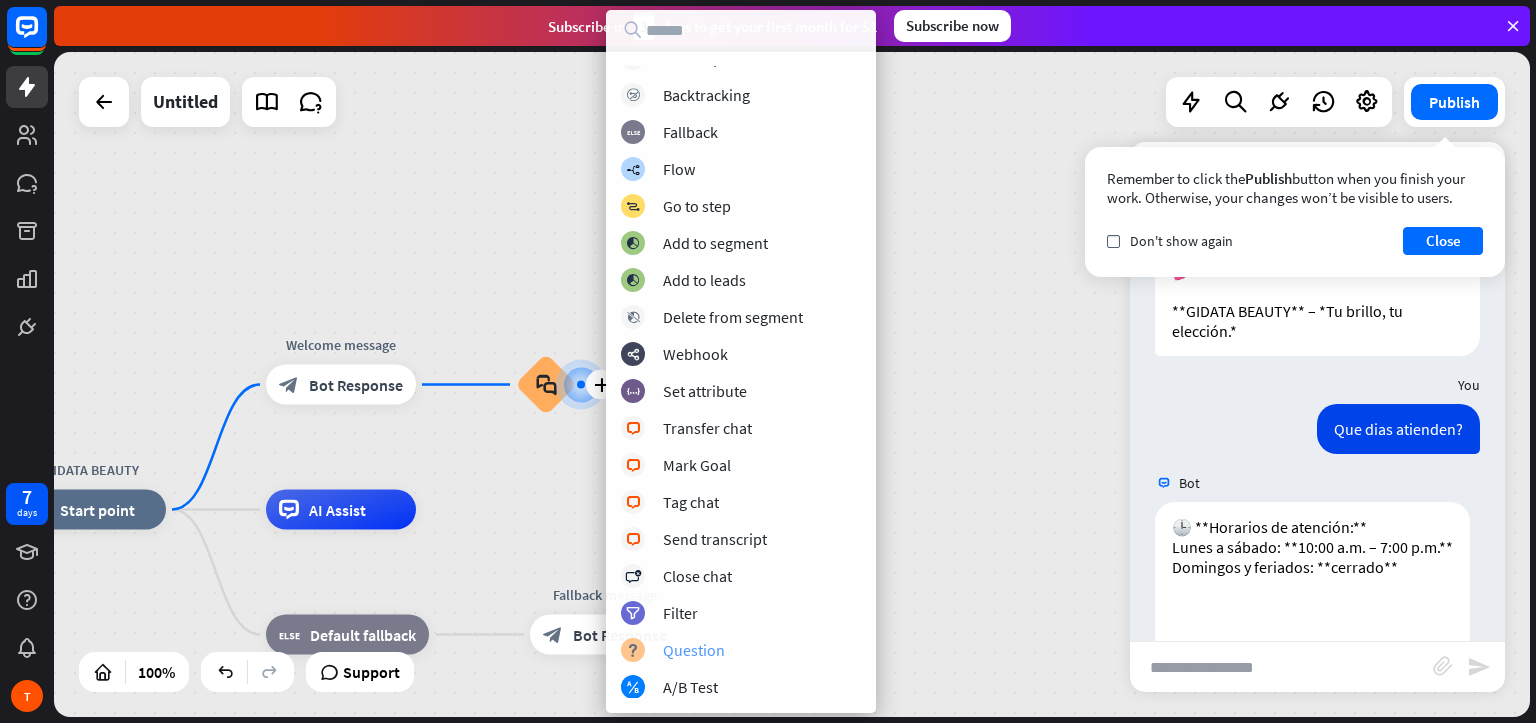 click on "Question" at bounding box center [694, 650] 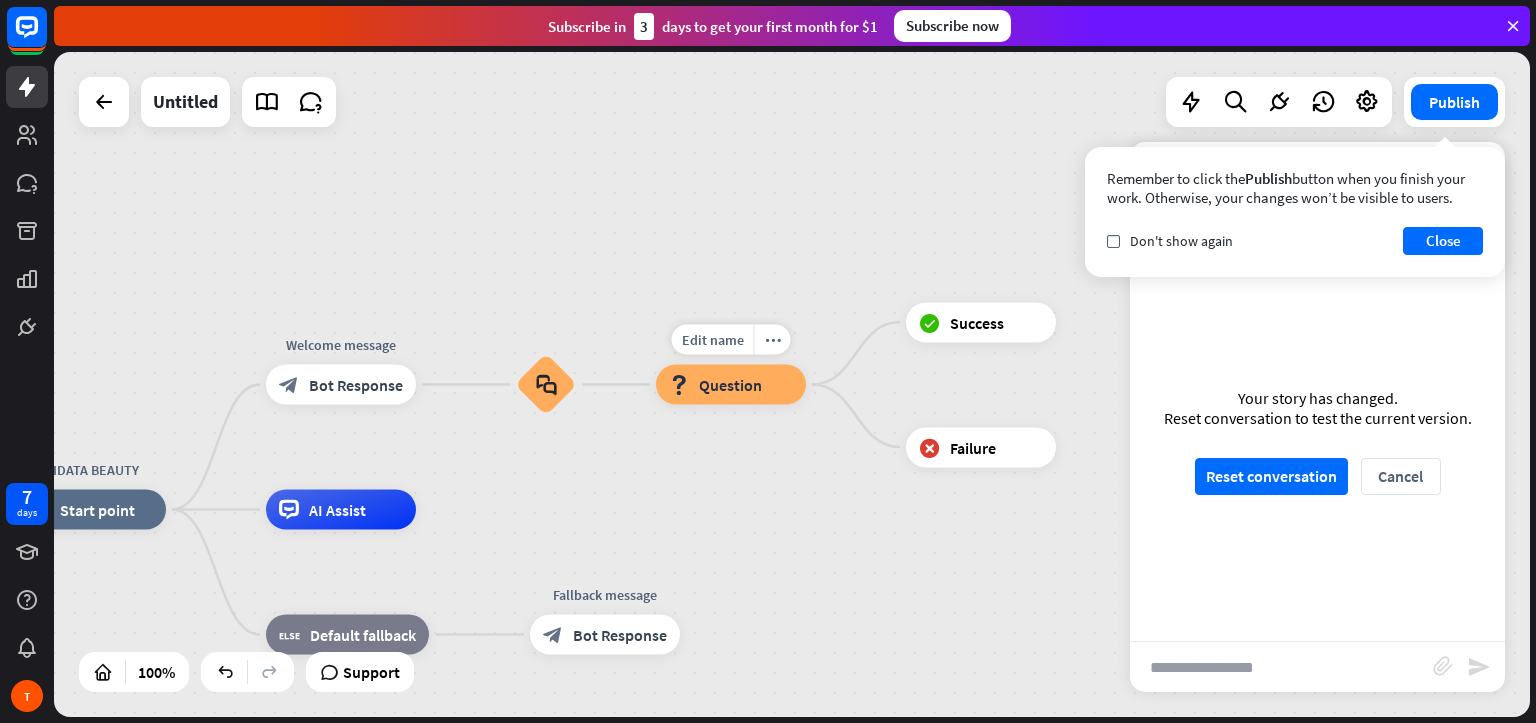 click on "Question" at bounding box center (730, 385) 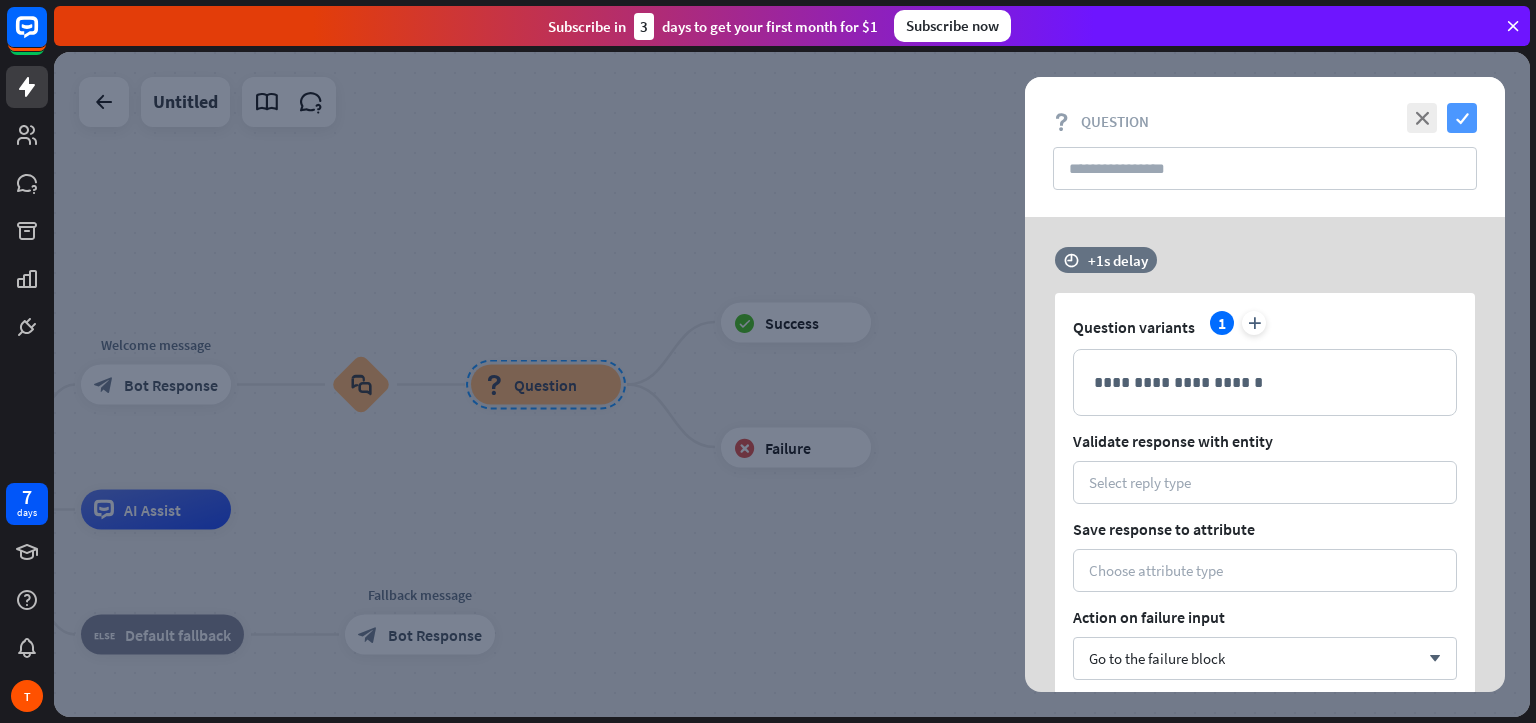 click on "check" at bounding box center [1462, 118] 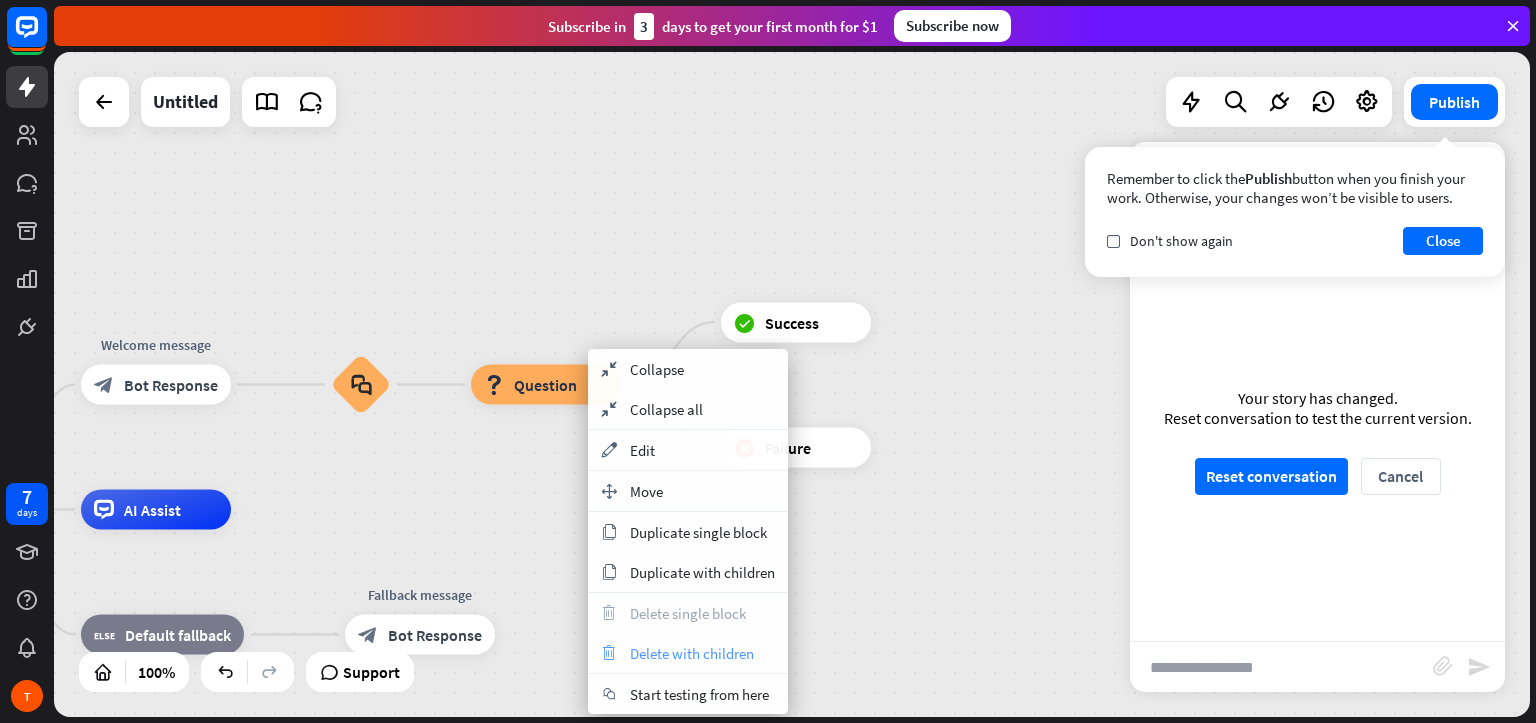 click on "trash   Delete with children" at bounding box center [688, 653] 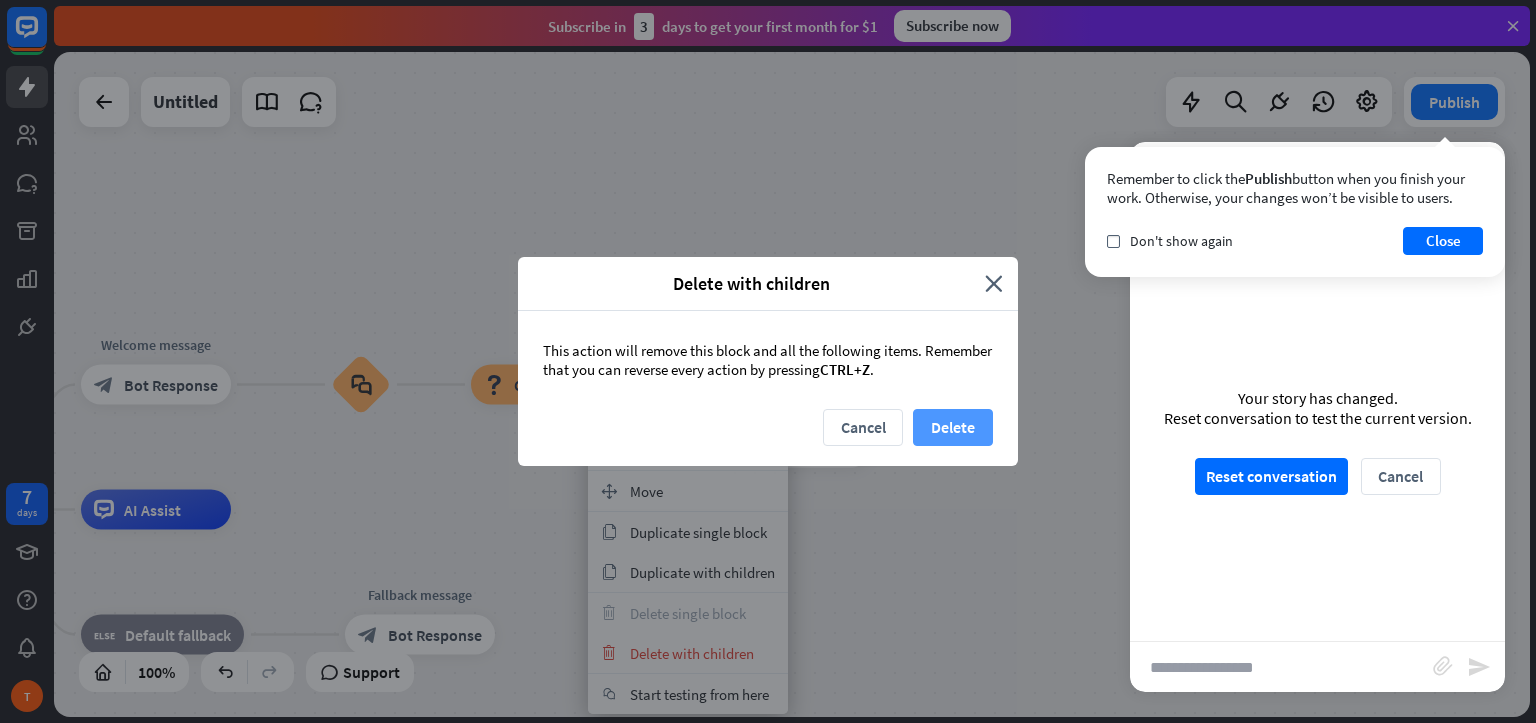 click on "Delete" at bounding box center [953, 427] 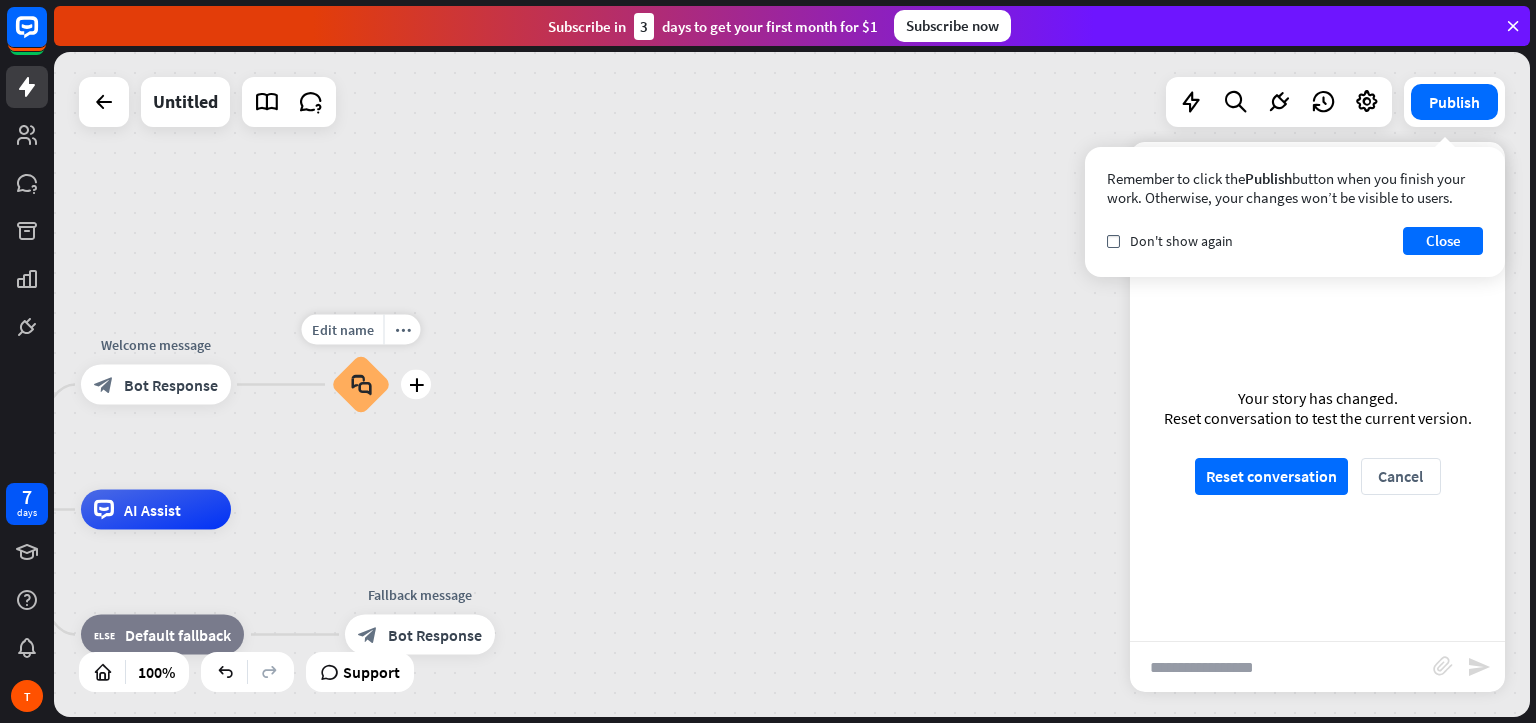 click on "block_faq" at bounding box center [361, 385] 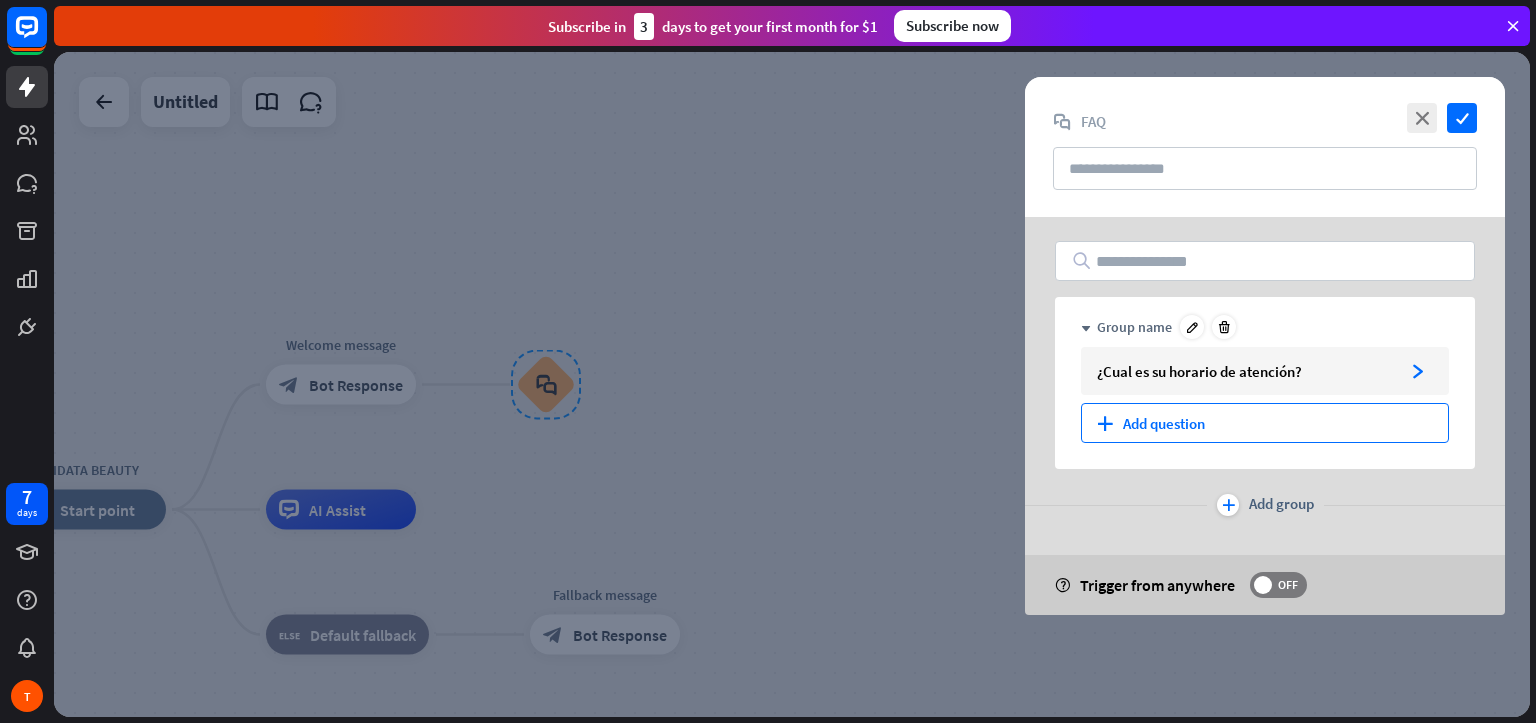 click on "plus
Add question" at bounding box center [1265, 423] 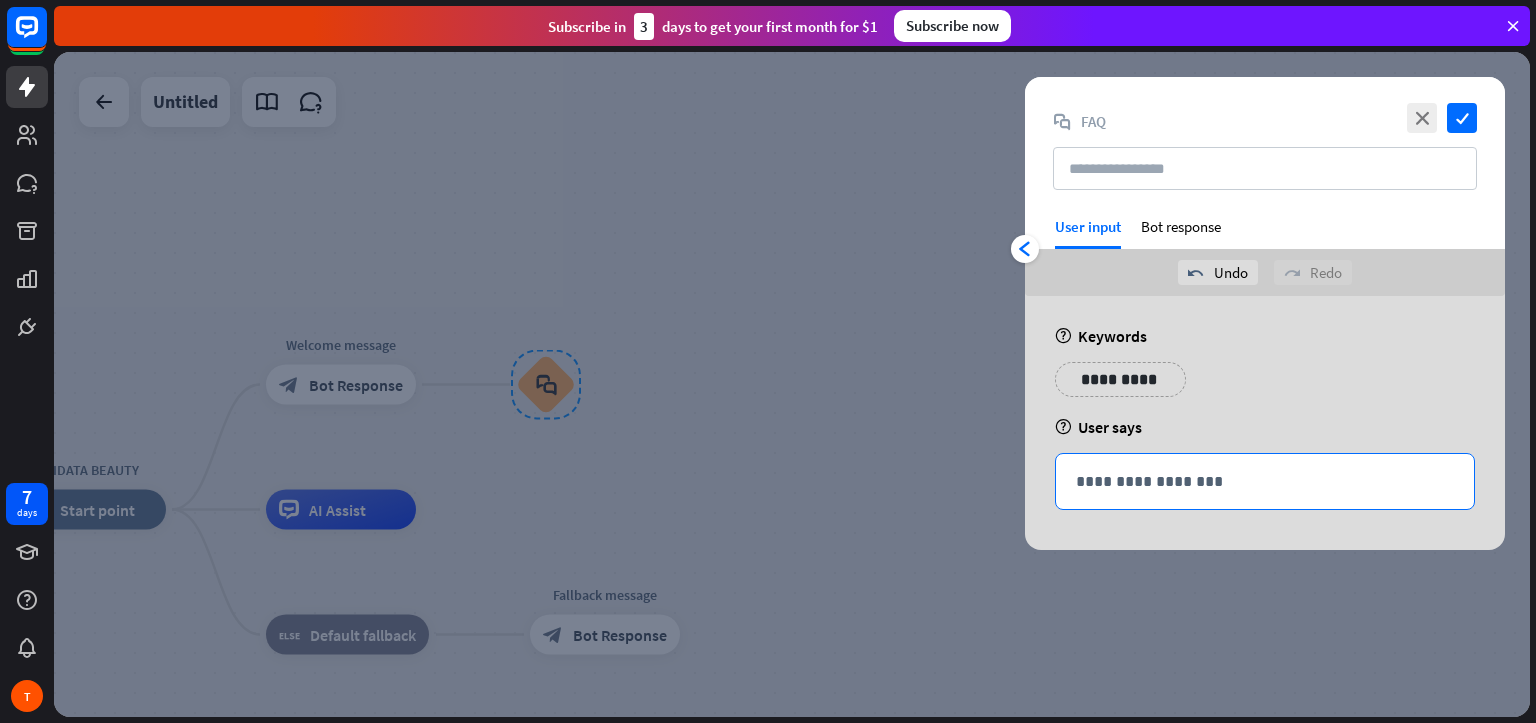 click on "**********" at bounding box center (1265, 481) 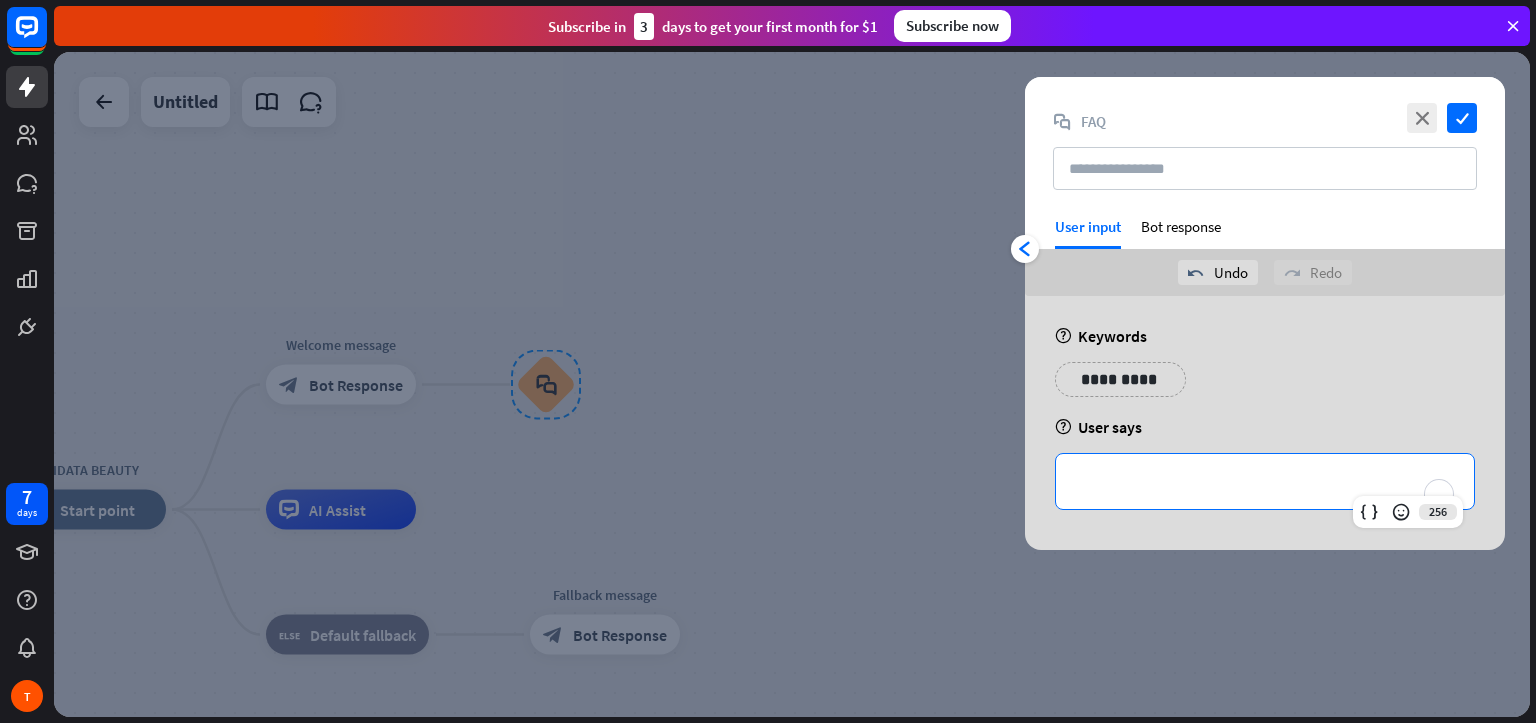 type 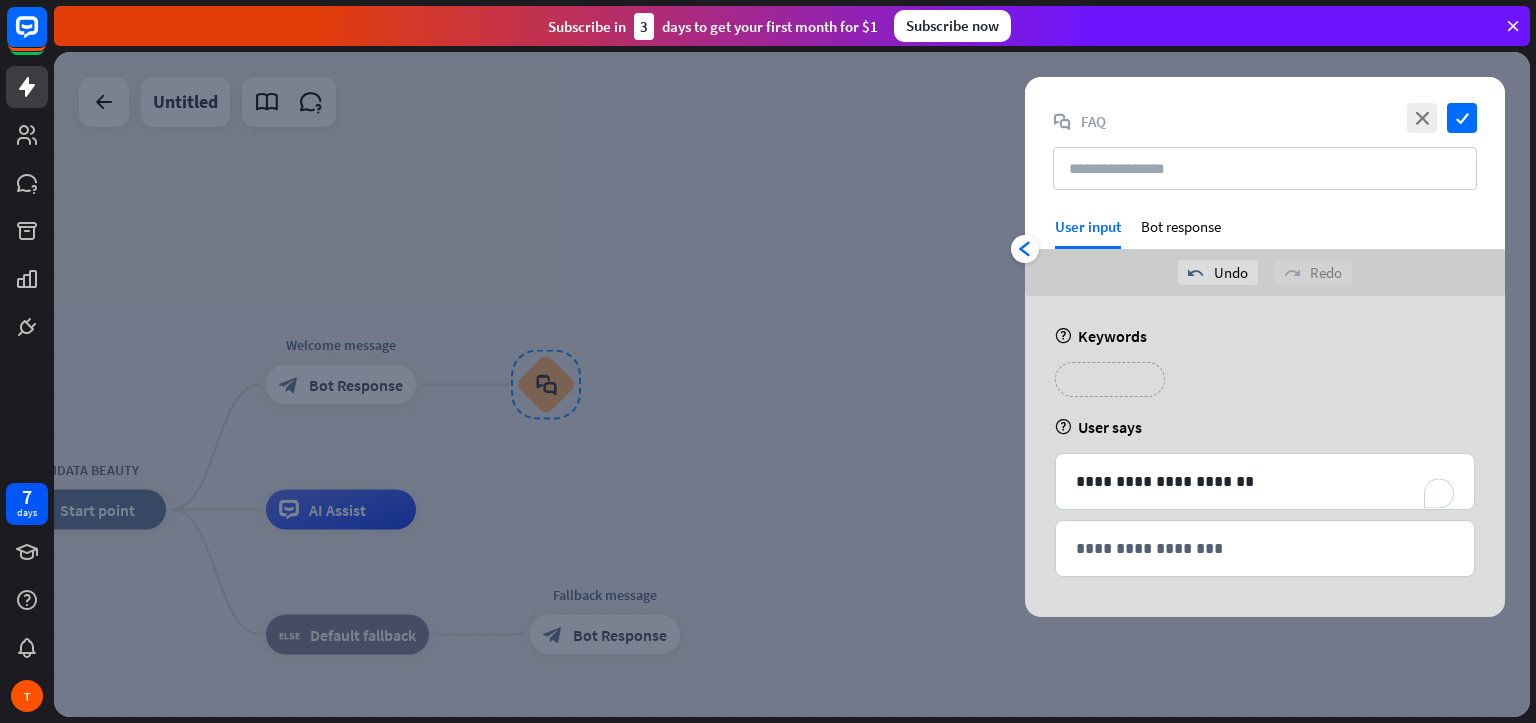 click on "**********" at bounding box center [1110, 379] 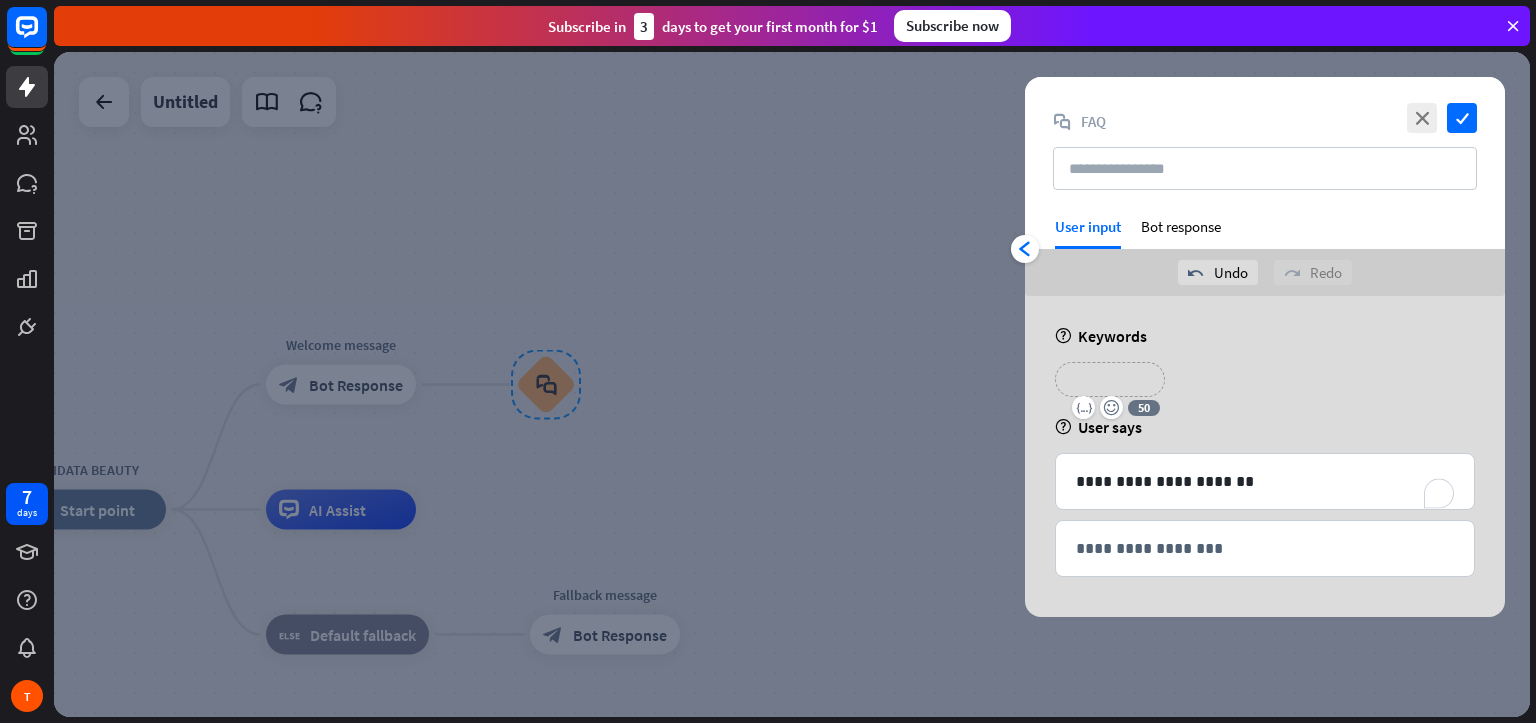 type 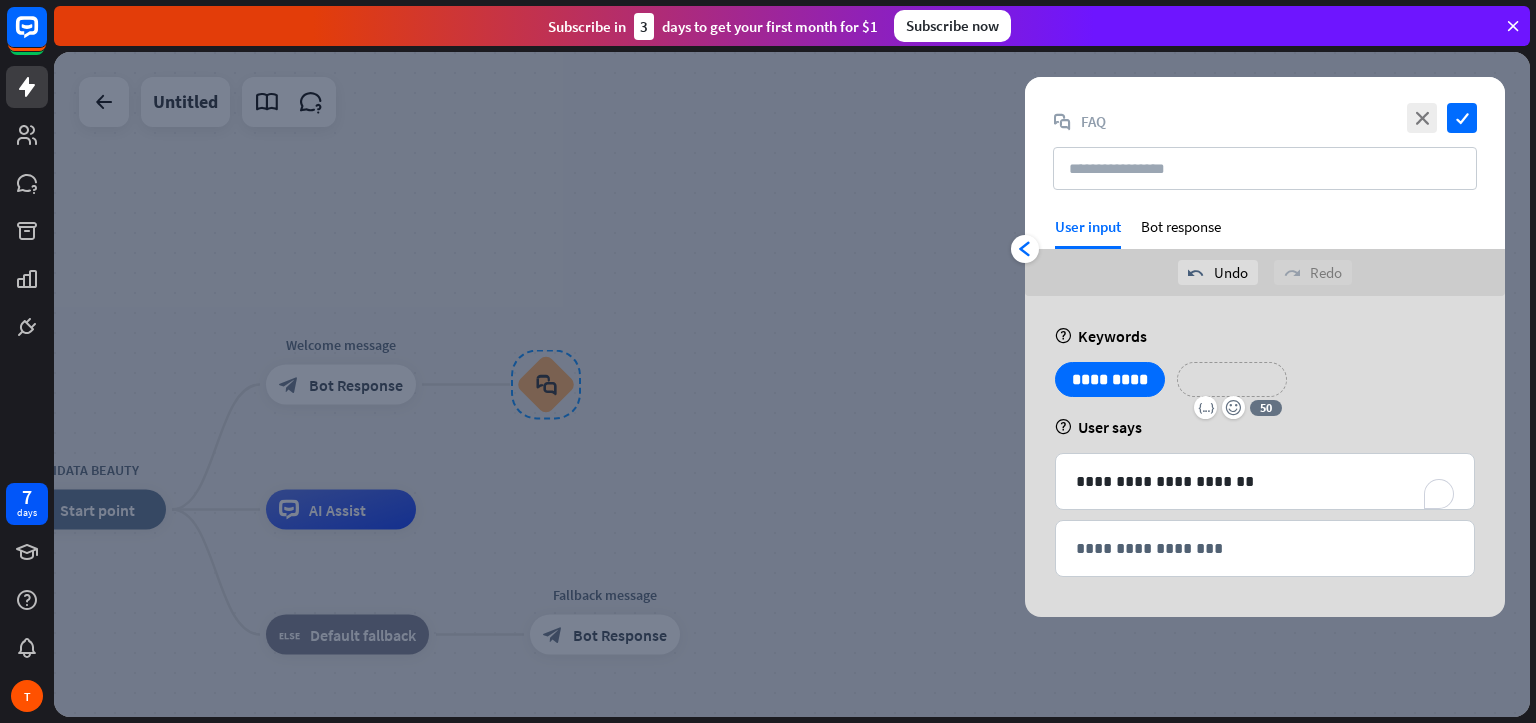 click on "**********" at bounding box center [1232, 379] 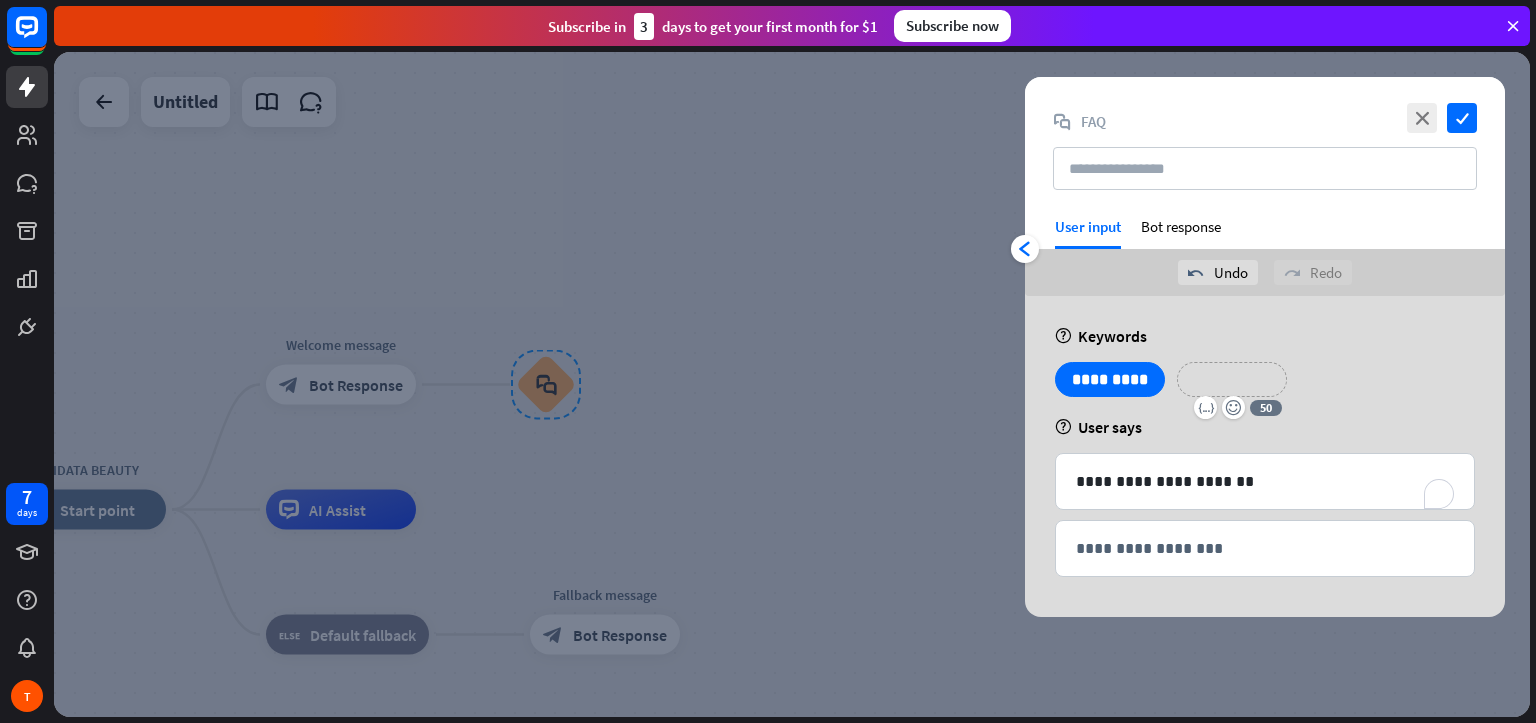 type 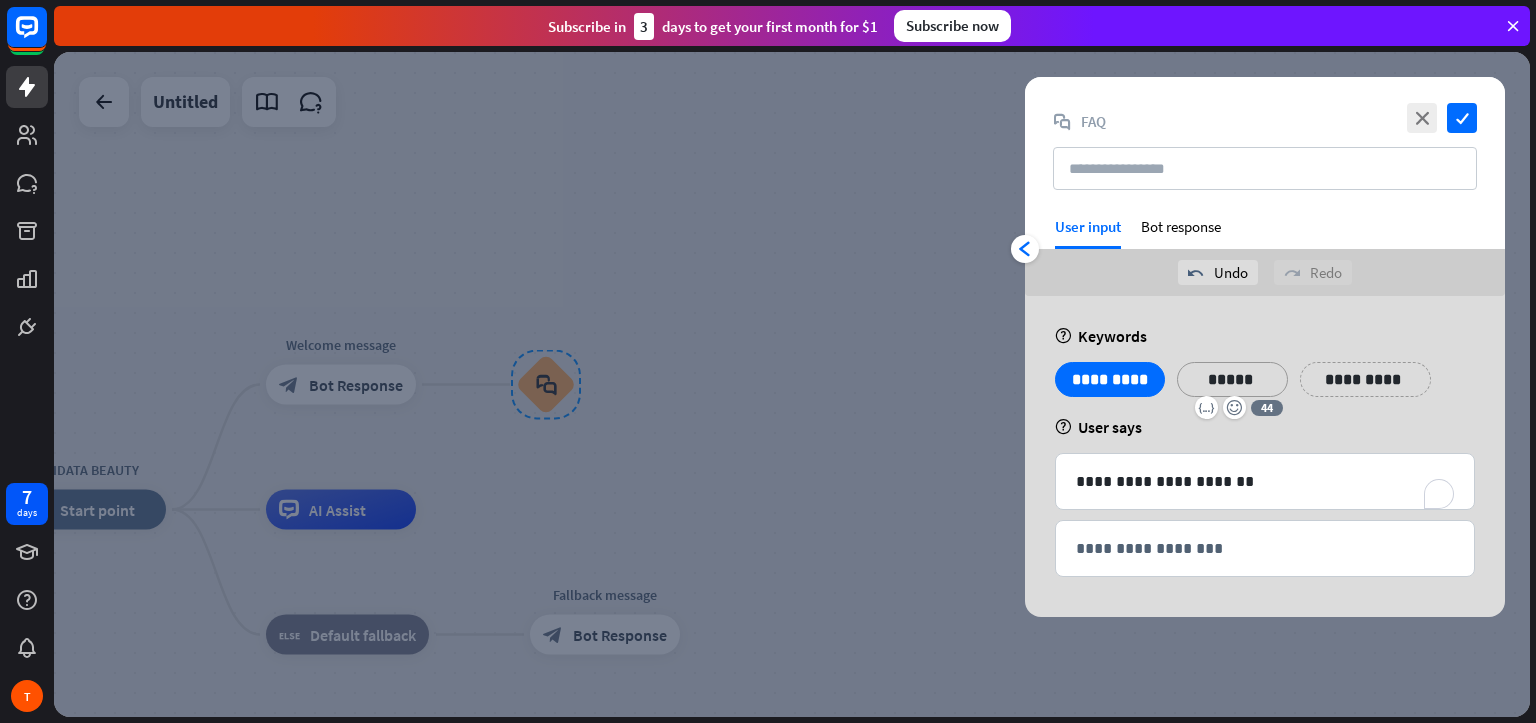 click on "**********" at bounding box center (1365, 379) 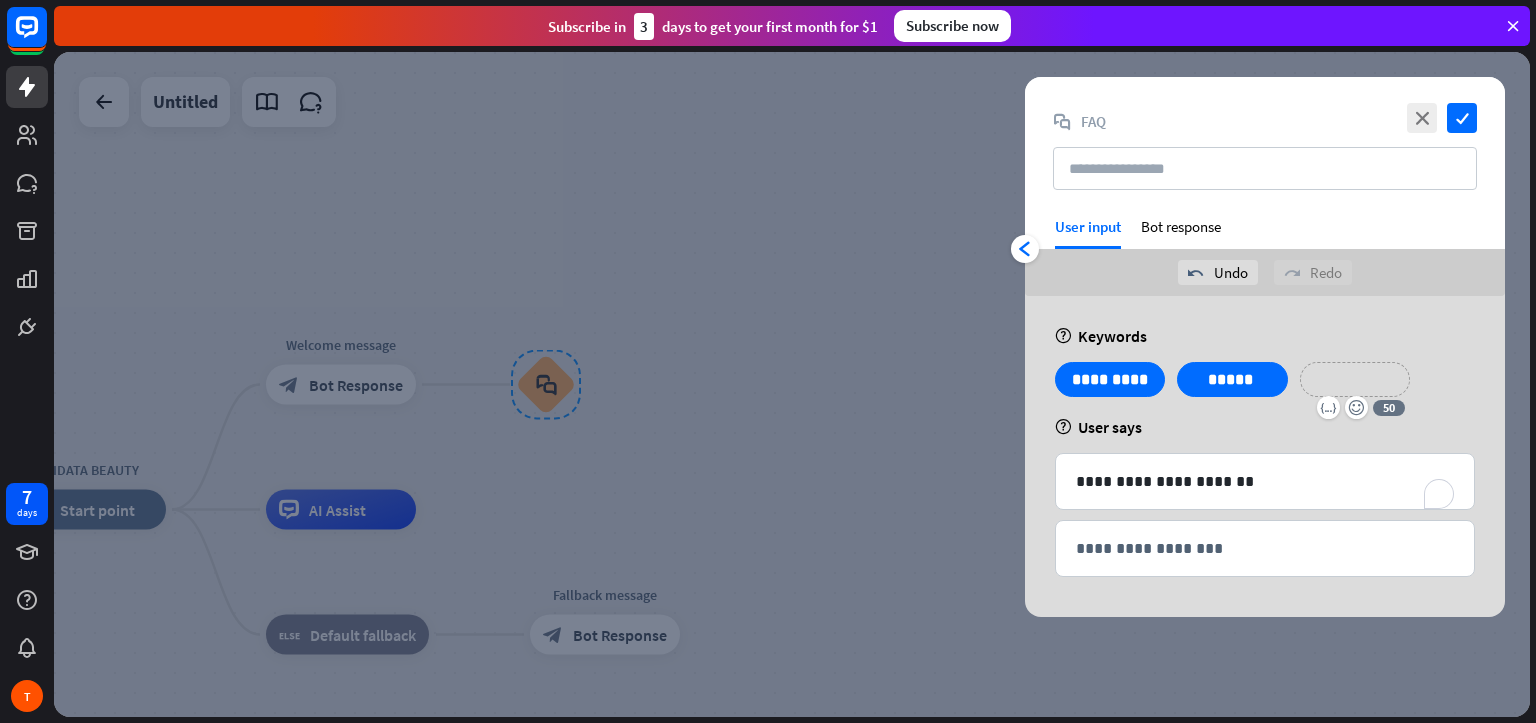 type 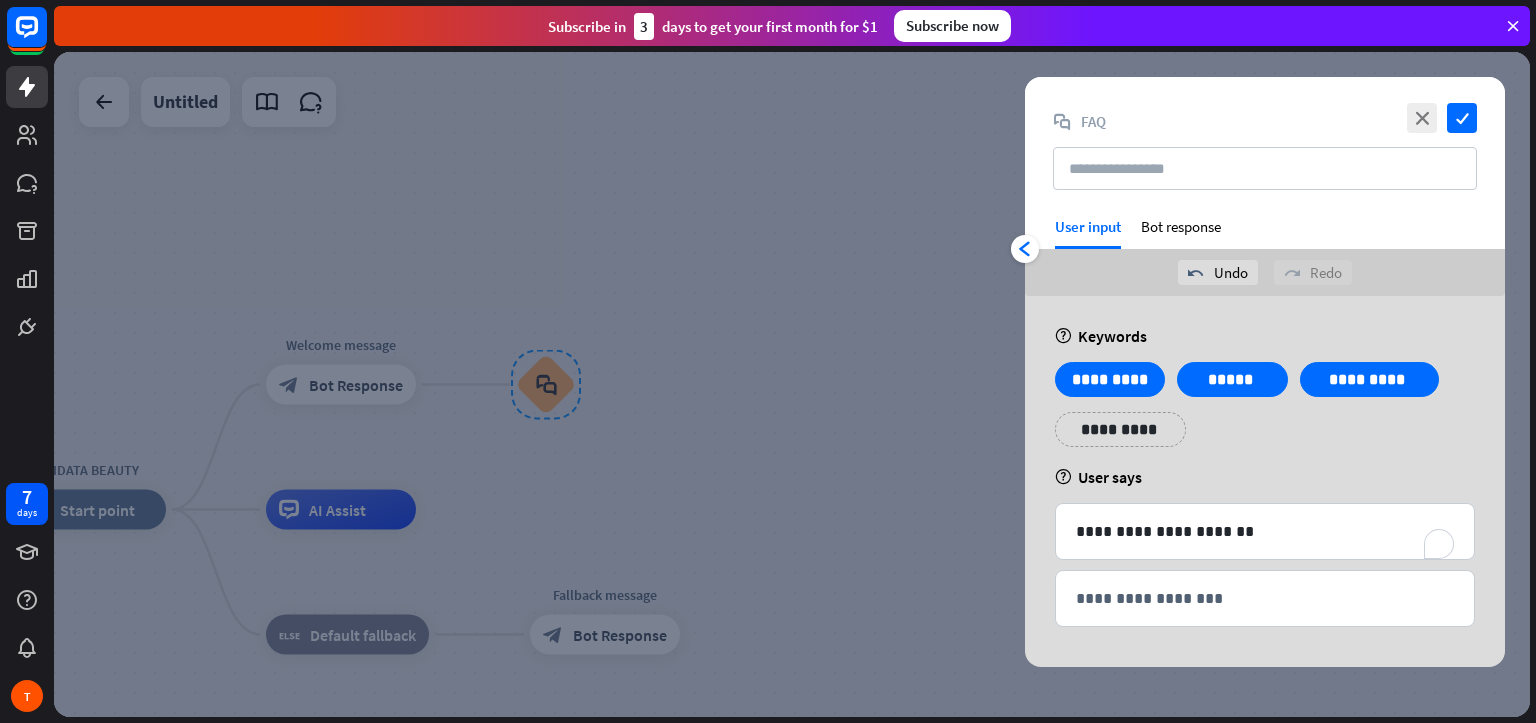 click on "**********" at bounding box center (1265, 412) 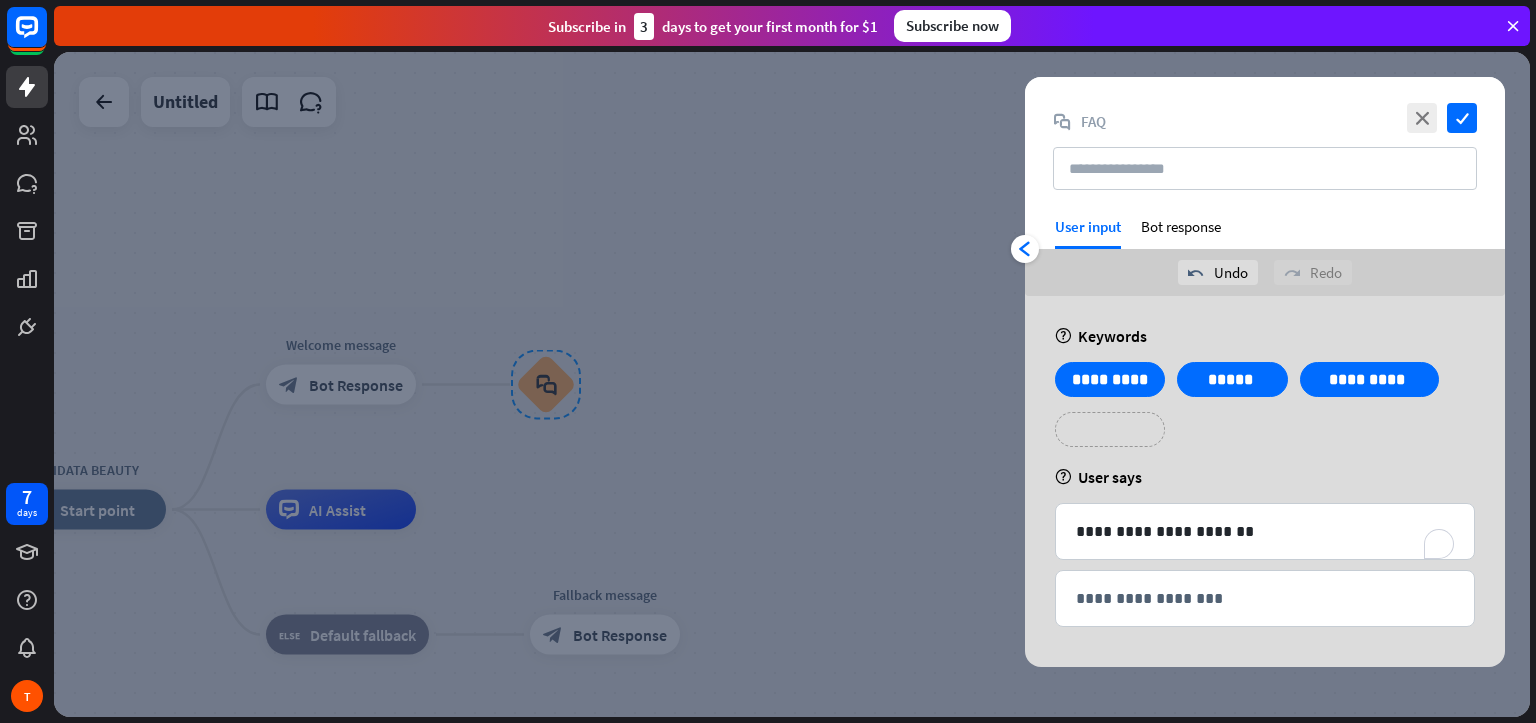 click on "**********" at bounding box center (1110, 429) 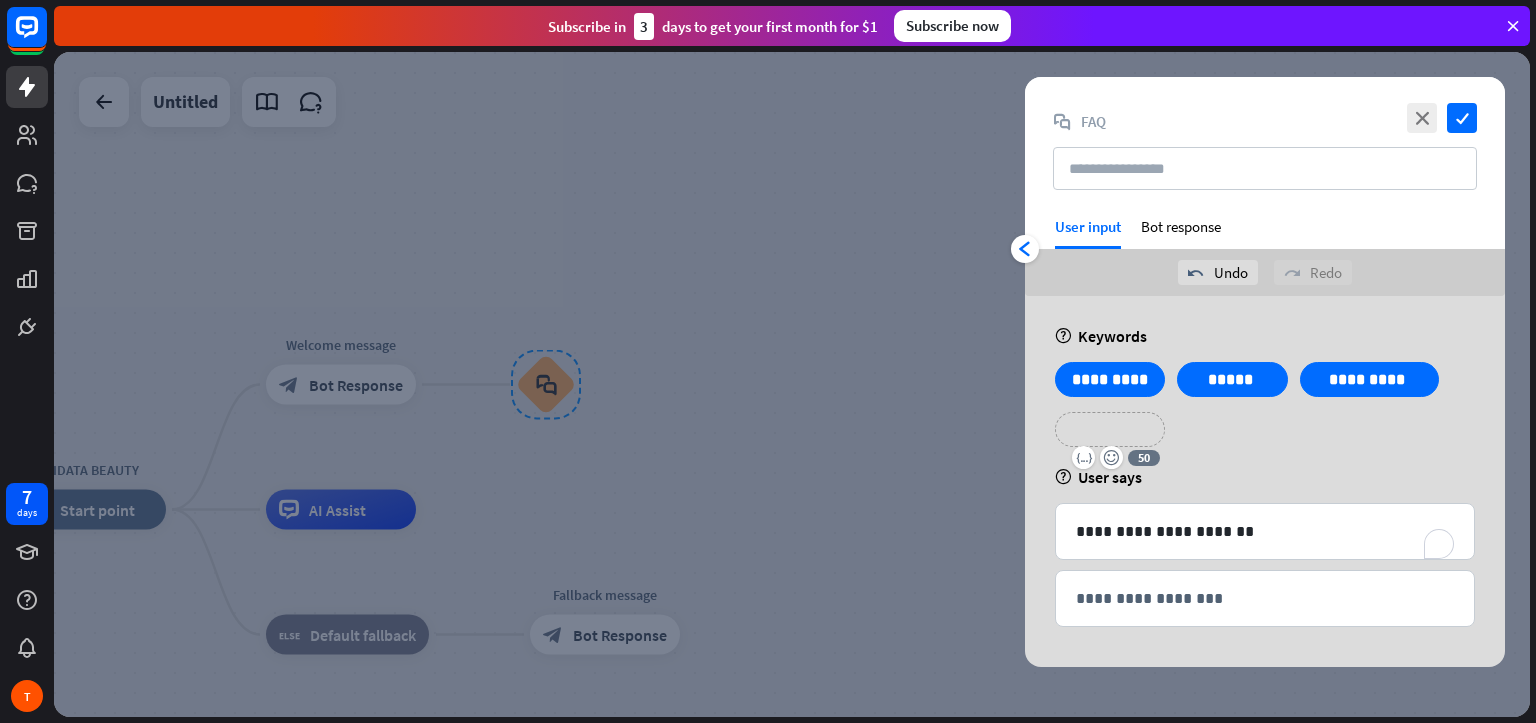 click on "**********" at bounding box center [1110, 429] 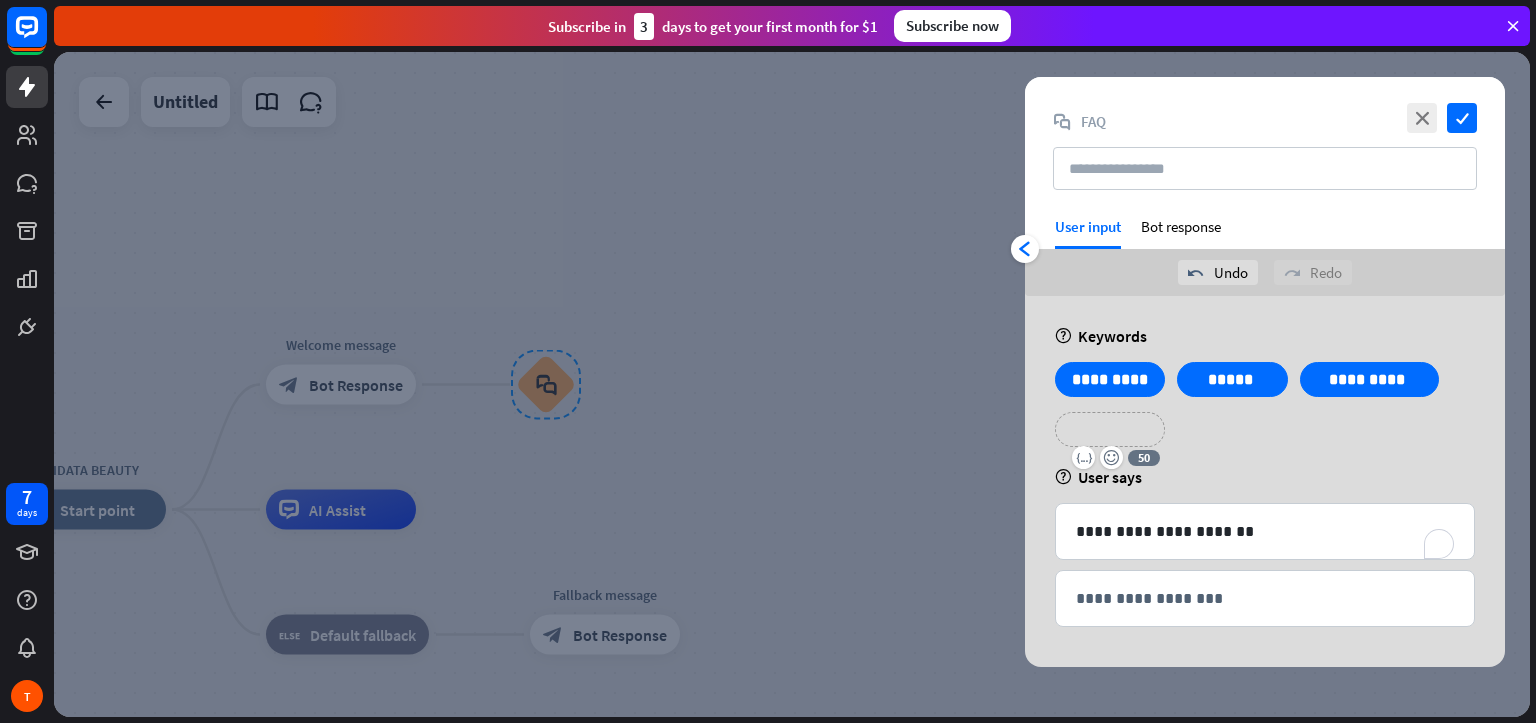click on "**********" at bounding box center (1110, 429) 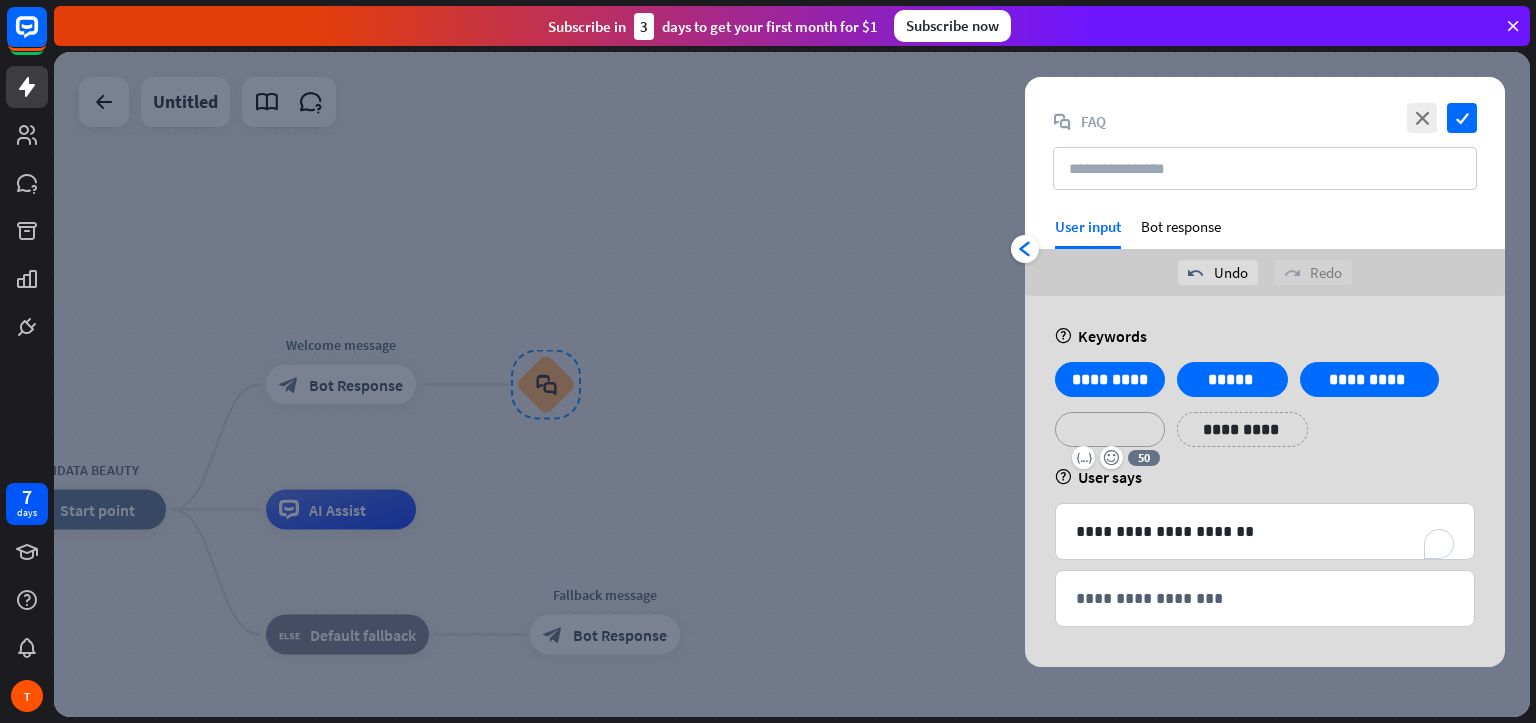 type 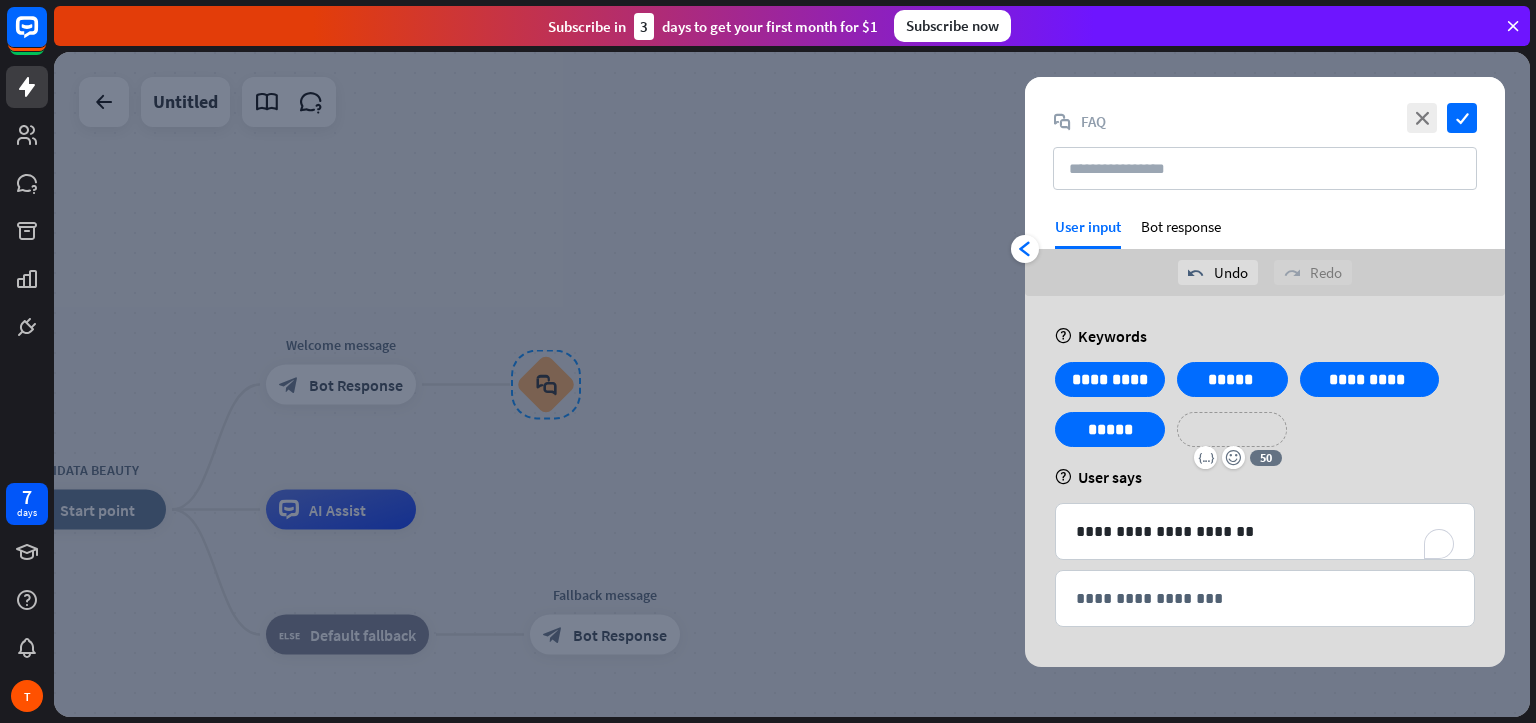 click on "**********" at bounding box center [1232, 429] 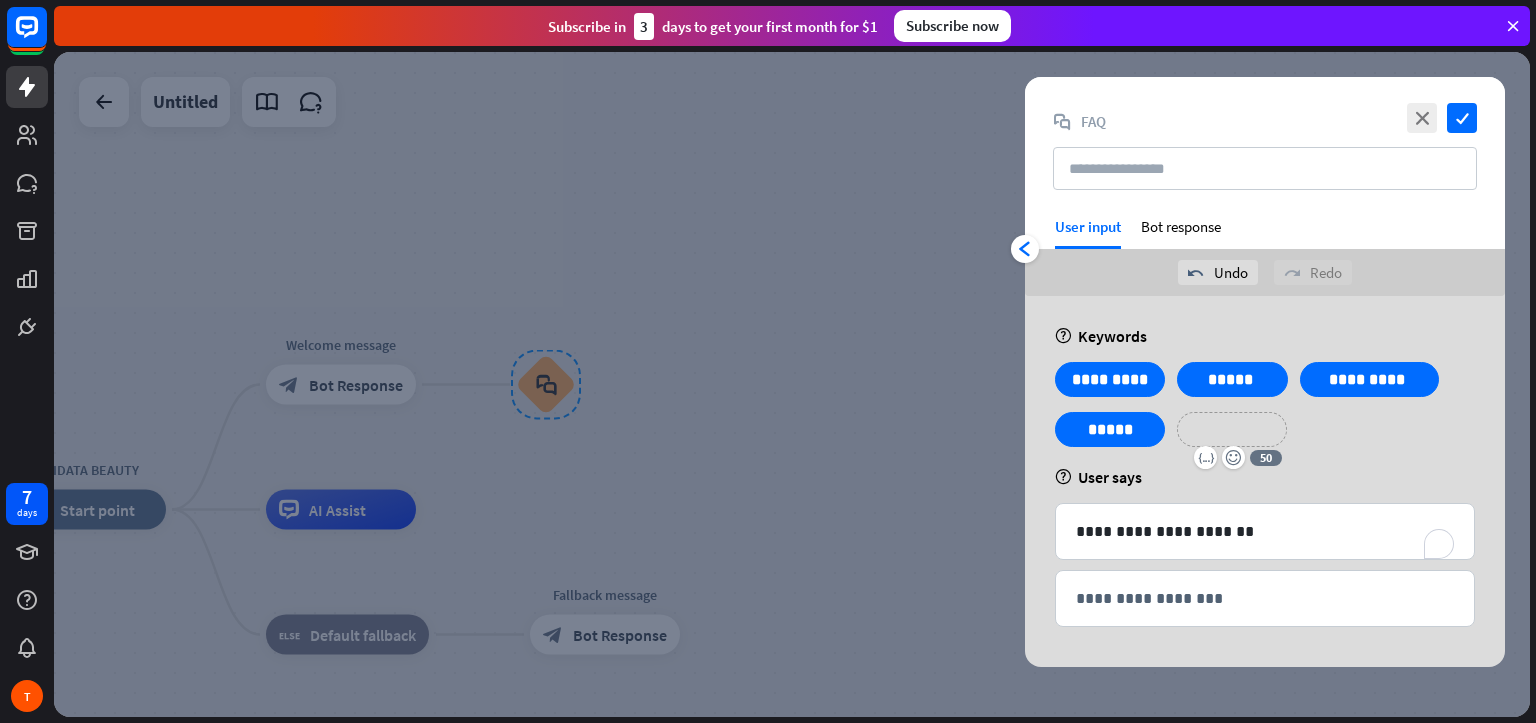 type 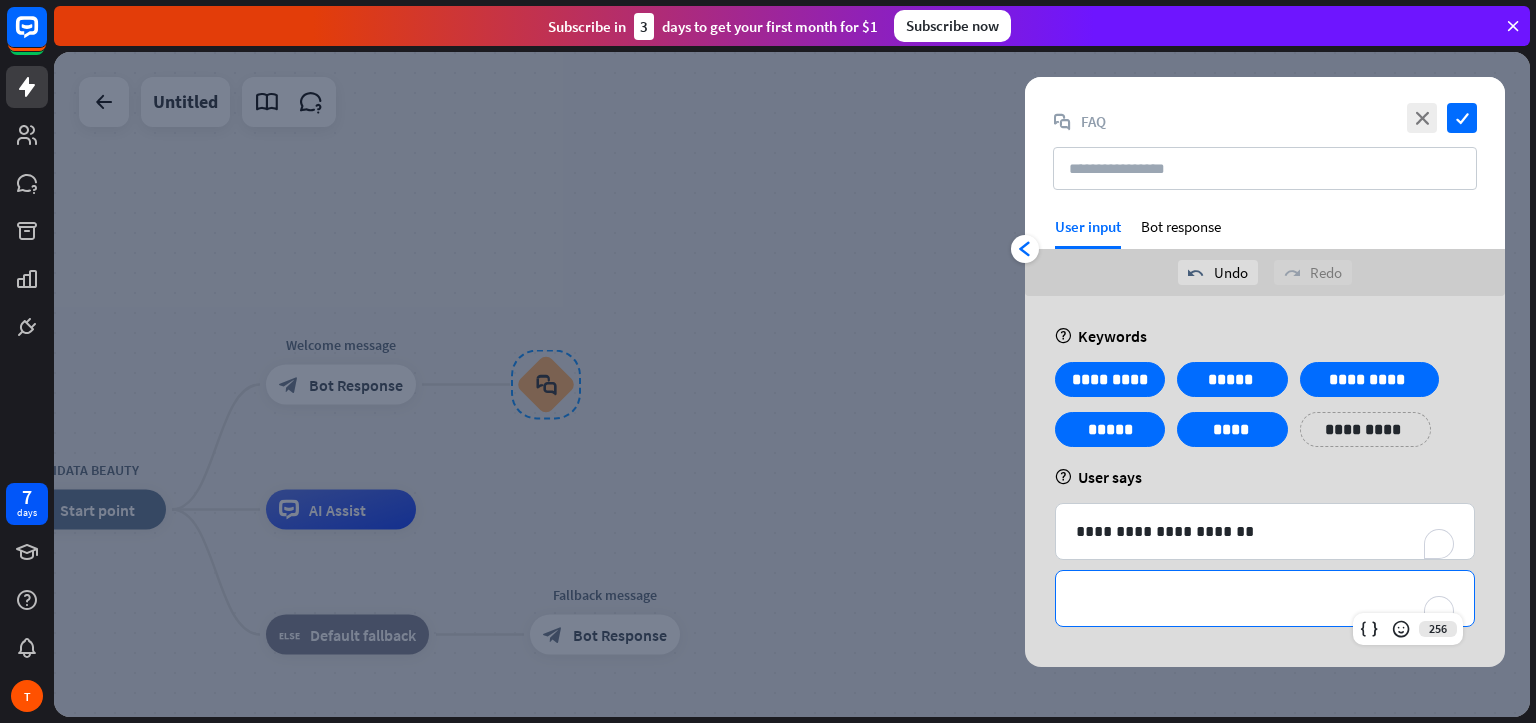click on "**********" at bounding box center (1265, 598) 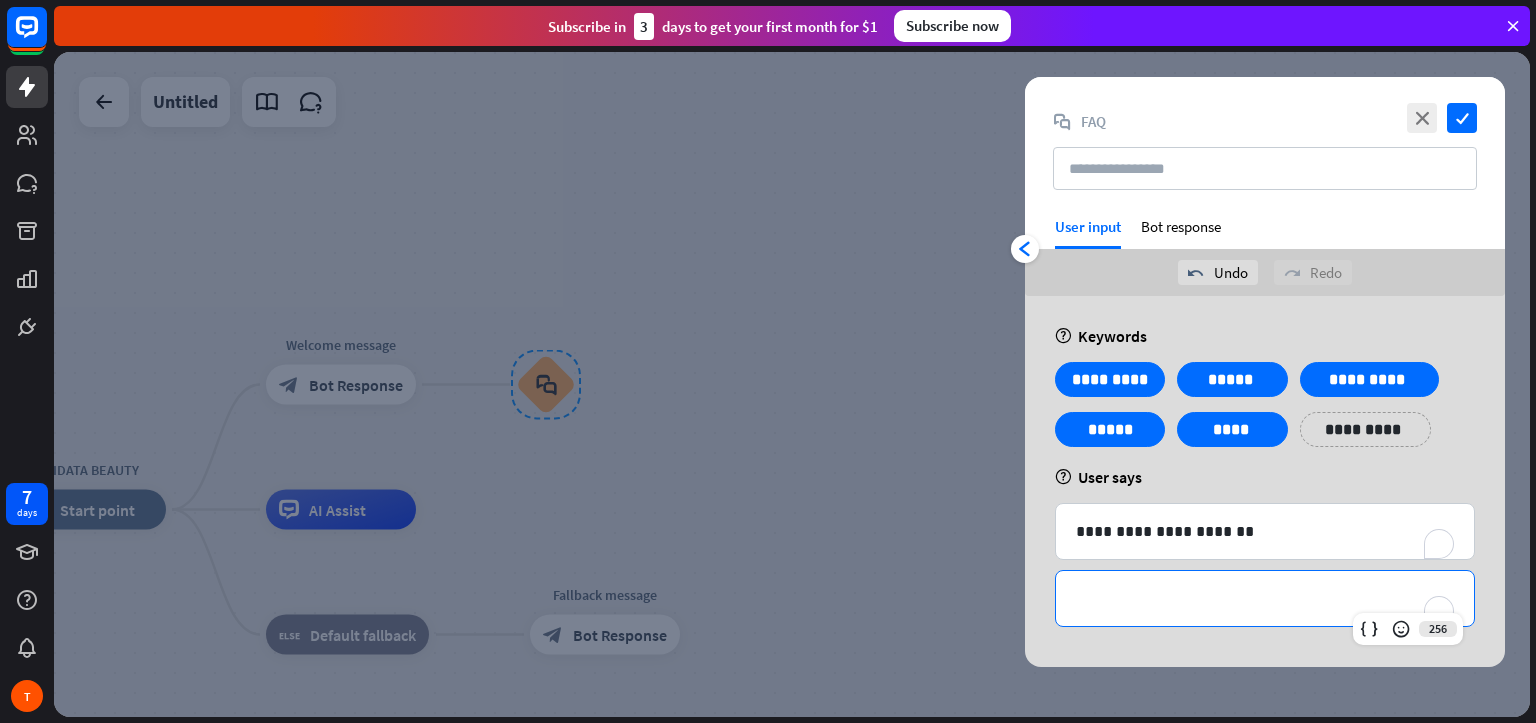 type 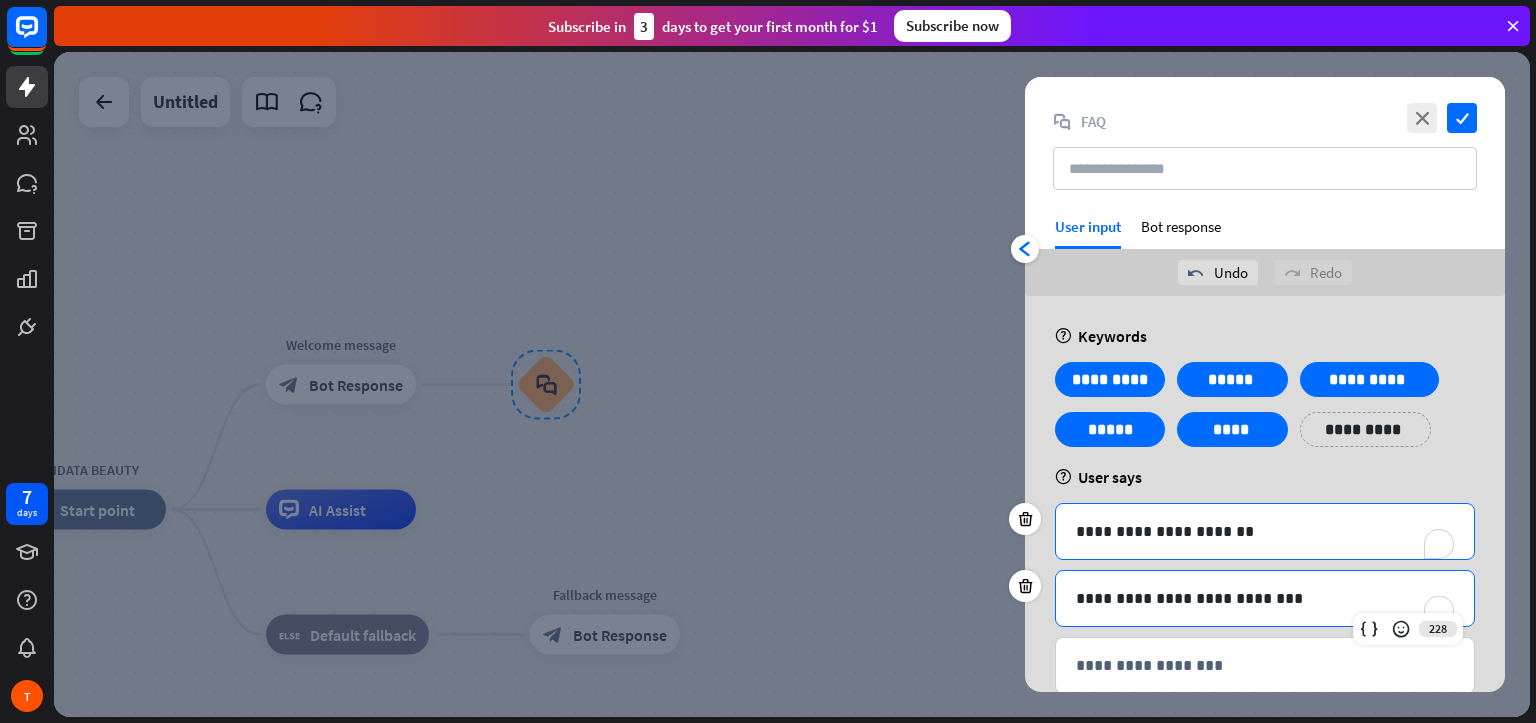 click on "**********" at bounding box center (1265, 531) 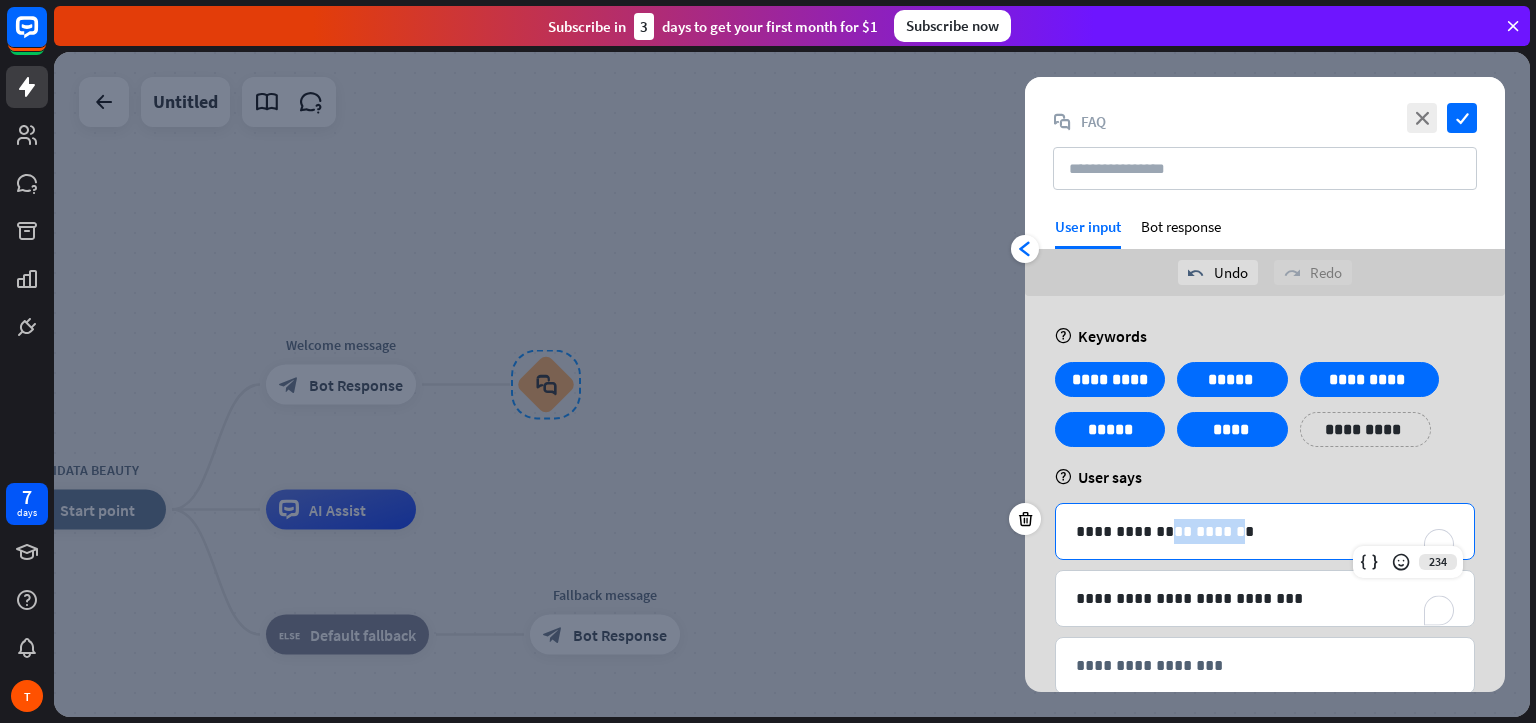 click on "**********" at bounding box center [1265, 531] 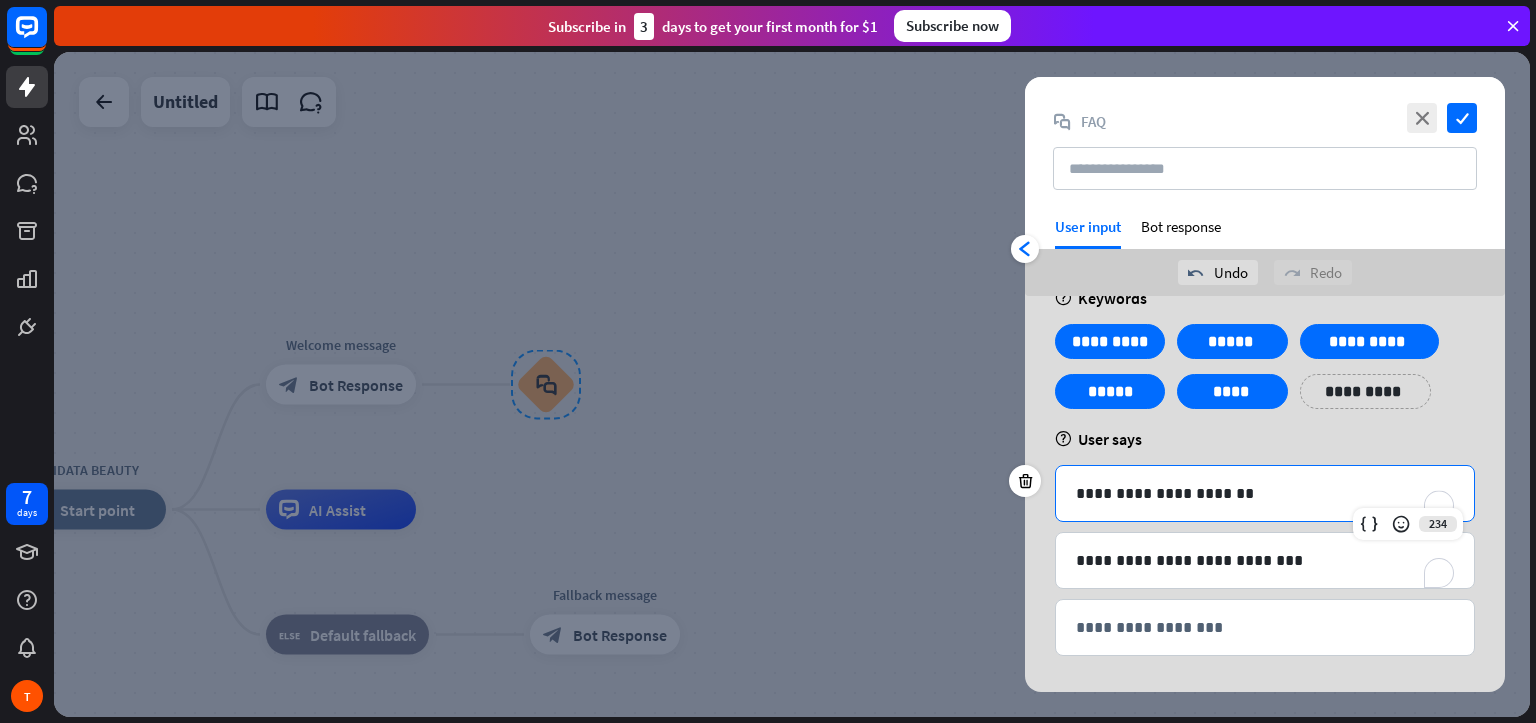 scroll, scrollTop: 0, scrollLeft: 0, axis: both 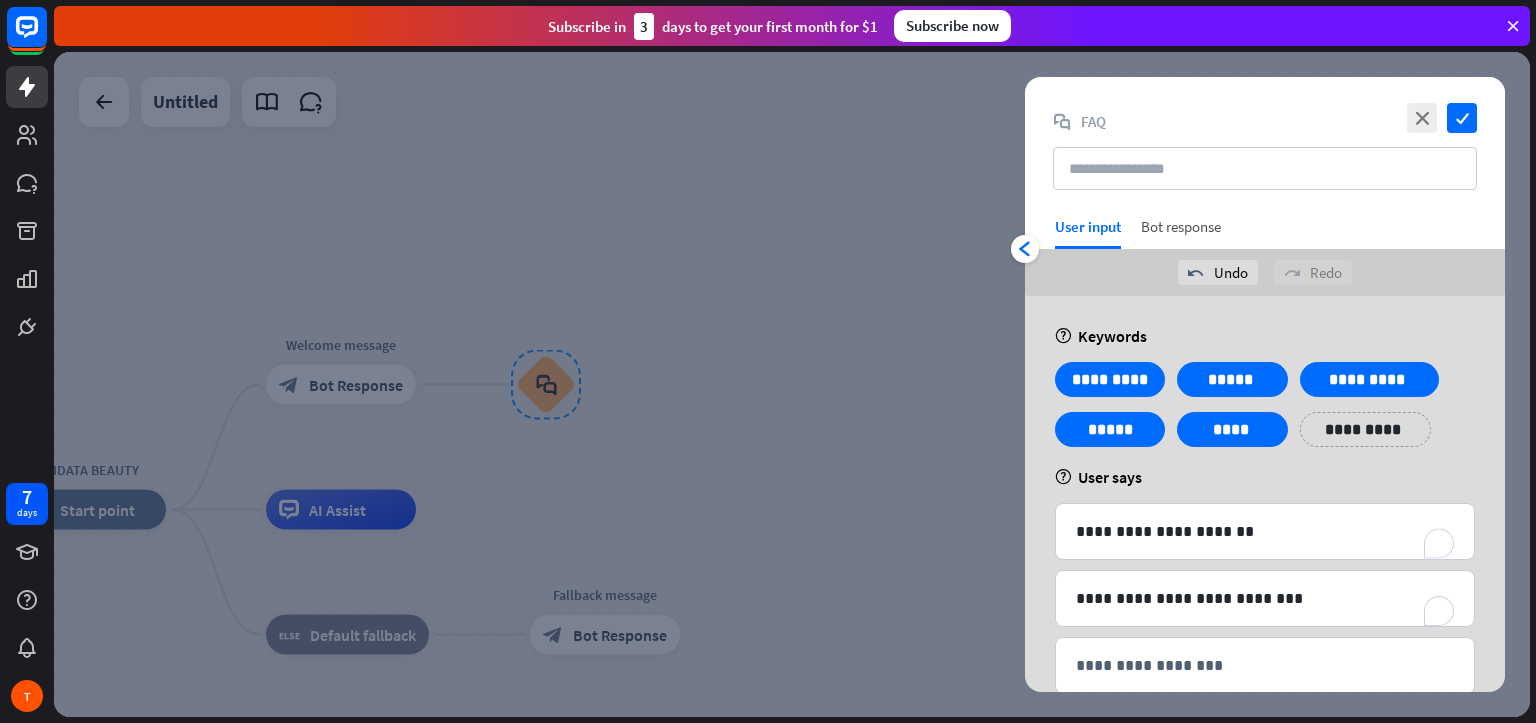 click on "Bot response" at bounding box center (1181, 233) 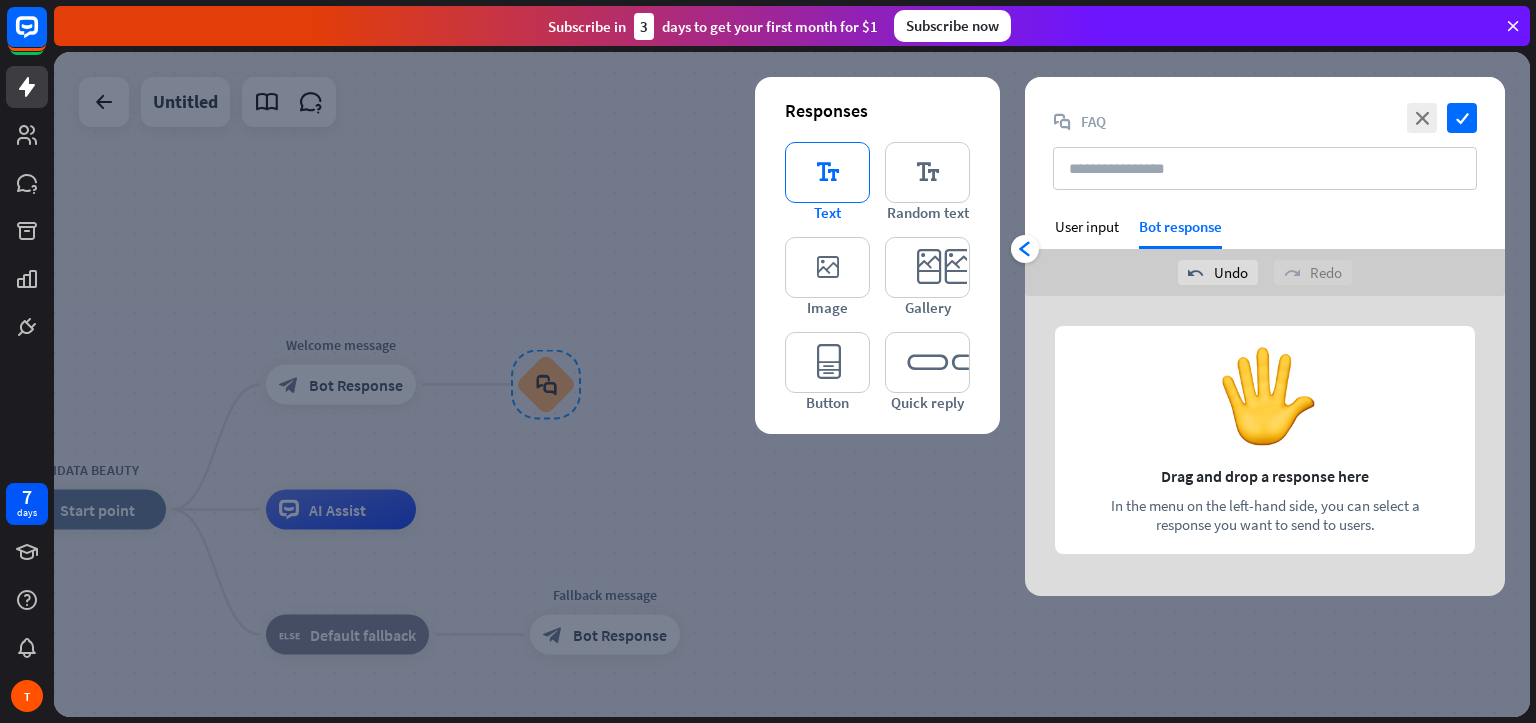 click on "editor_text" at bounding box center [827, 172] 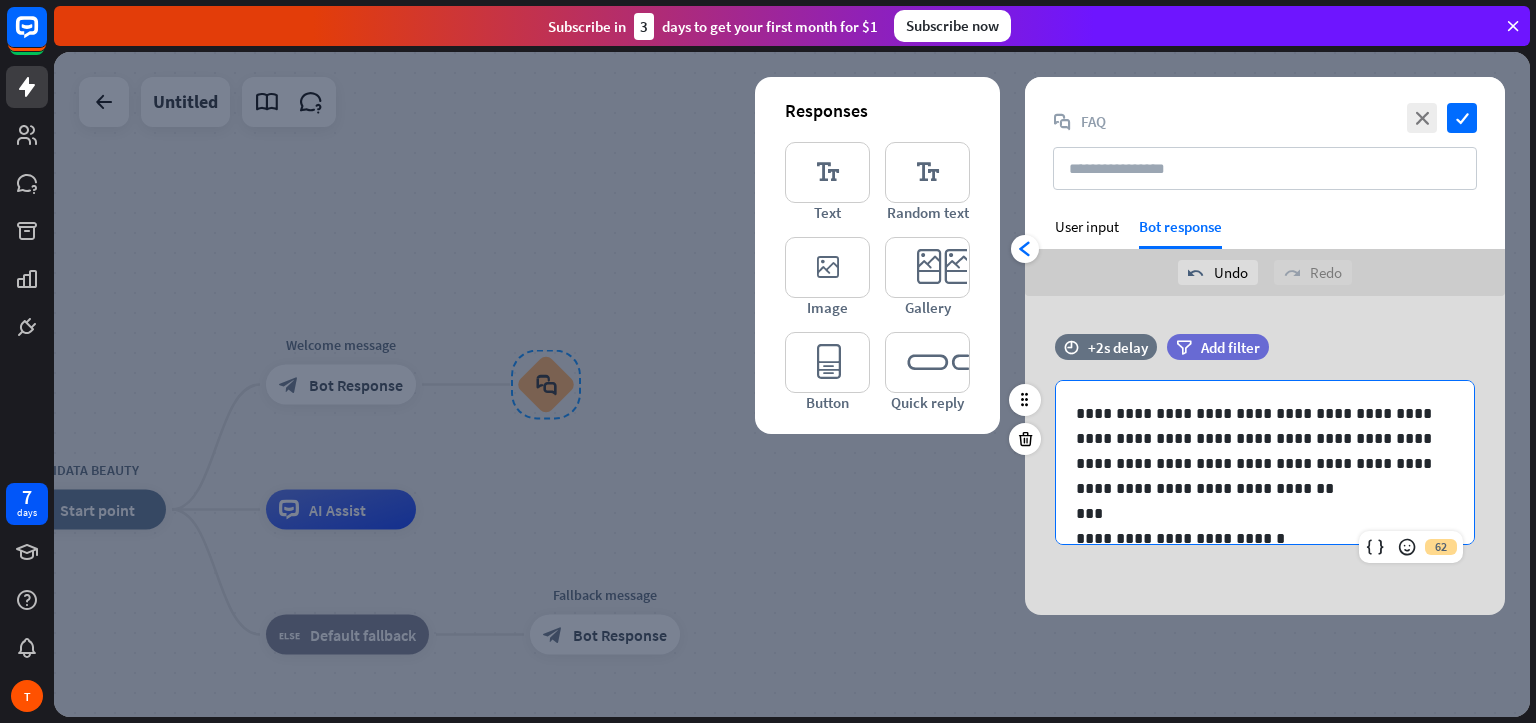 scroll, scrollTop: 509, scrollLeft: 0, axis: vertical 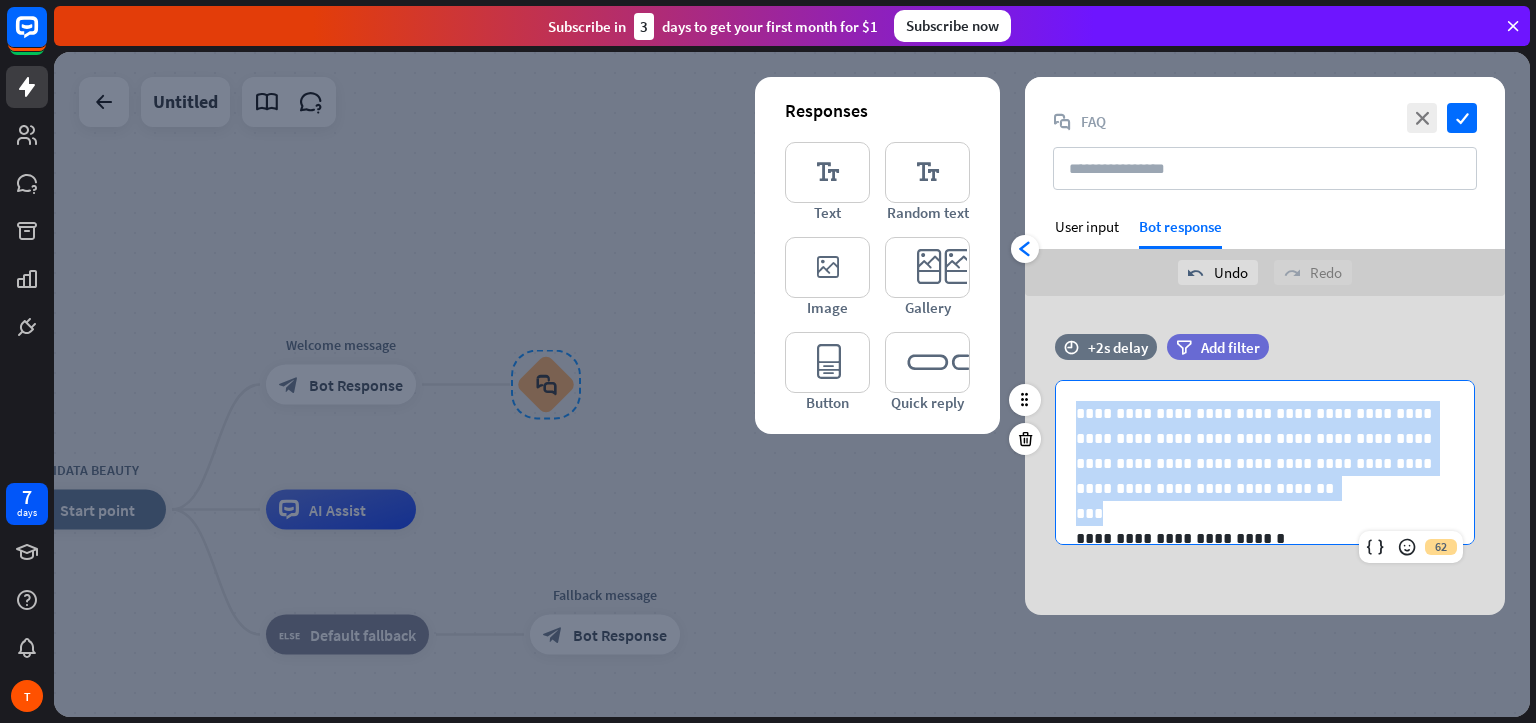 drag, startPoint x: 1078, startPoint y: 407, endPoint x: 1188, endPoint y: 506, distance: 147.98987 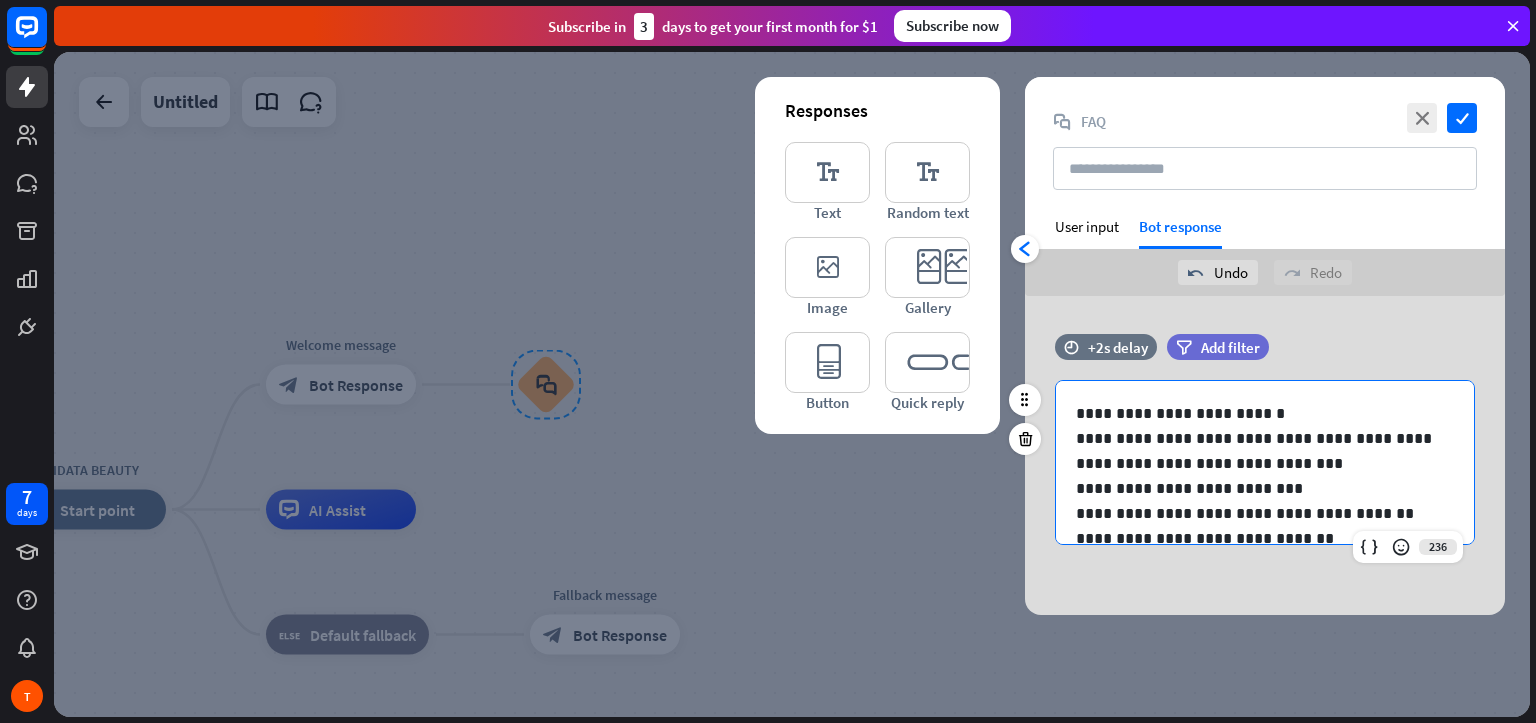 scroll, scrollTop: 82, scrollLeft: 0, axis: vertical 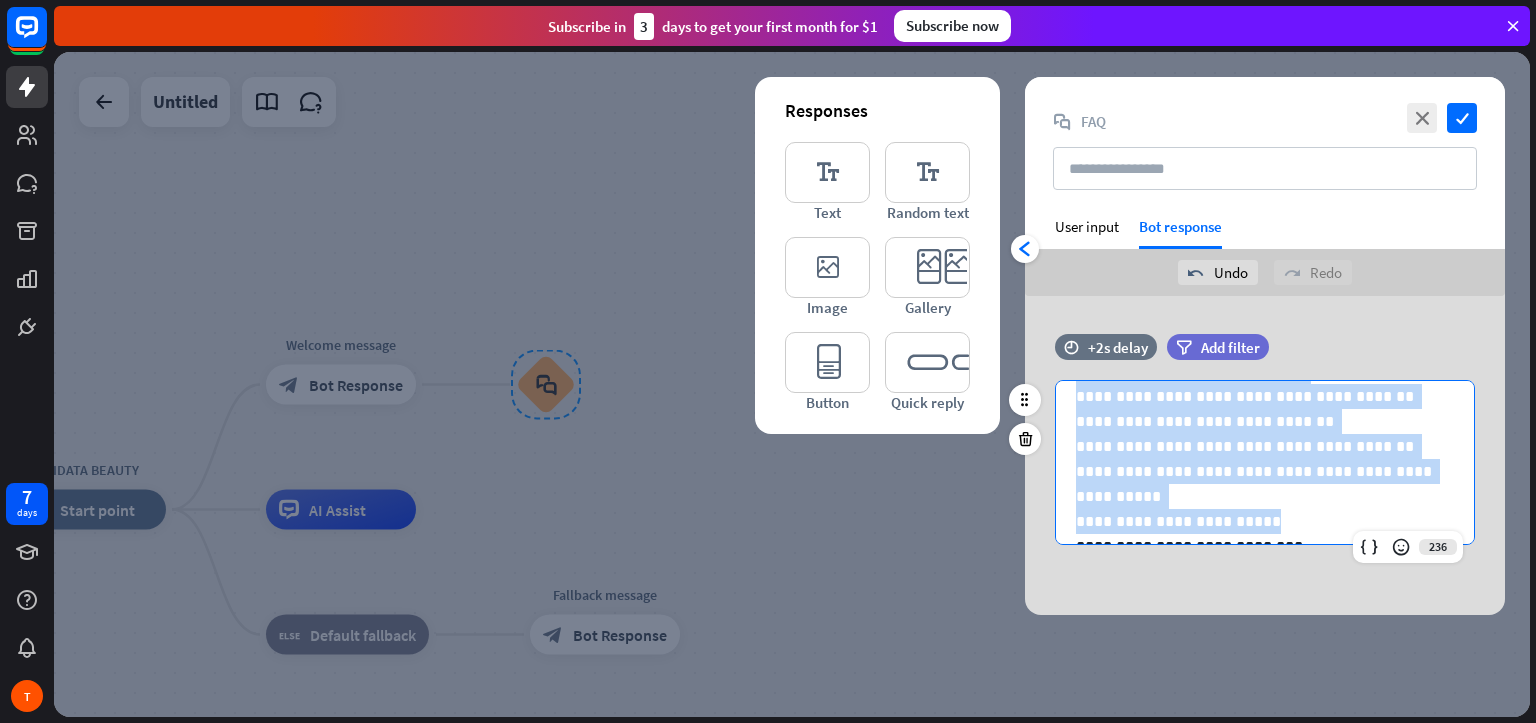 drag, startPoint x: 1073, startPoint y: 381, endPoint x: 1356, endPoint y: 528, distance: 318.90125 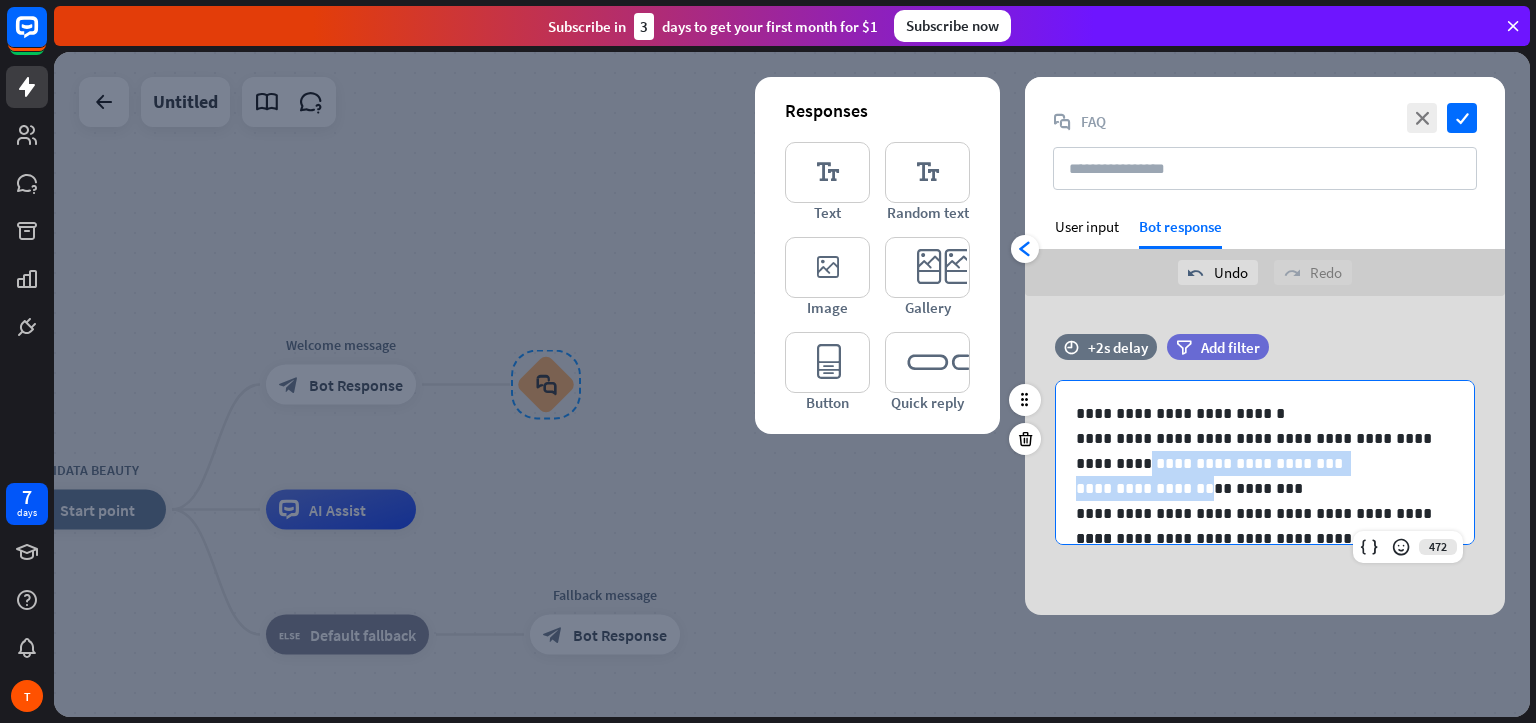 drag, startPoint x: 1078, startPoint y: 473, endPoint x: 1183, endPoint y: 486, distance: 105.801704 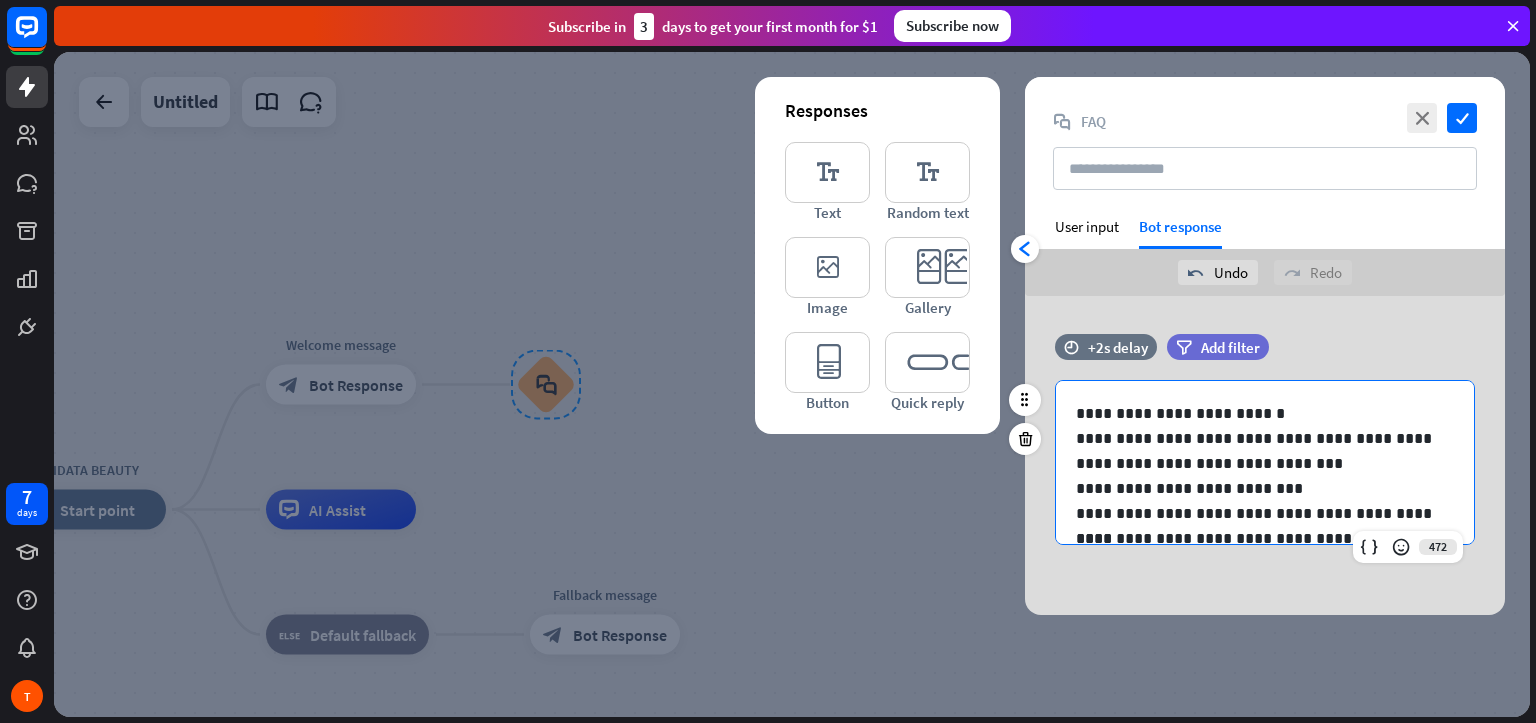 click on "**********" at bounding box center (1257, 488) 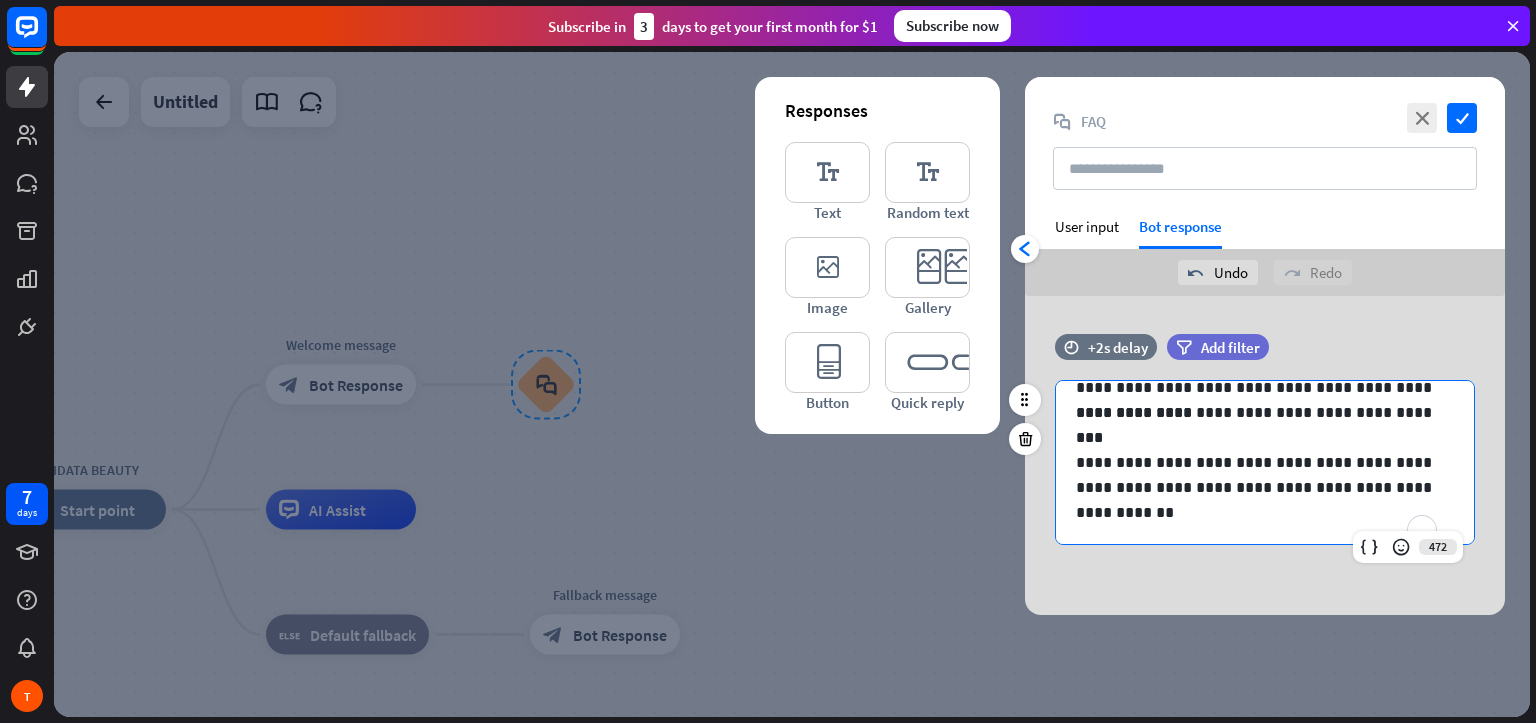 drag, startPoint x: 1072, startPoint y: 482, endPoint x: 1299, endPoint y: 508, distance: 228.48413 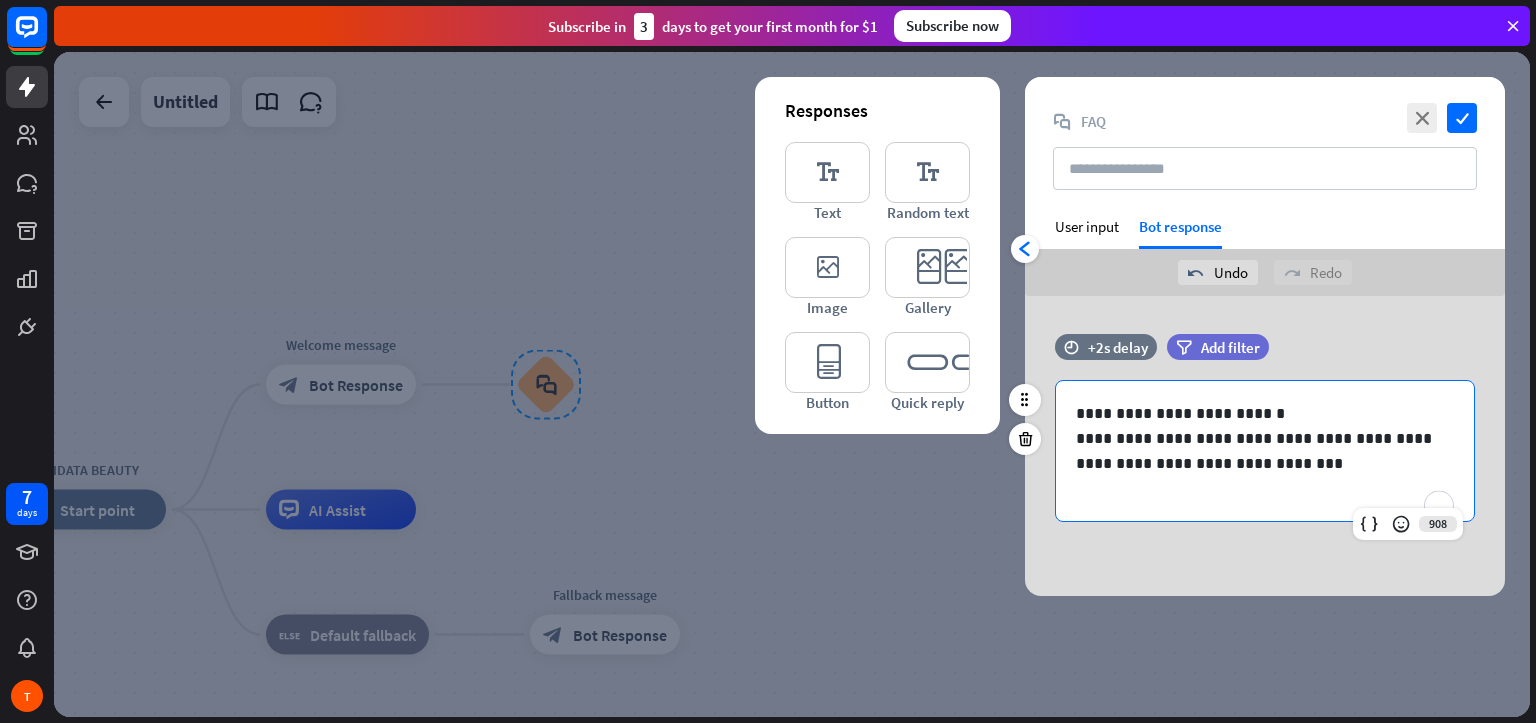 click on "**********" at bounding box center (1265, 451) 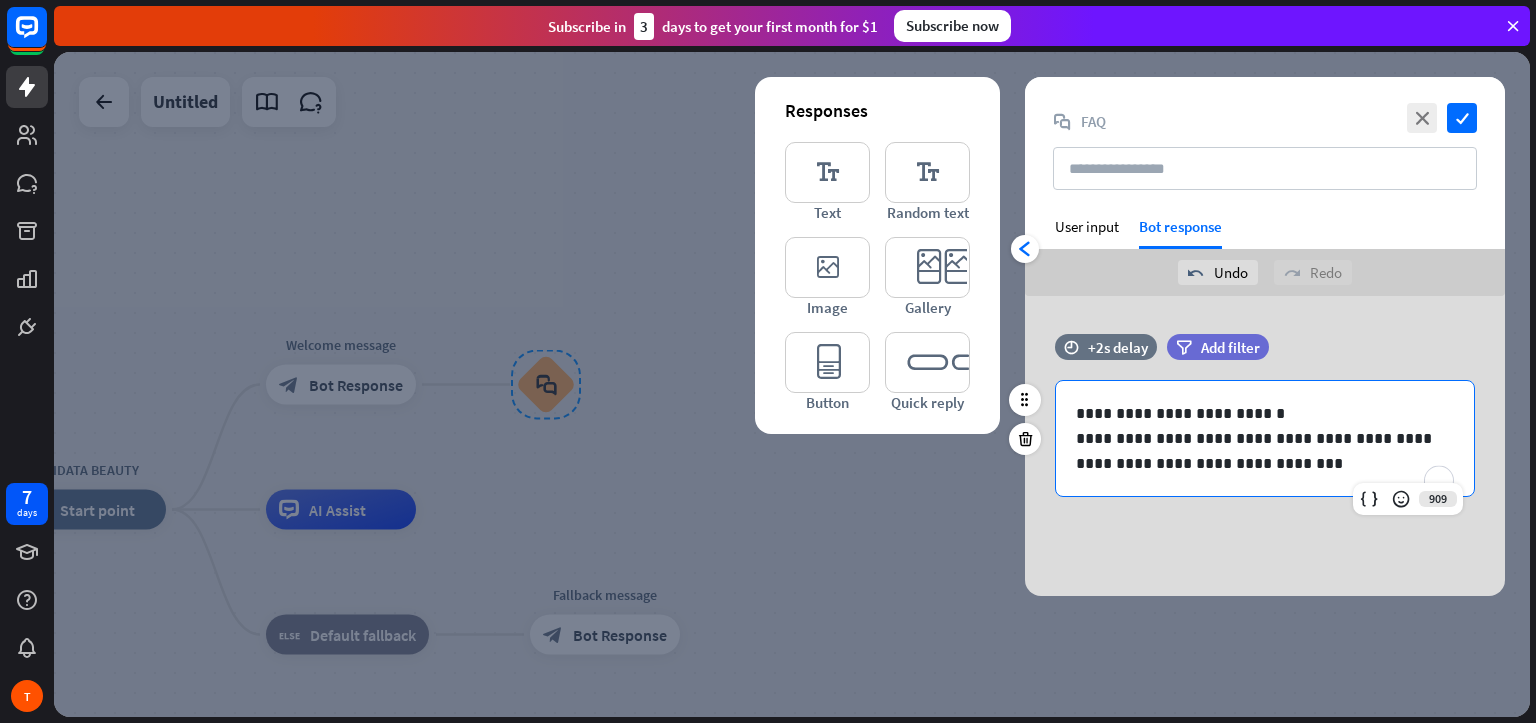 click on "**********" at bounding box center [1265, 451] 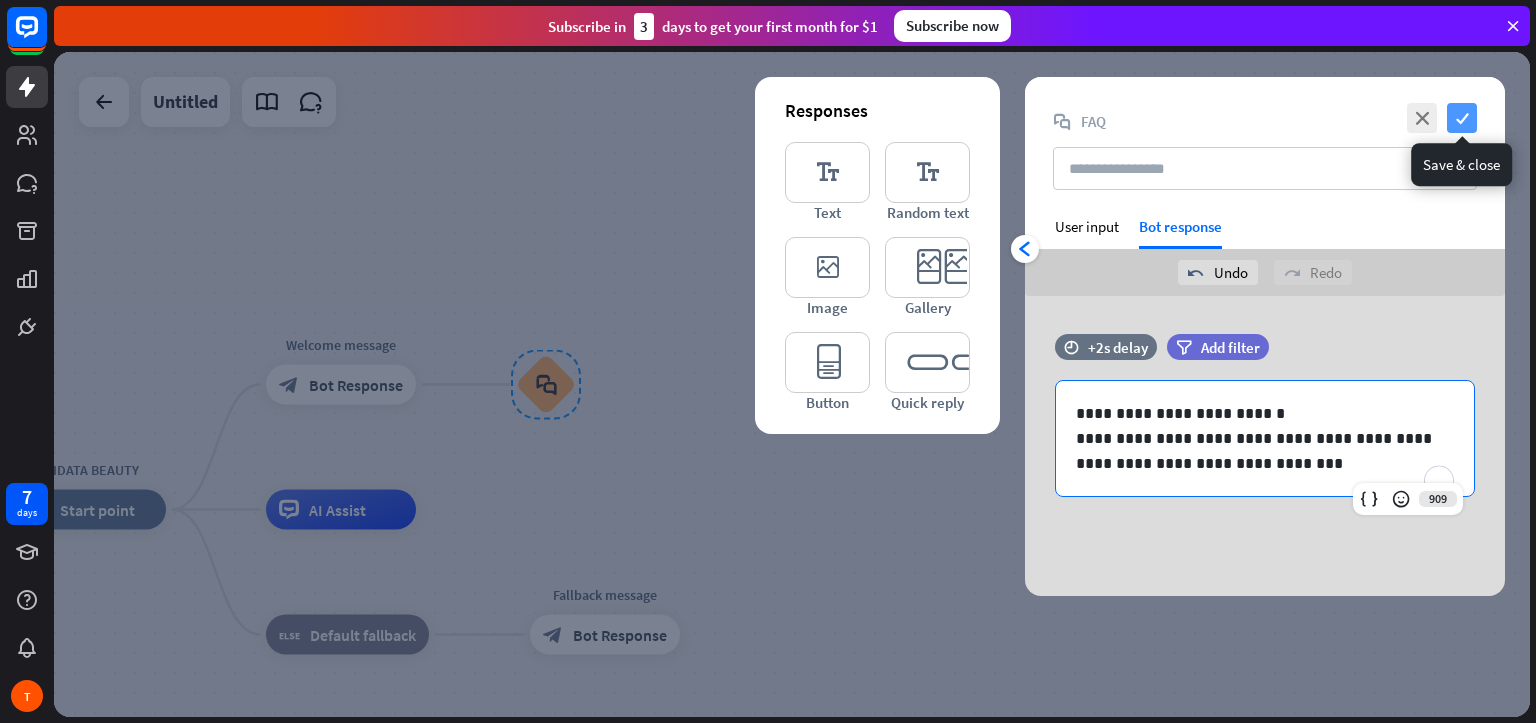 click on "check" at bounding box center (1462, 118) 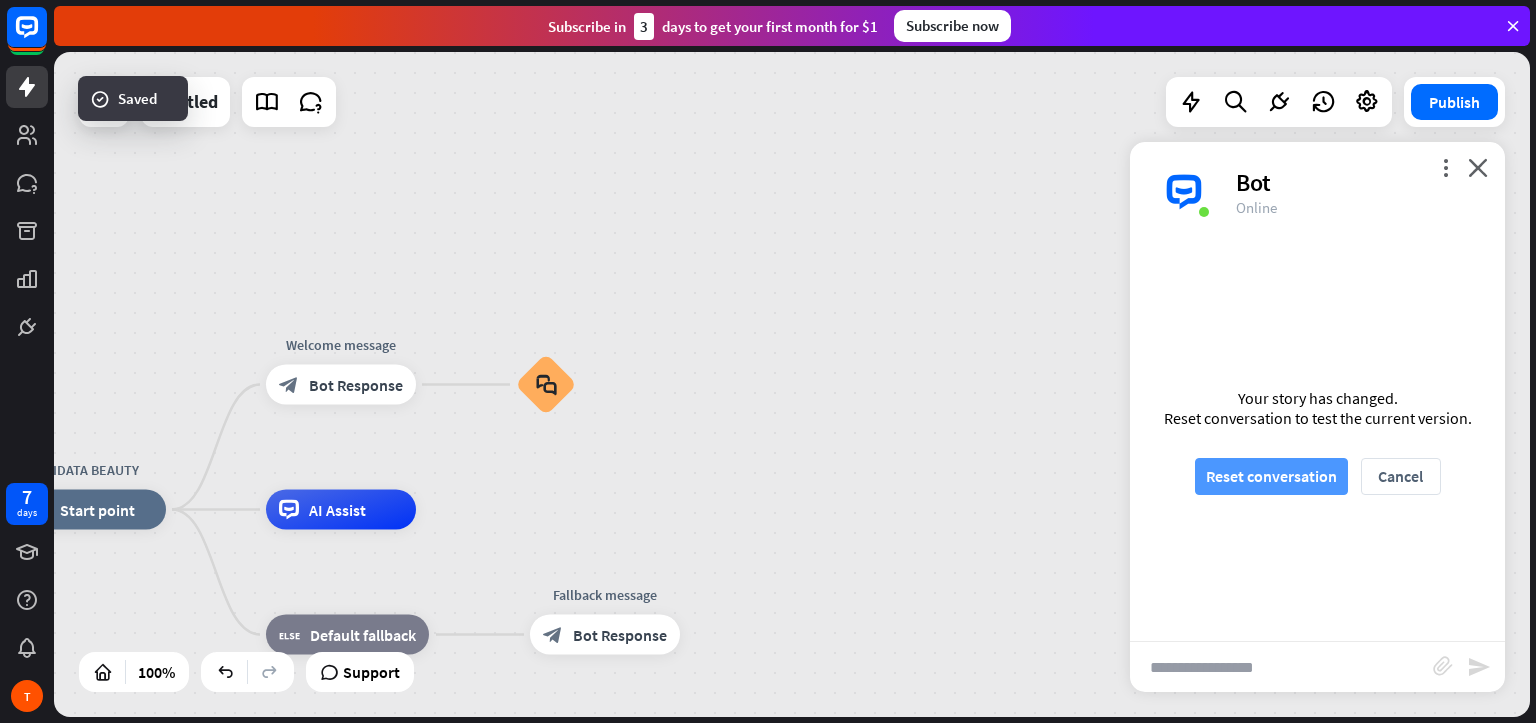 click on "Reset conversation" at bounding box center (1271, 476) 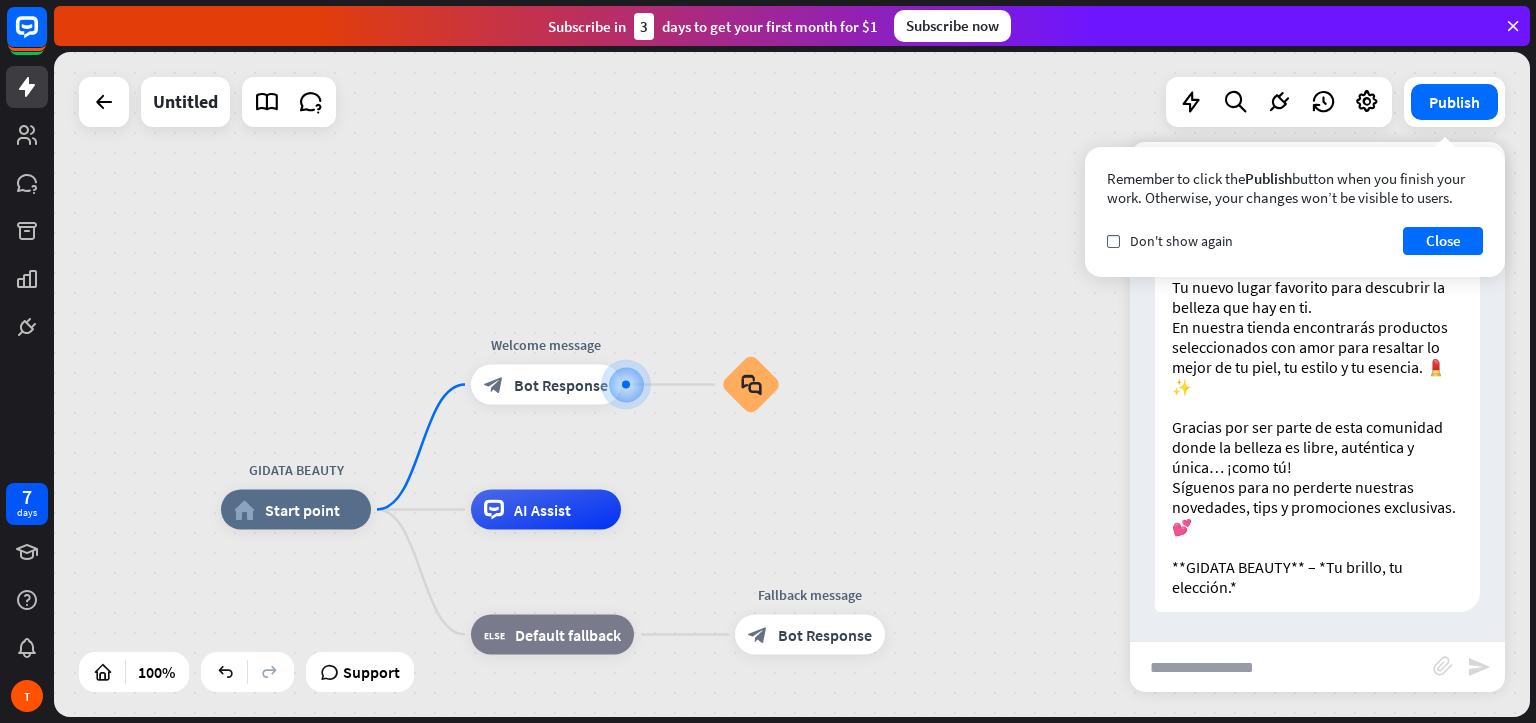 click at bounding box center [1281, 667] 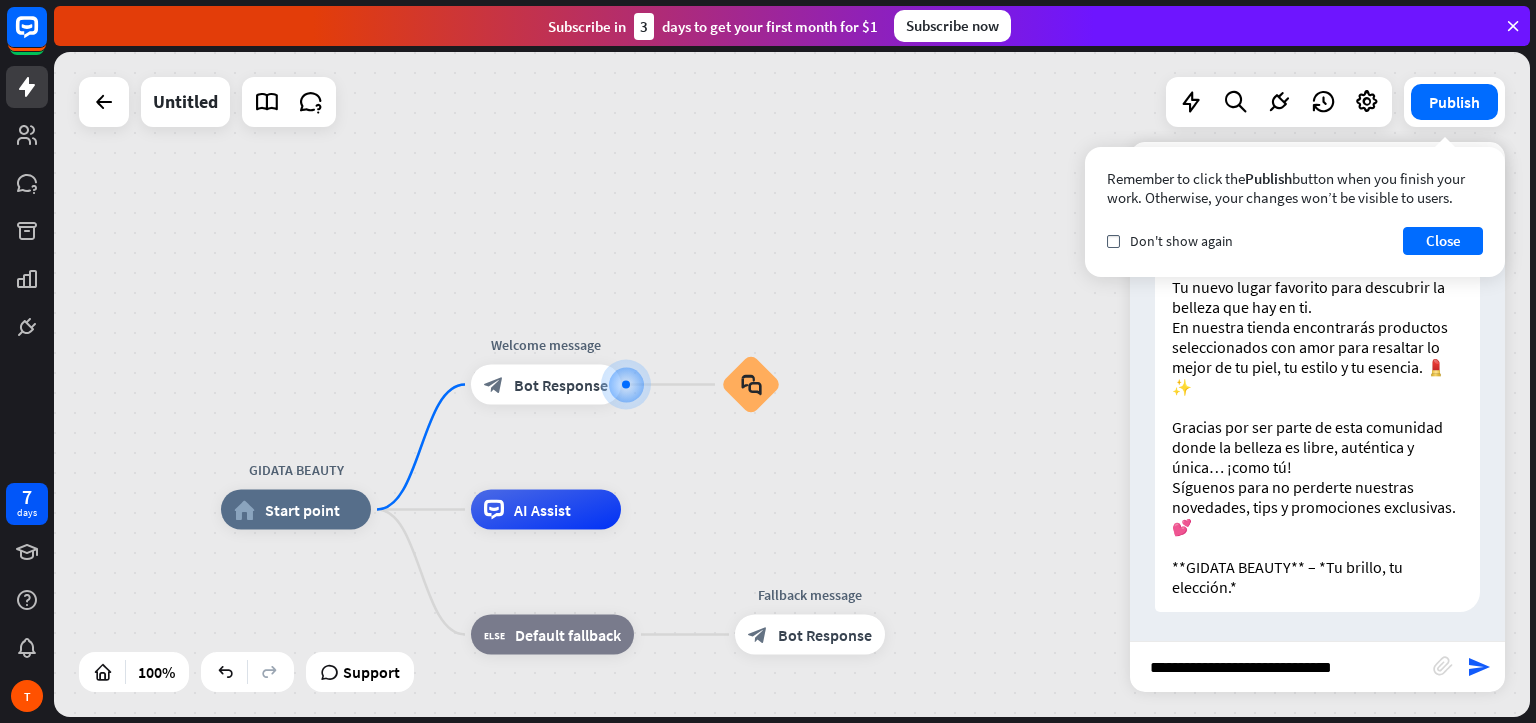 type on "**********" 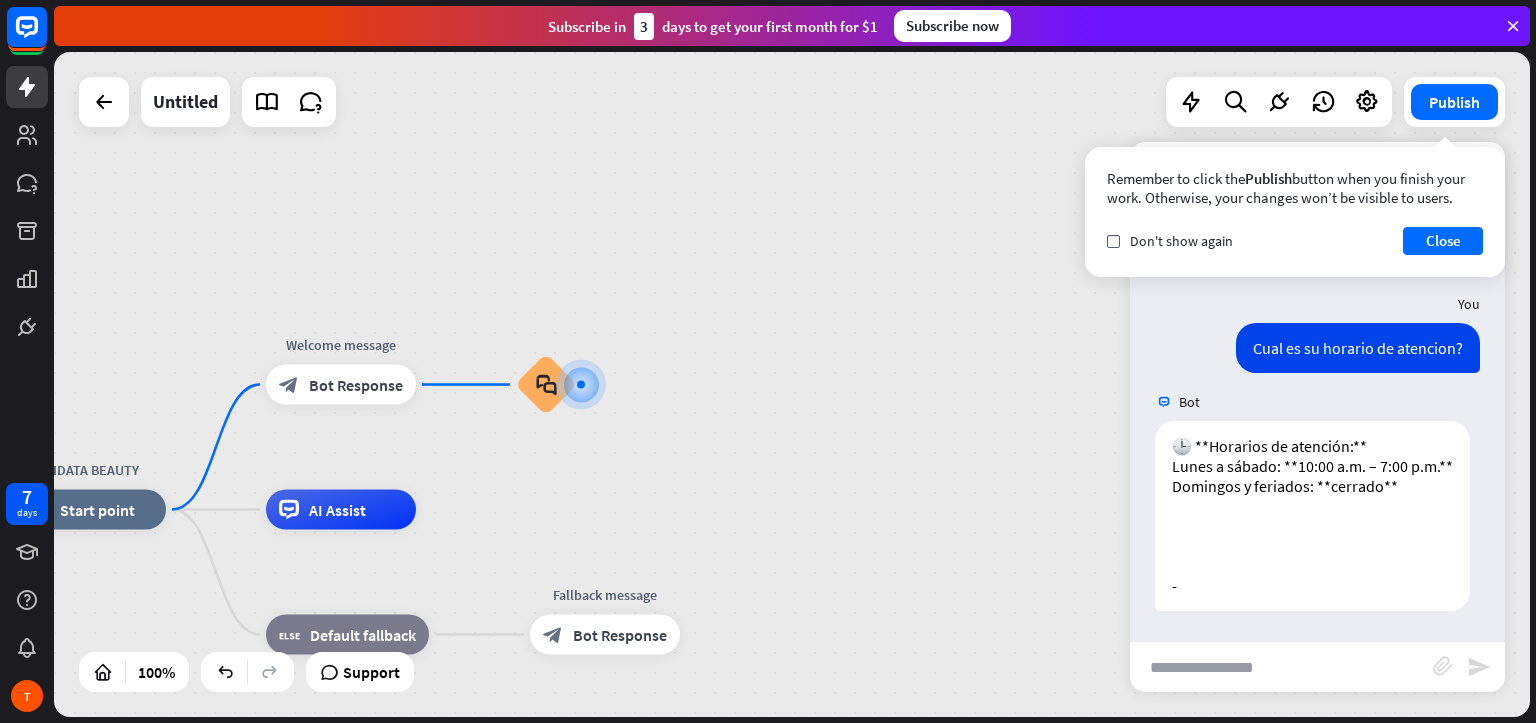 click at bounding box center [1281, 667] 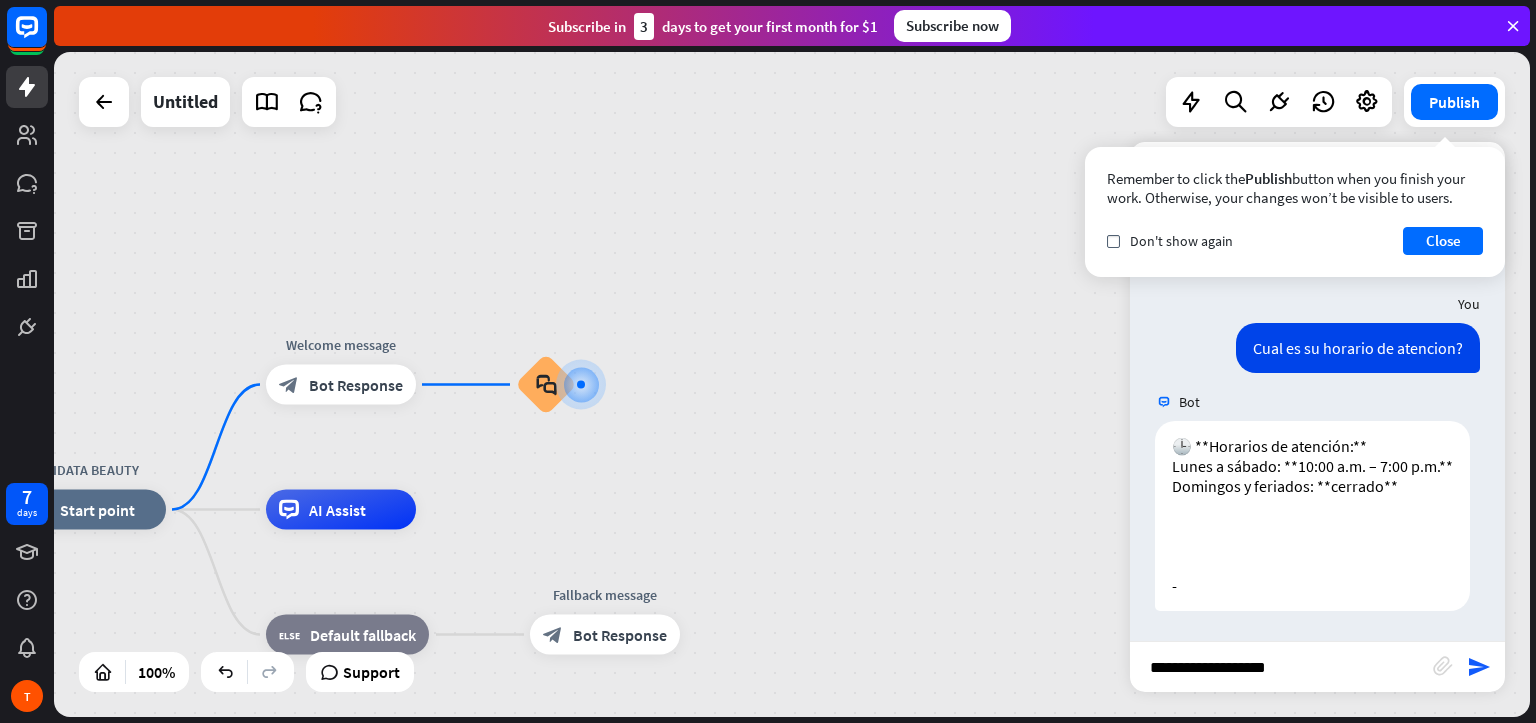 type on "**********" 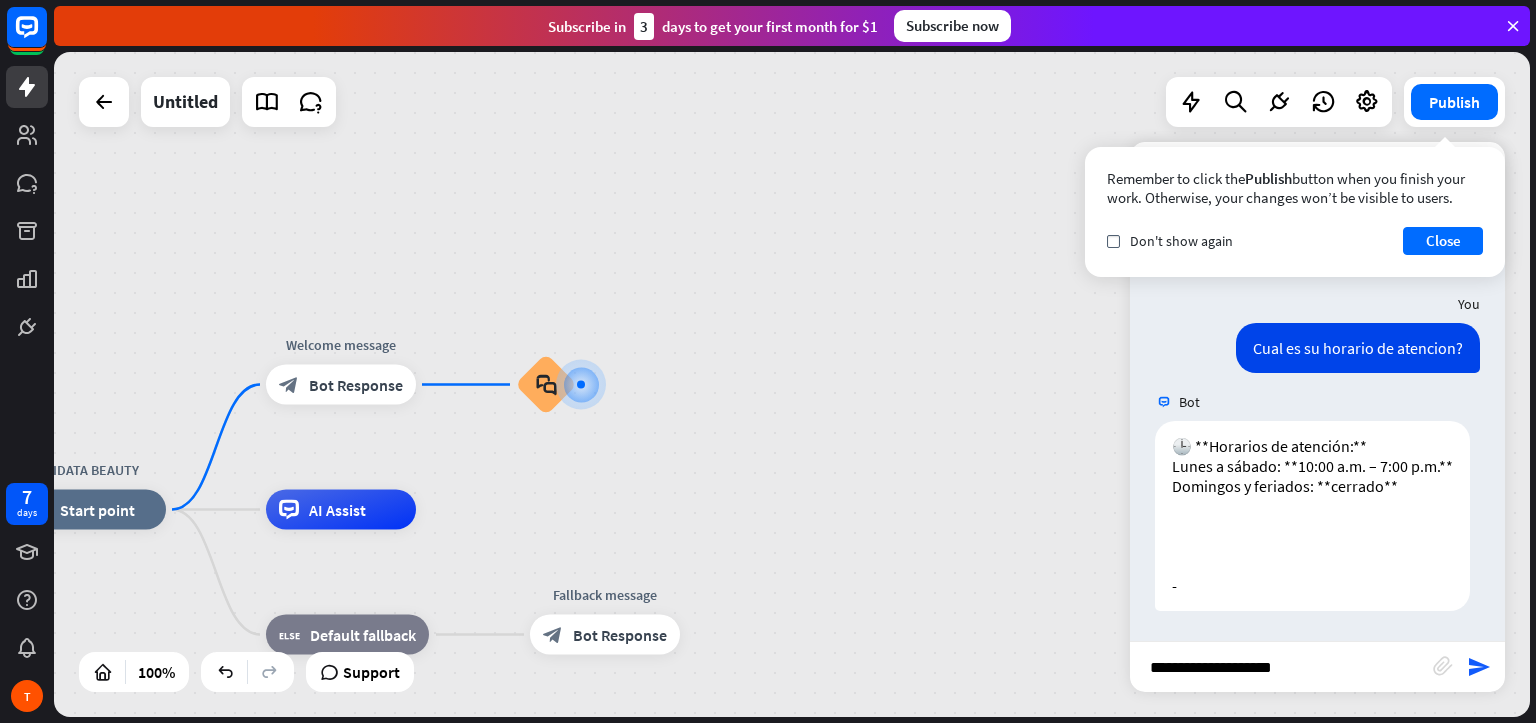 type 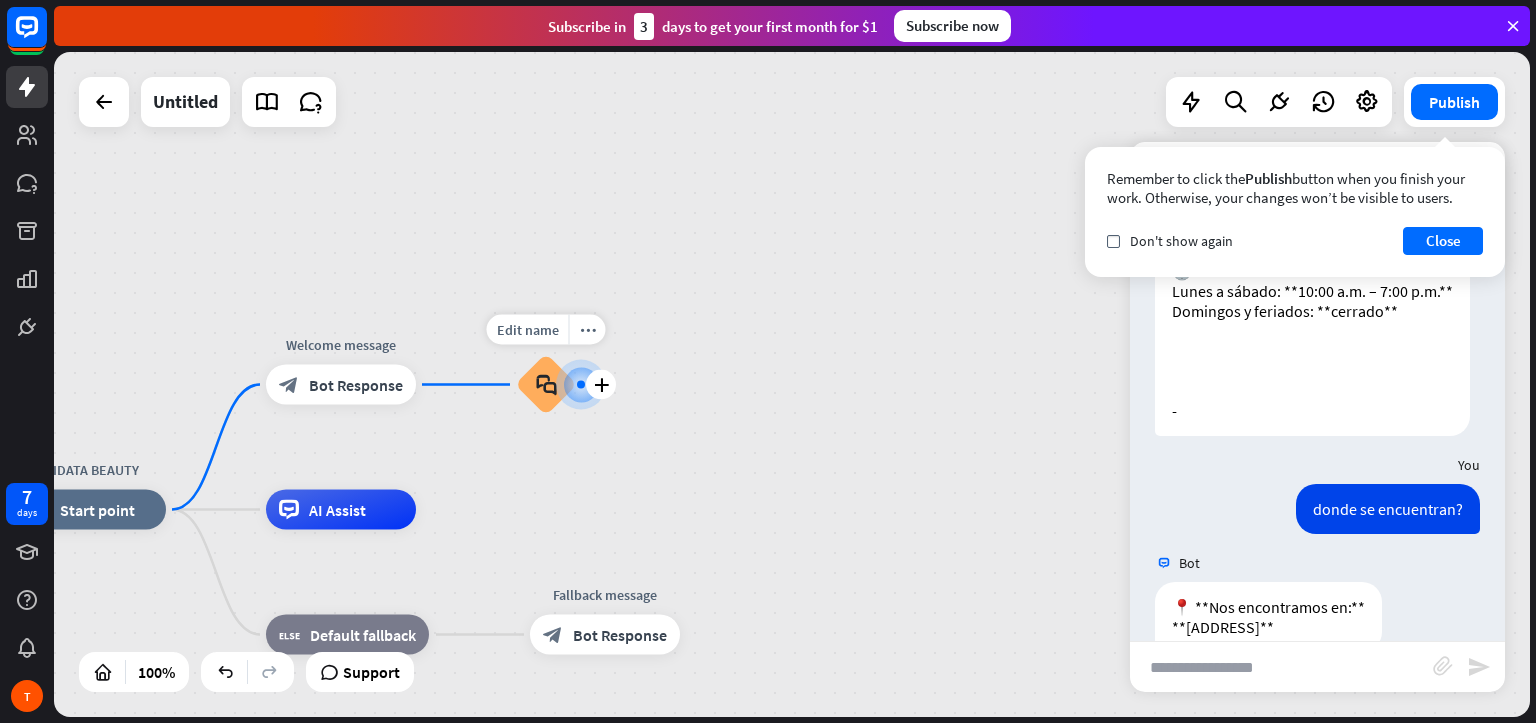 click on "block_faq" at bounding box center [546, 385] 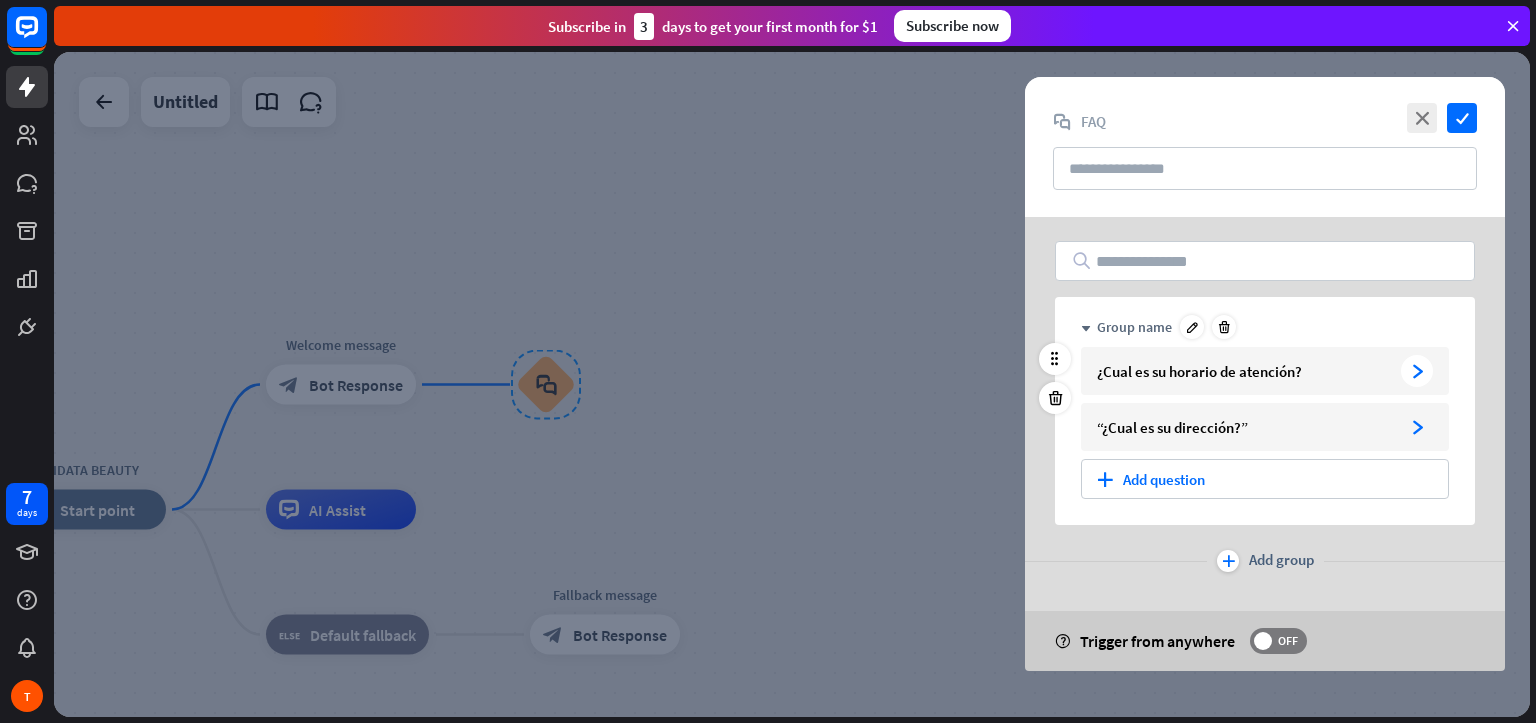 click on "¿Cual es su horario de atención?" at bounding box center [1245, 371] 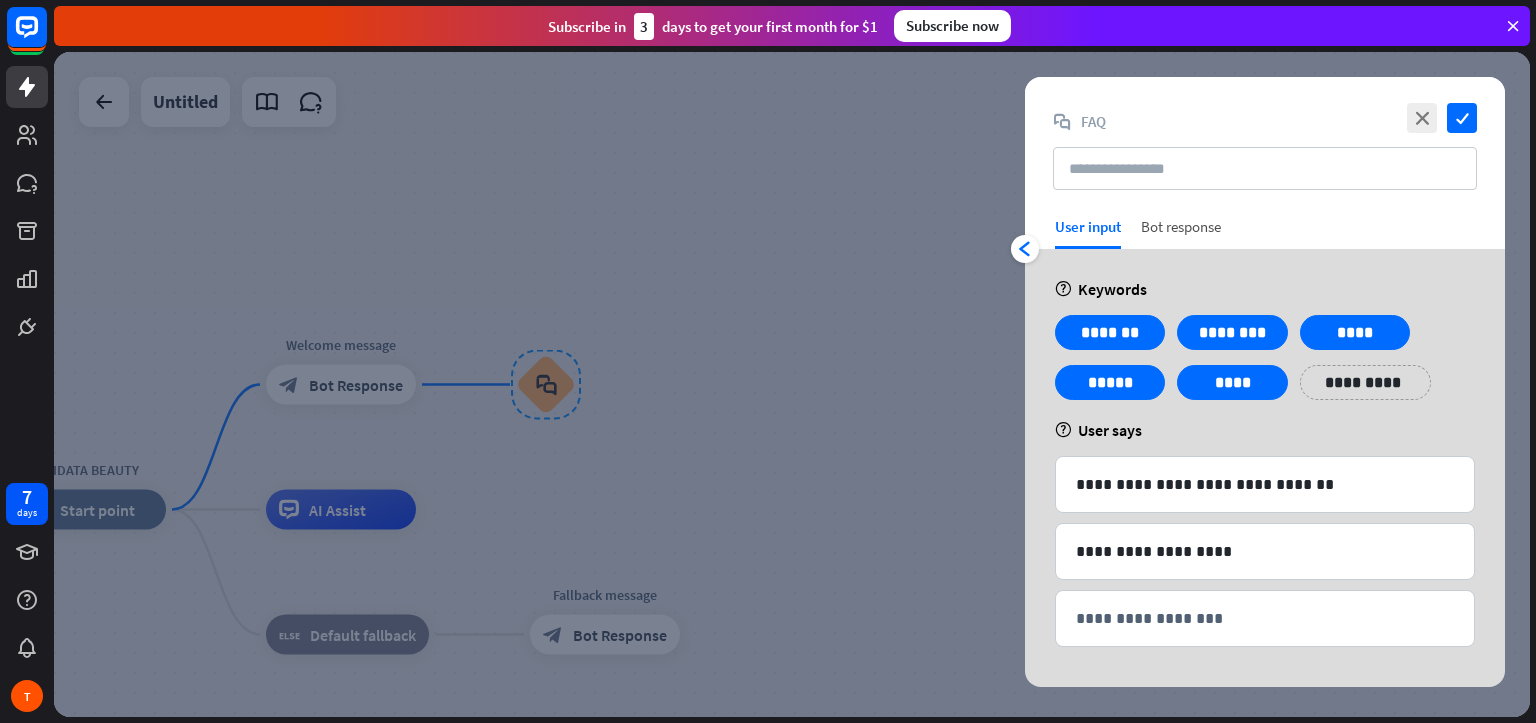 click on "Bot response" at bounding box center (1181, 233) 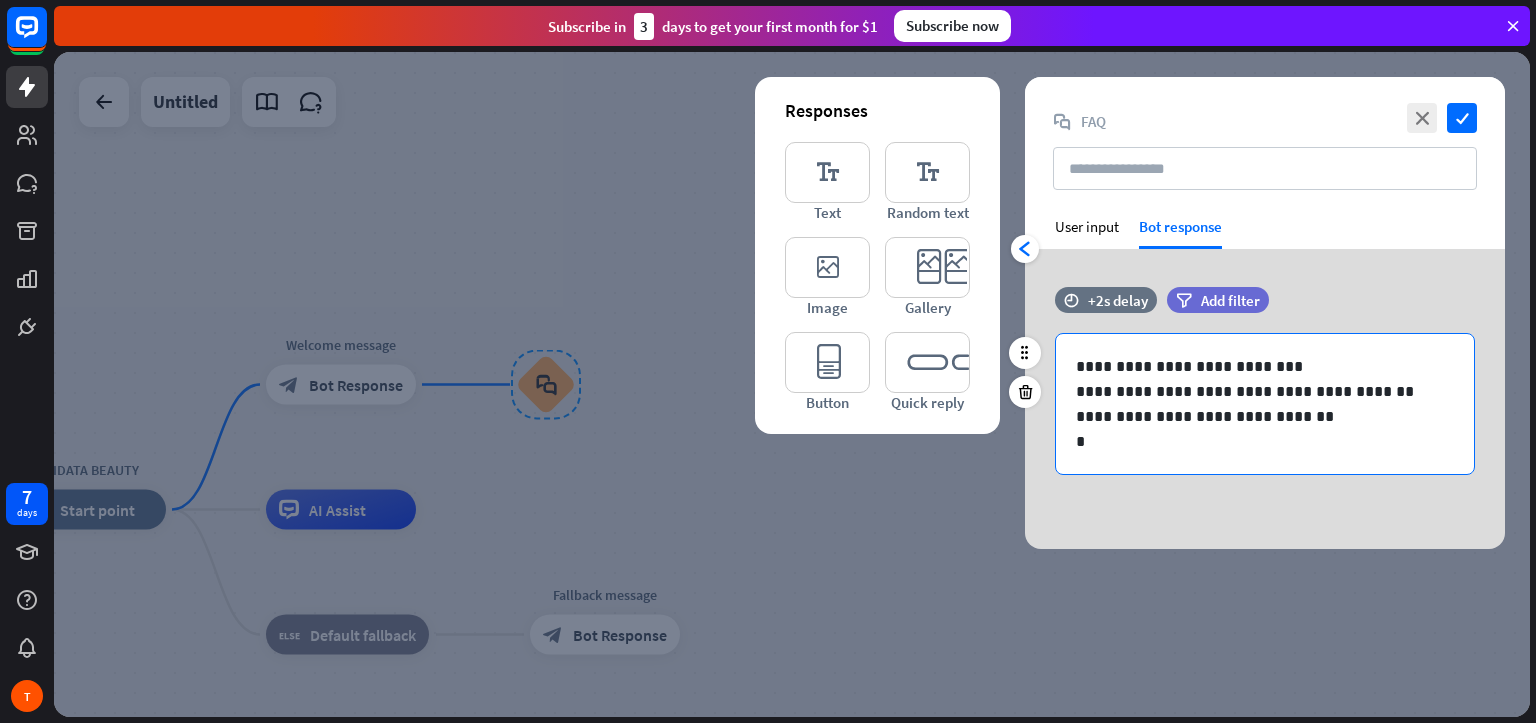 click on "*" at bounding box center (1265, 441) 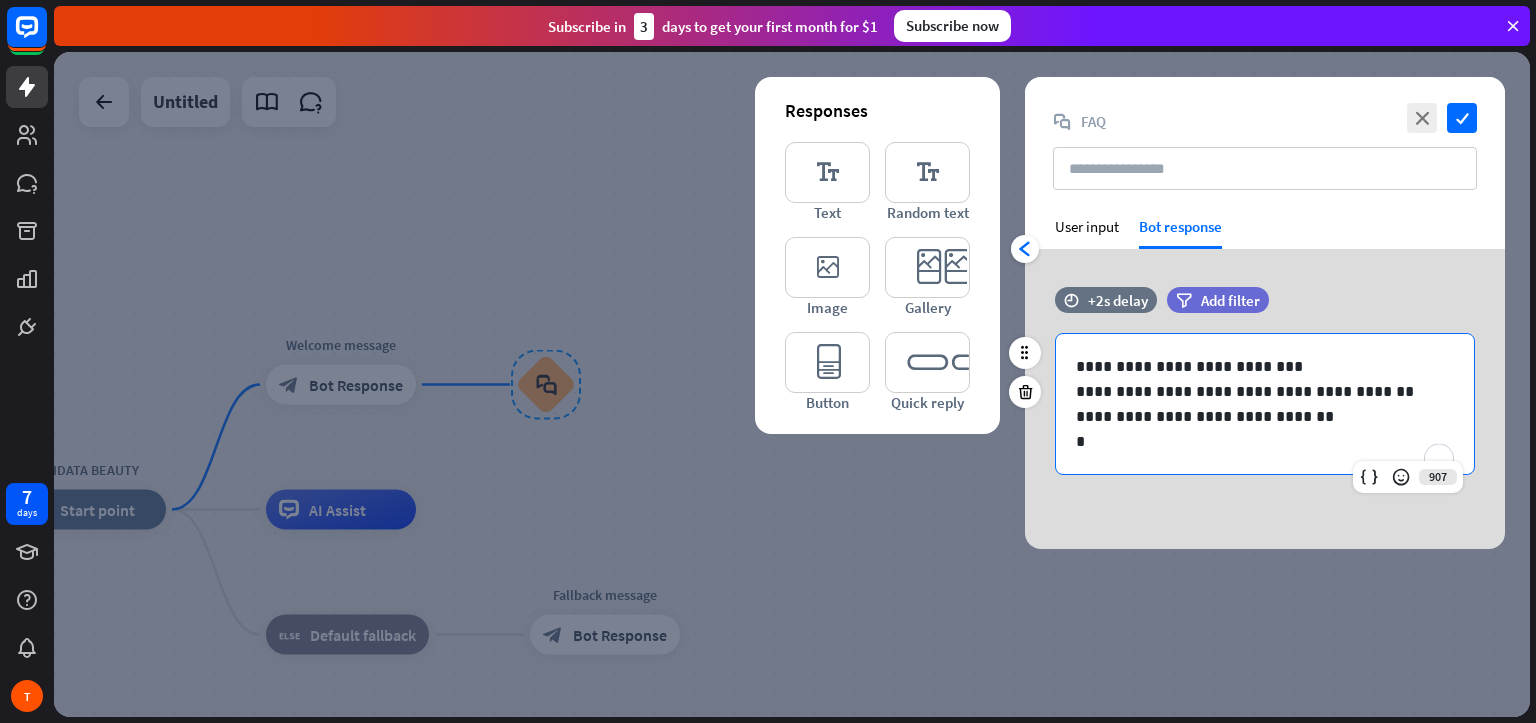 type 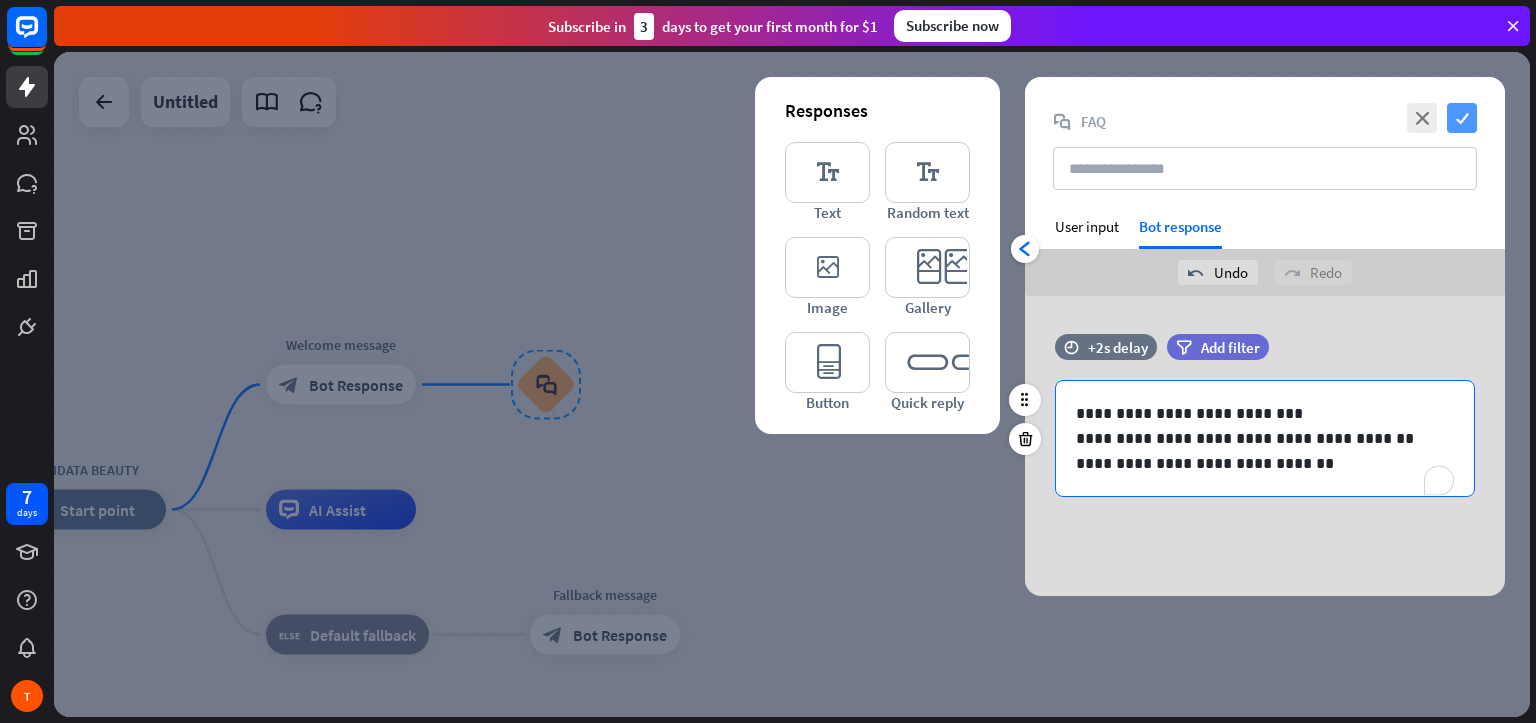 click on "check" at bounding box center [1462, 118] 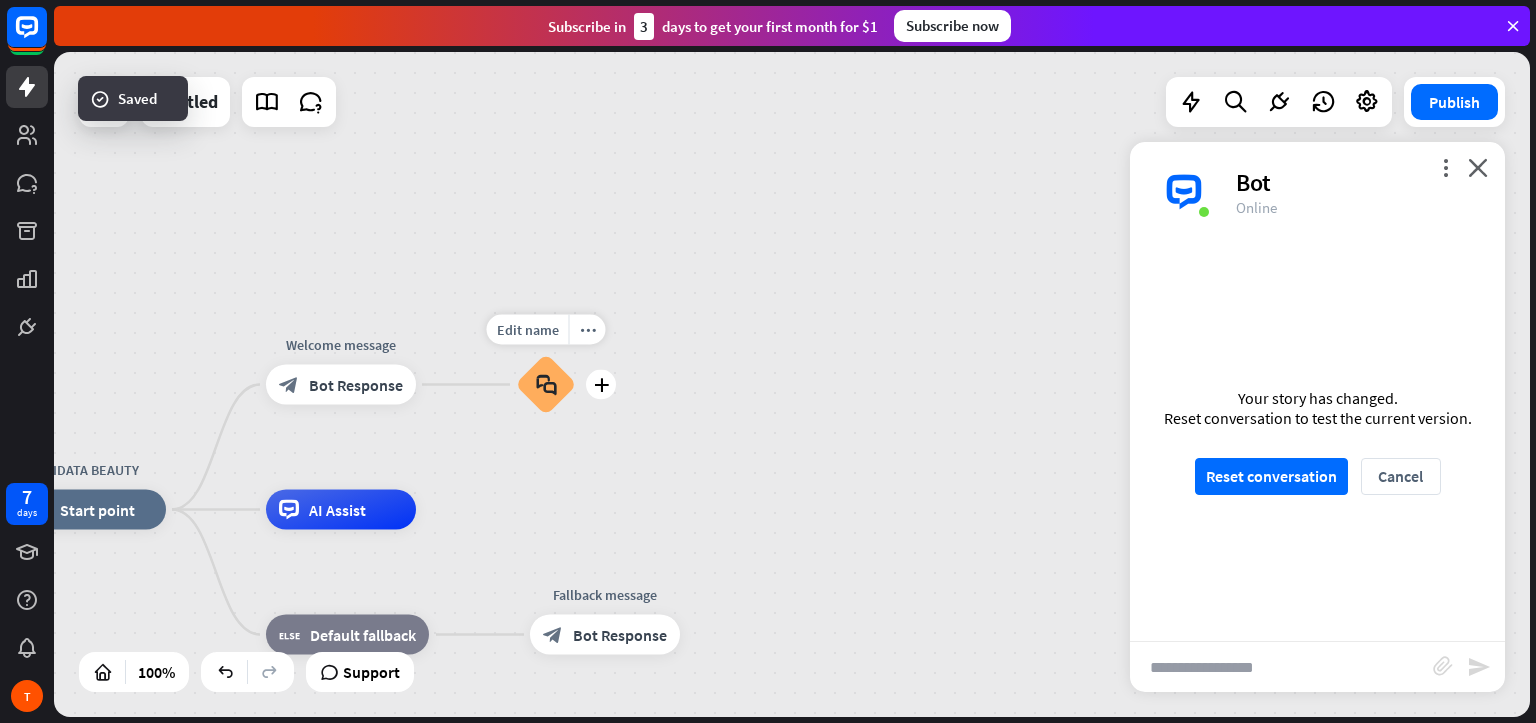 click on "block_faq" at bounding box center [546, 385] 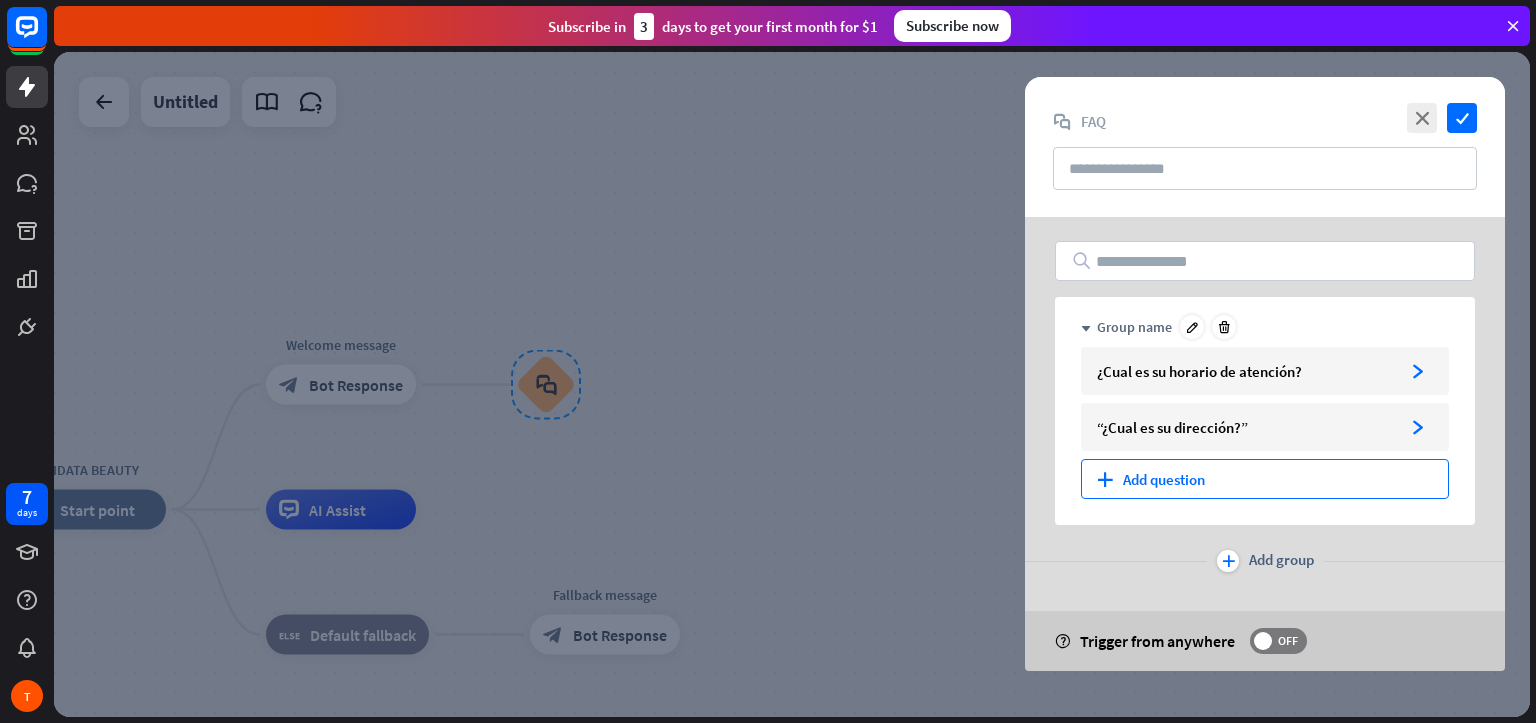 click on "plus
Add question" at bounding box center (1265, 479) 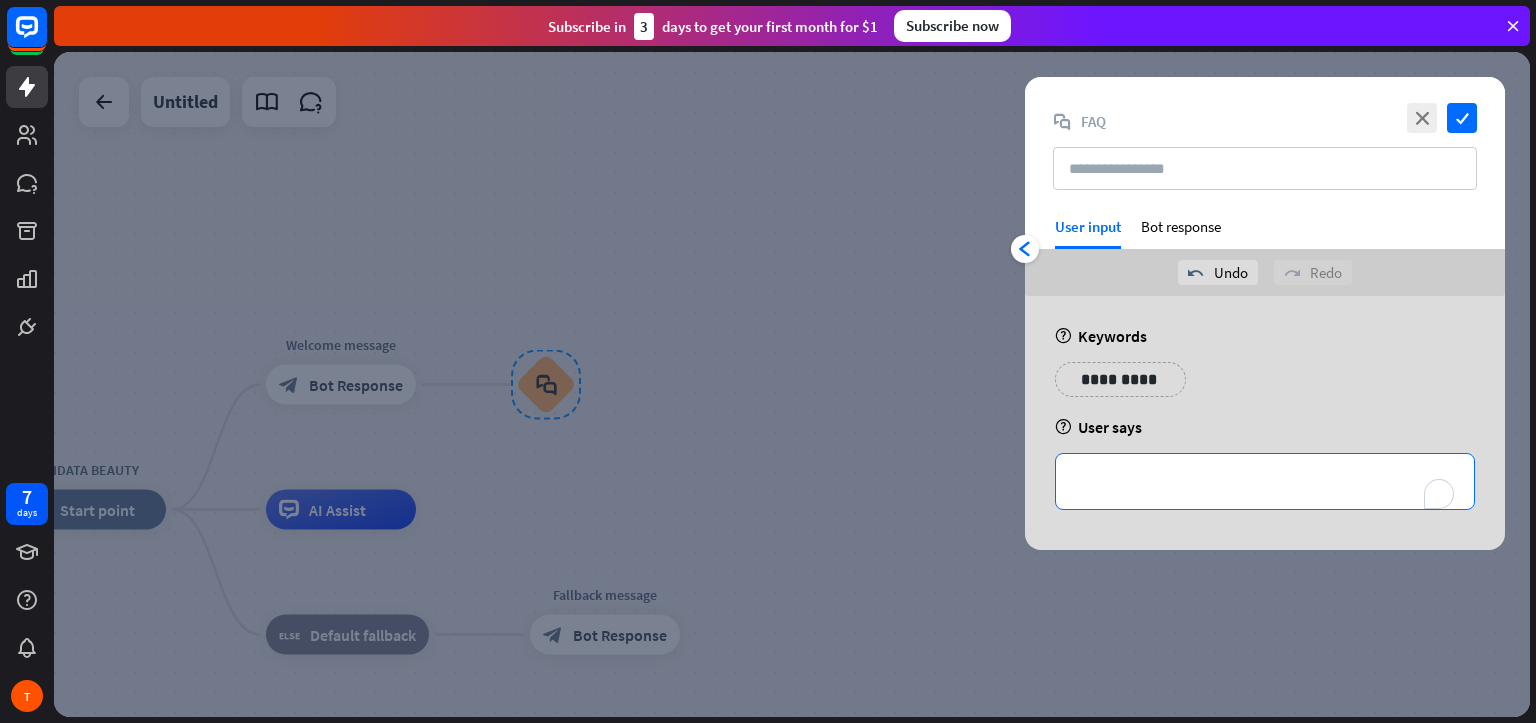 click on "**********" at bounding box center (1265, 481) 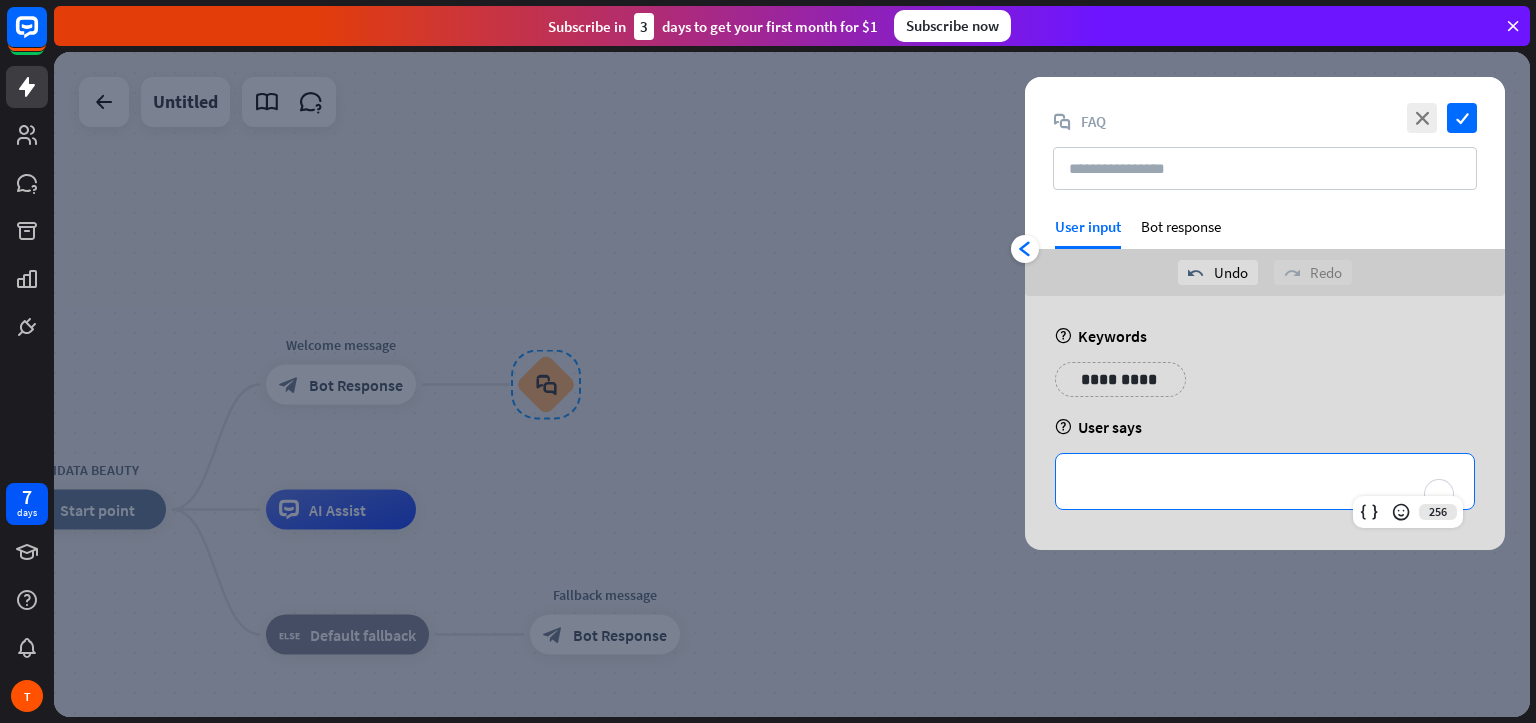 type 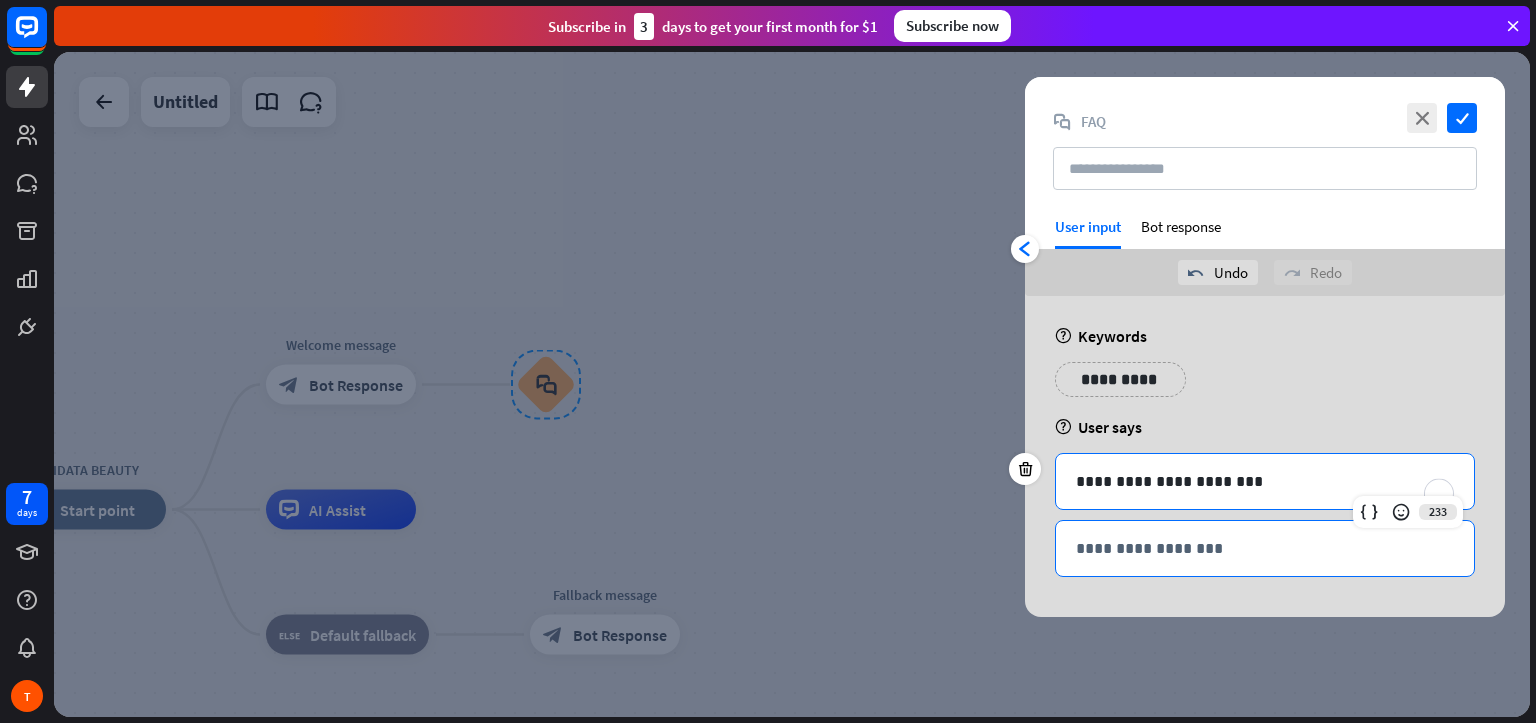 click on "**********" at bounding box center (1265, 548) 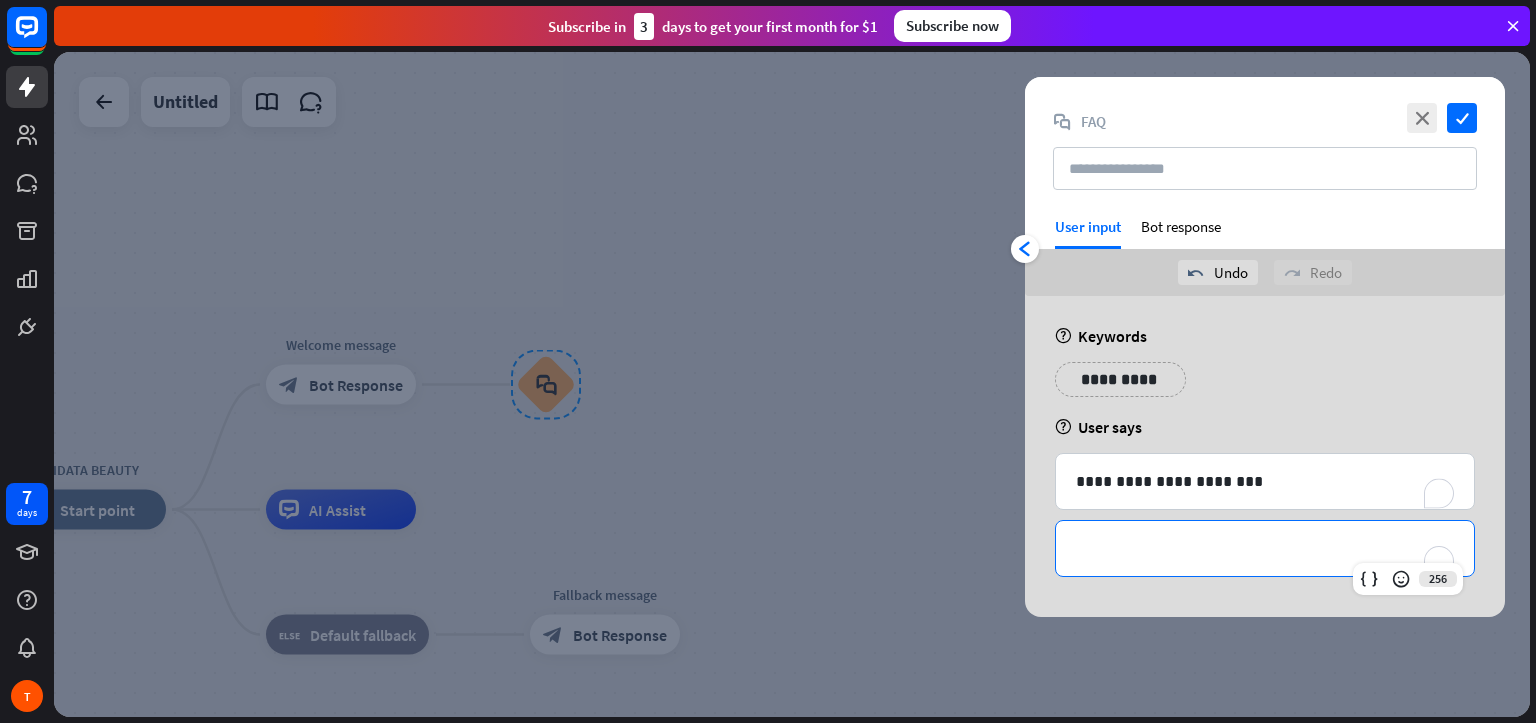 click on "**********" at bounding box center (1265, 548) 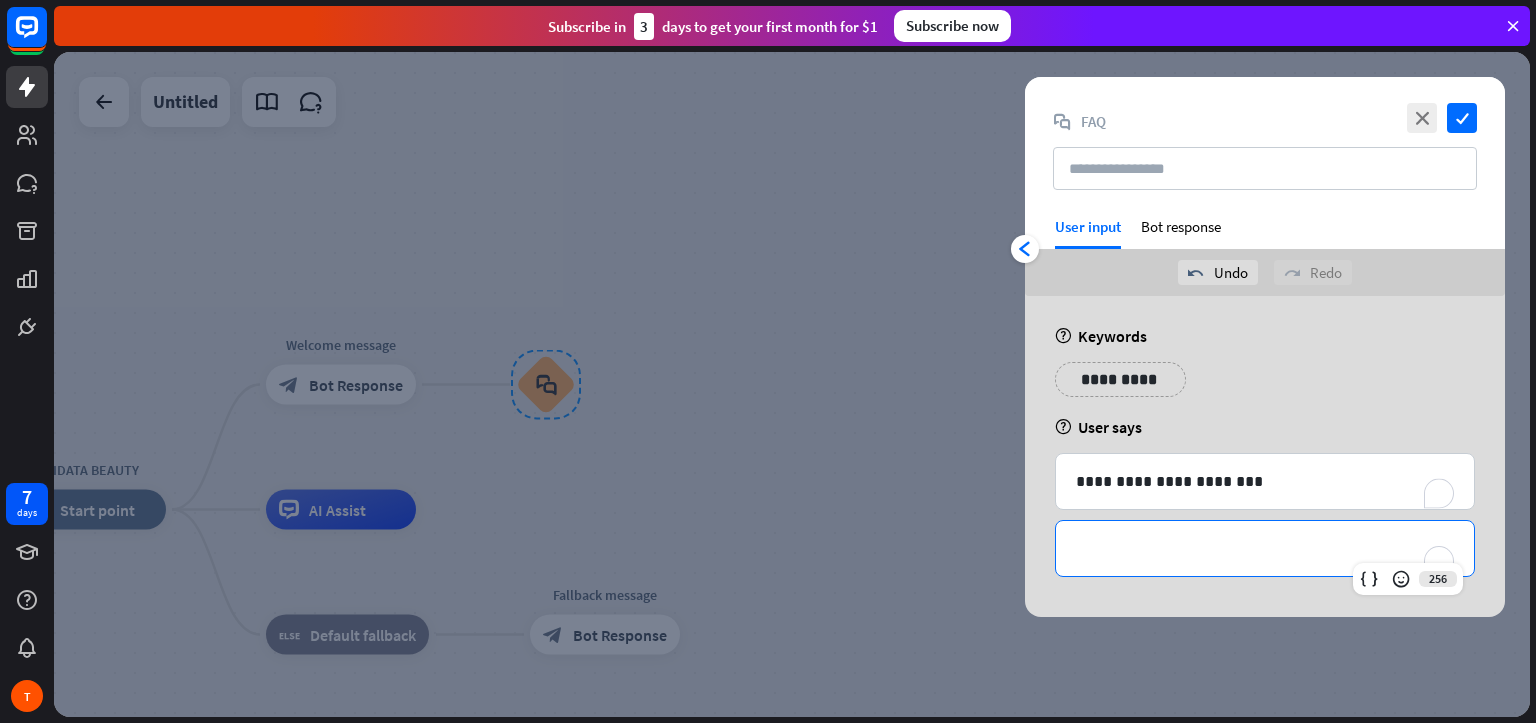 type 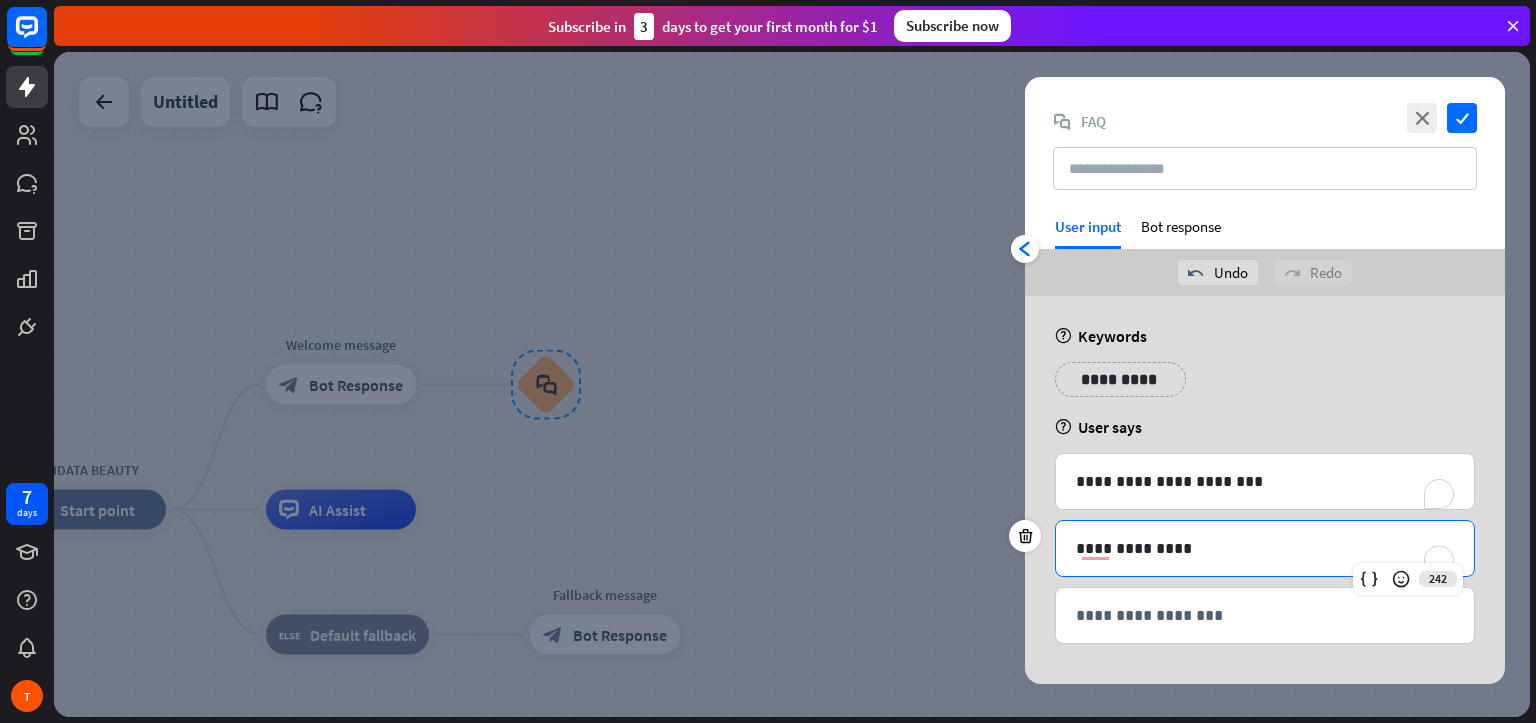 click on "**********" at bounding box center [1120, 379] 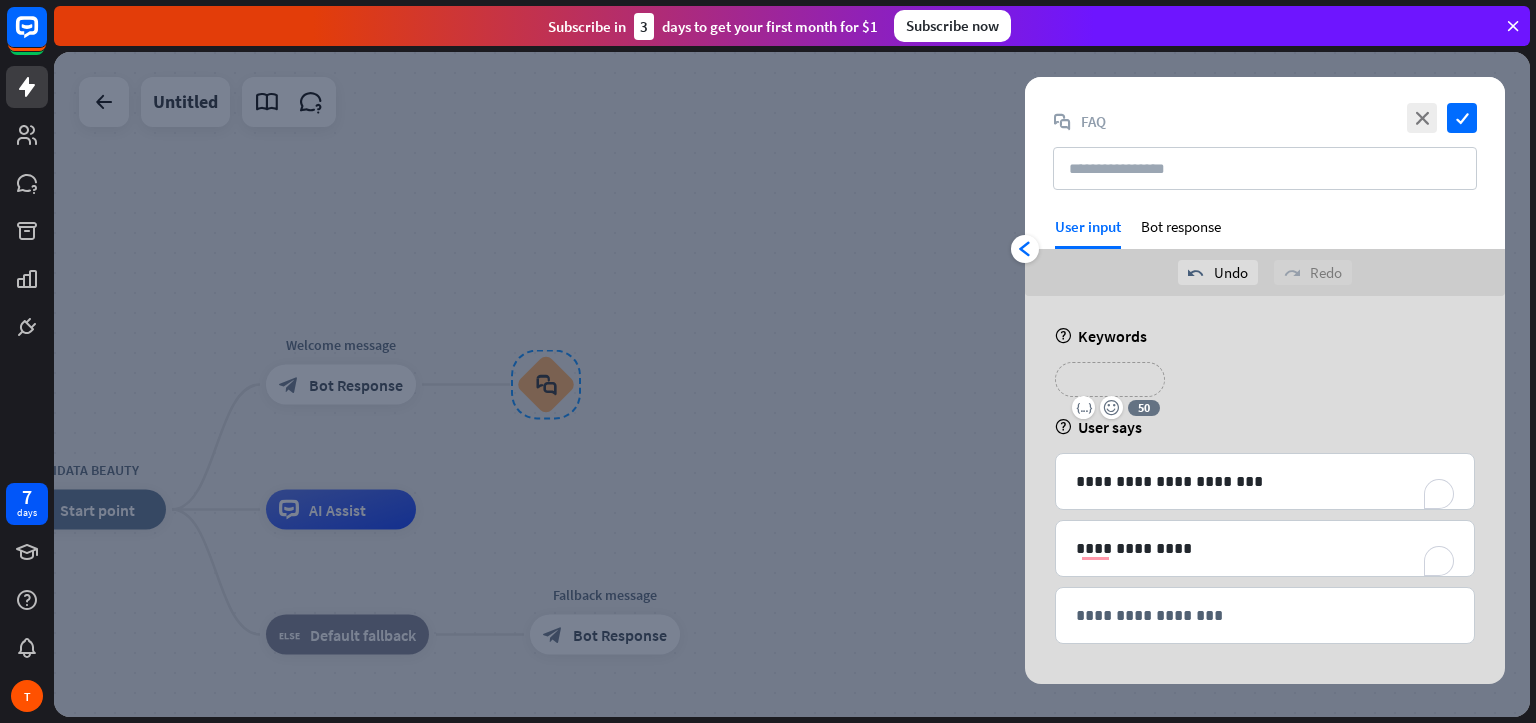 type 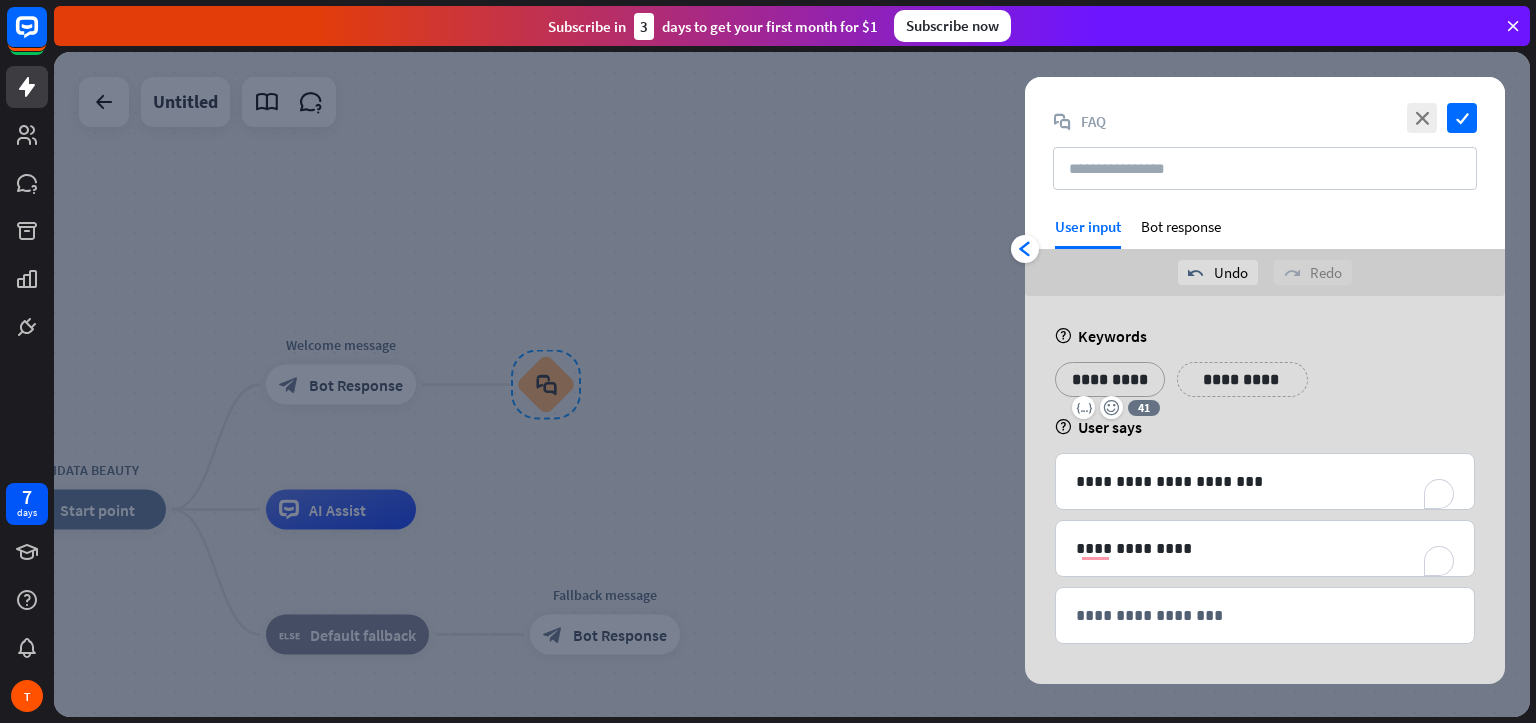 click on "**********" at bounding box center [1242, 379] 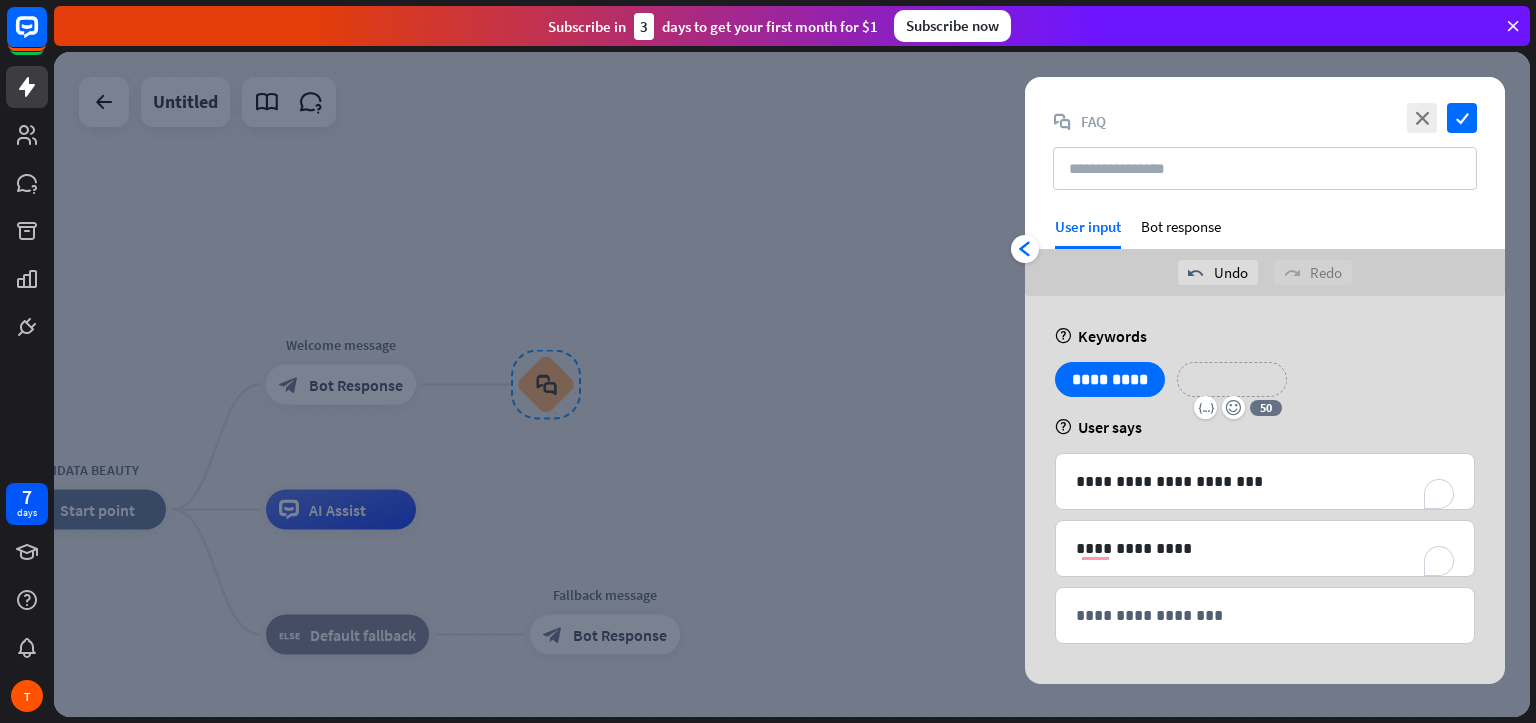 type 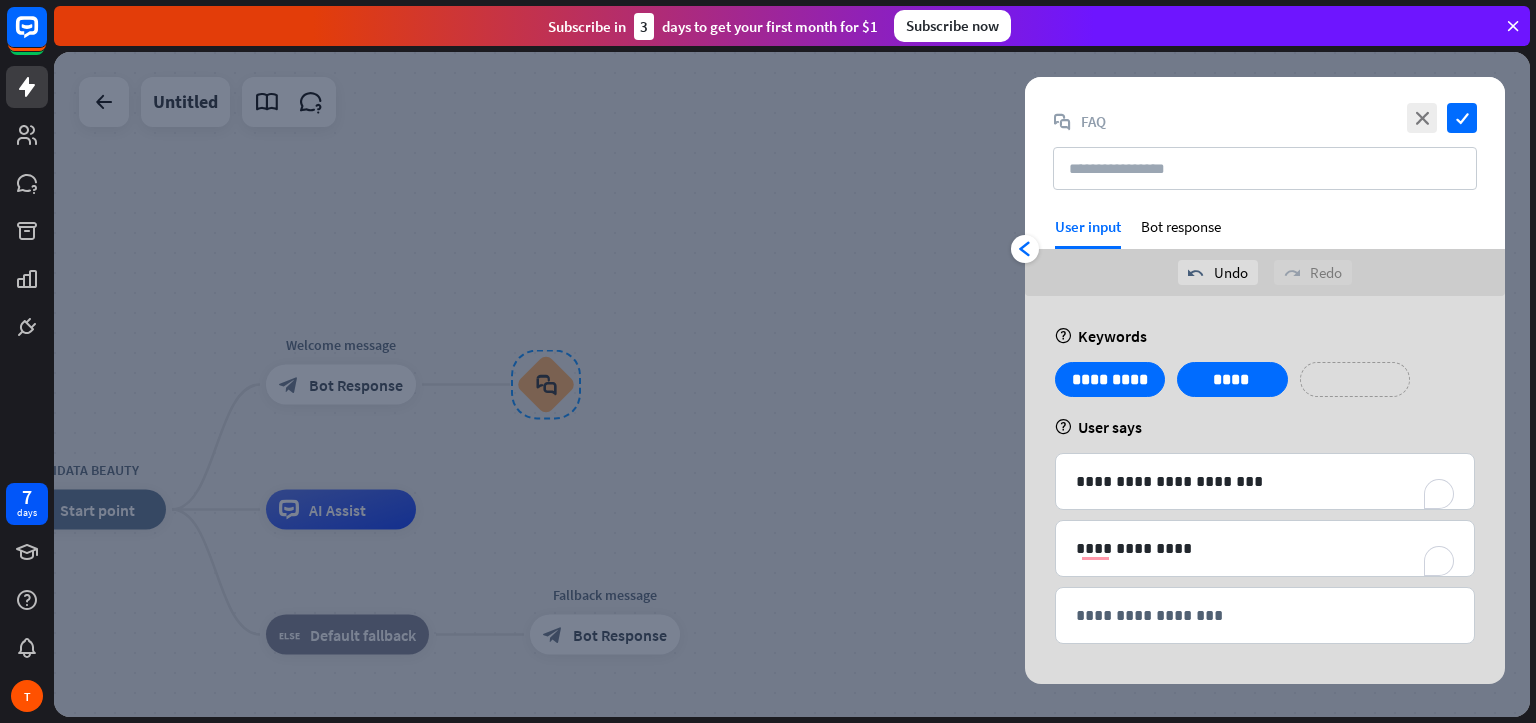 click on "**********" at bounding box center (1355, 379) 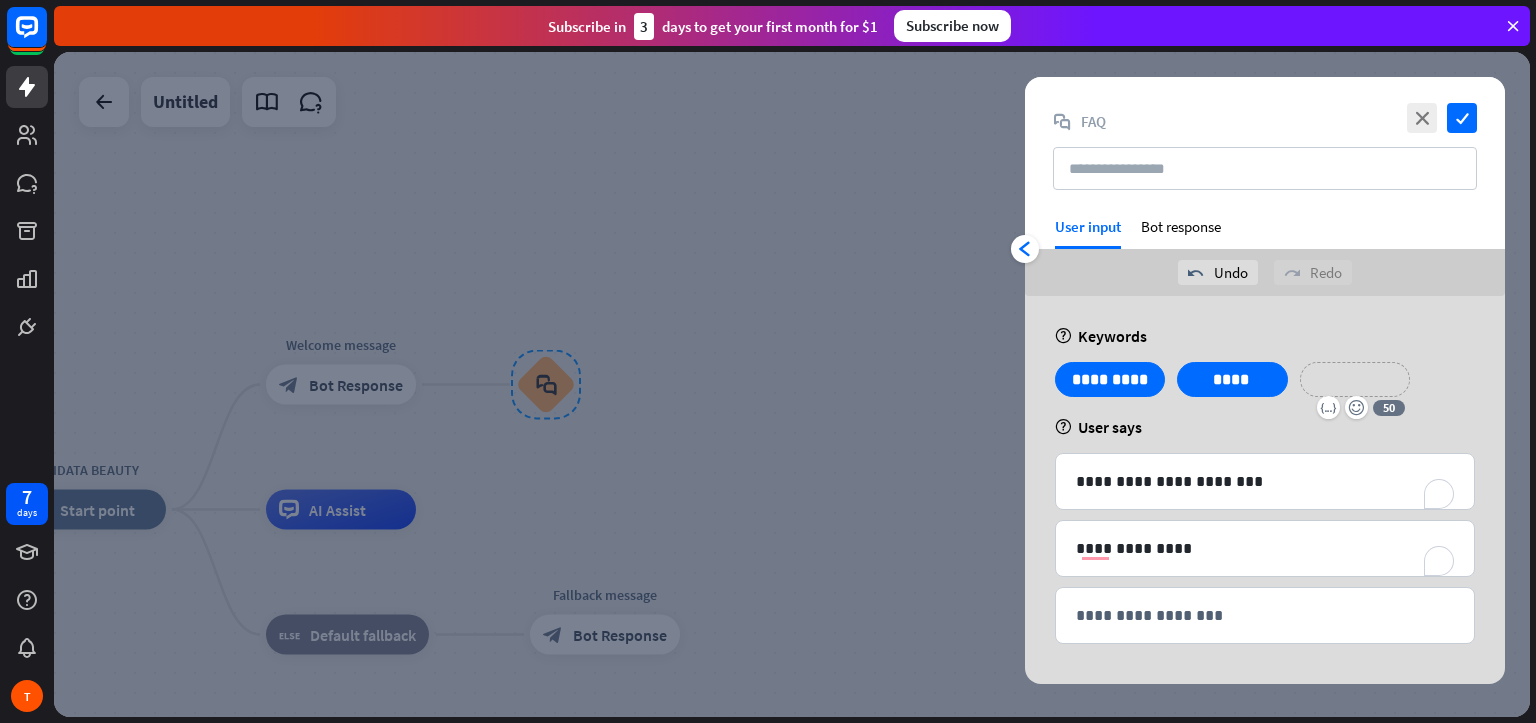 type 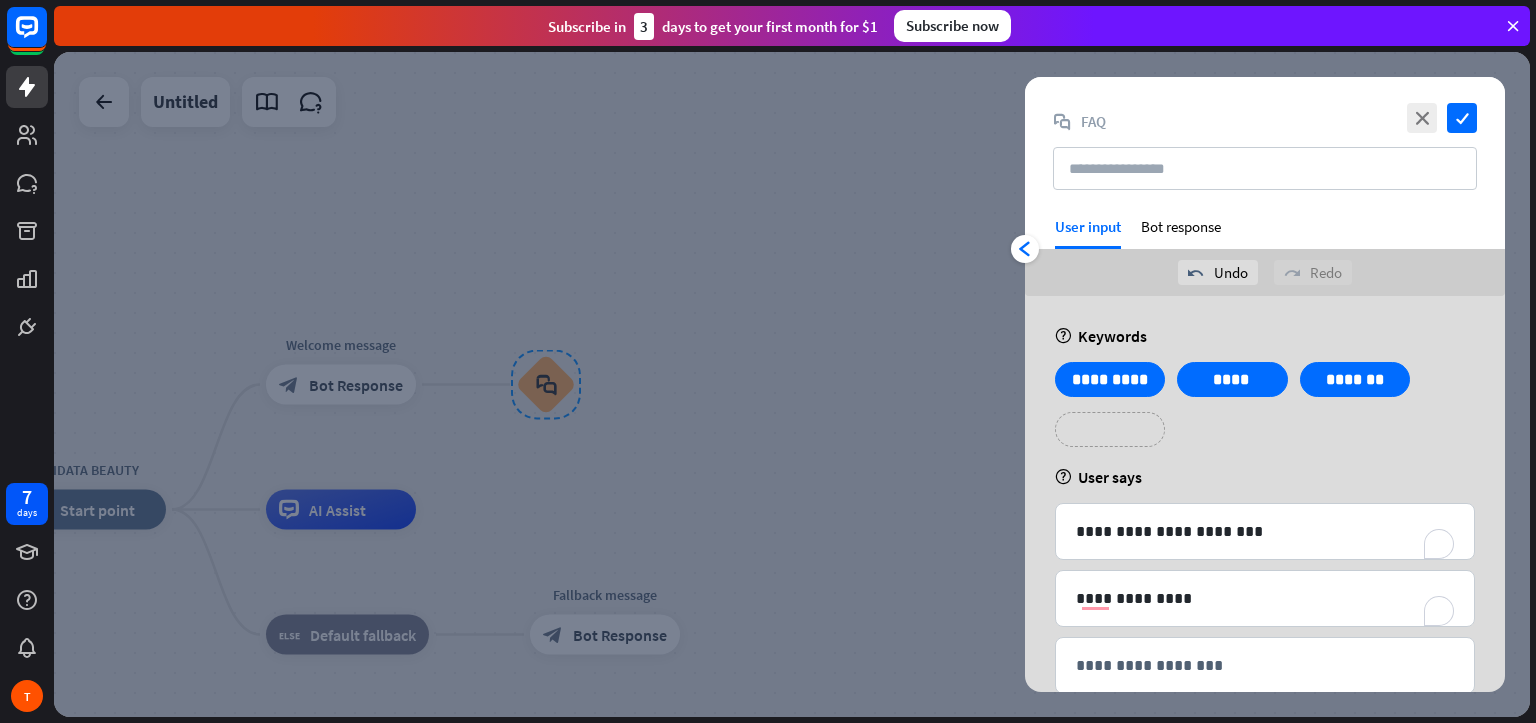 click on "**********" at bounding box center (1110, 429) 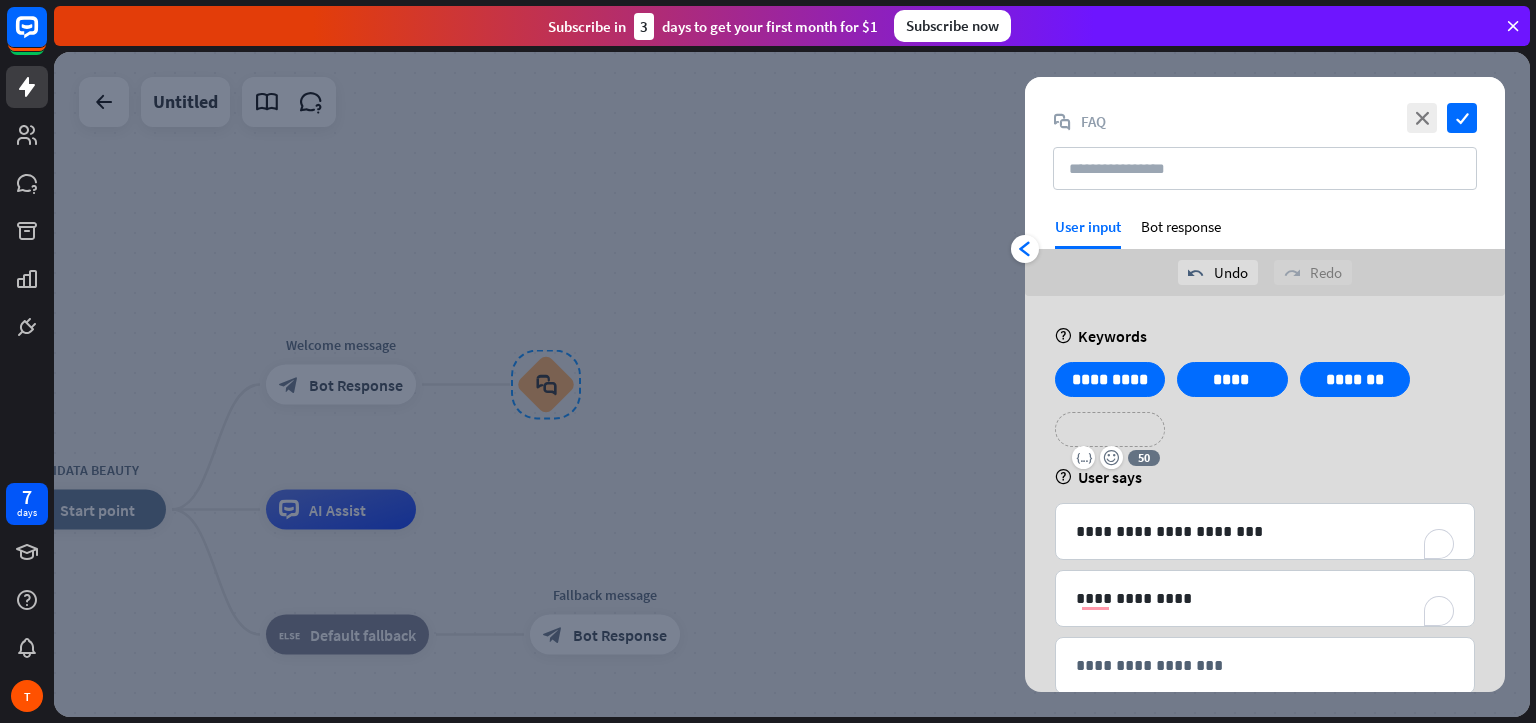 type 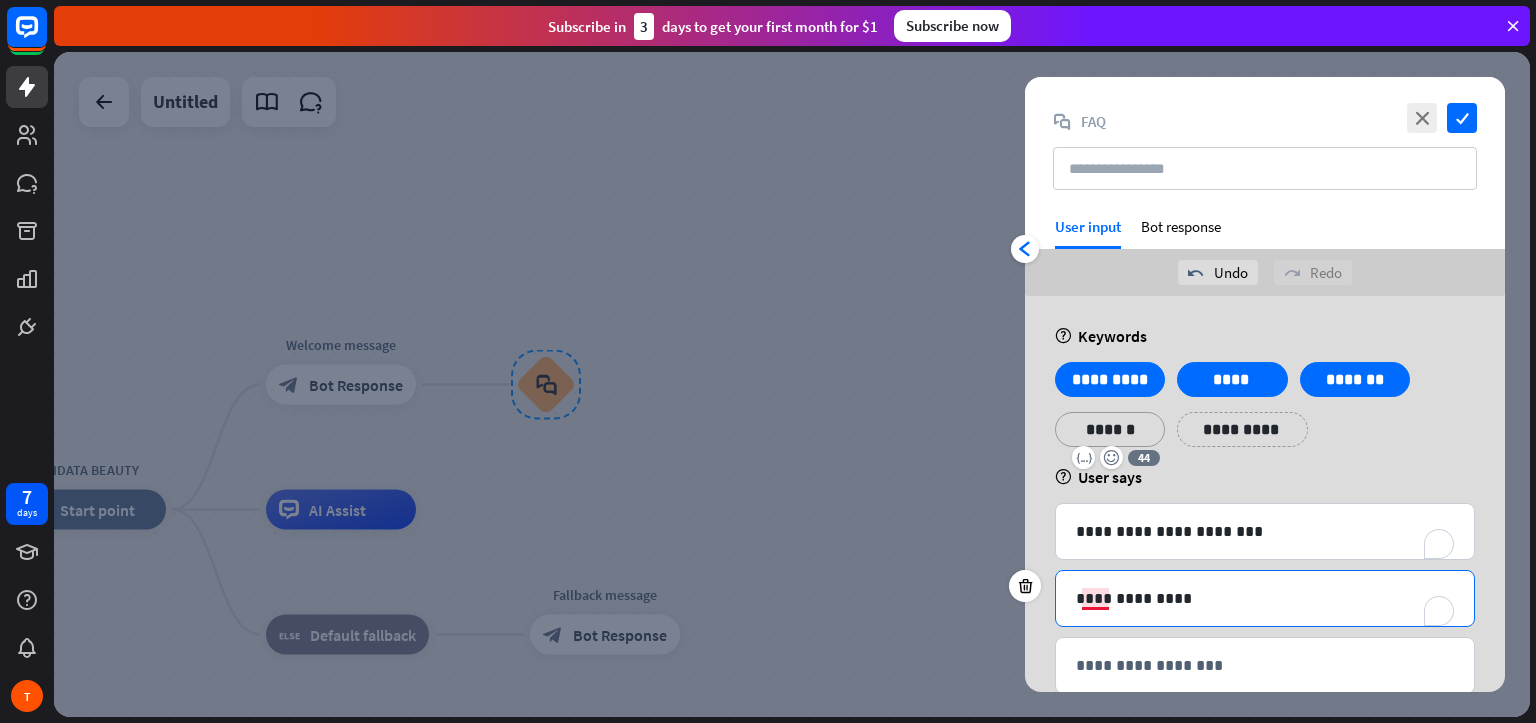 click on "**********" at bounding box center (1265, 598) 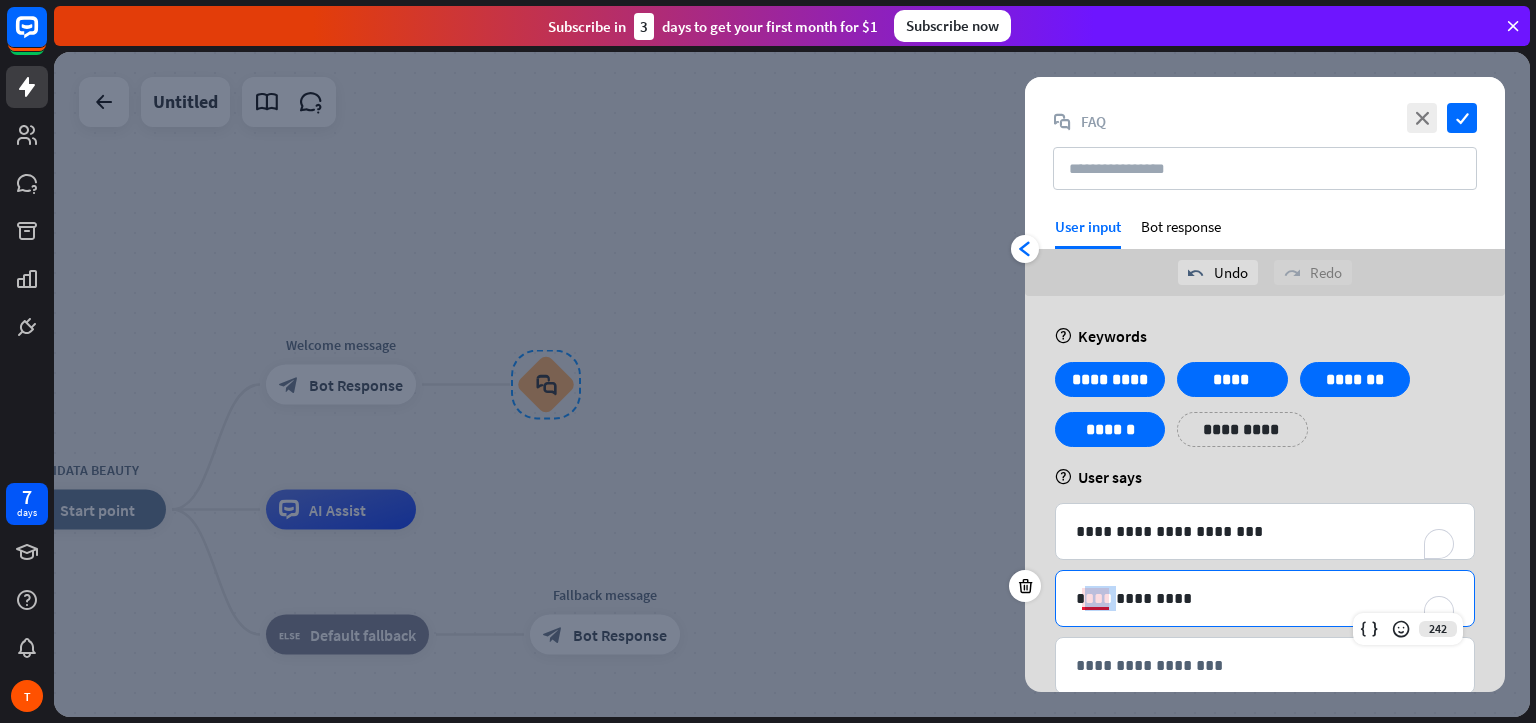 click on "**********" at bounding box center [1265, 598] 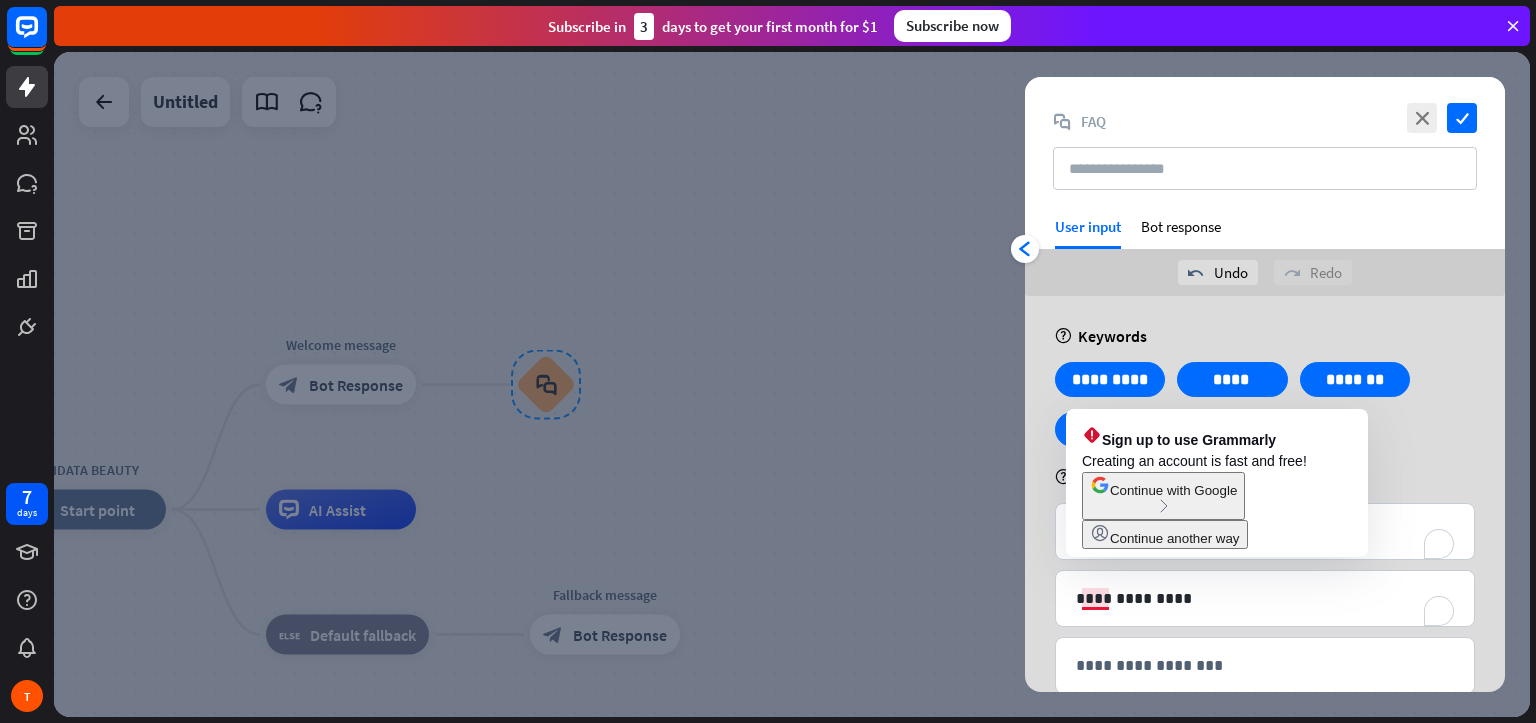 drag, startPoint x: 1096, startPoint y: 595, endPoint x: 1138, endPoint y: 626, distance: 52.201534 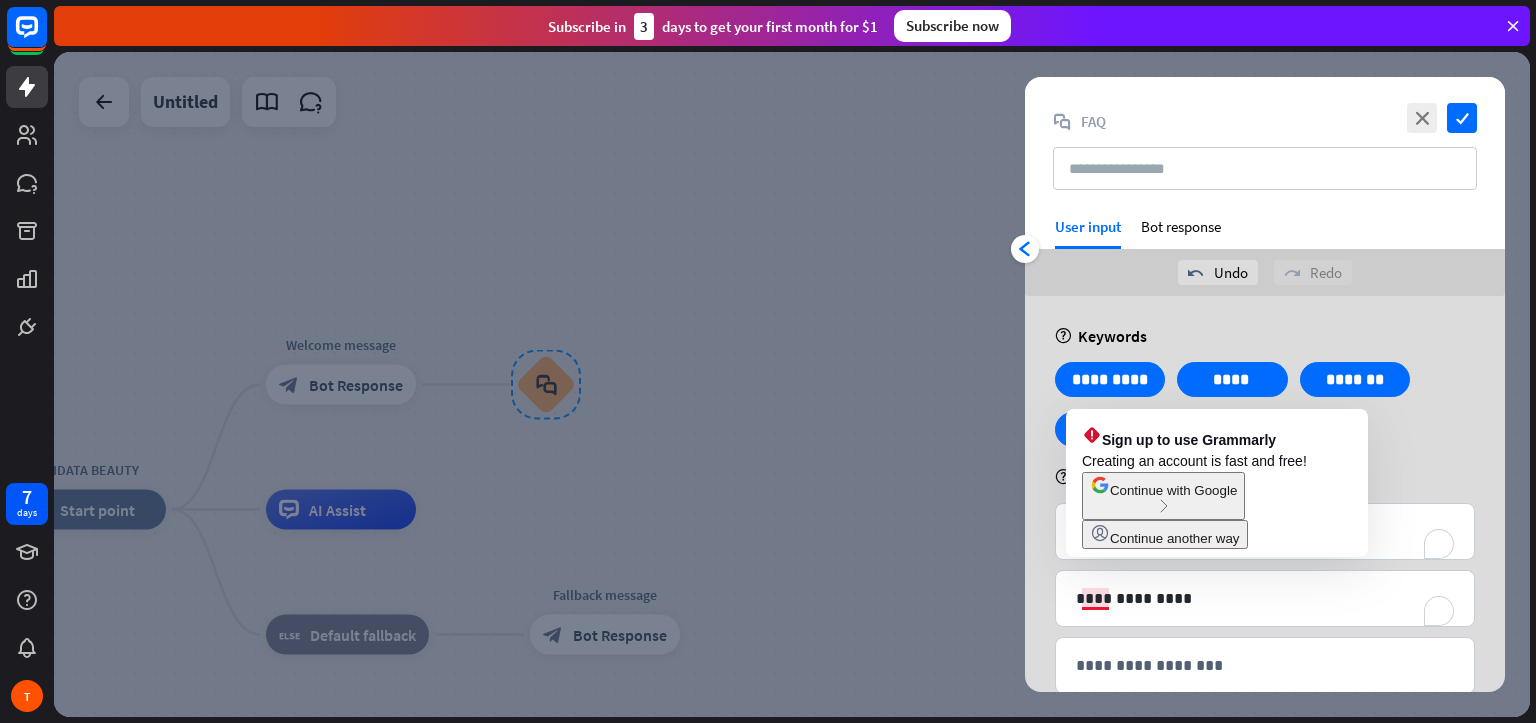 click on "**********" at bounding box center (1265, 603) 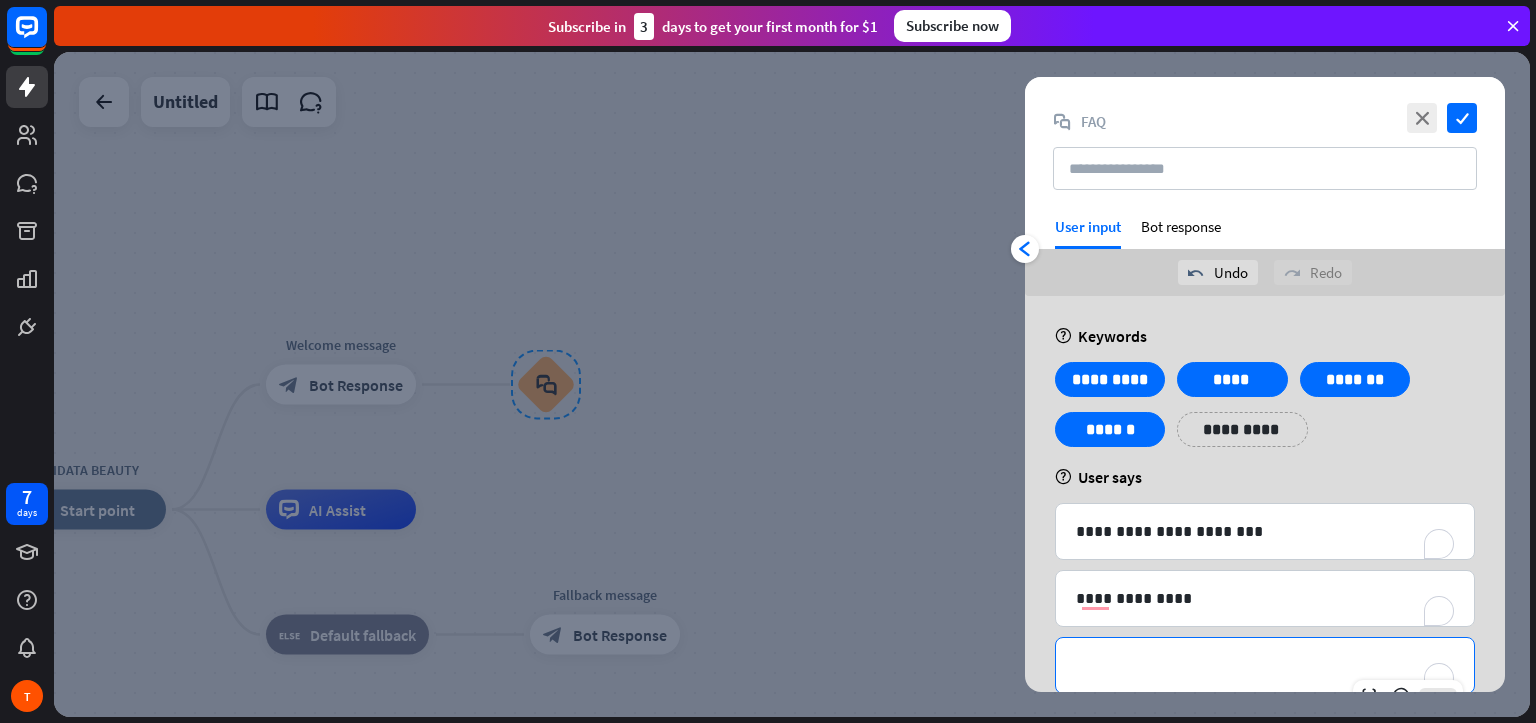 click on "**********" at bounding box center (1265, 665) 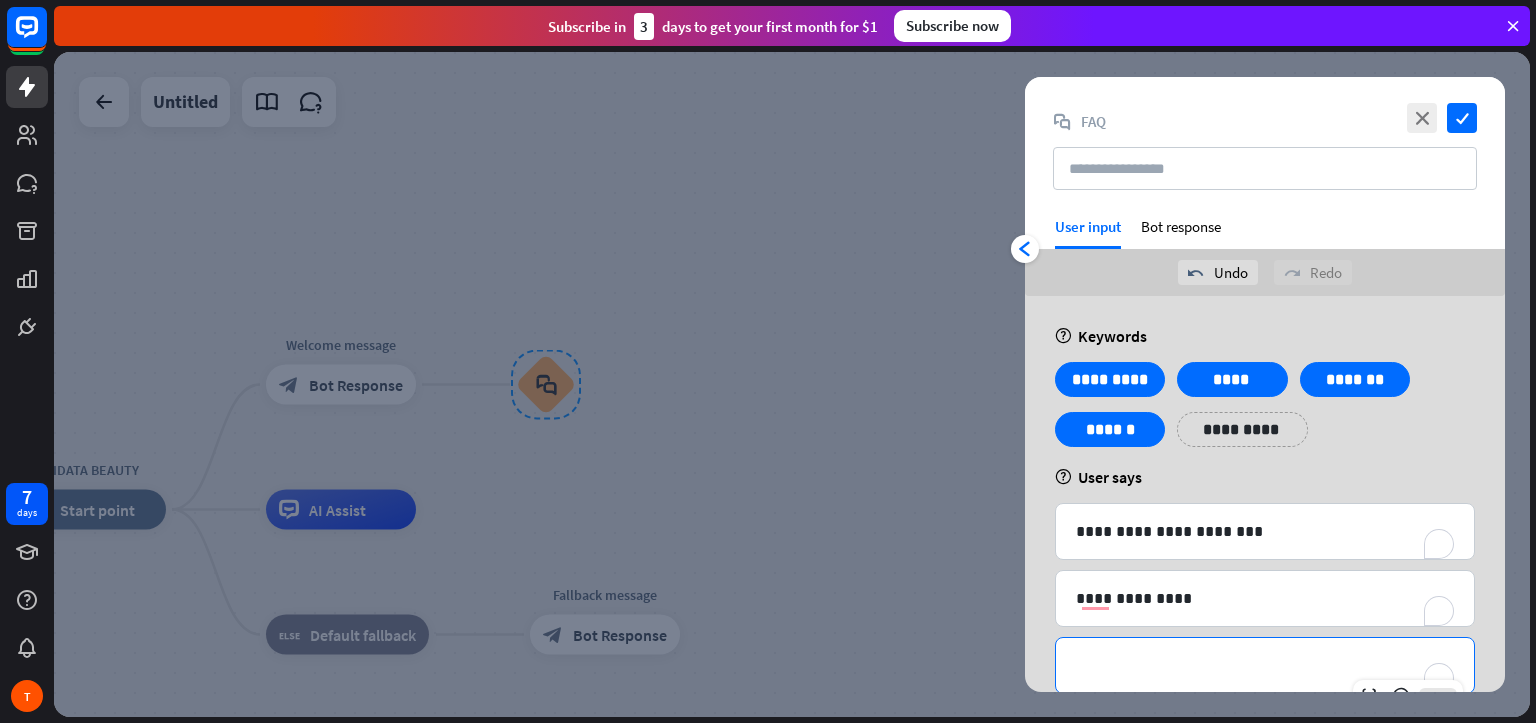 scroll, scrollTop: 38, scrollLeft: 0, axis: vertical 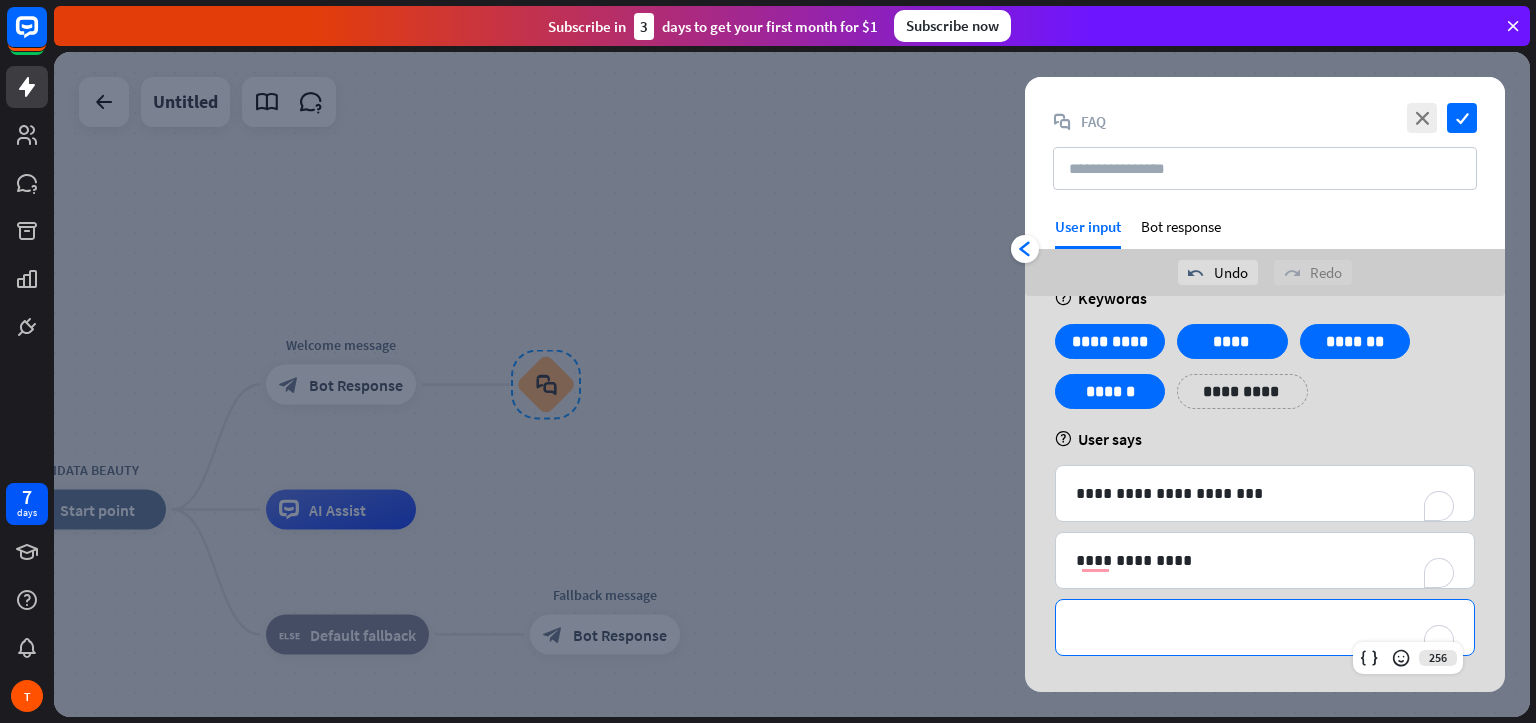 type 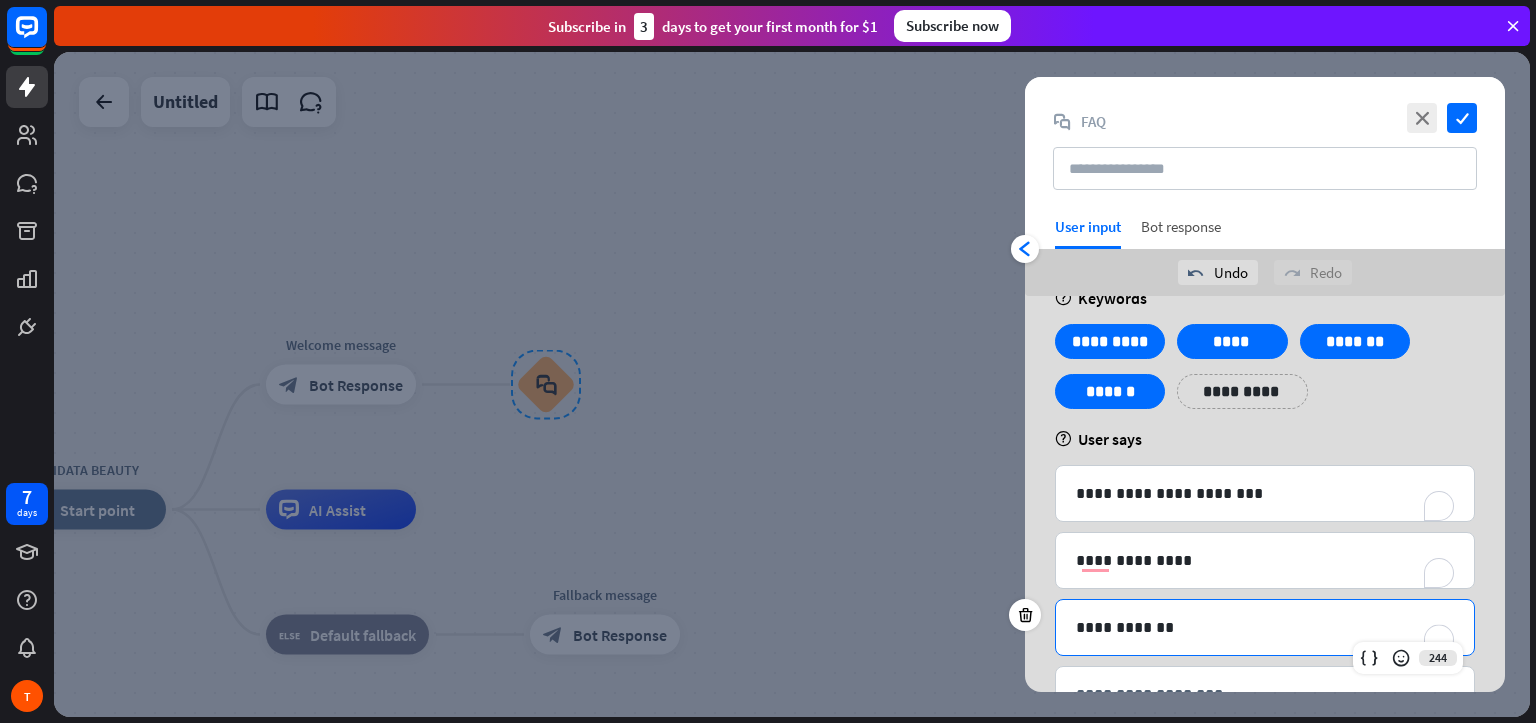 click on "Bot response" at bounding box center [1181, 233] 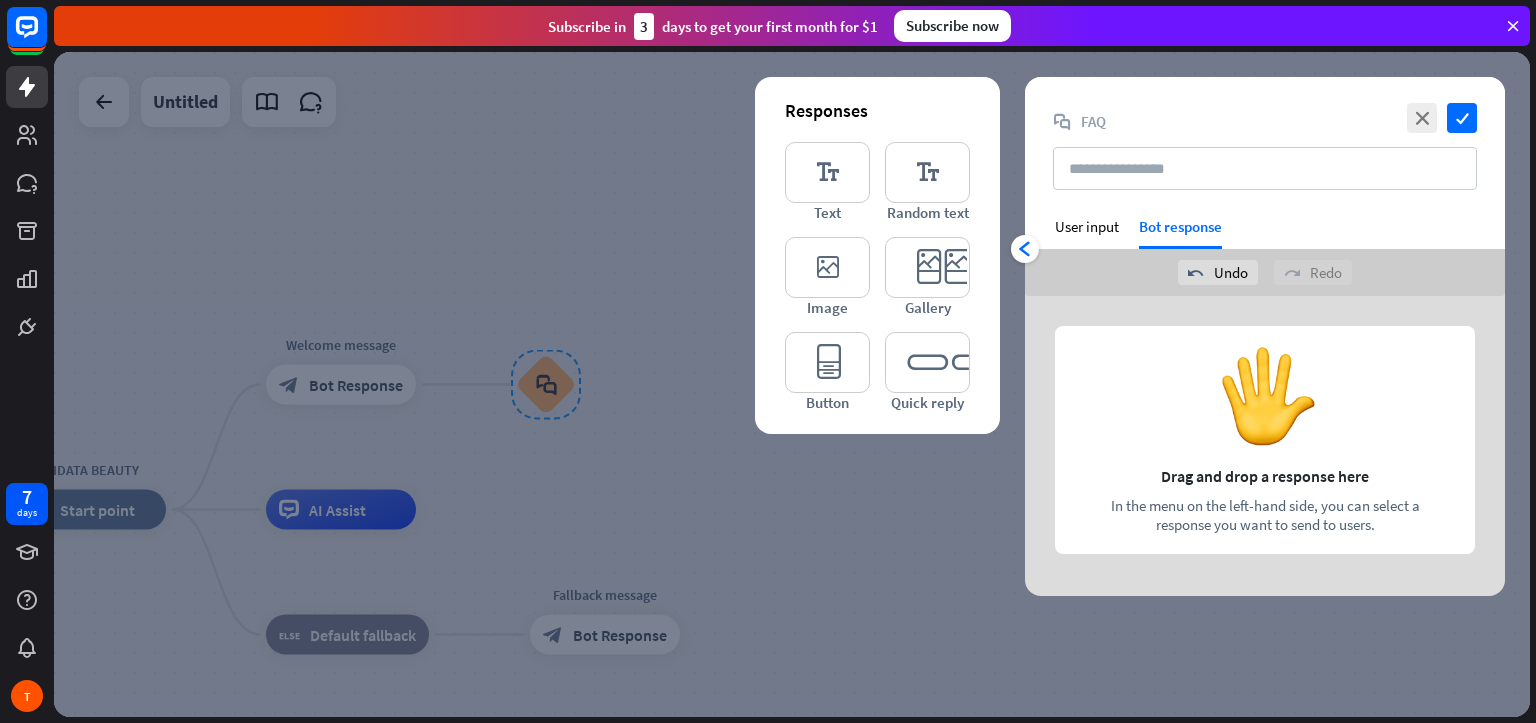 scroll, scrollTop: 0, scrollLeft: 0, axis: both 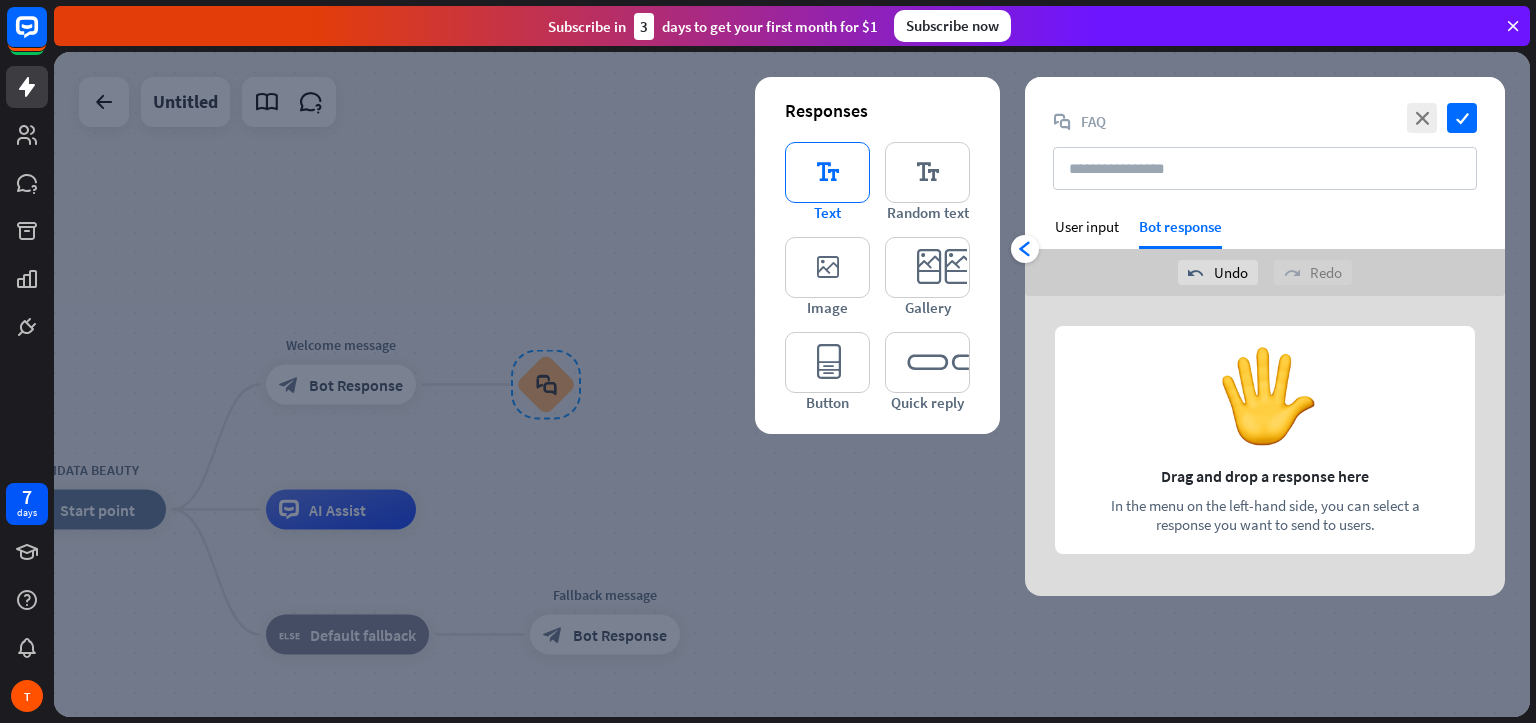 click on "editor_text" at bounding box center (827, 172) 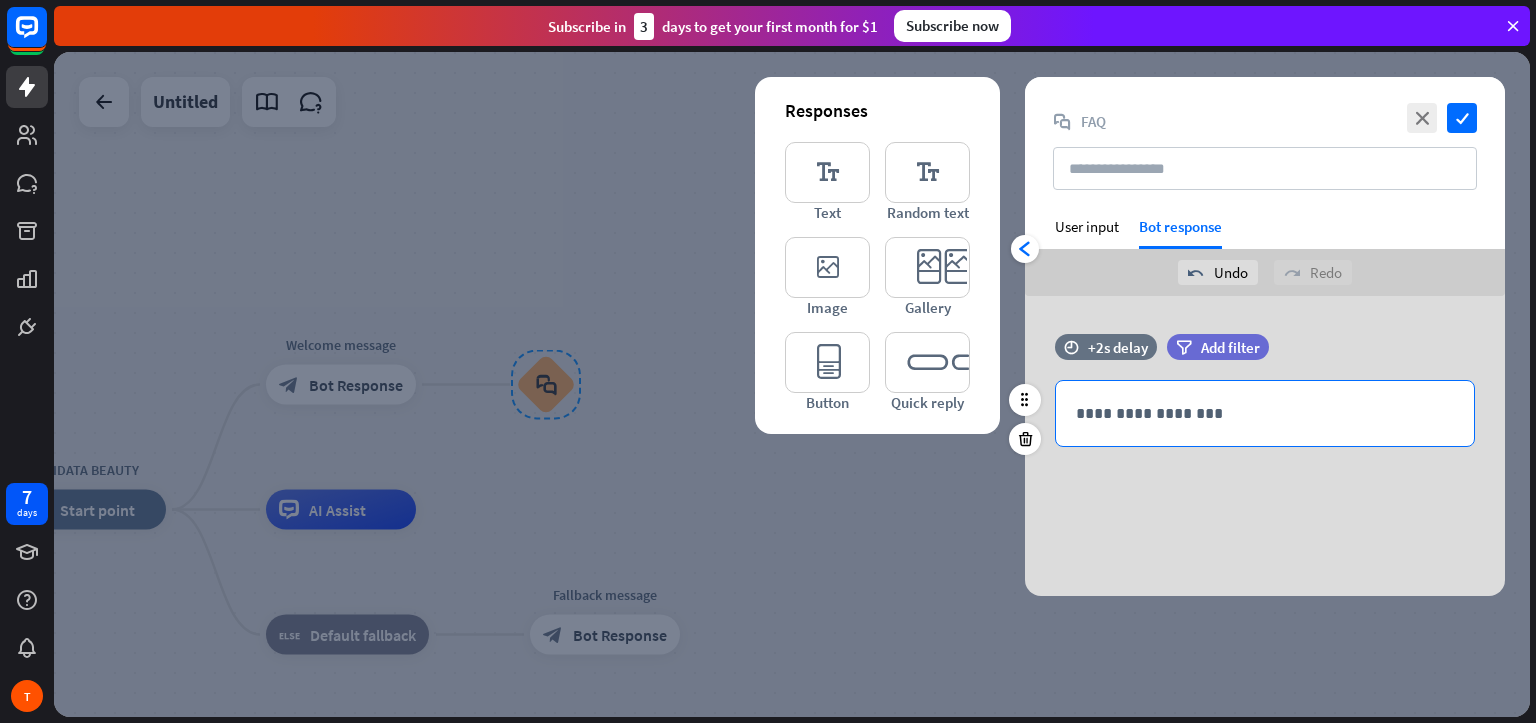 click on "**********" at bounding box center (1265, 413) 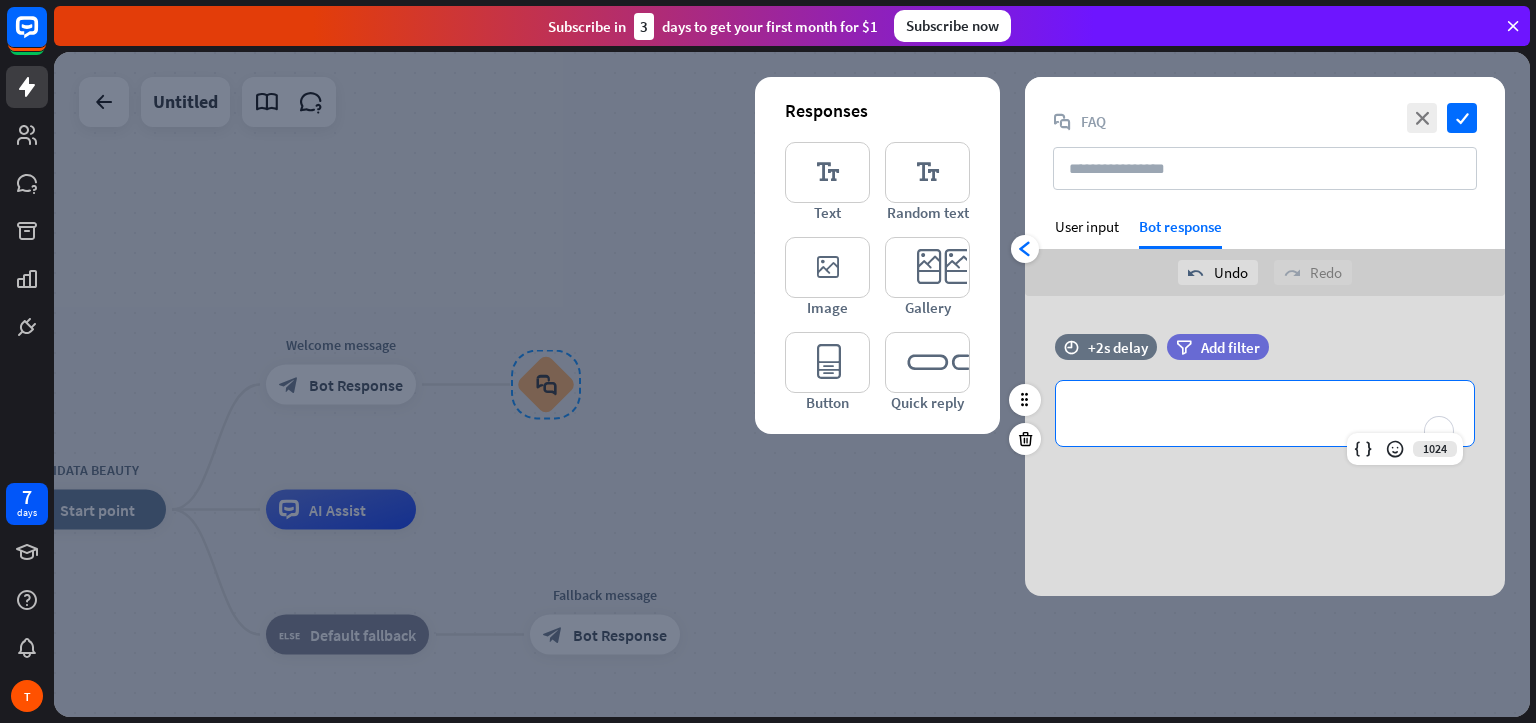 scroll, scrollTop: 509, scrollLeft: 0, axis: vertical 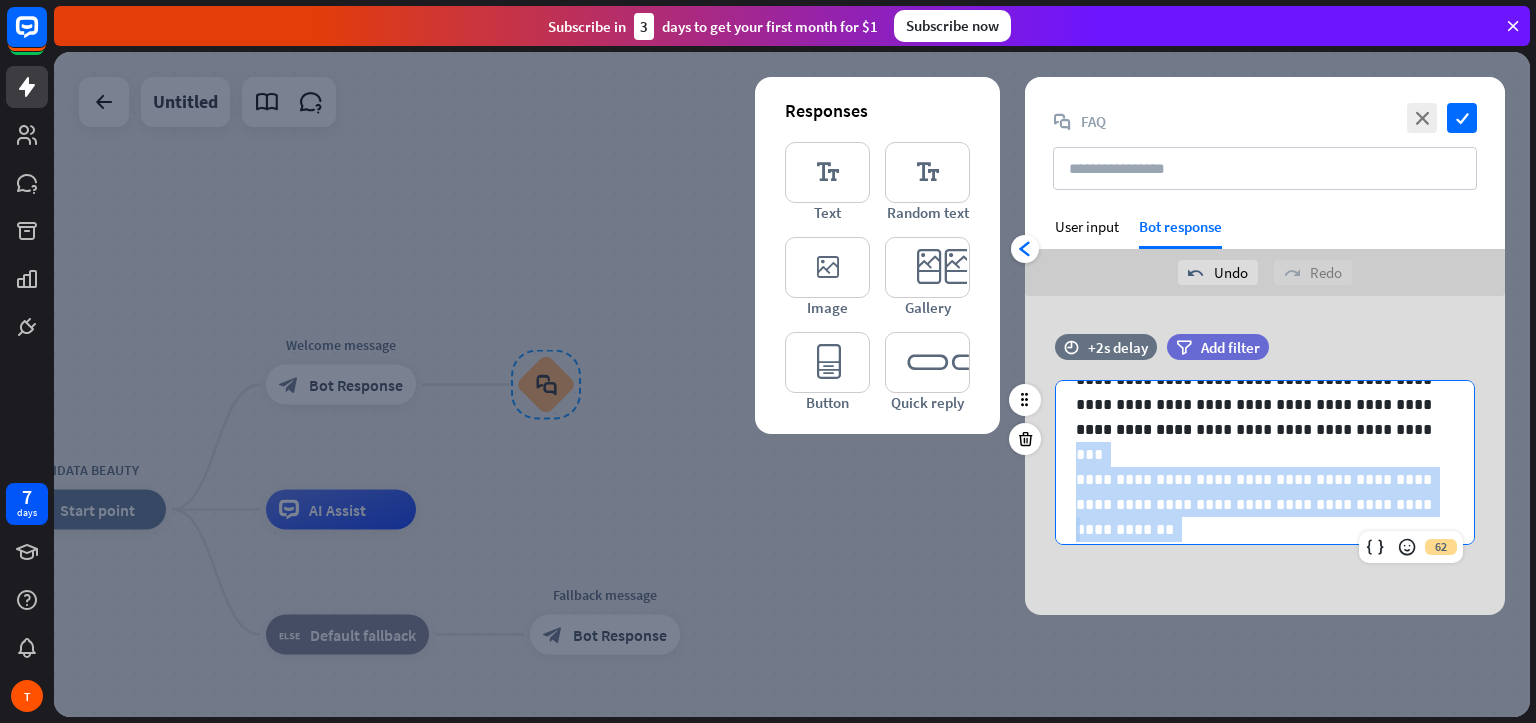 drag, startPoint x: 1070, startPoint y: 448, endPoint x: 1322, endPoint y: 525, distance: 263.50143 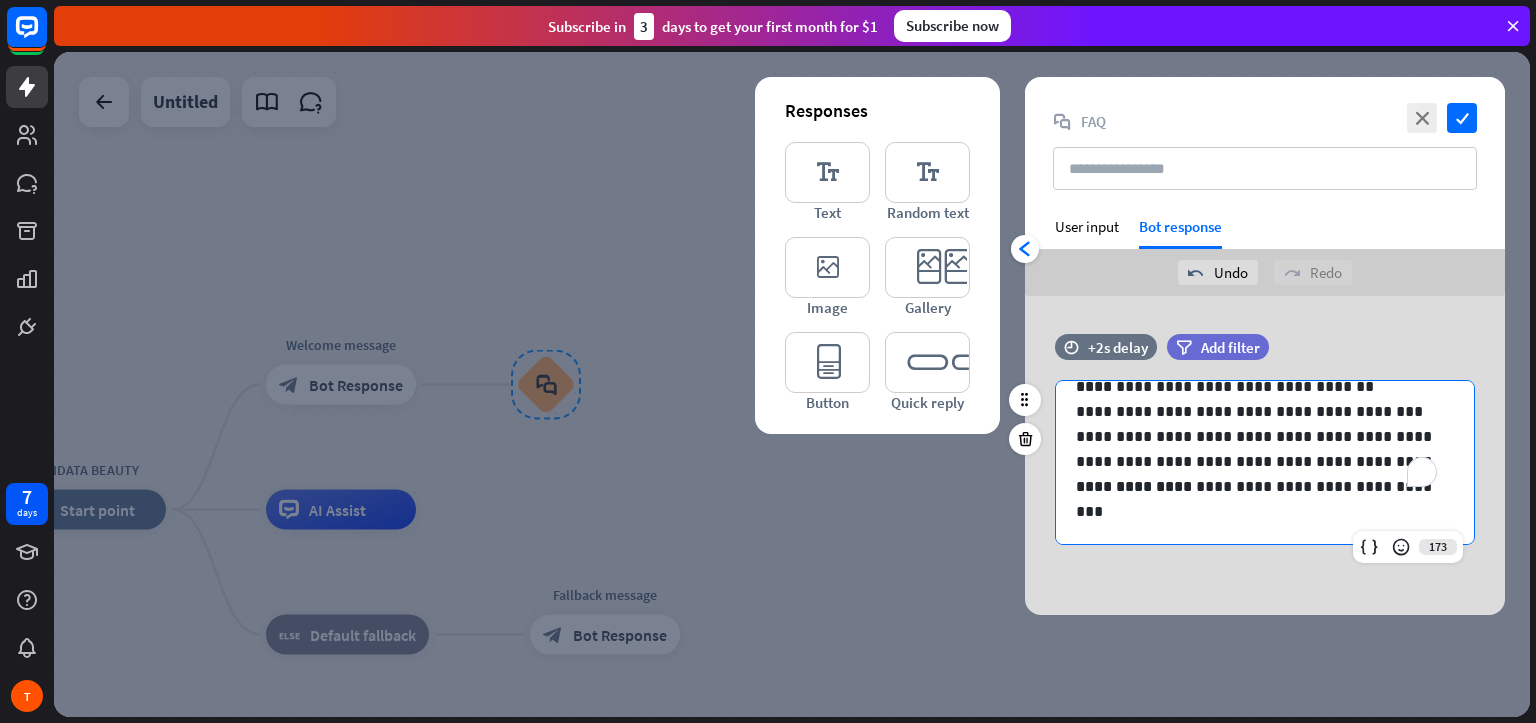 scroll, scrollTop: 452, scrollLeft: 0, axis: vertical 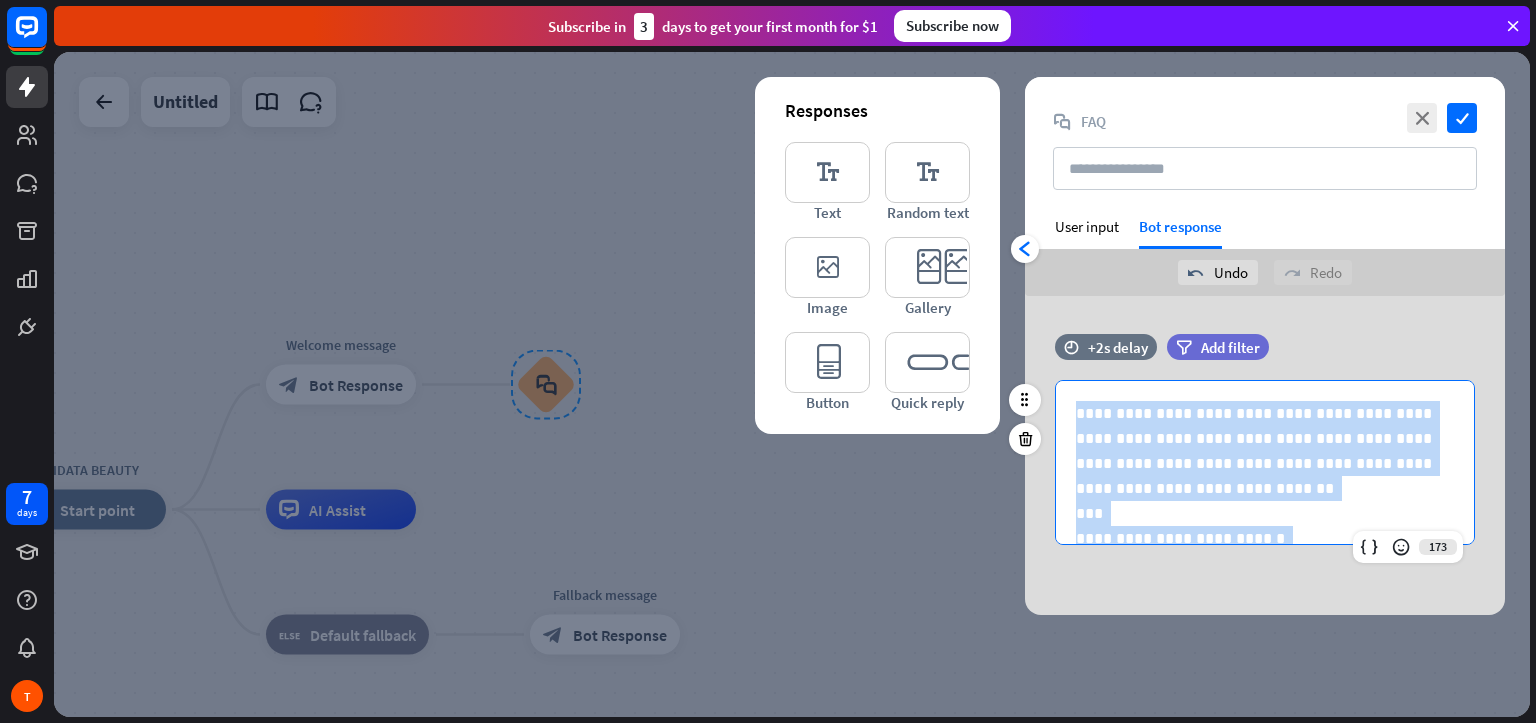 drag, startPoint x: 1307, startPoint y: 410, endPoint x: 1064, endPoint y: 383, distance: 244.49539 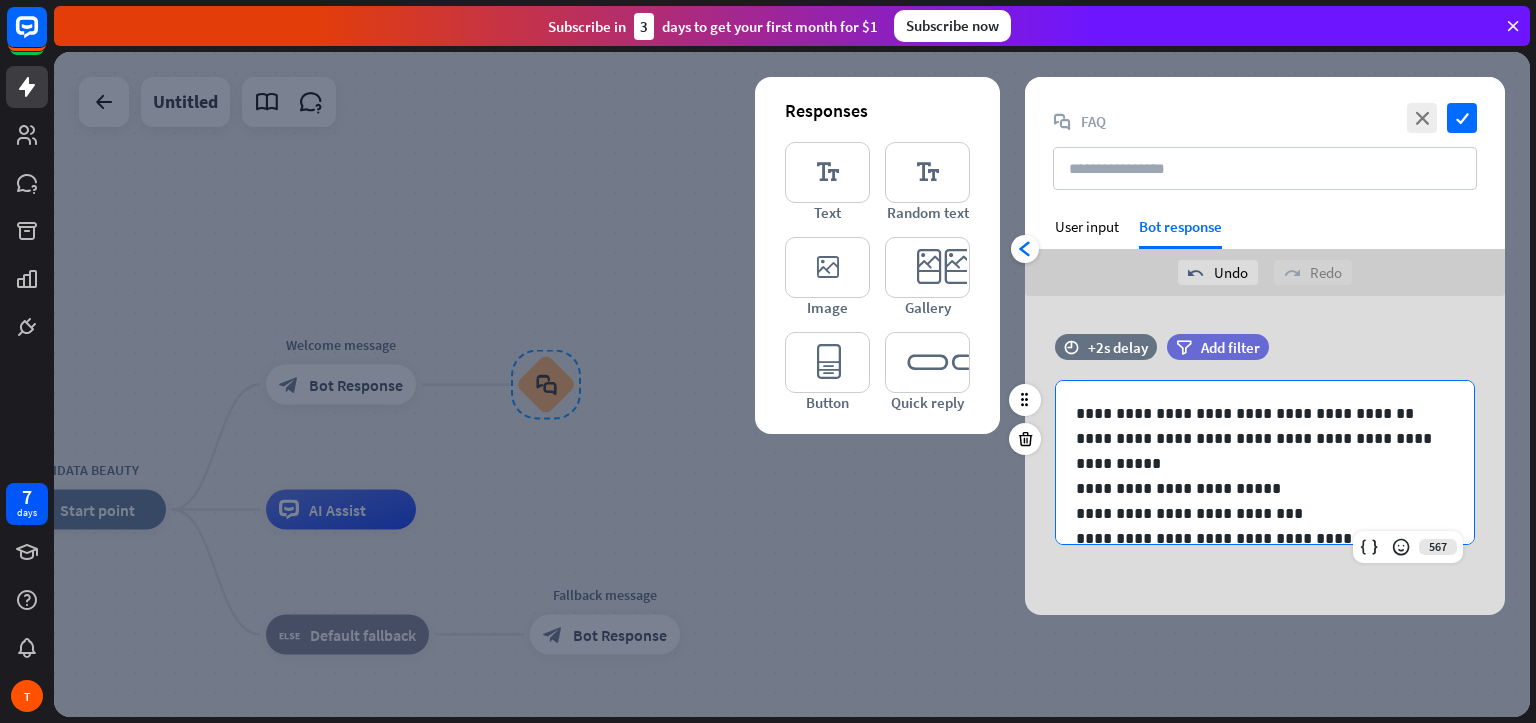 click on "**********" at bounding box center [1265, 551] 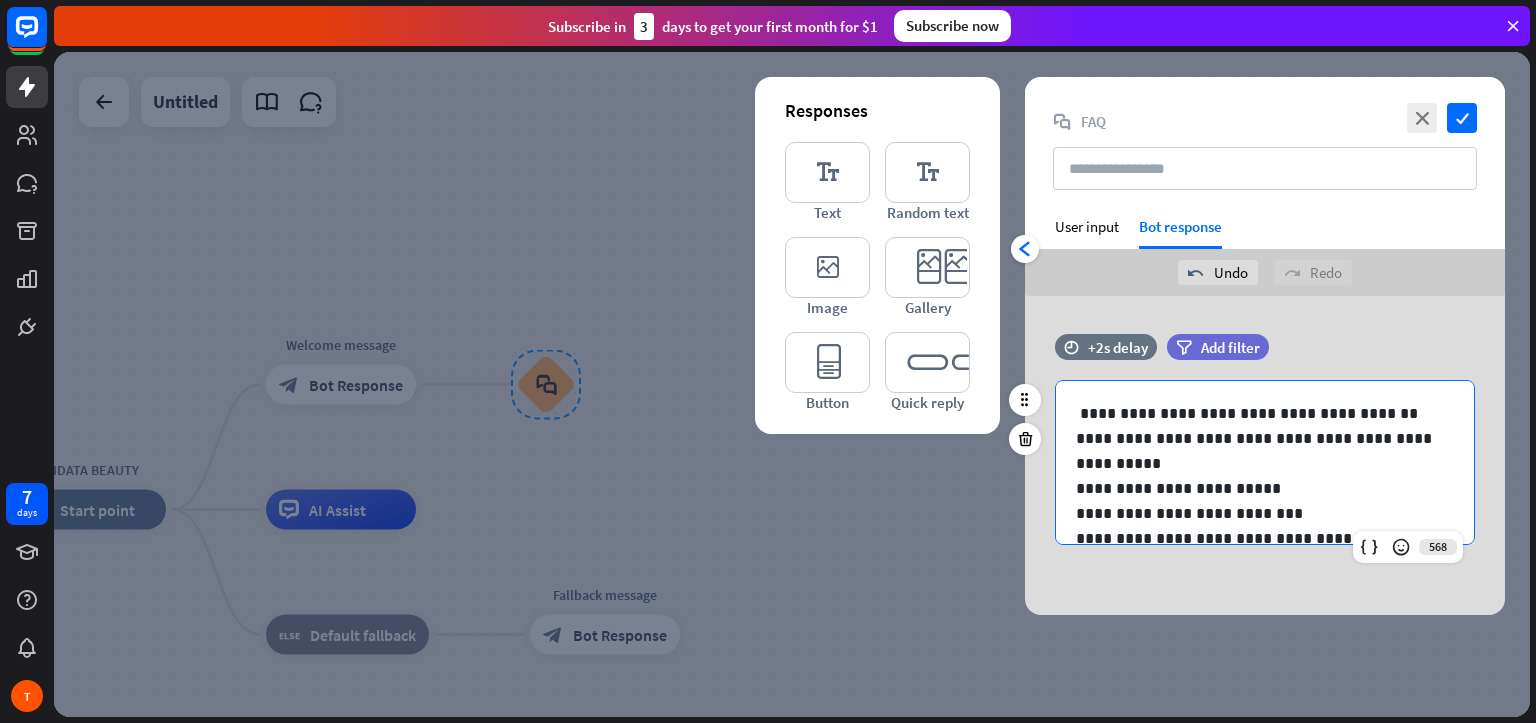 scroll, scrollTop: 100, scrollLeft: 0, axis: vertical 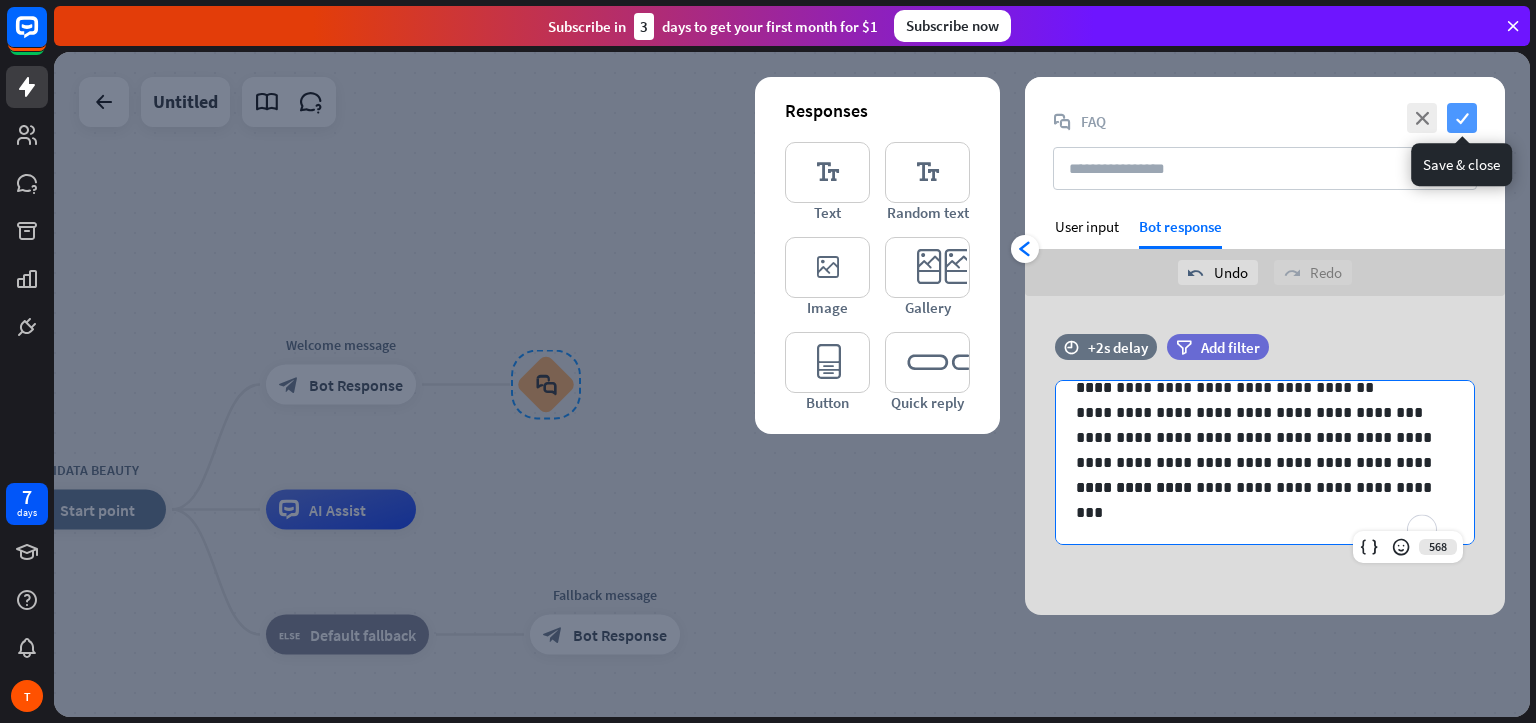 click on "check" at bounding box center (1462, 118) 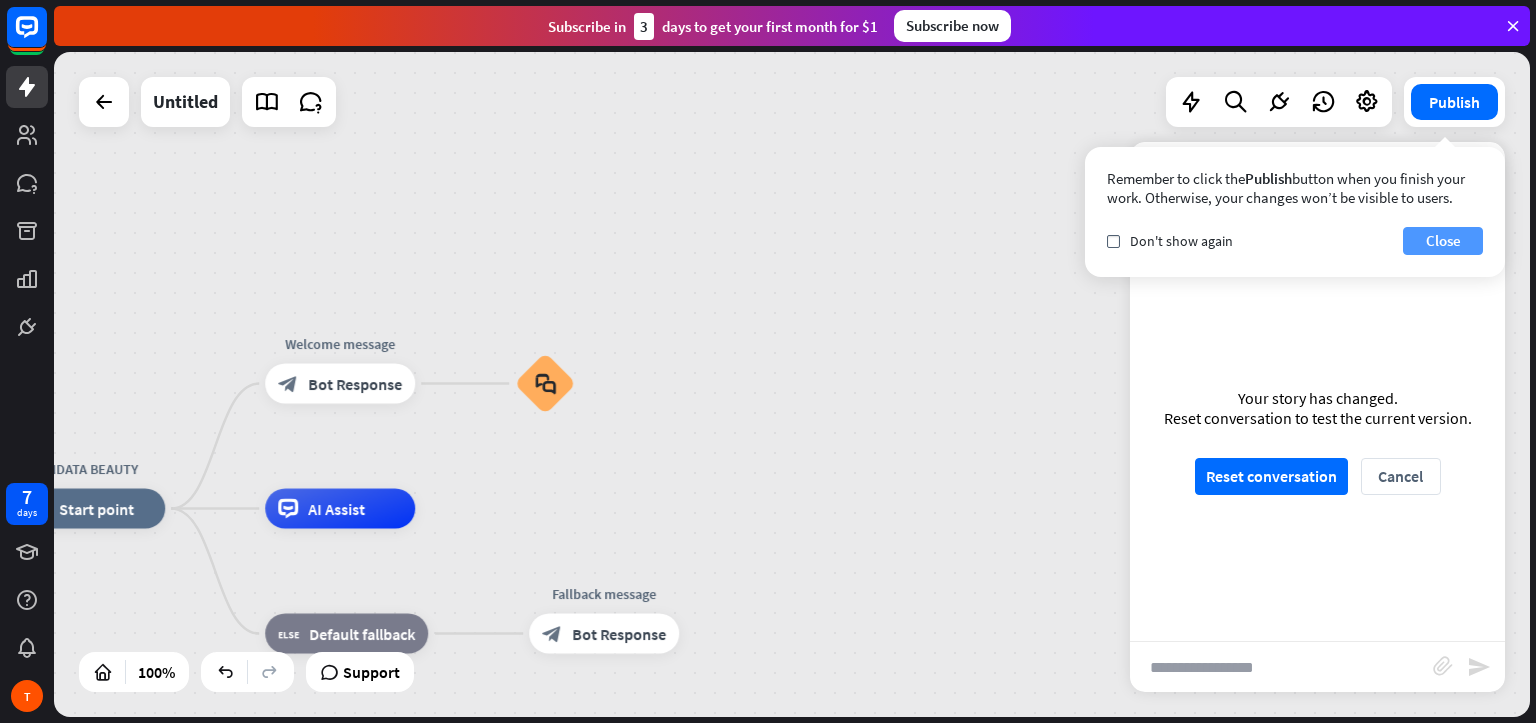 click on "Close" at bounding box center (1443, 241) 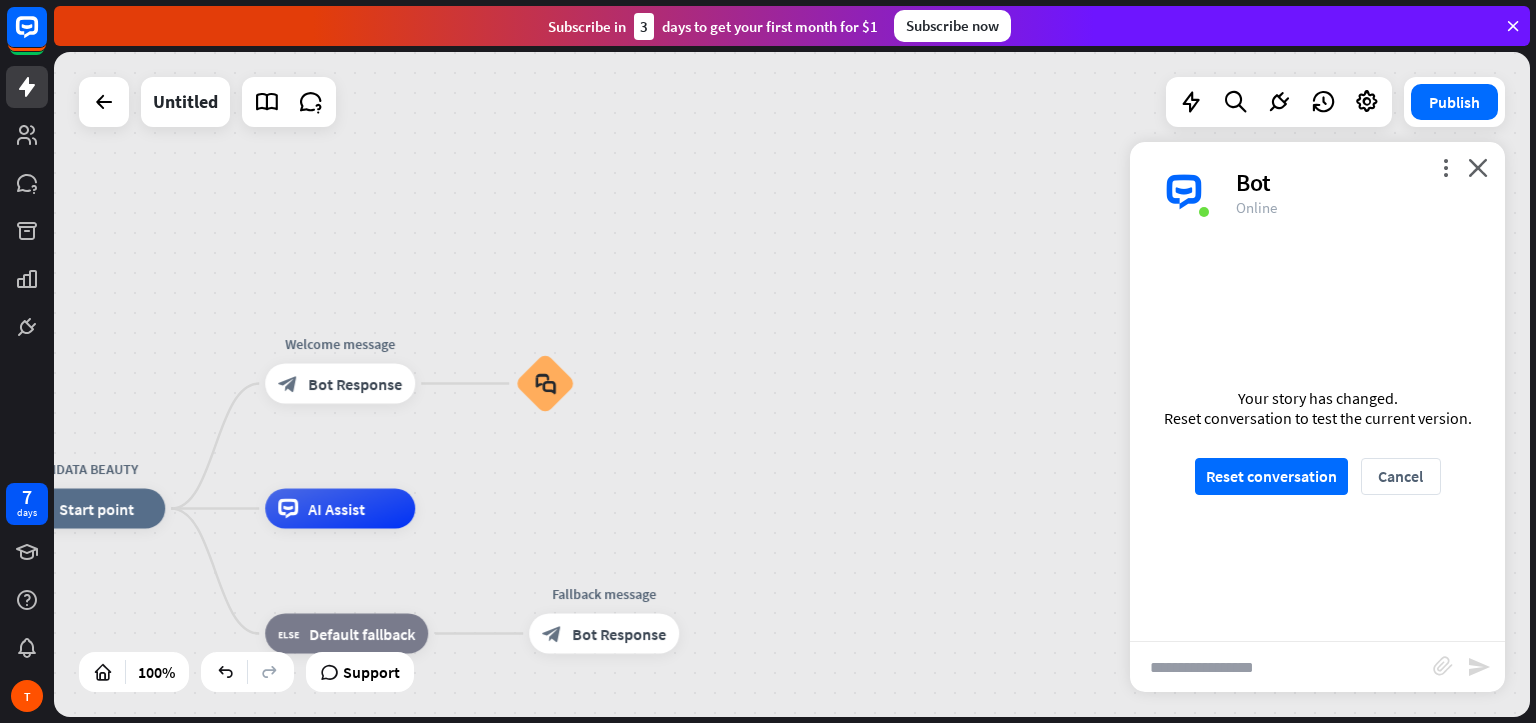 click on "more_vert
close
Bot
Online" at bounding box center (1317, 192) 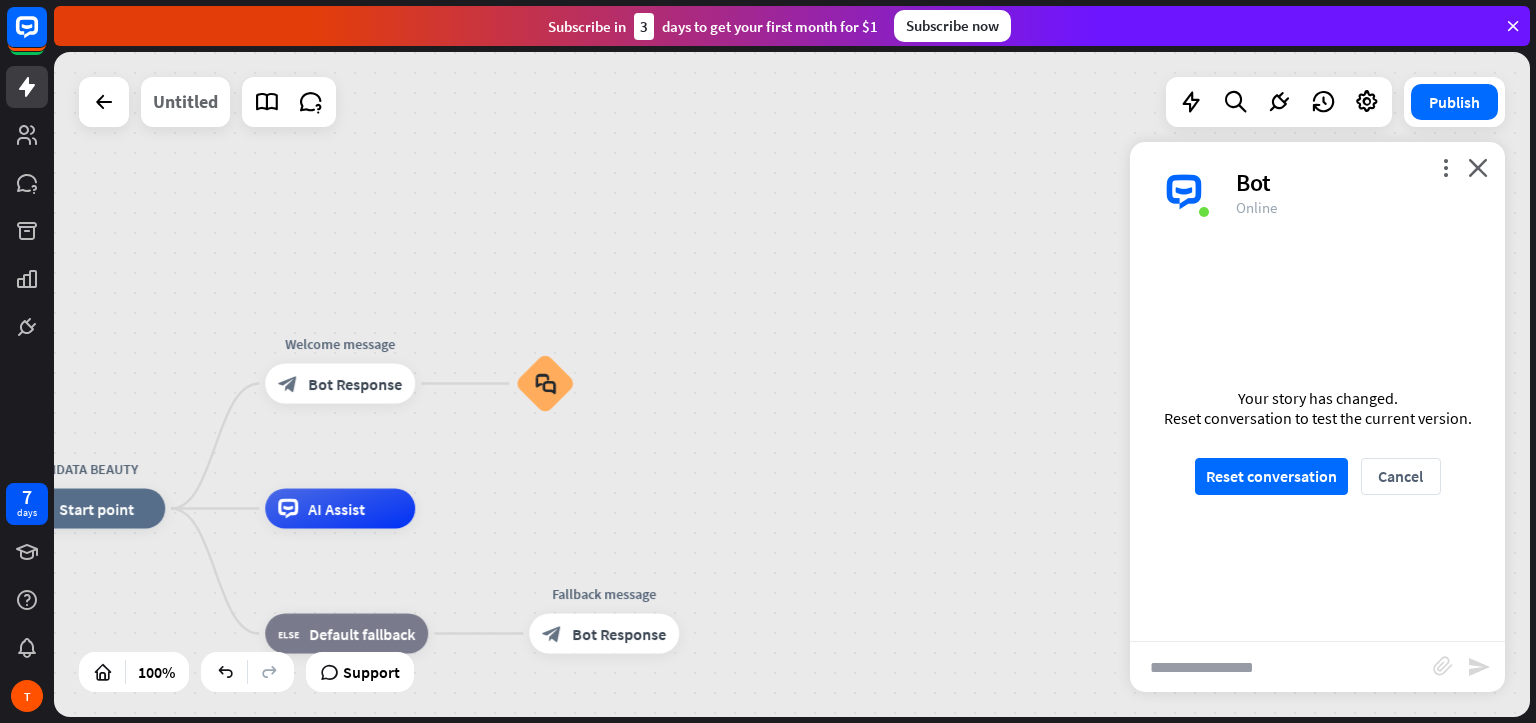 click on "Untitled" at bounding box center (185, 102) 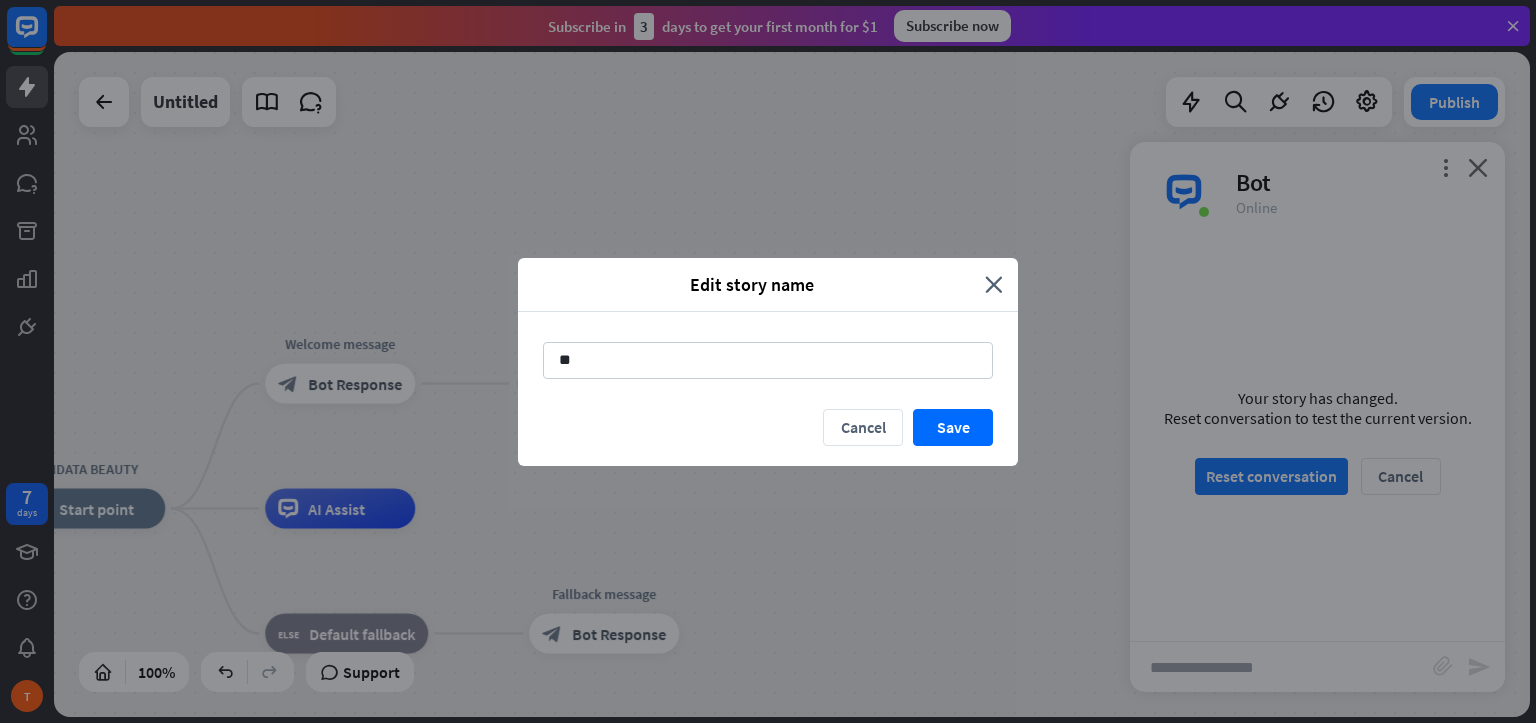 type on "*" 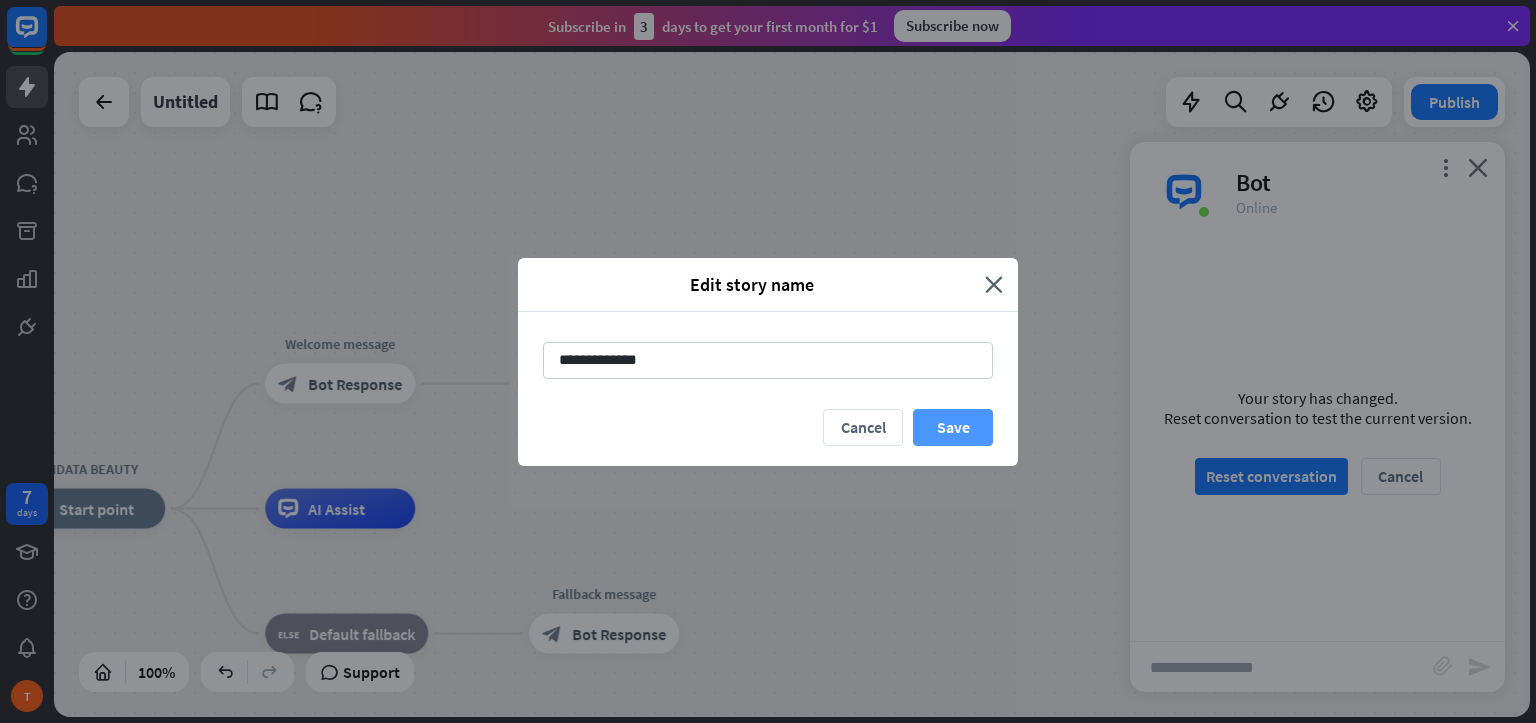 type on "**********" 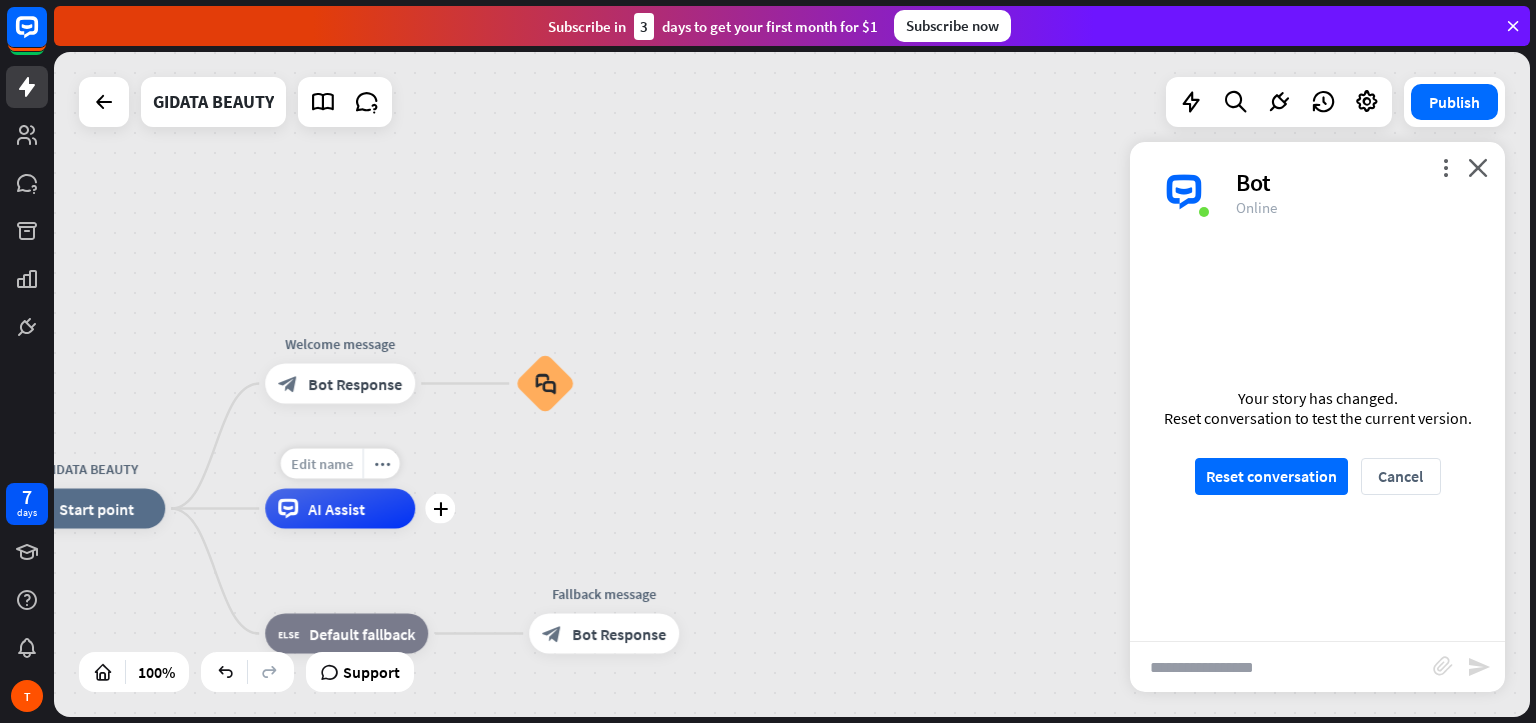 click on "Edit name" at bounding box center (322, 464) 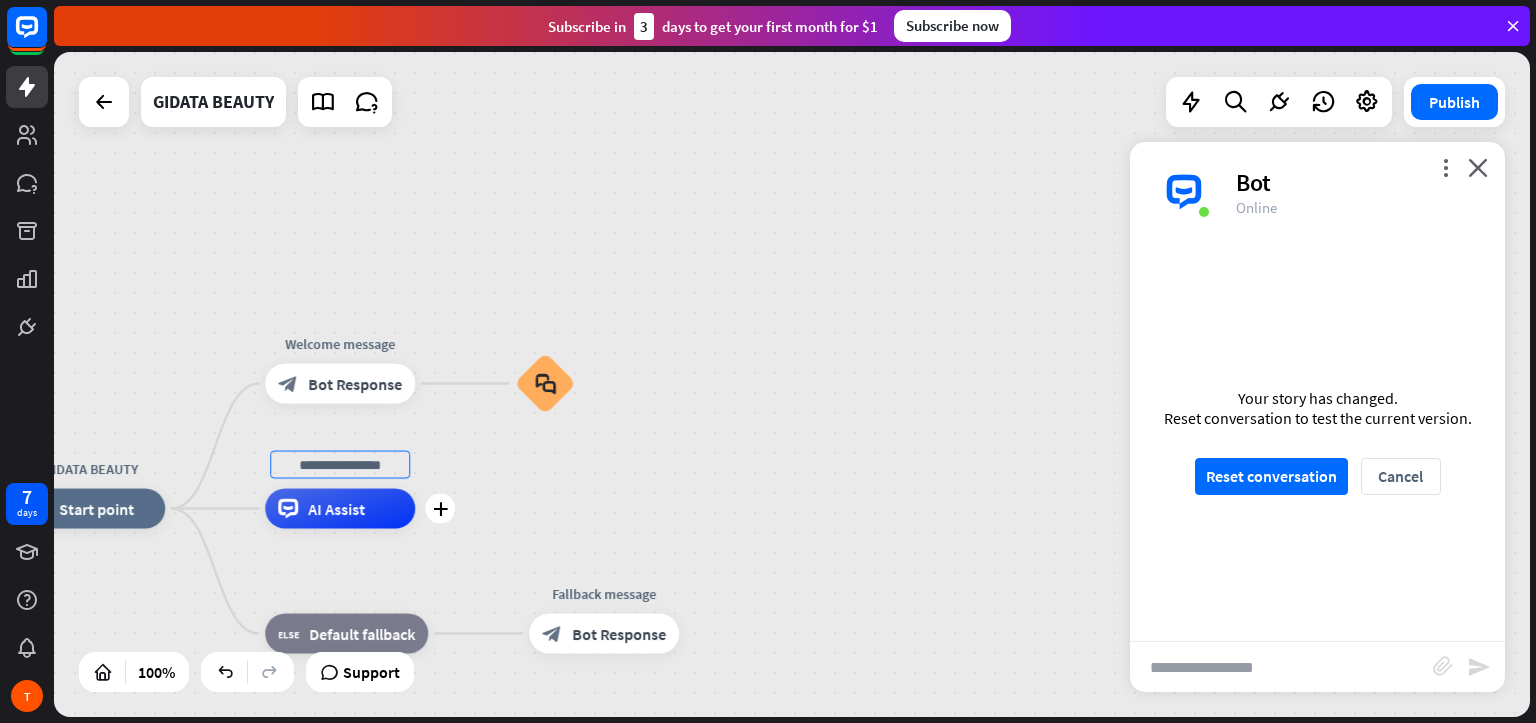 type on "*" 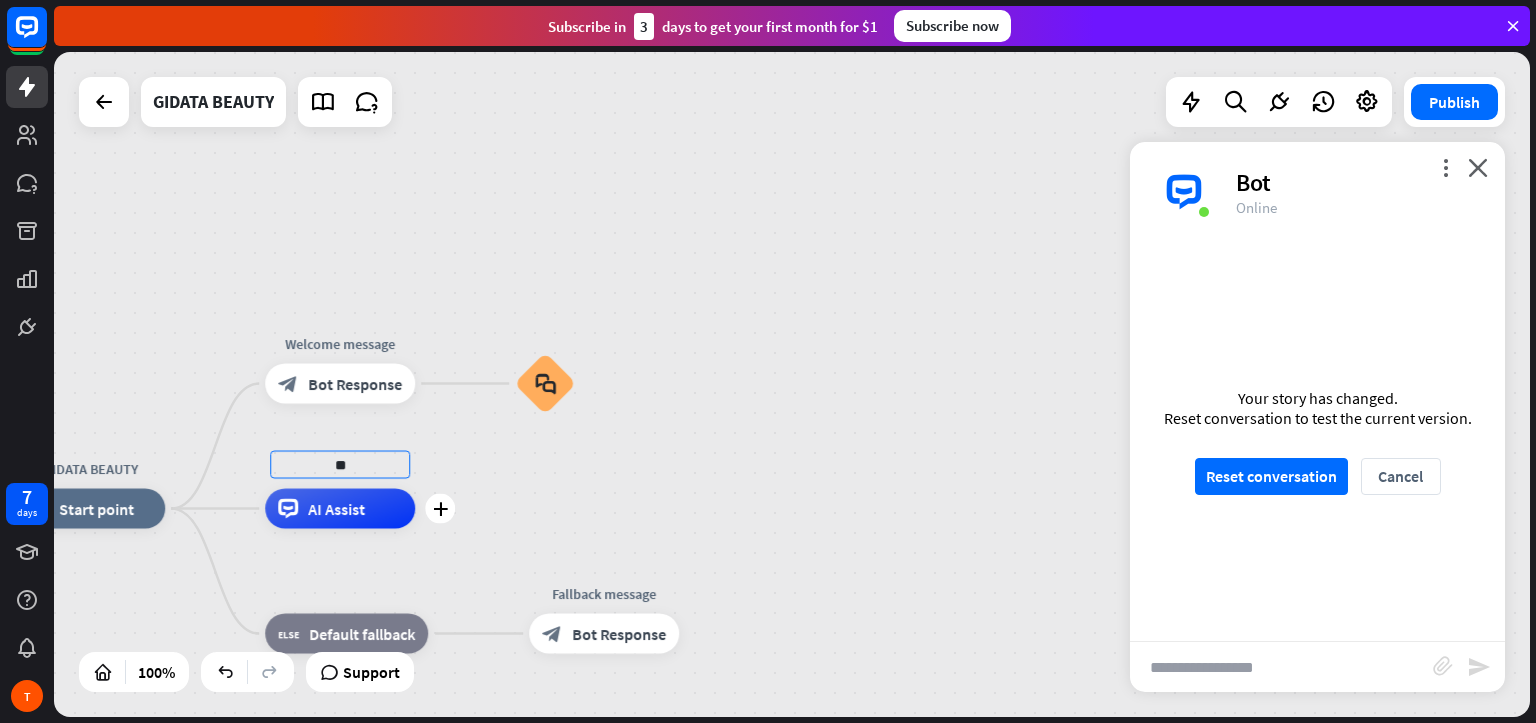 type on "*" 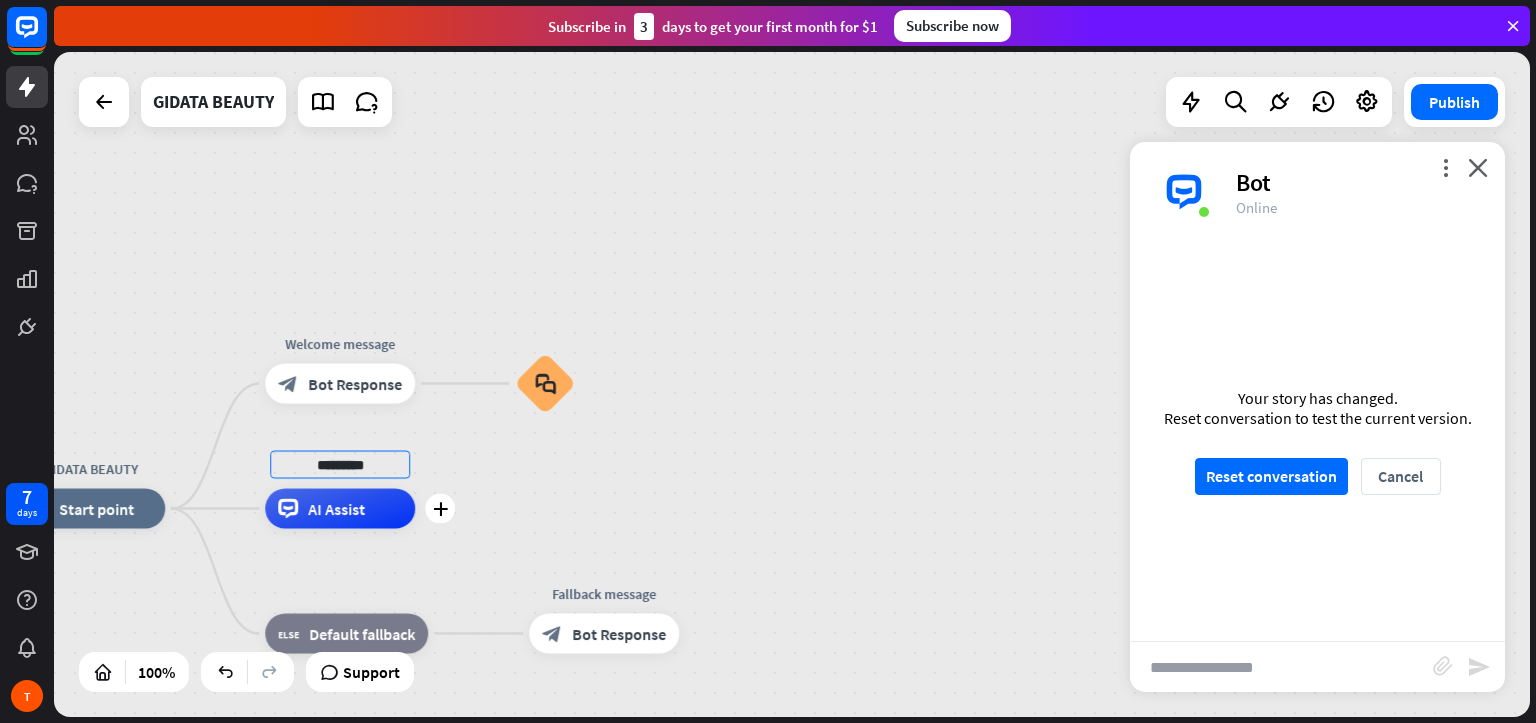 type on "*********" 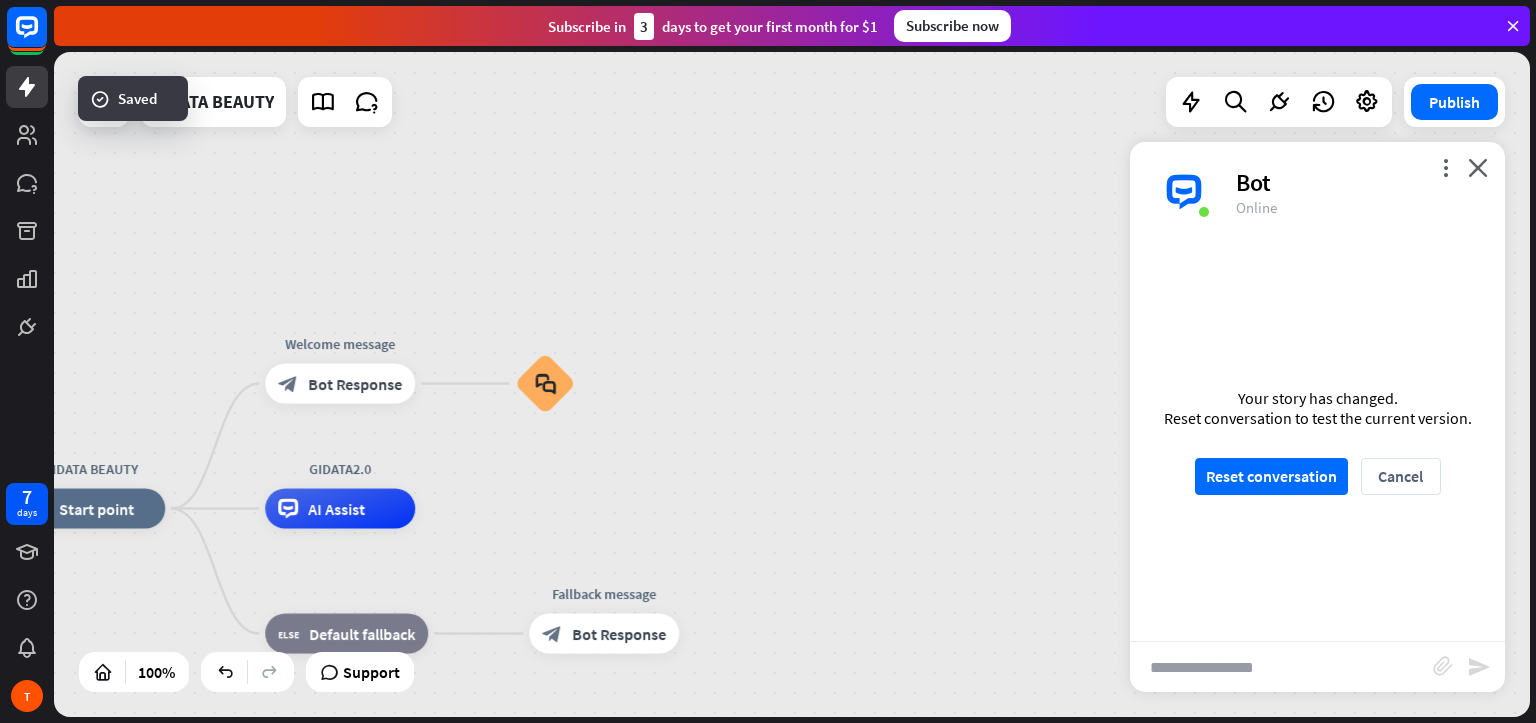 click on "GIDATA BEAUTY   home_2   Start point                 Welcome message   block_bot_response   Bot Response                   block_faq                 GIDATA2.0     AI Assist                   block_fallback   Default fallback                 Fallback message   block_bot_response   Bot Response" at bounding box center [792, 384] 